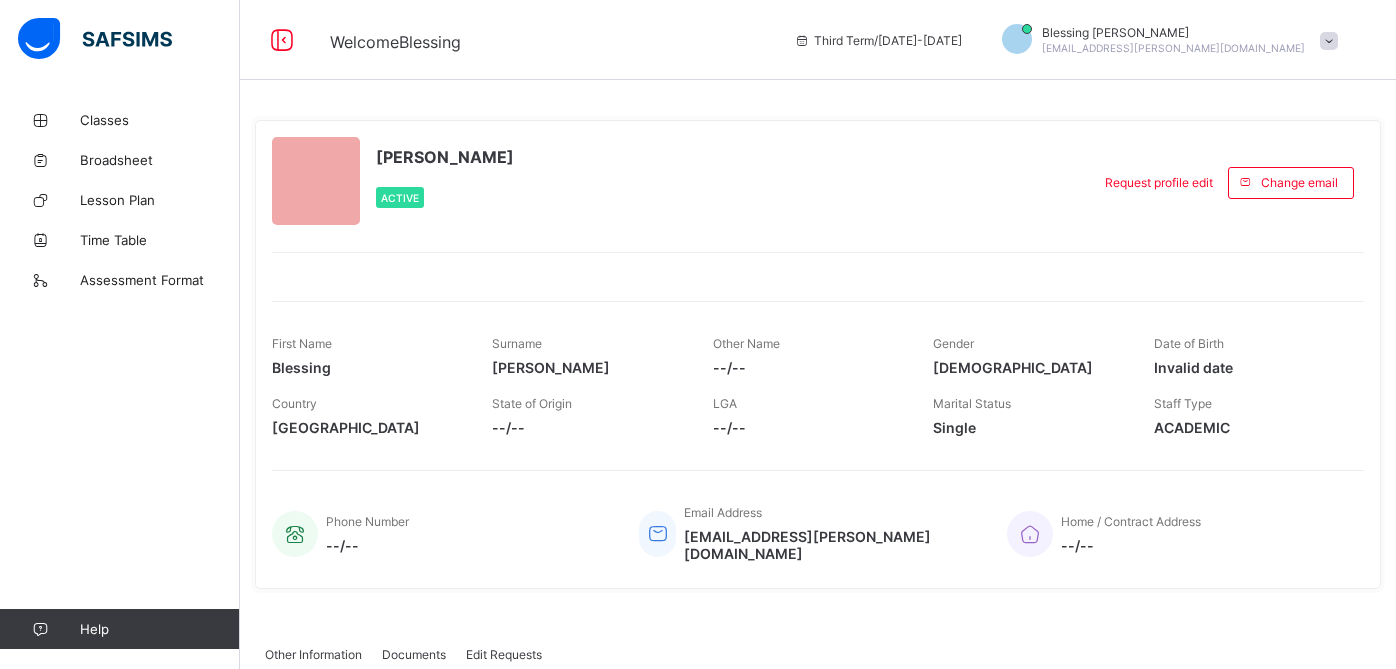 scroll, scrollTop: 0, scrollLeft: 0, axis: both 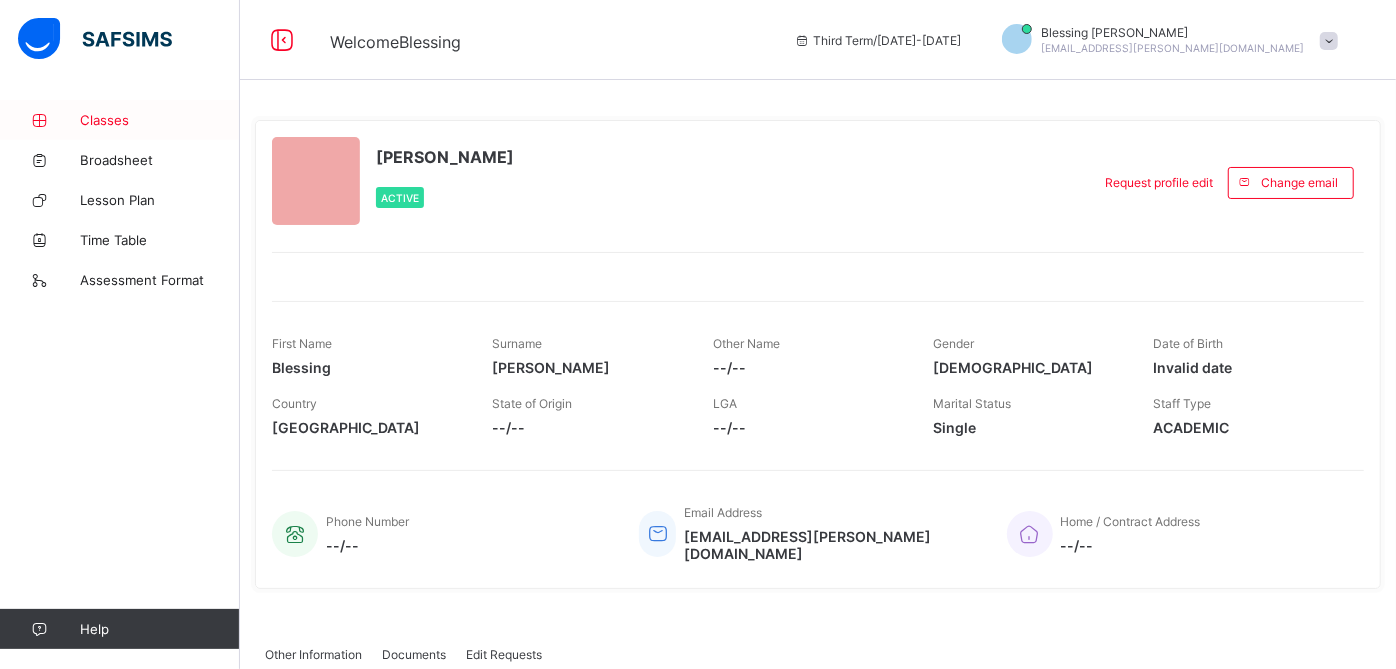 click on "Classes" at bounding box center (160, 120) 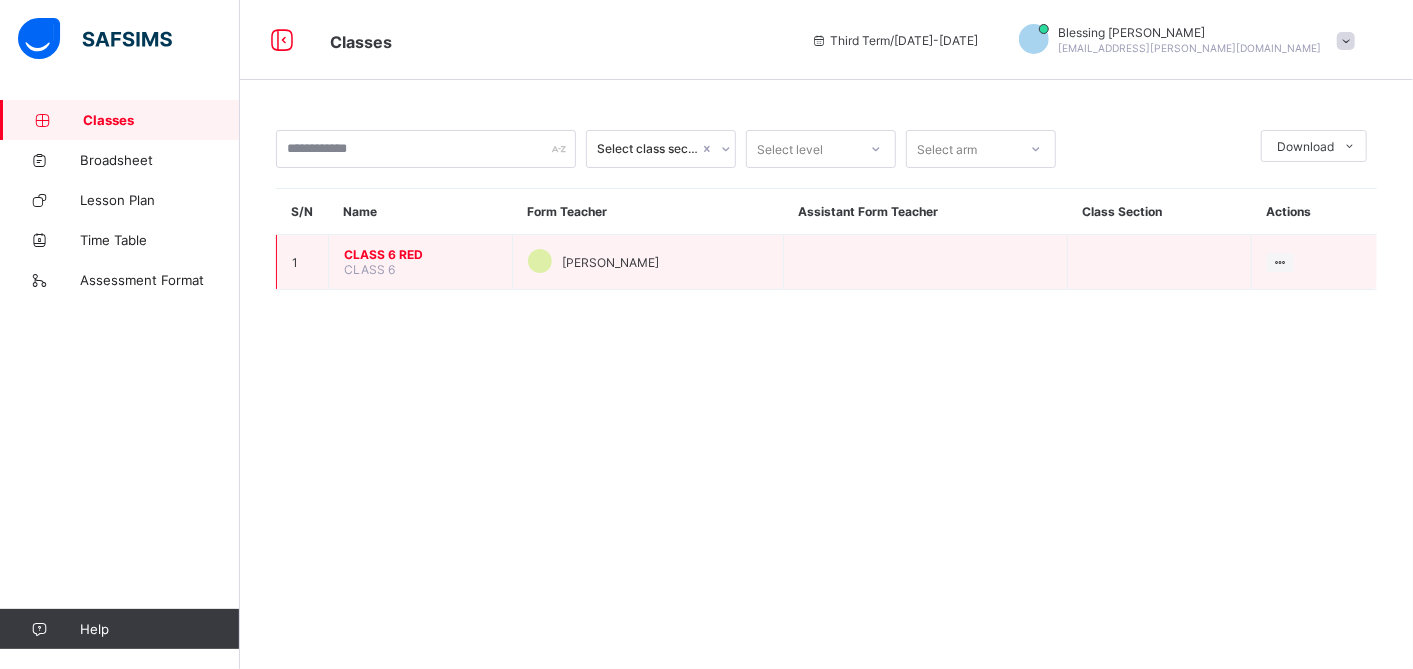 click on "CLASS 6   RED" at bounding box center [420, 254] 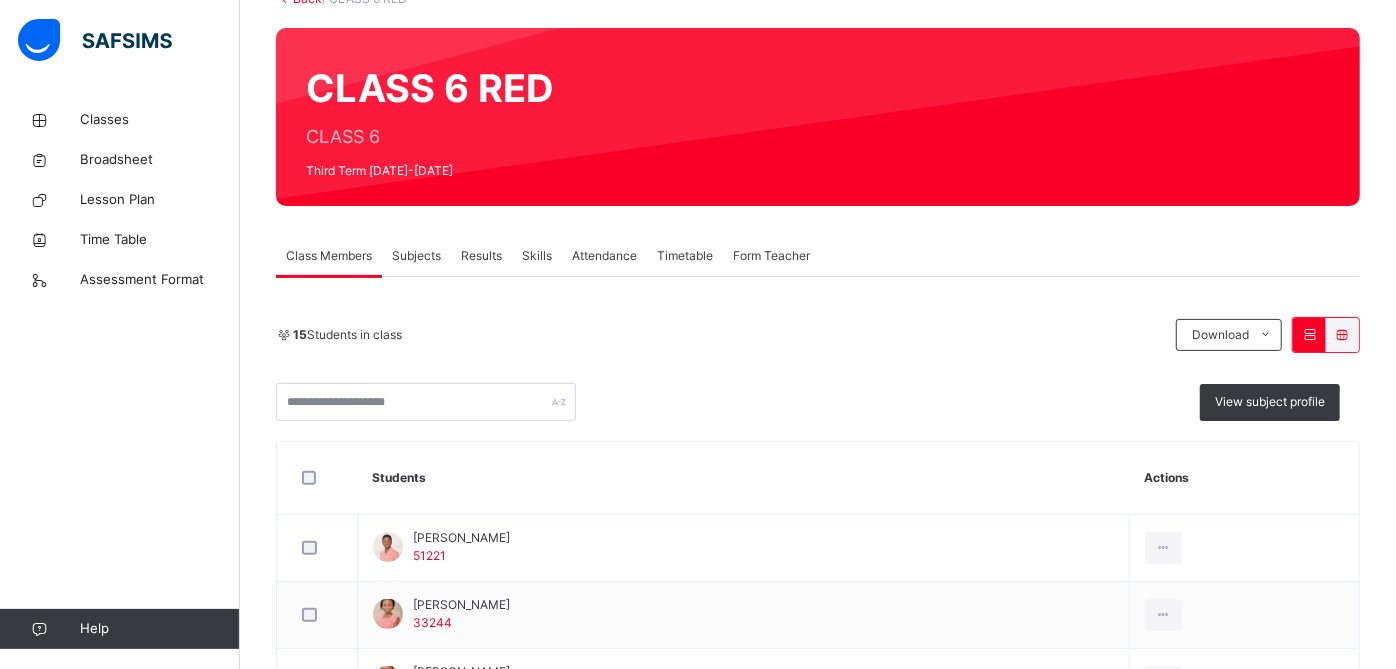 scroll, scrollTop: 157, scrollLeft: 0, axis: vertical 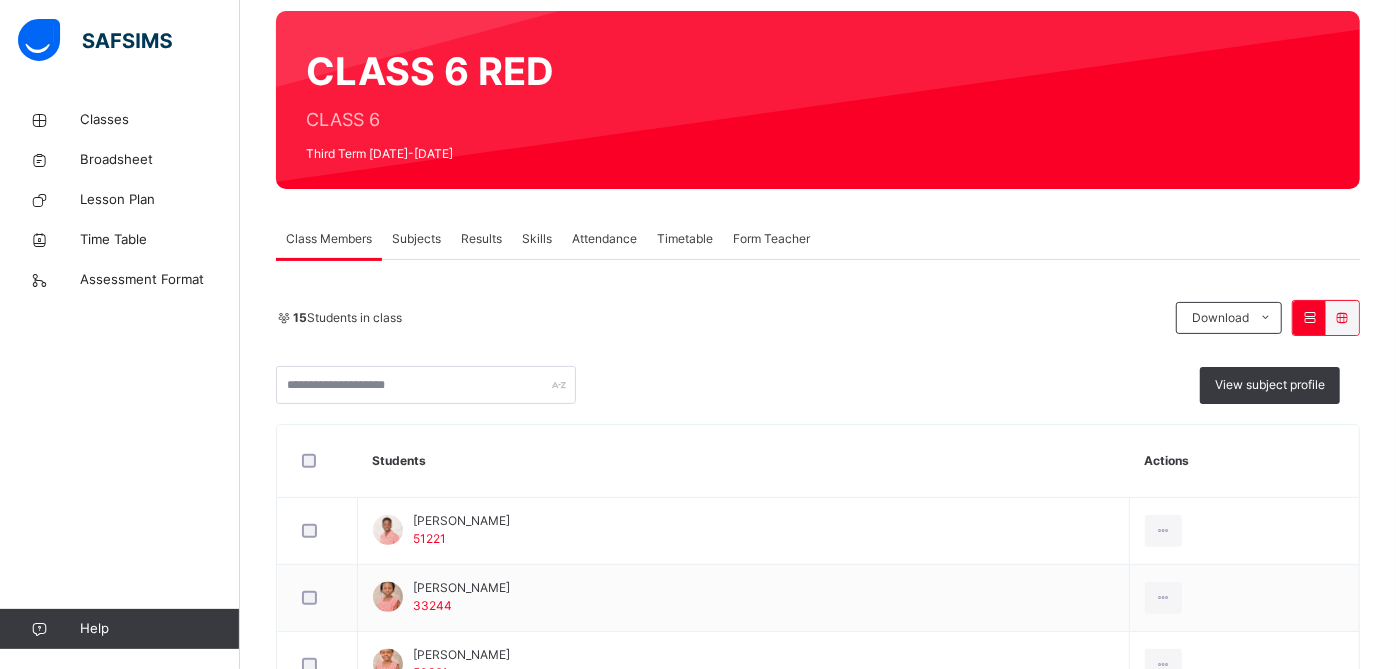 click on "Attendance" at bounding box center [604, 239] 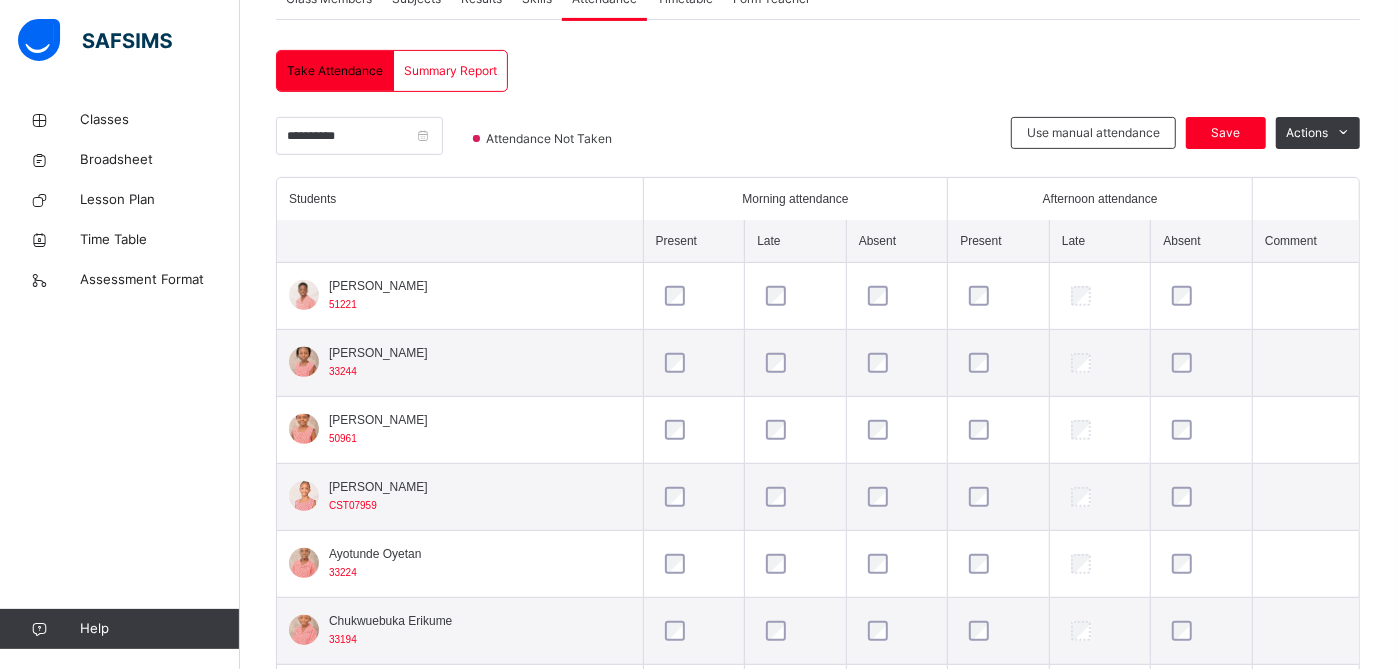 scroll, scrollTop: 401, scrollLeft: 0, axis: vertical 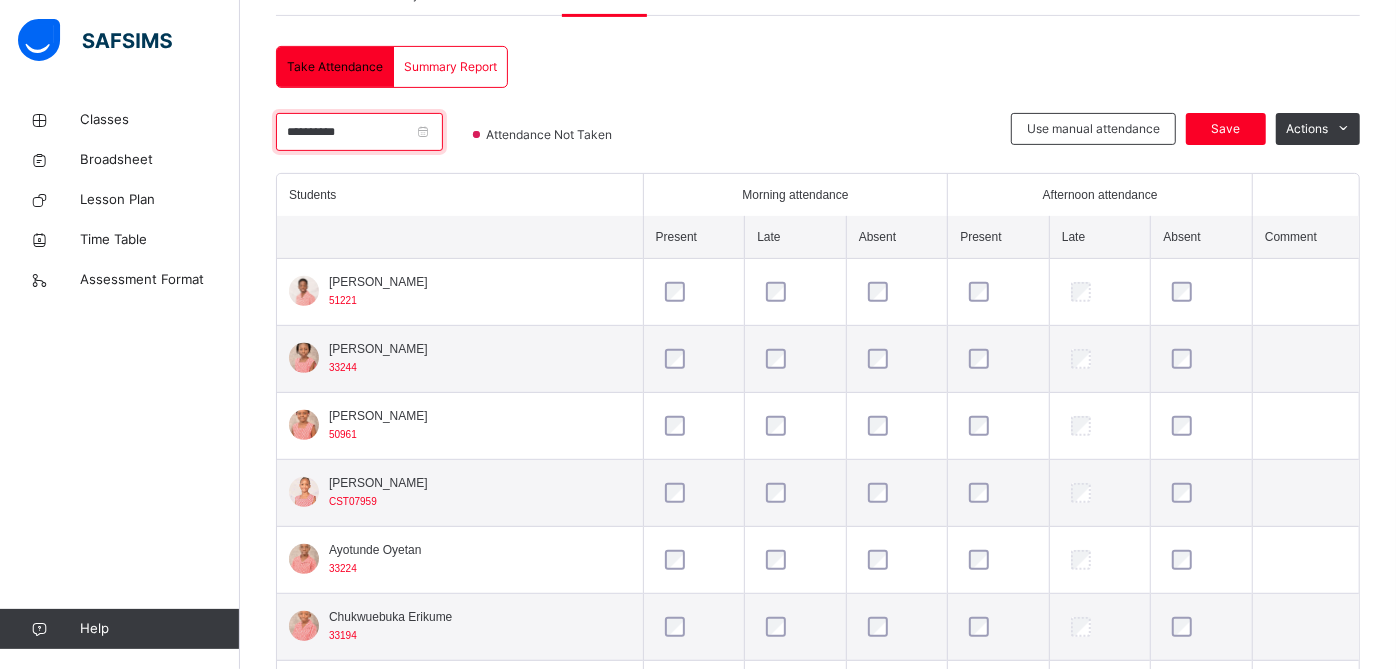 click on "**********" at bounding box center (359, 132) 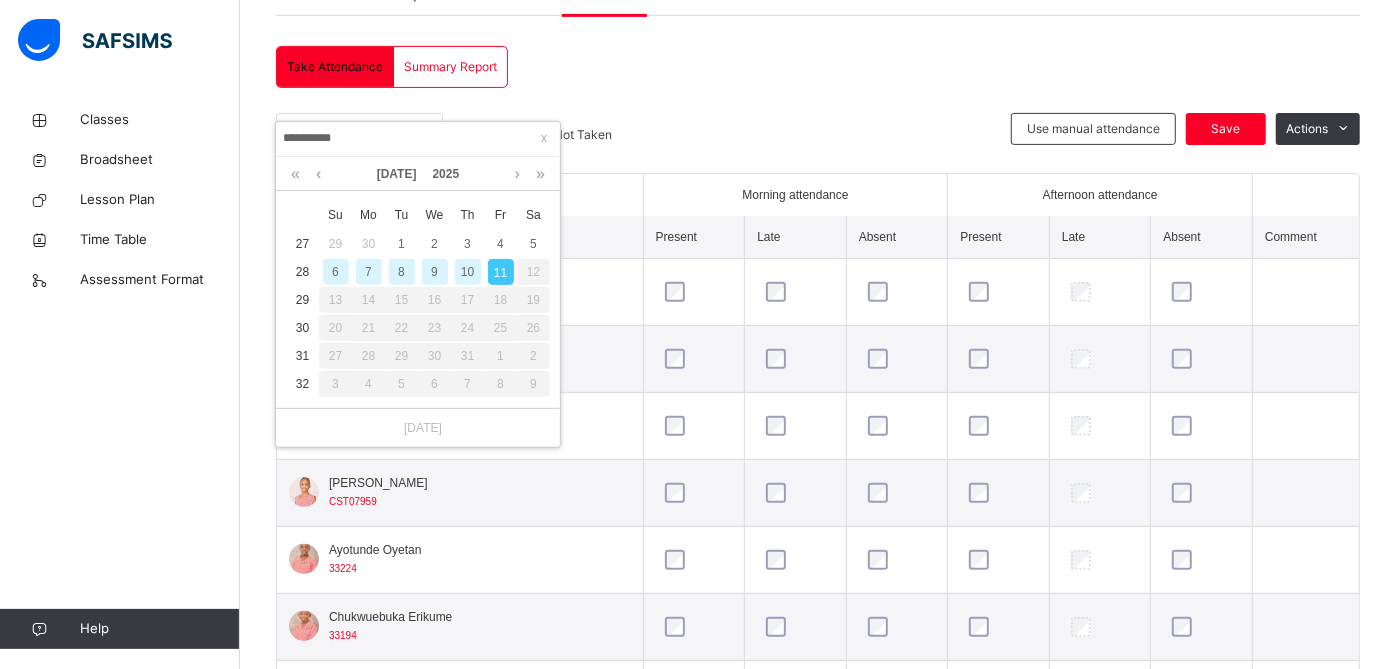click on "9" at bounding box center [435, 272] 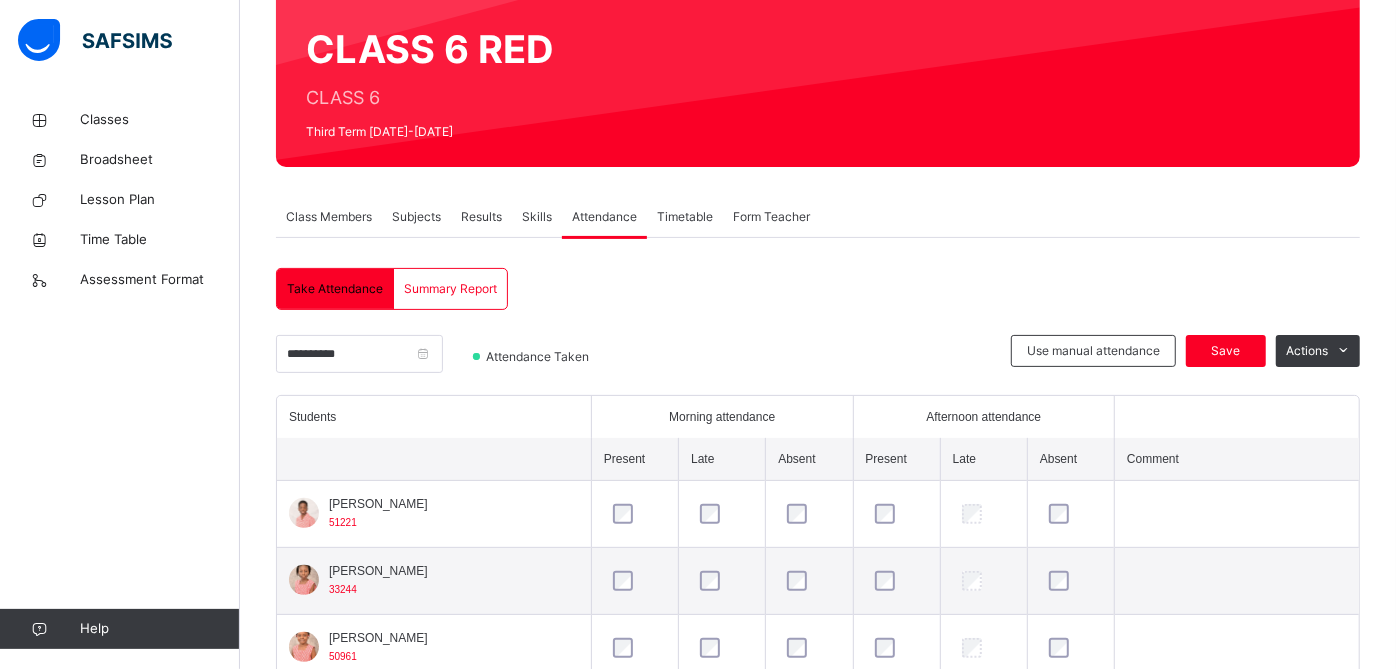 scroll, scrollTop: 401, scrollLeft: 0, axis: vertical 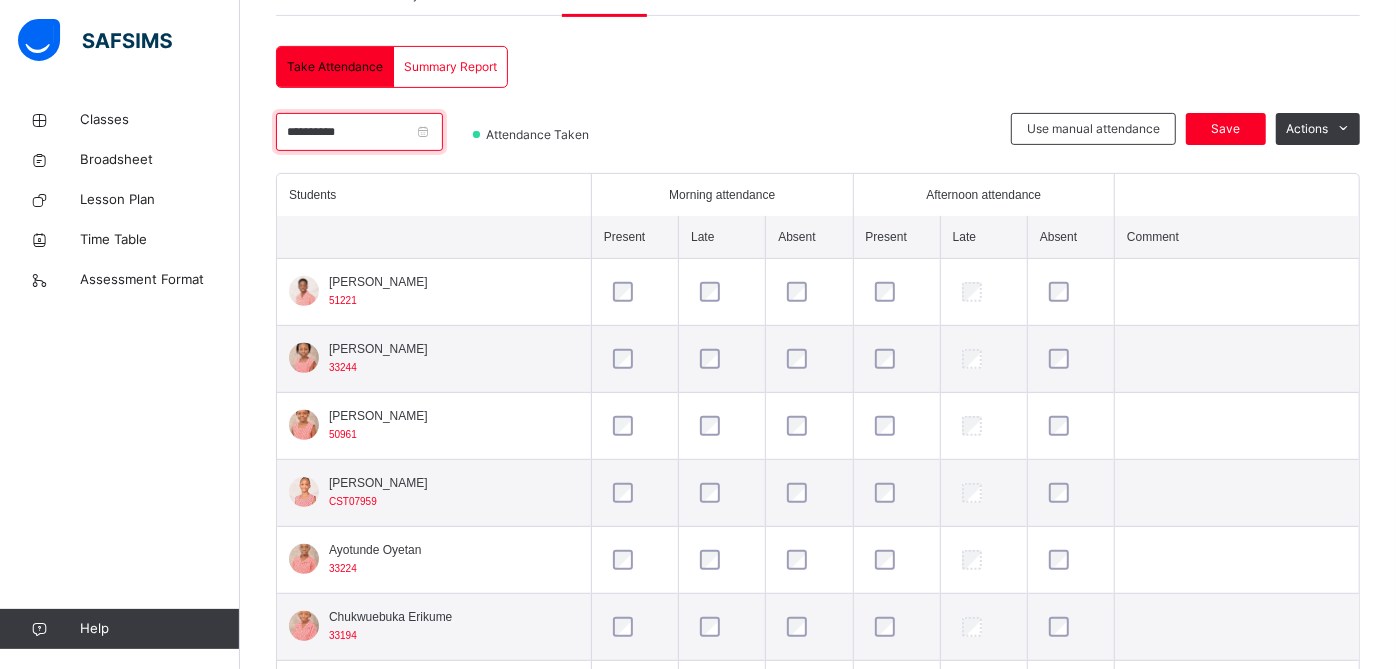 click on "**********" at bounding box center (359, 132) 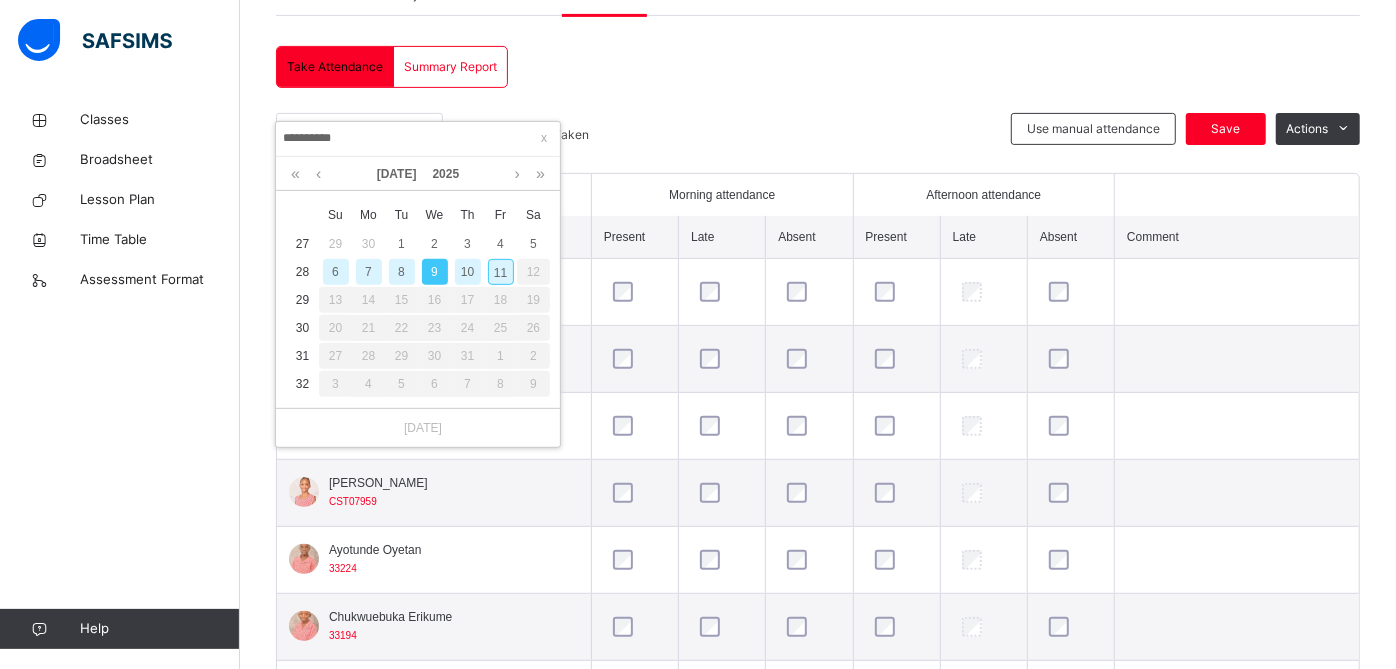 click on "10" at bounding box center [468, 272] 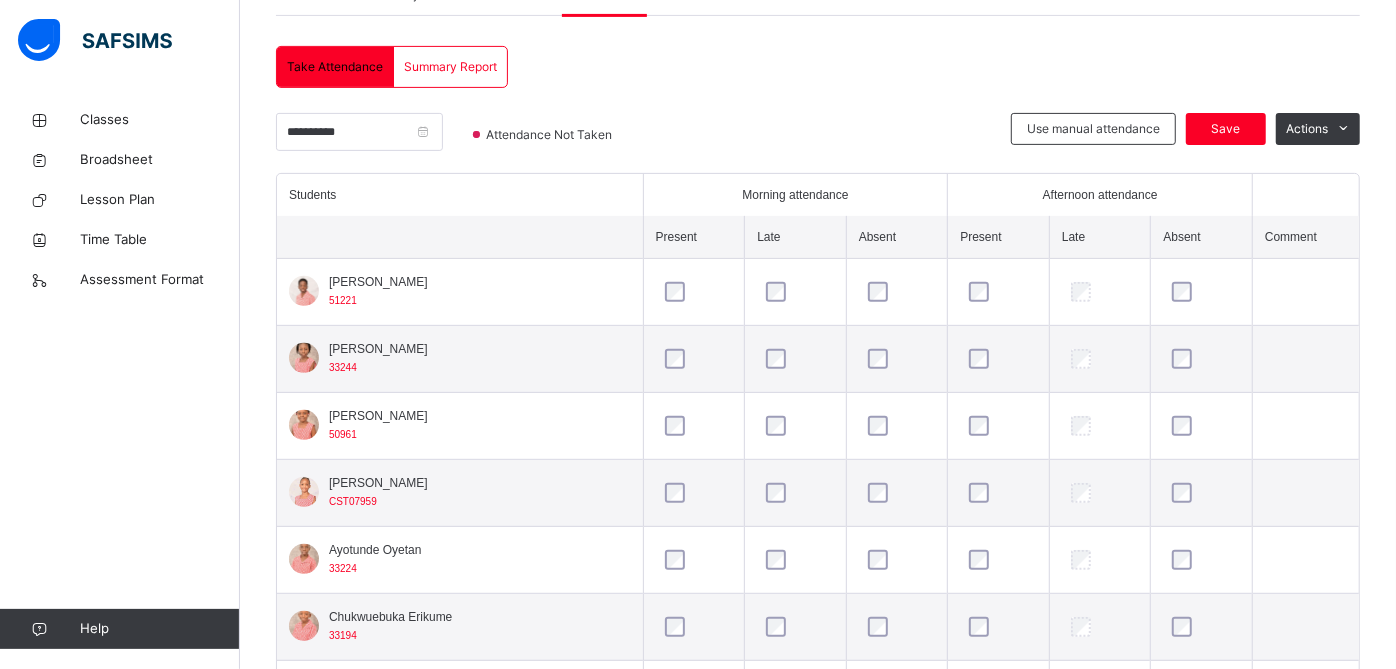 scroll, scrollTop: 1045, scrollLeft: 0, axis: vertical 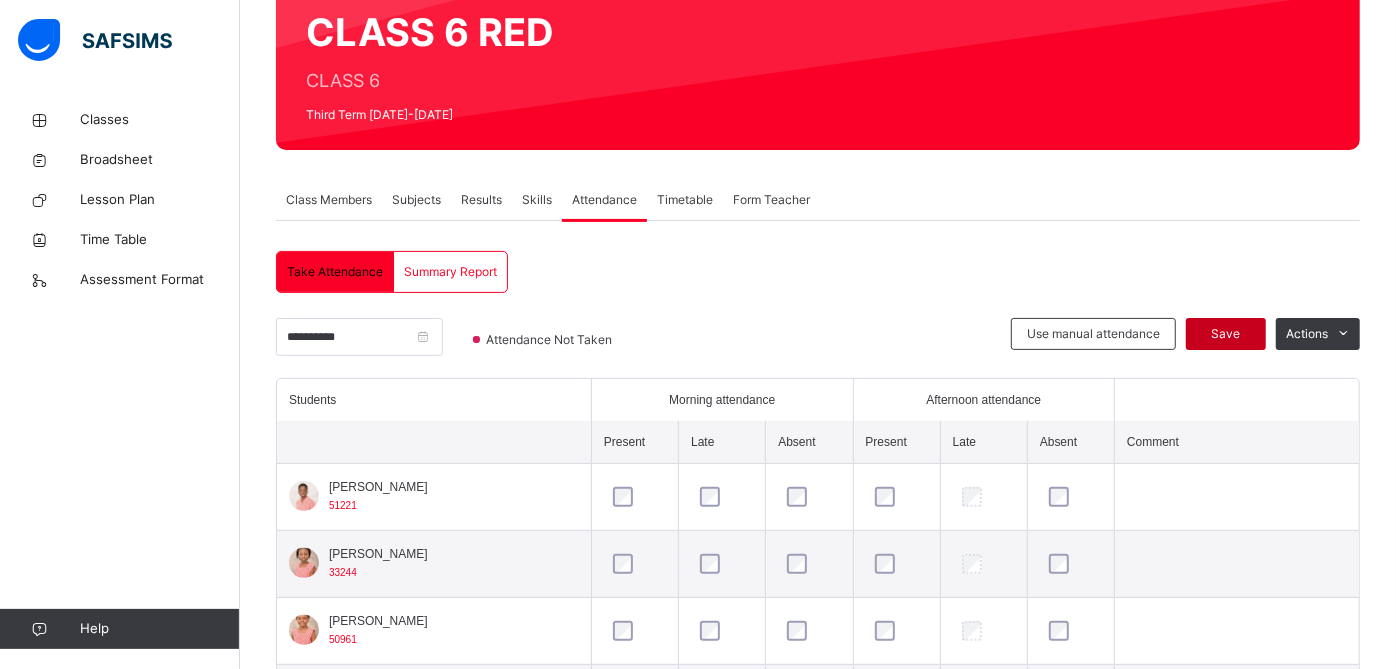 click on "Save" at bounding box center [1226, 334] 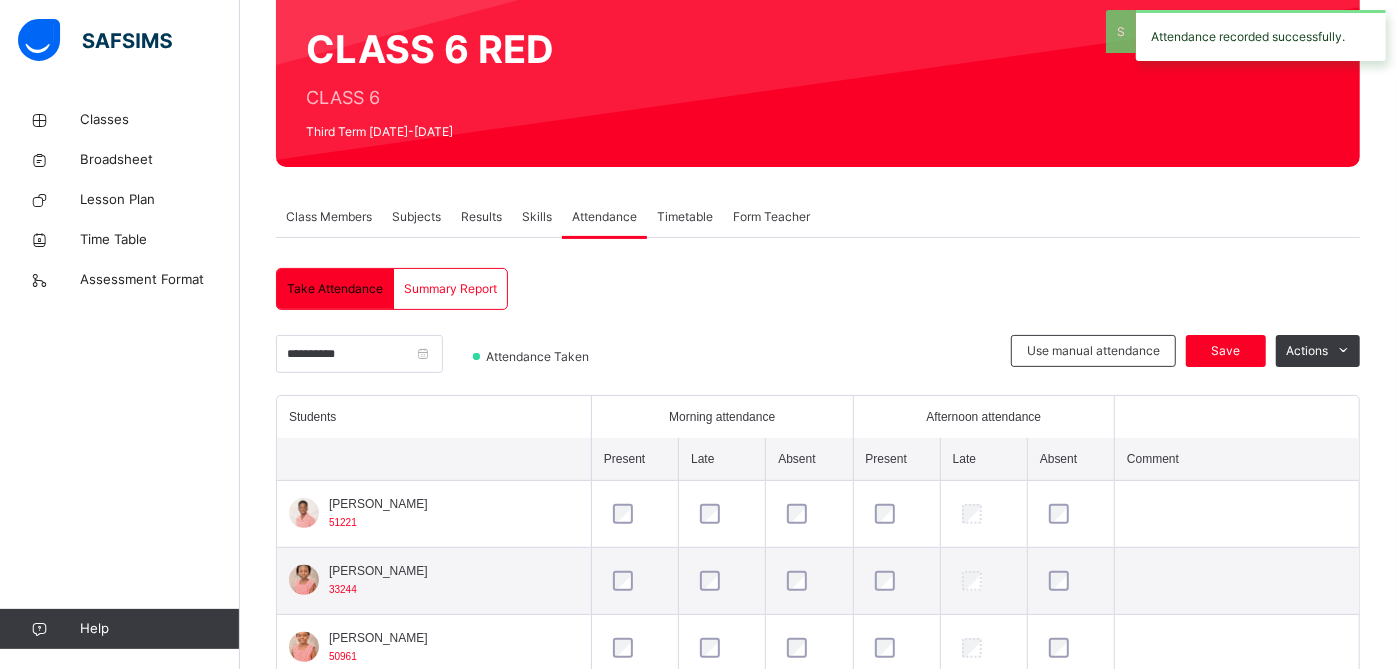 scroll, scrollTop: 196, scrollLeft: 0, axis: vertical 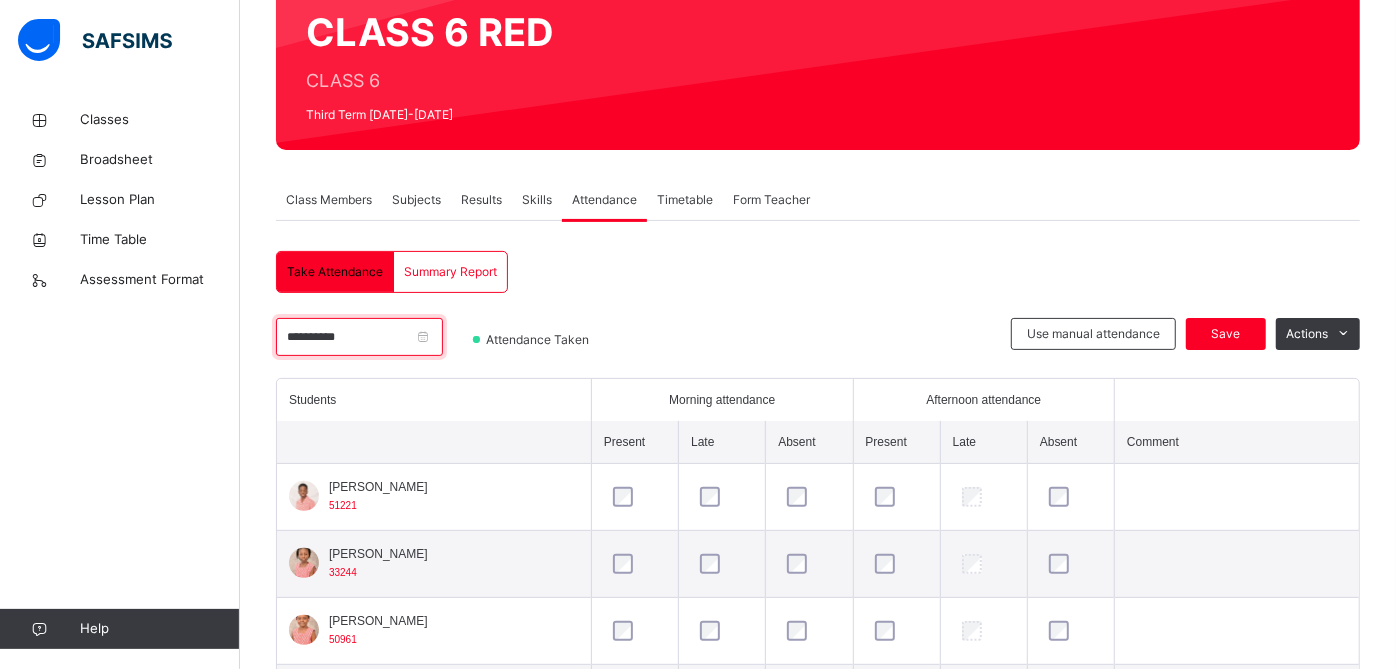 click on "**********" at bounding box center (359, 337) 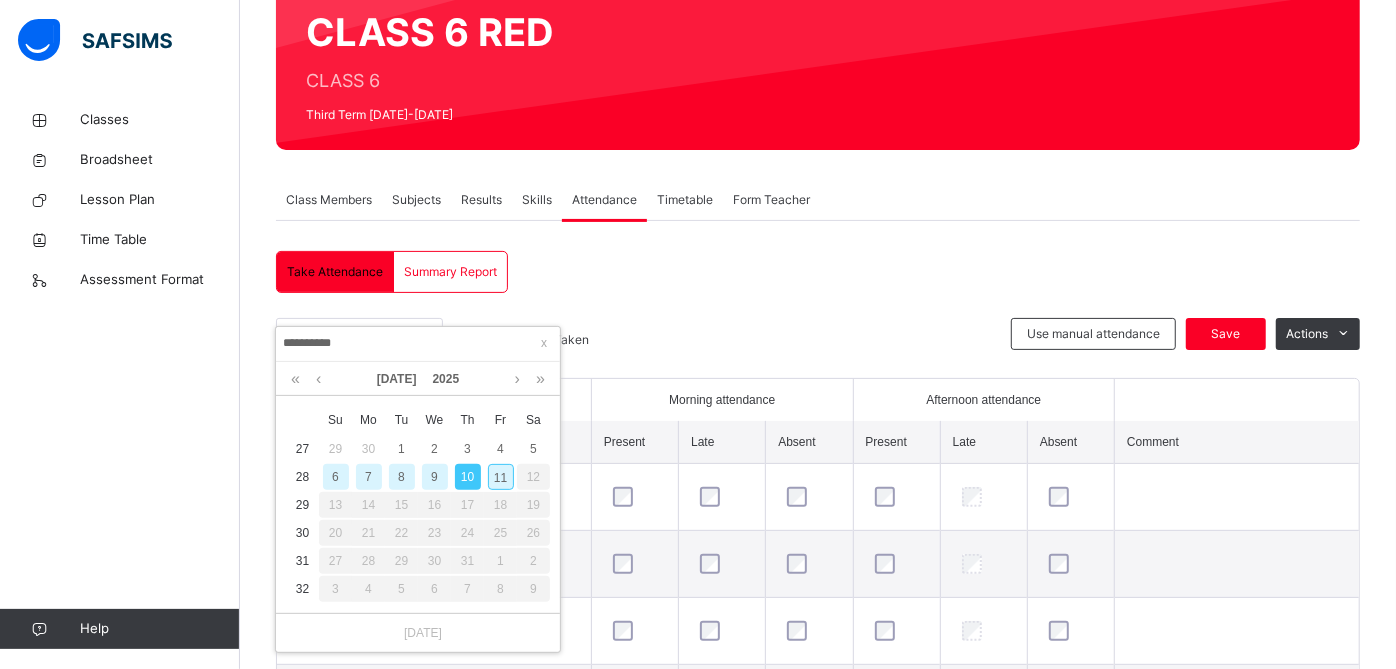 click on "11" at bounding box center [501, 477] 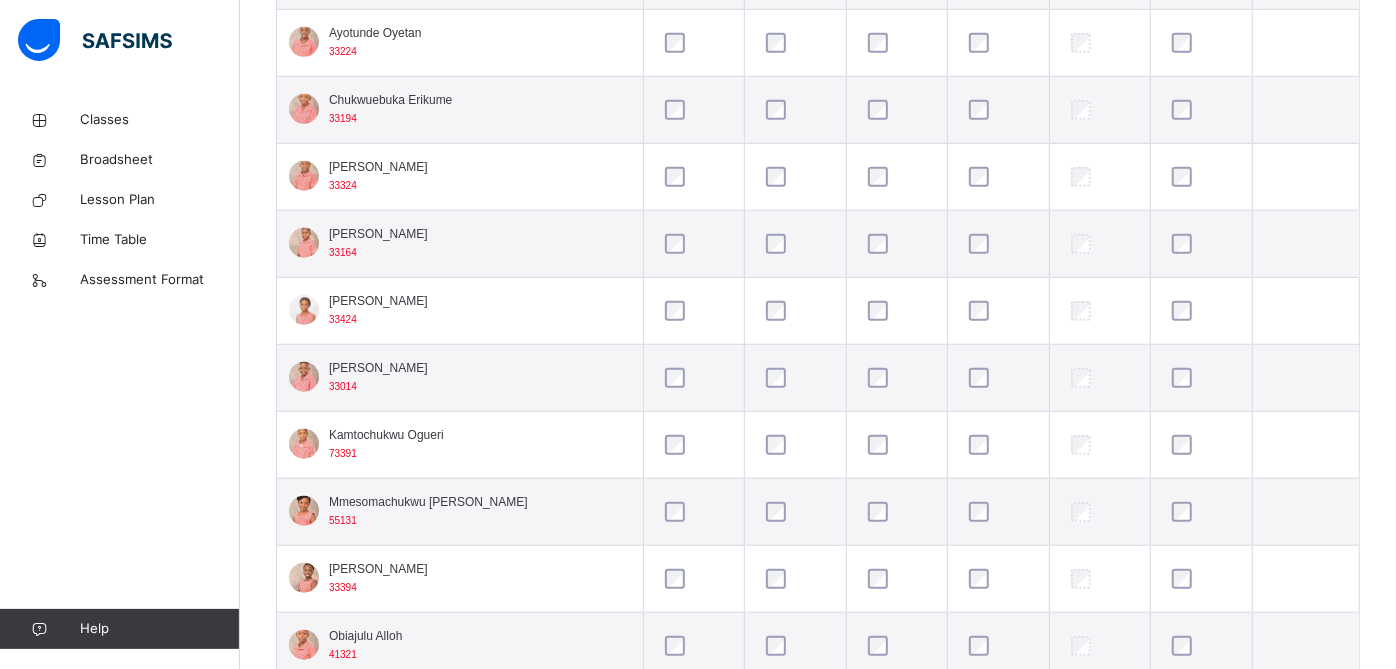 scroll, scrollTop: 1045, scrollLeft: 0, axis: vertical 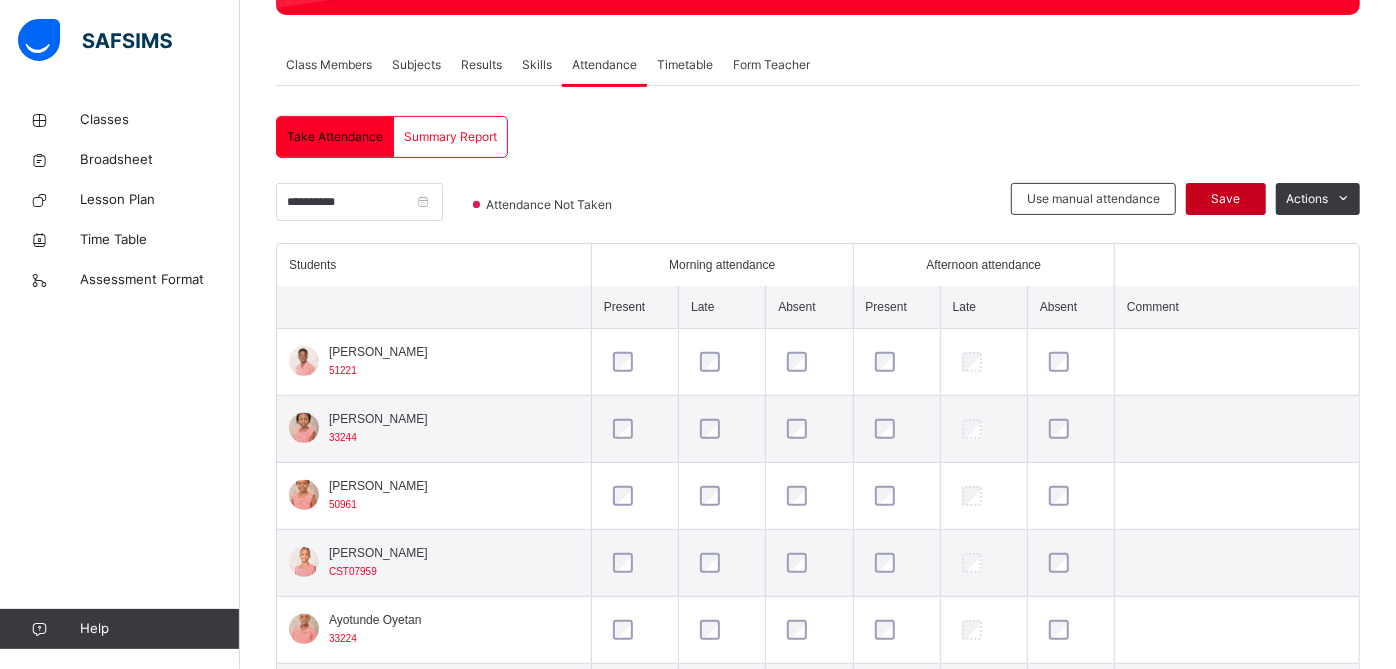 click on "Save" at bounding box center [1226, 199] 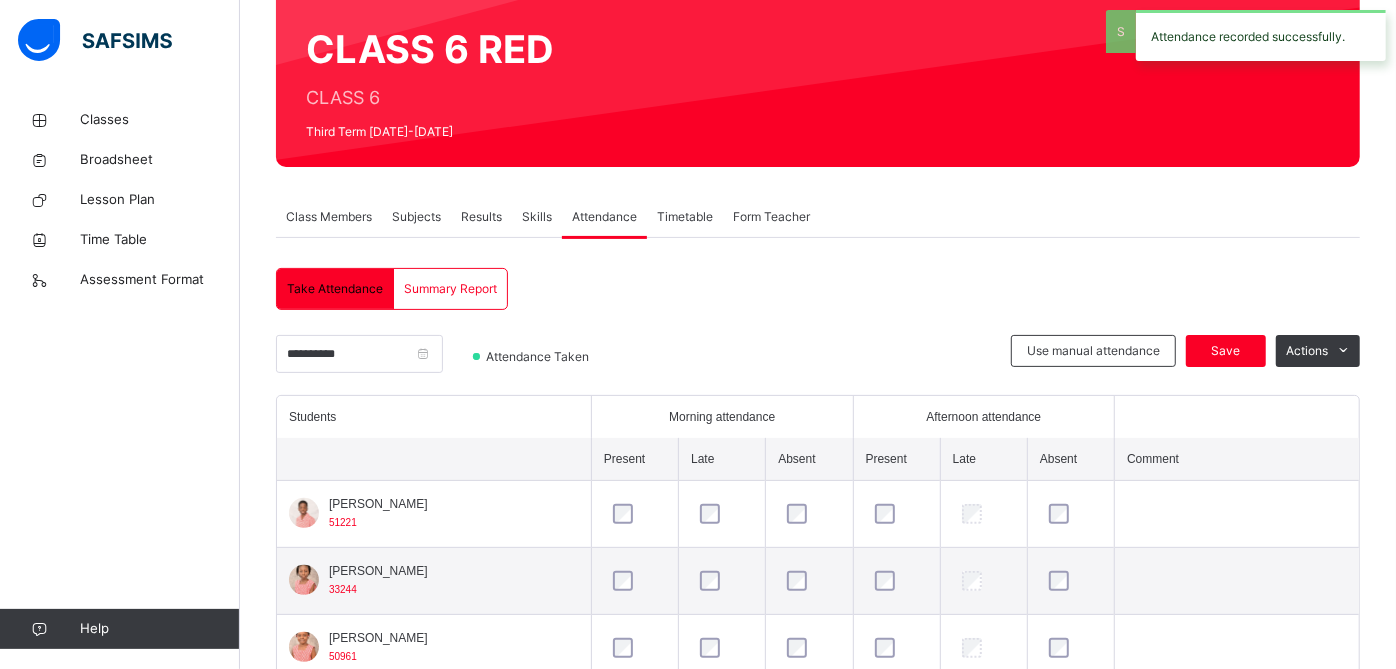 scroll, scrollTop: 331, scrollLeft: 0, axis: vertical 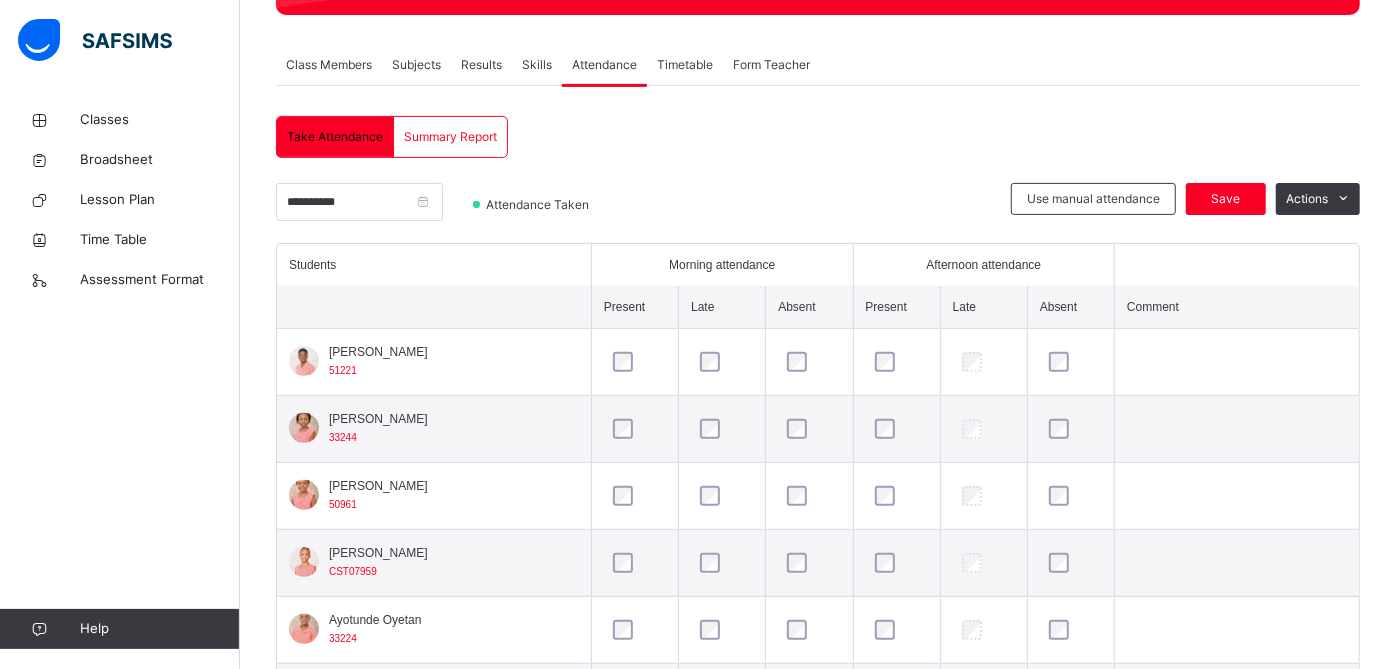 click on "Subjects" at bounding box center [416, 65] 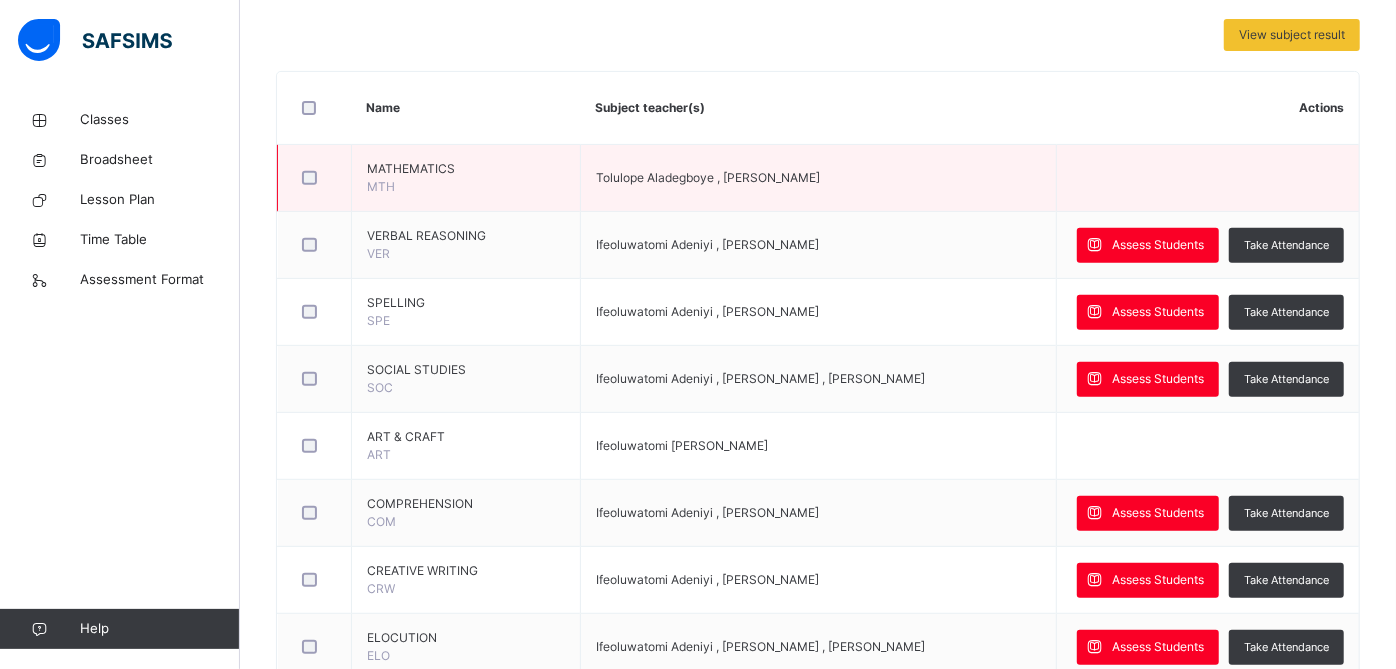 scroll, scrollTop: 431, scrollLeft: 0, axis: vertical 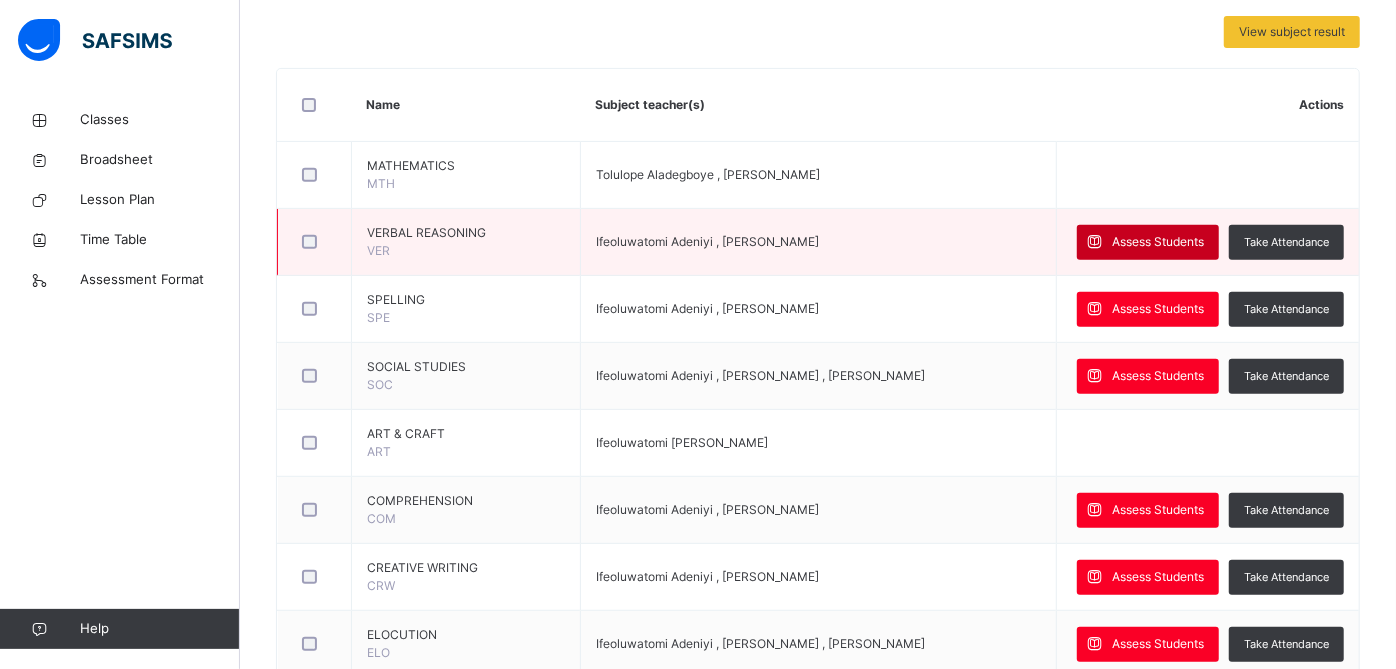 click on "Assess Students" at bounding box center [1148, 242] 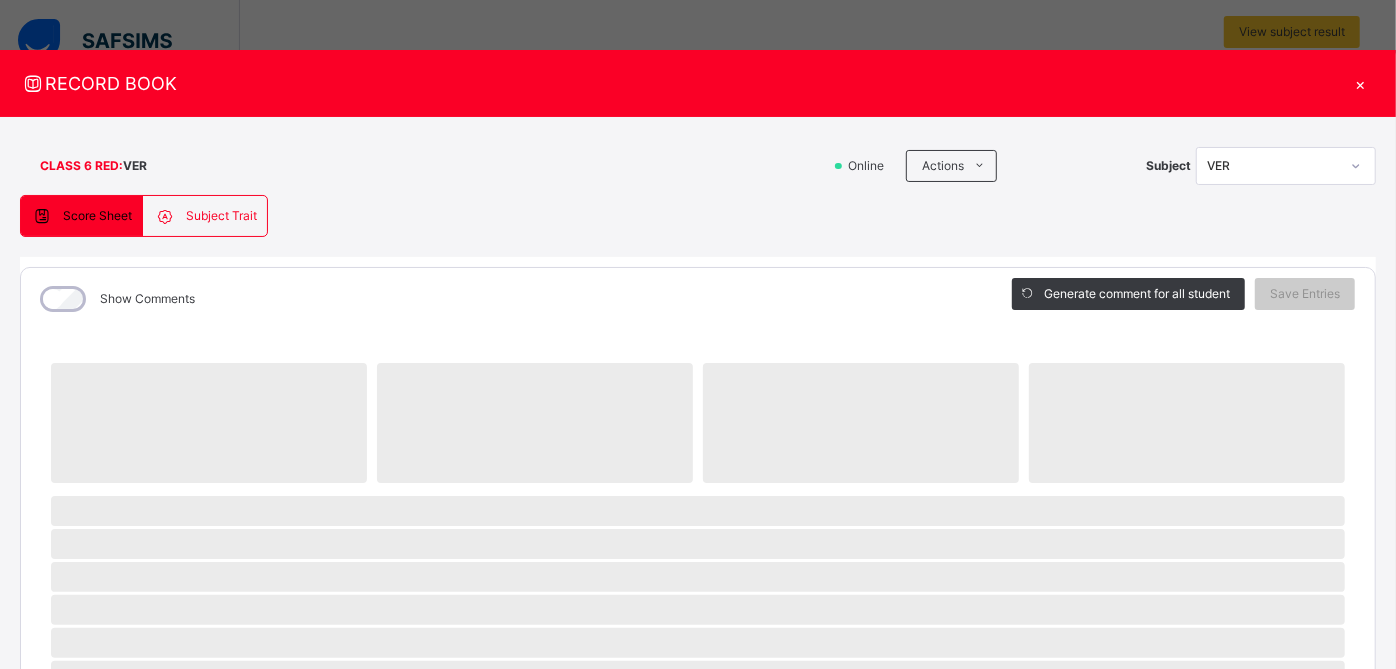 click on "Score Sheet Subject Trait Score Sheet Subject Trait Show Comments   Generate comment for all student   Save Entries Class Level:  CLASS 6   RED Subject:  VER Session:  2024/2025 Session Session:  Third Term ‌ ‌ ‌ ‌ ‌ ‌ ‌ ‌ ‌ ‌ ‌ ‌ ‌ ‌ ‌ ‌ ‌ ‌ ‌ ‌ ‌ ‌ ‌ ‌ ‌ ‌ ‌ ‌ ‌   ×   Subject Teacher’s Comment Generate and see in full the comment developed by the AI with an option to regenerate the comment [PERSON_NAME] Bot Please wait while the [PERSON_NAME] Bot generates comments for all your students Select a Student Select a student from the list to the left to view and enter subject trait records" at bounding box center (698, 777) 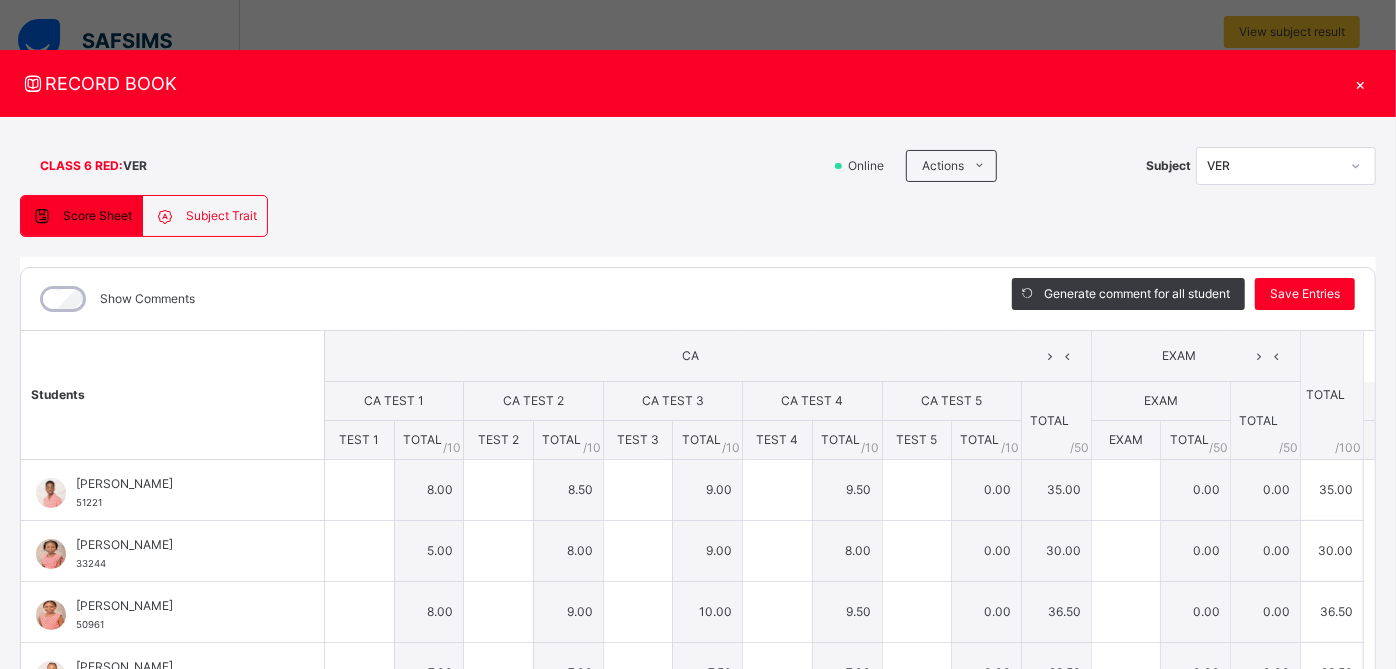 type on "*" 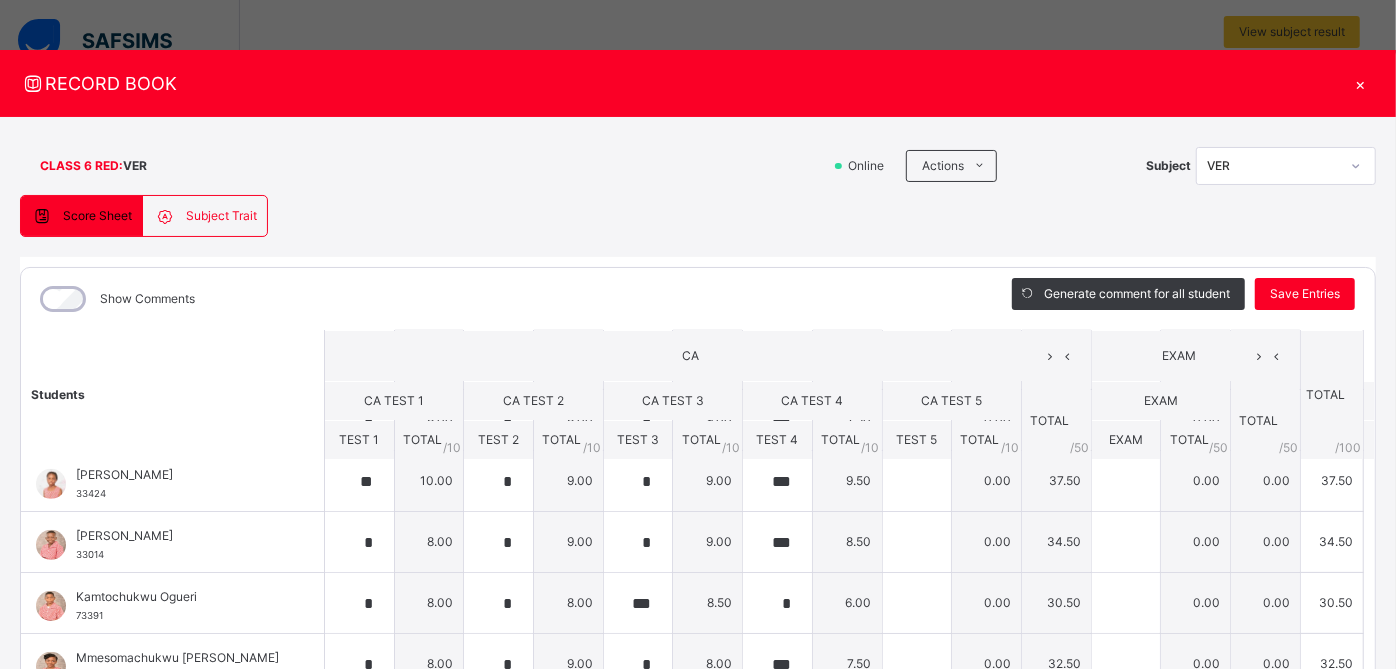 scroll, scrollTop: 540, scrollLeft: 0, axis: vertical 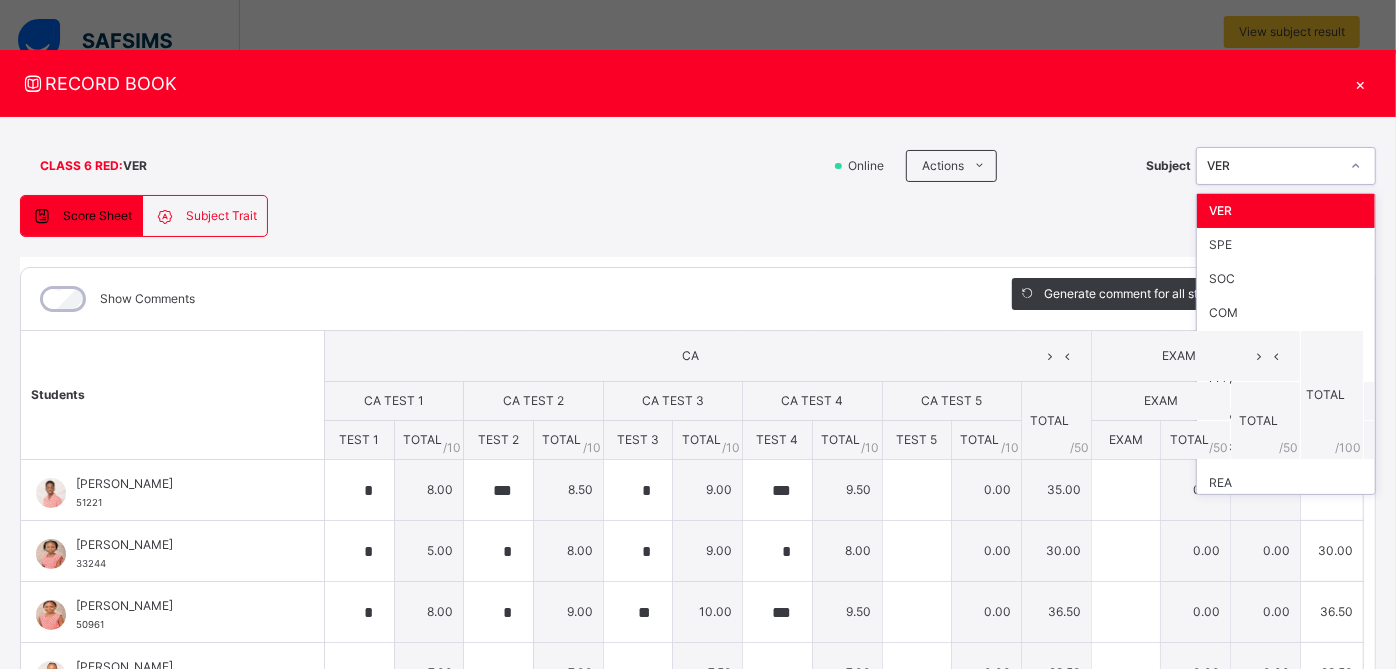 click 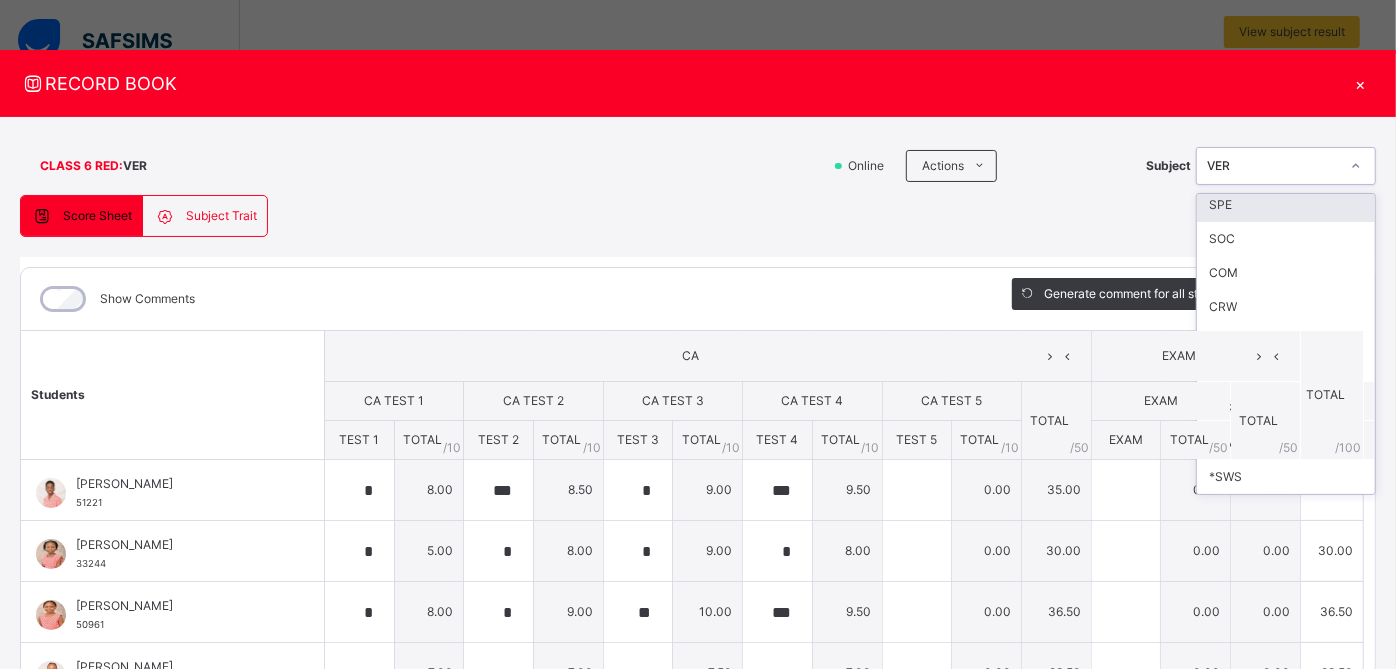 scroll, scrollTop: 0, scrollLeft: 0, axis: both 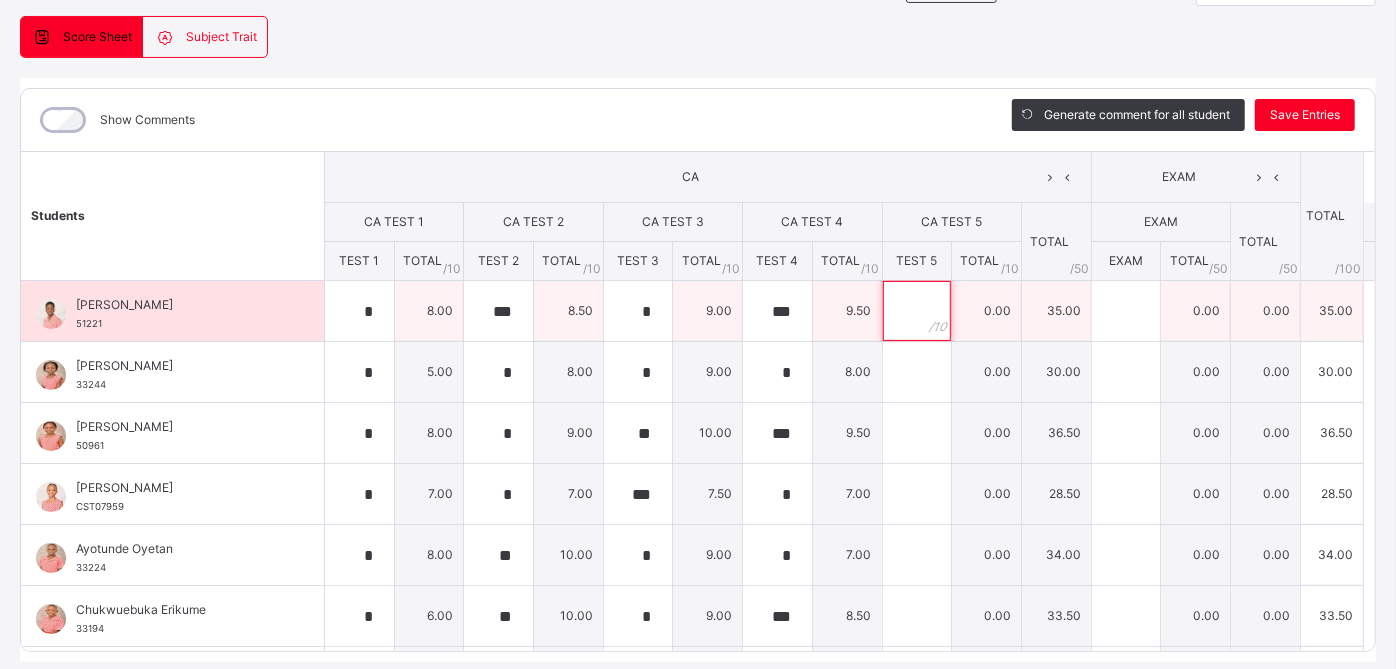 click at bounding box center [917, 311] 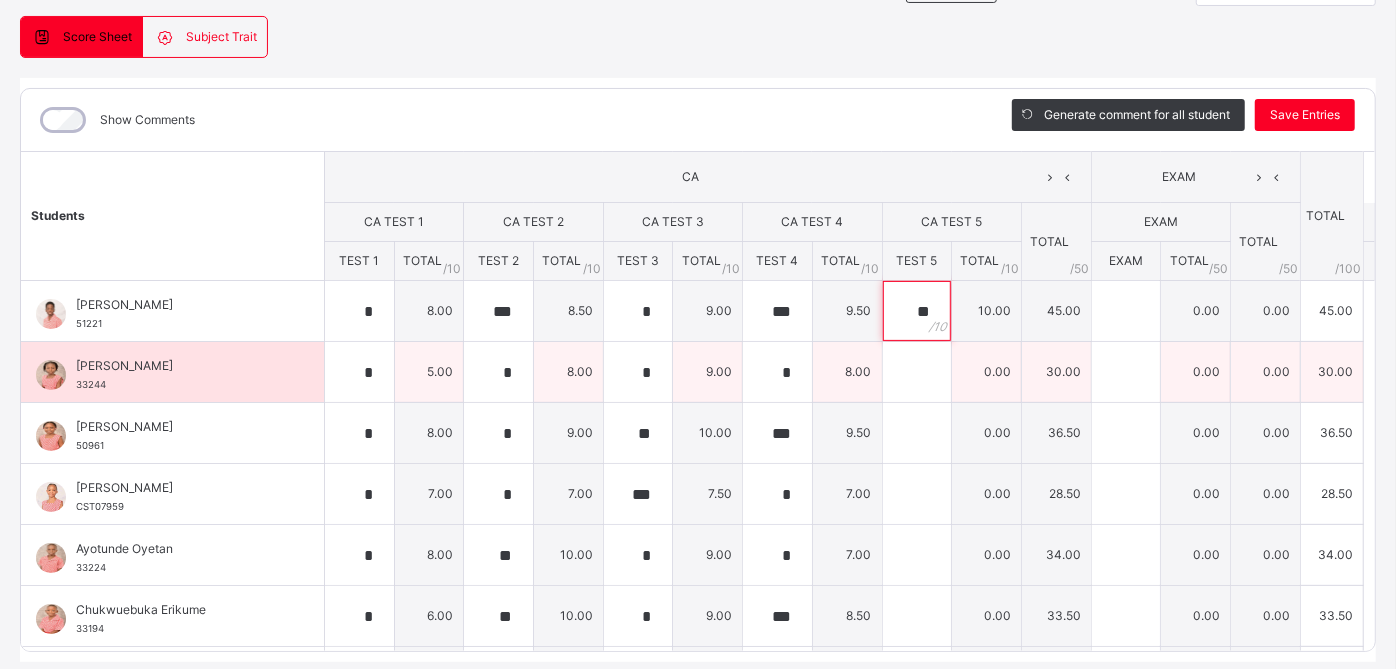 type on "**" 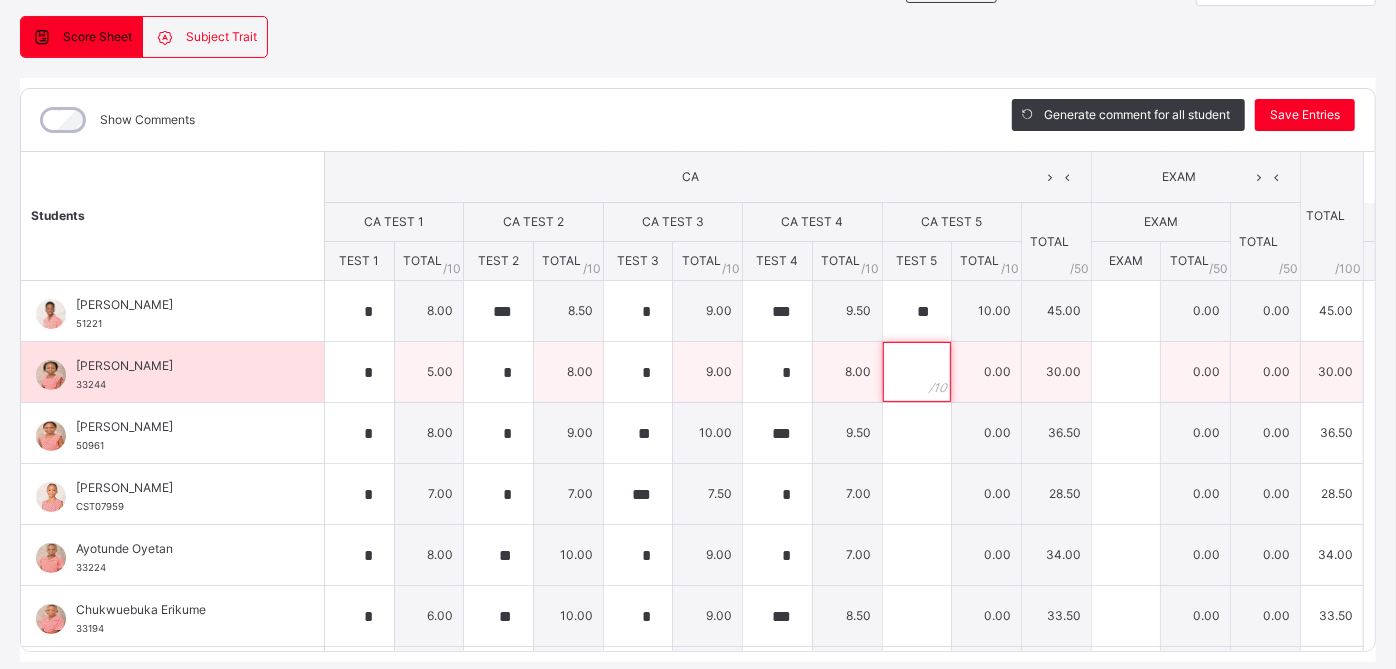 click at bounding box center [917, 372] 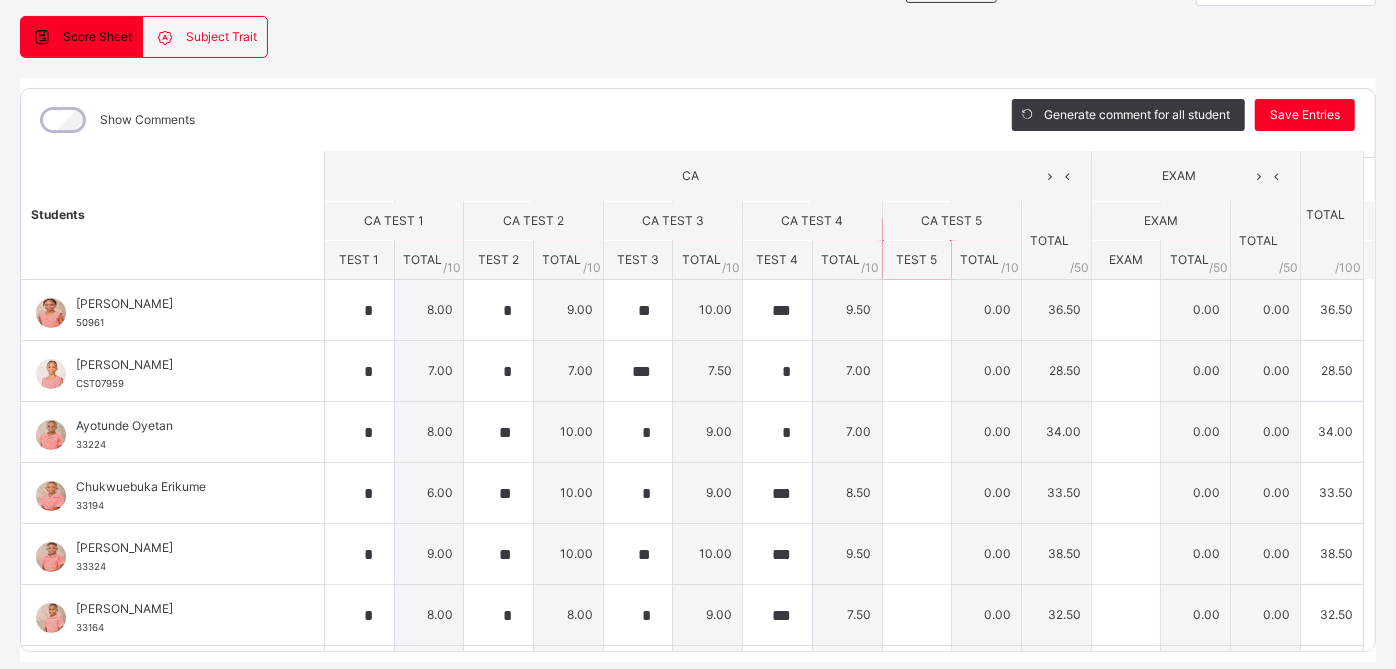 scroll, scrollTop: 124, scrollLeft: 0, axis: vertical 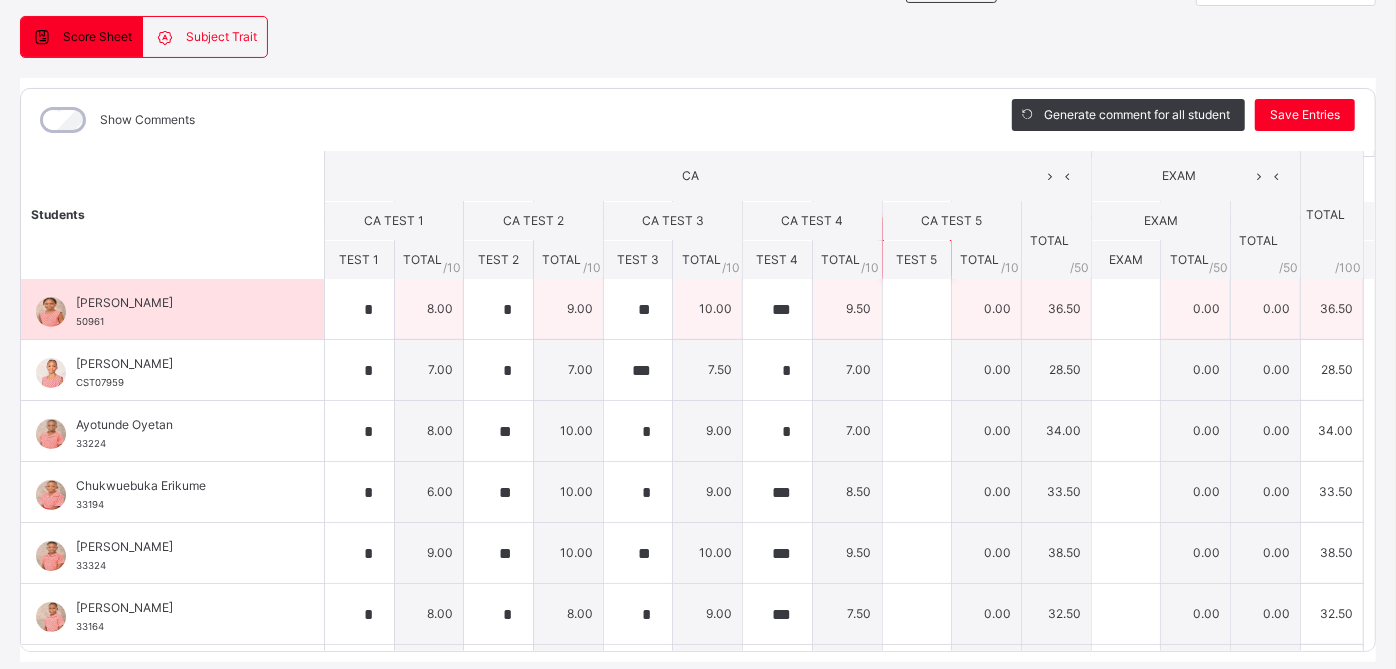 type on "**" 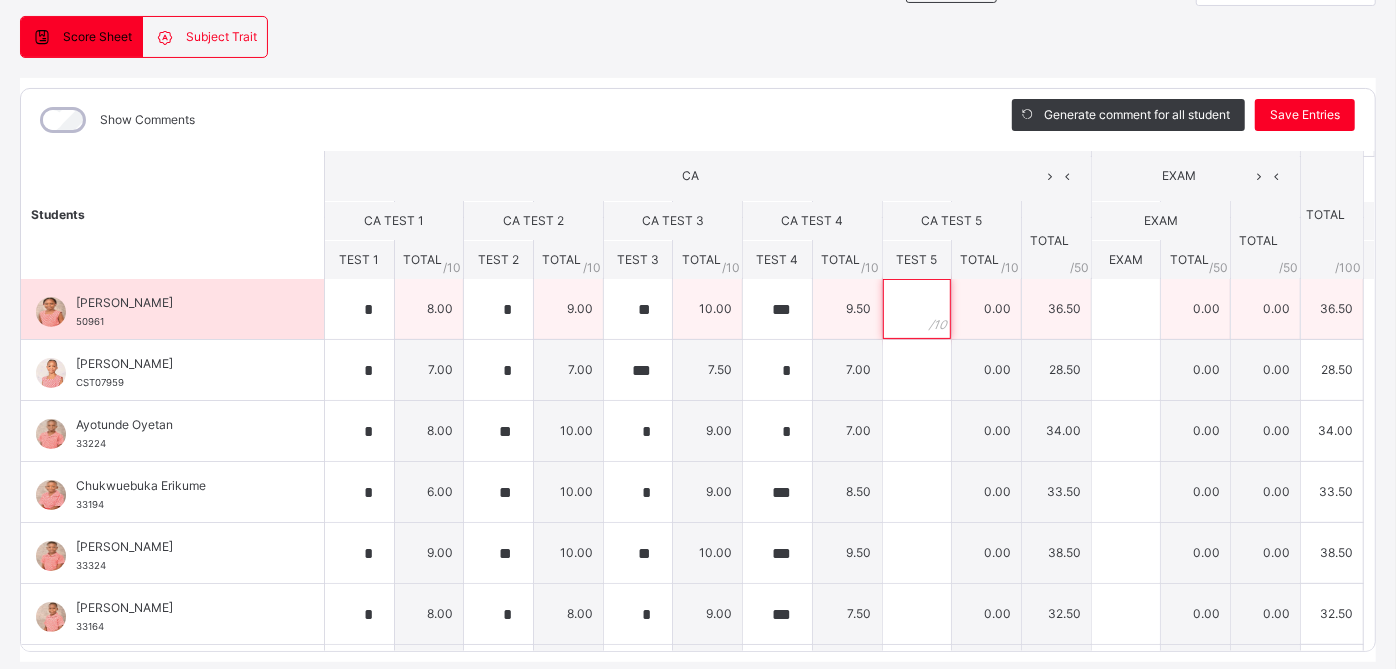 click at bounding box center [917, 309] 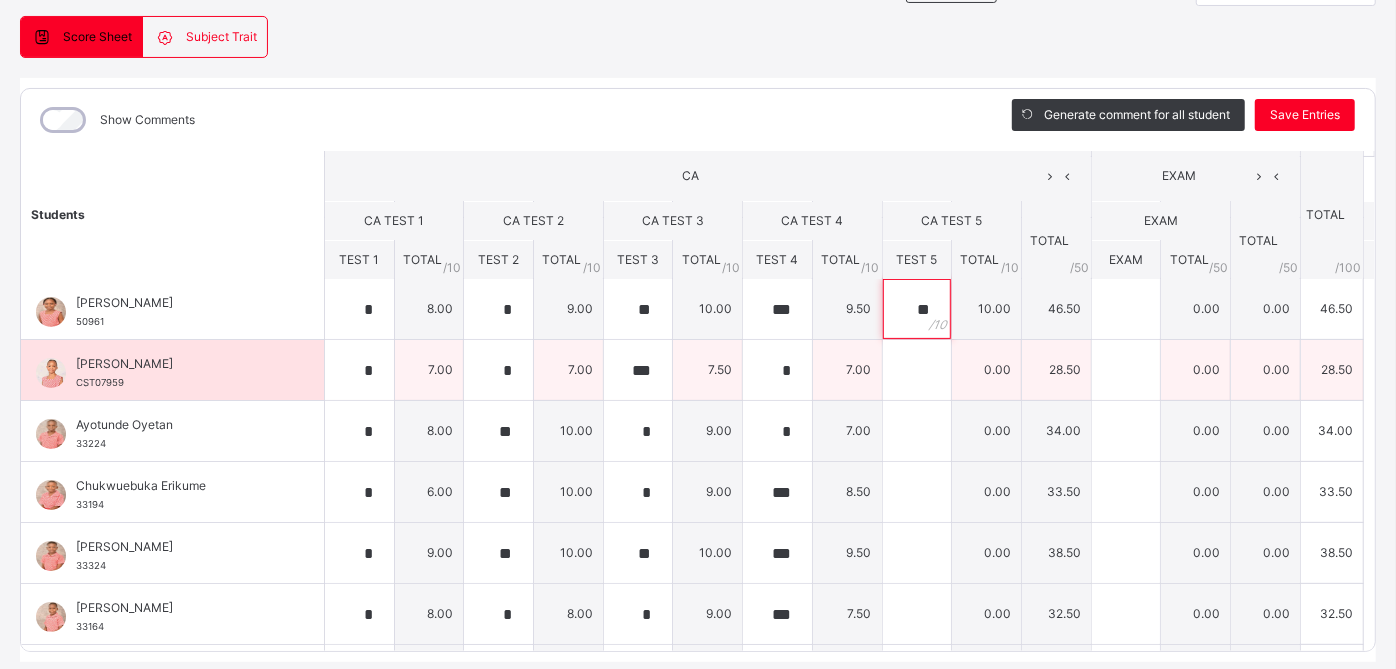type on "**" 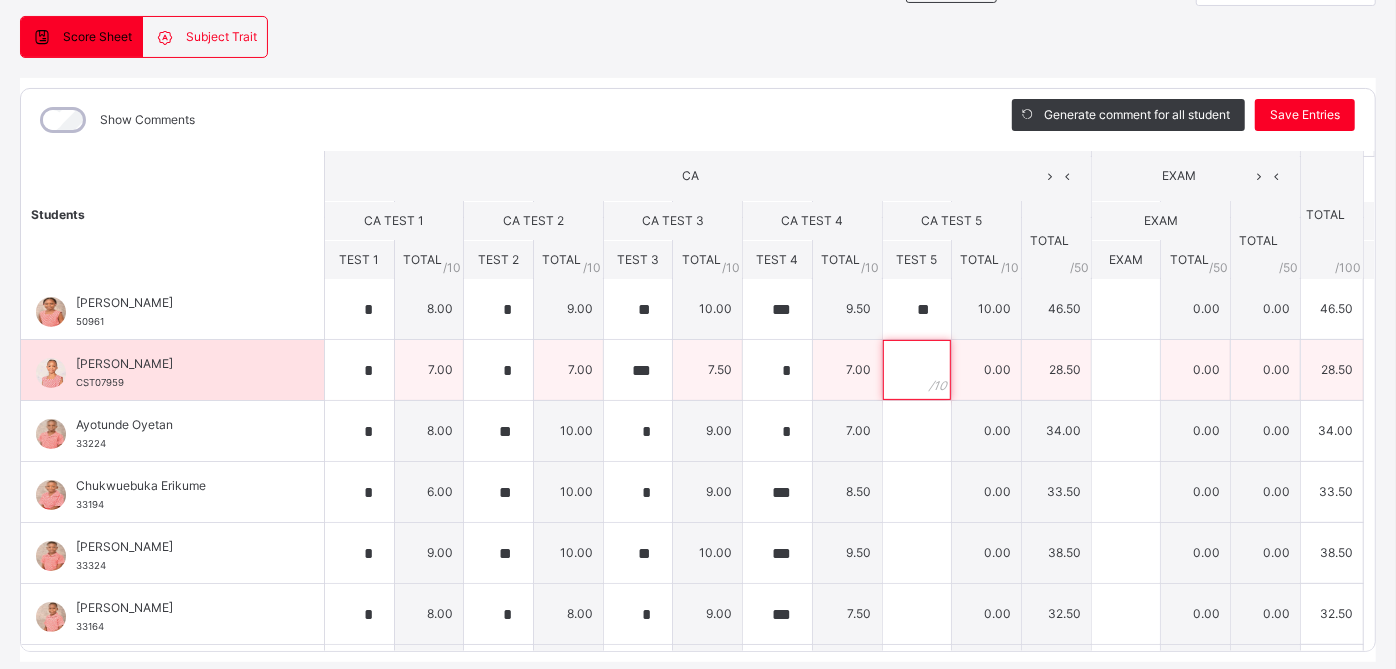 click at bounding box center [917, 370] 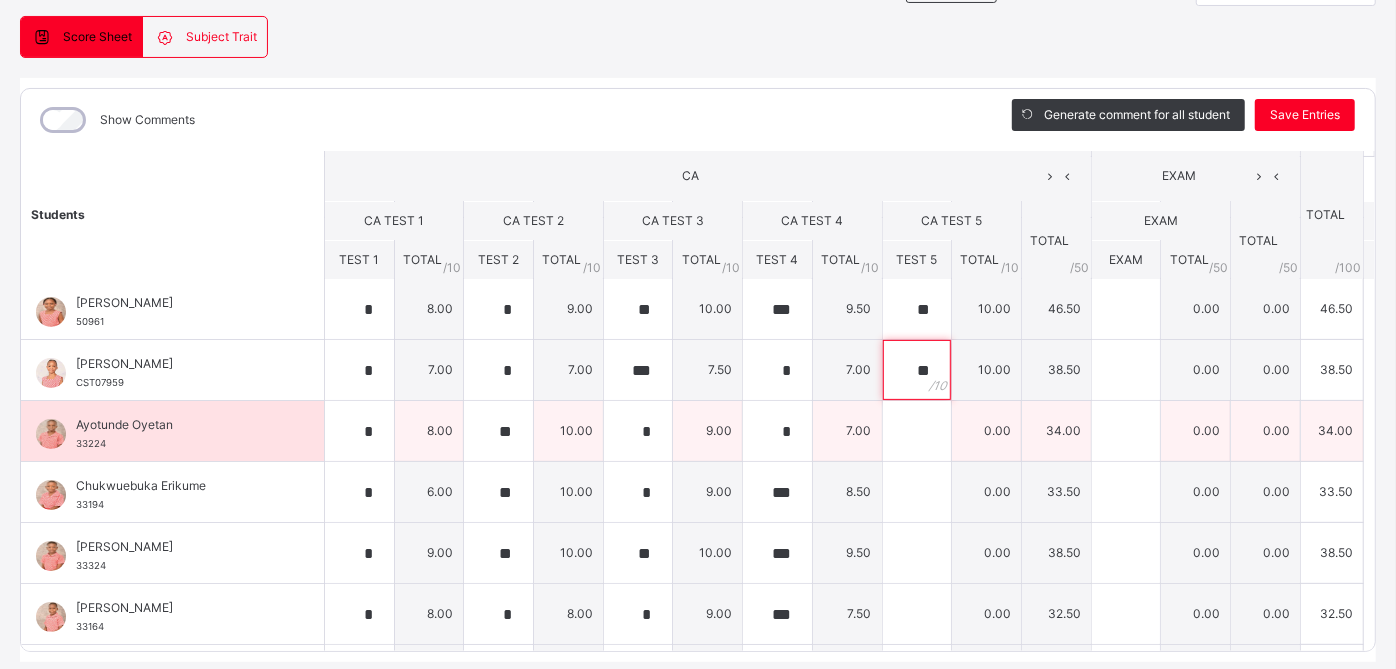 type on "**" 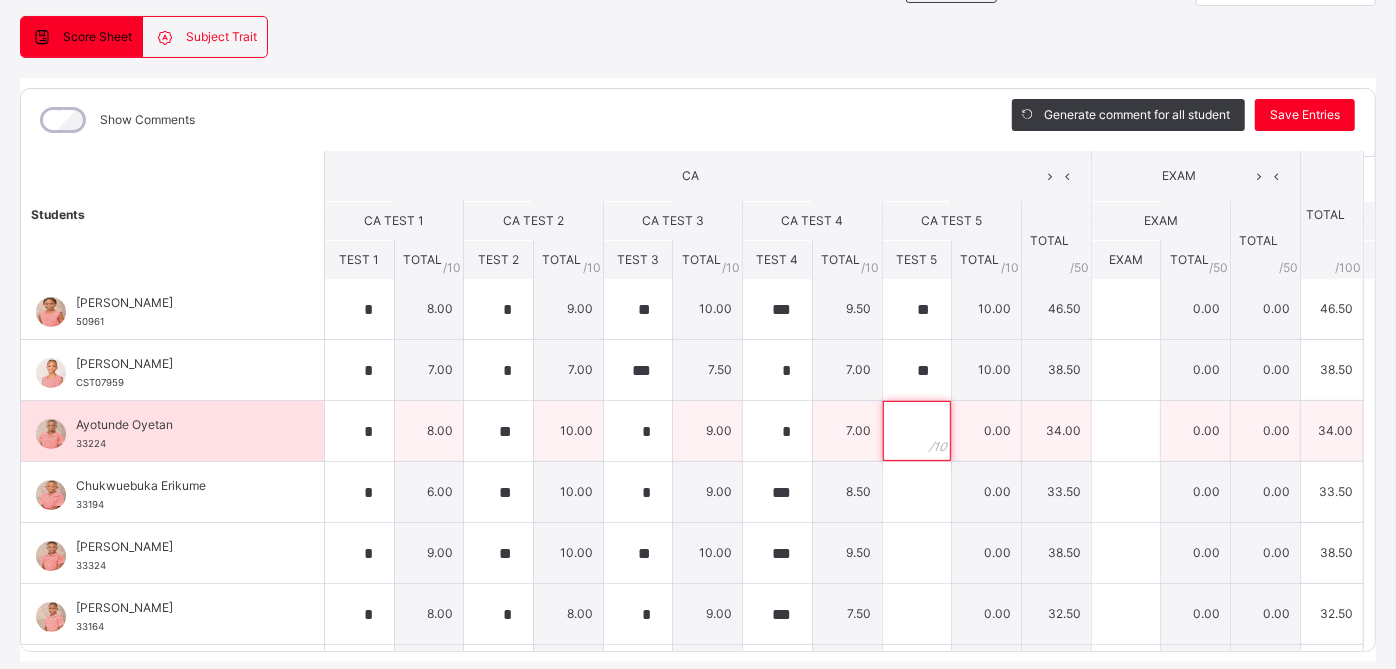 click at bounding box center [917, 431] 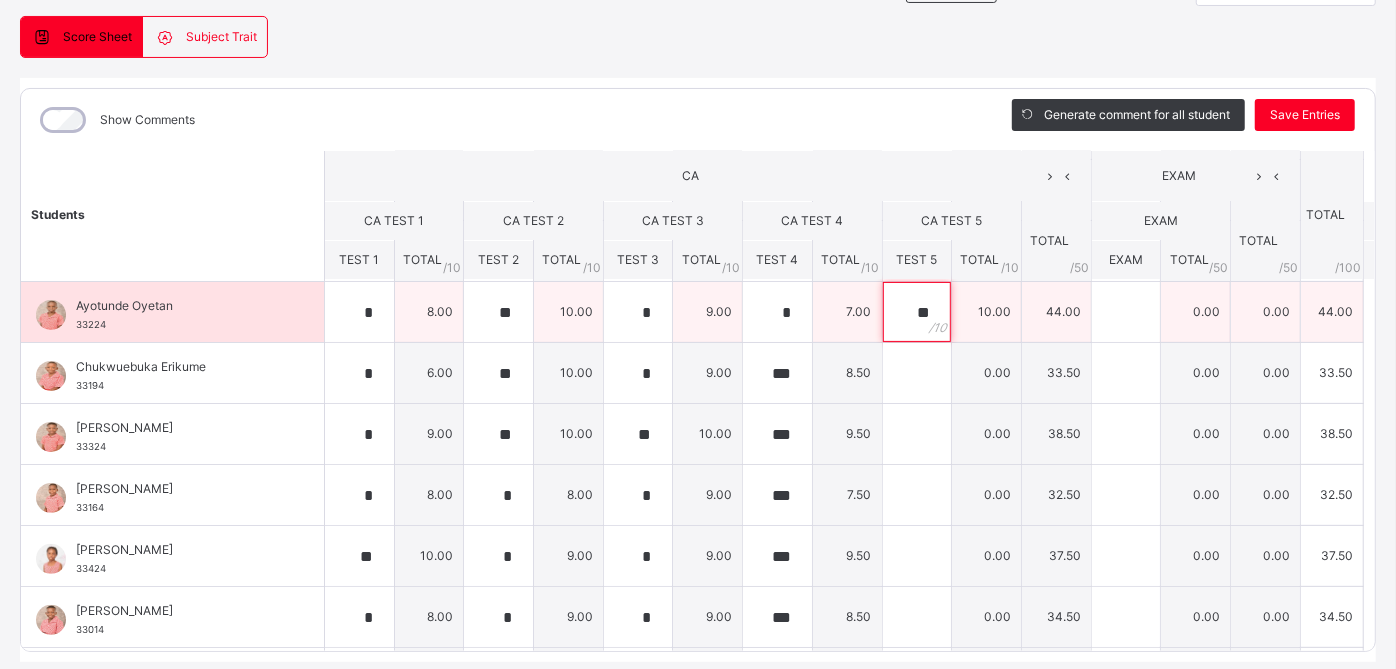 scroll, scrollTop: 257, scrollLeft: 0, axis: vertical 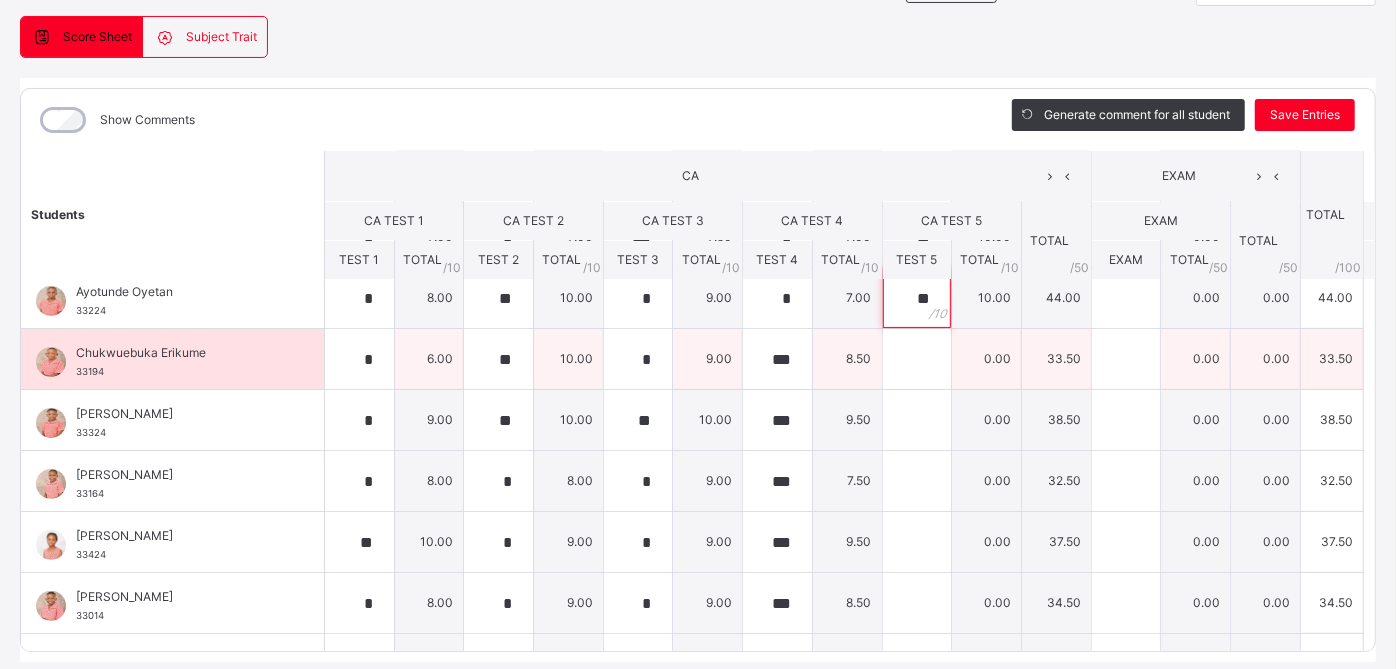 type on "**" 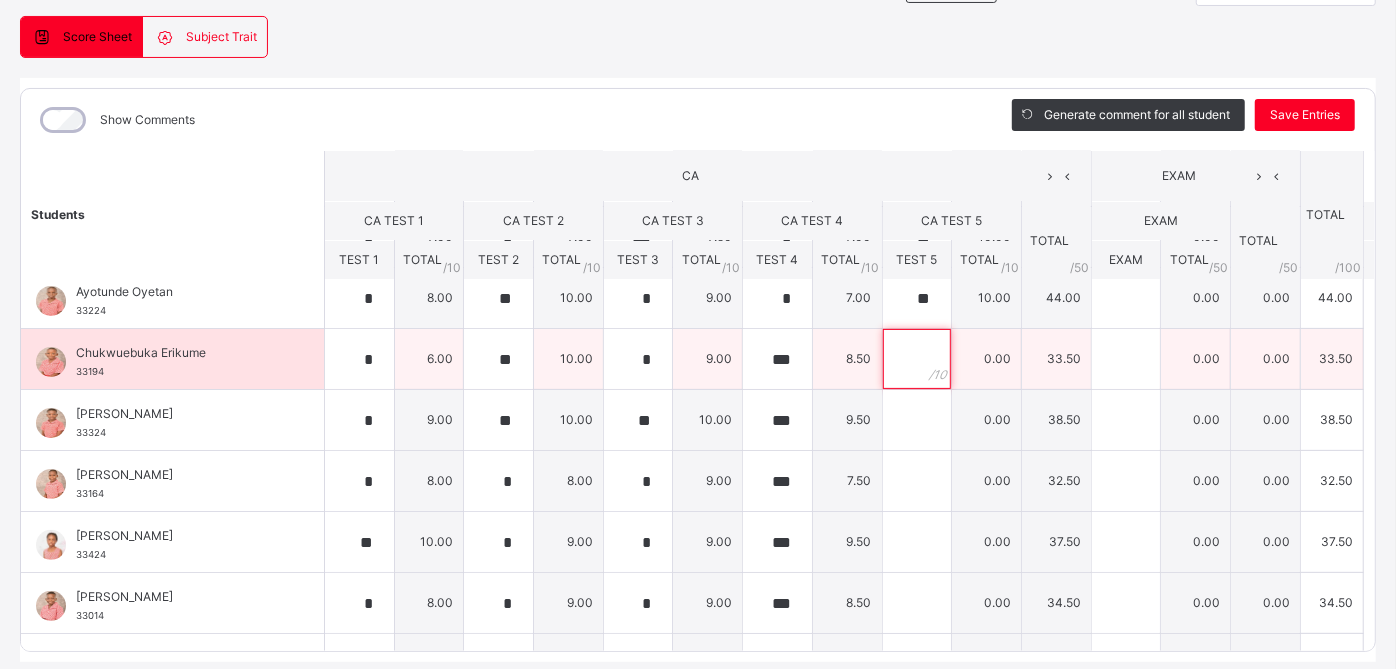 click at bounding box center (917, 359) 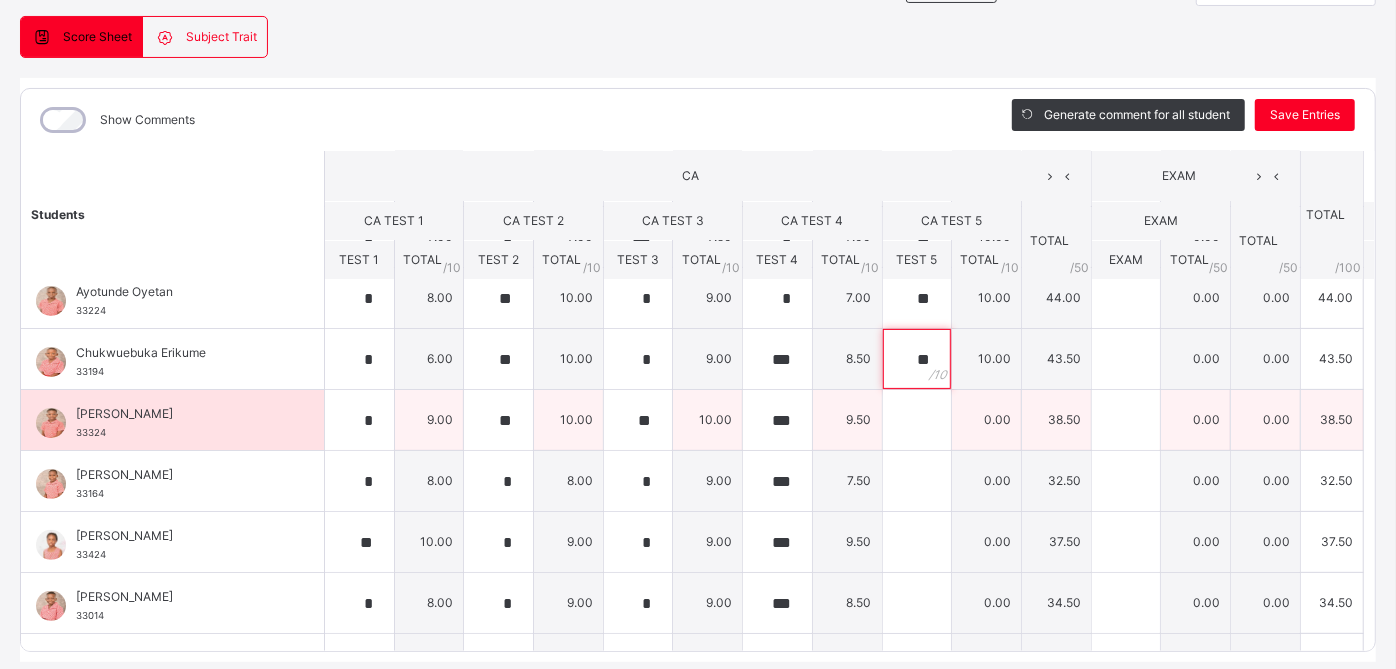 type on "**" 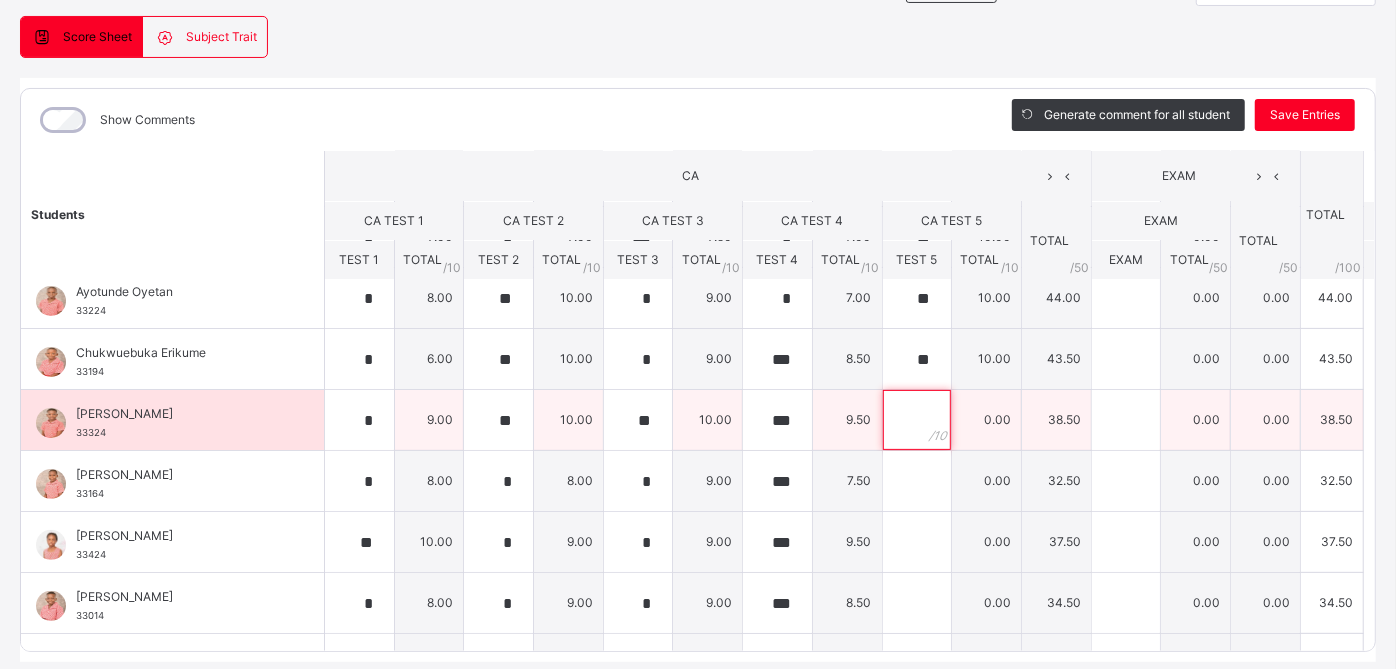 click at bounding box center [917, 420] 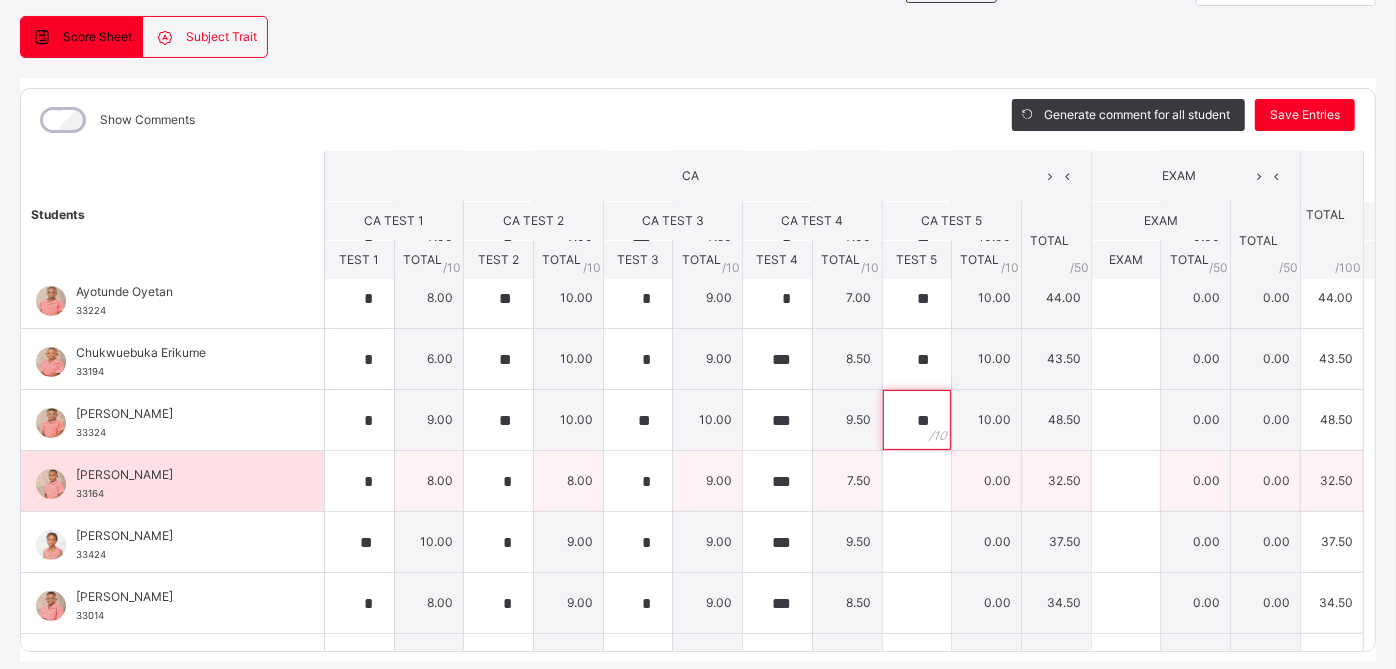 type on "**" 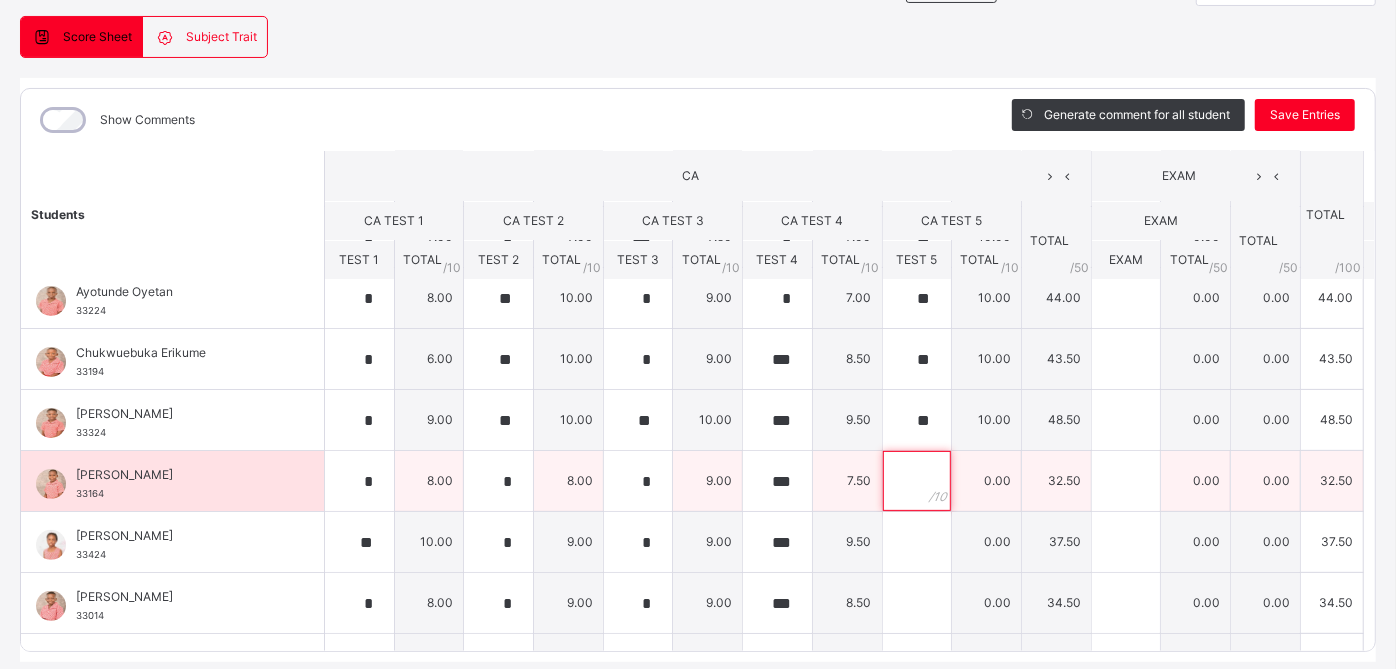 click at bounding box center [917, 481] 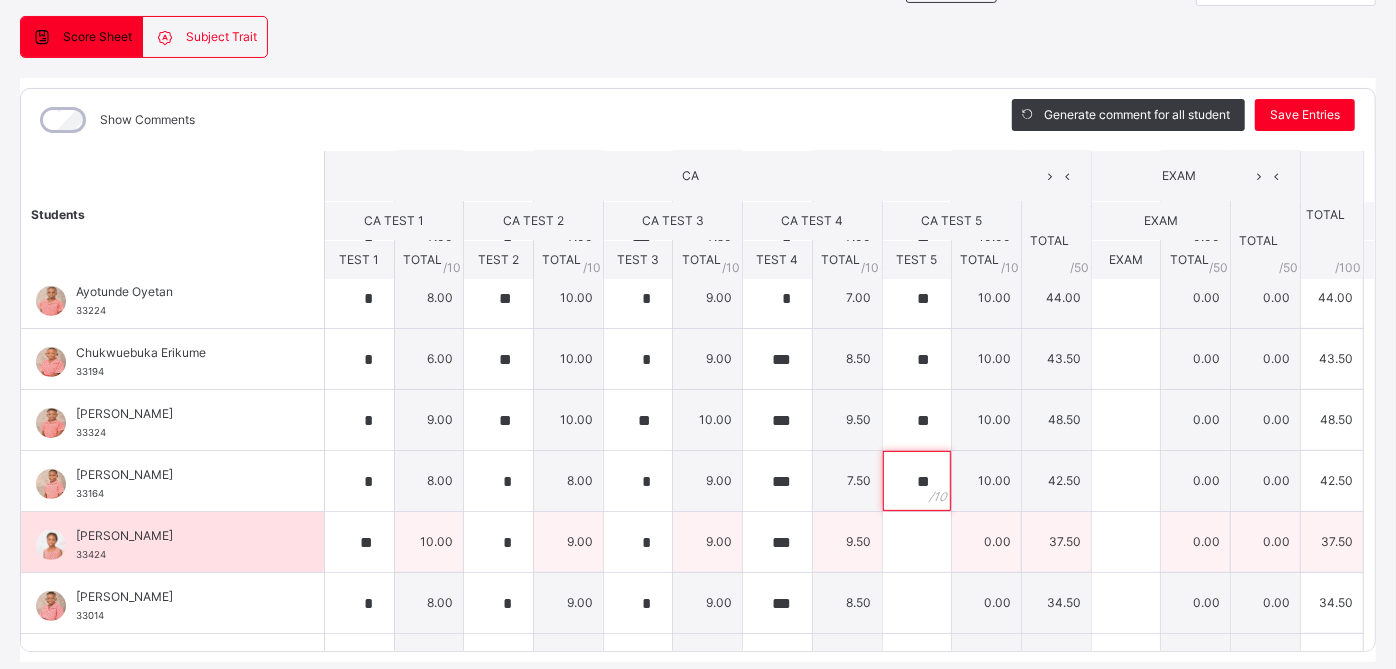 type on "**" 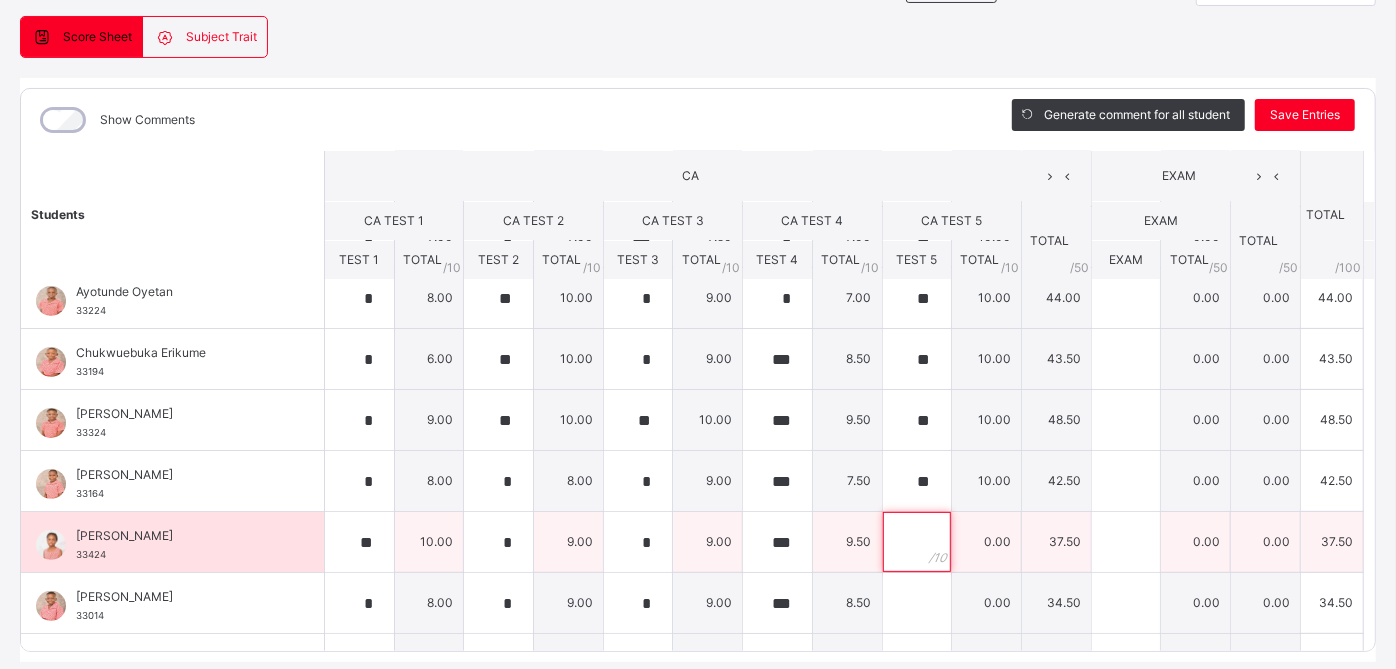 click at bounding box center [917, 542] 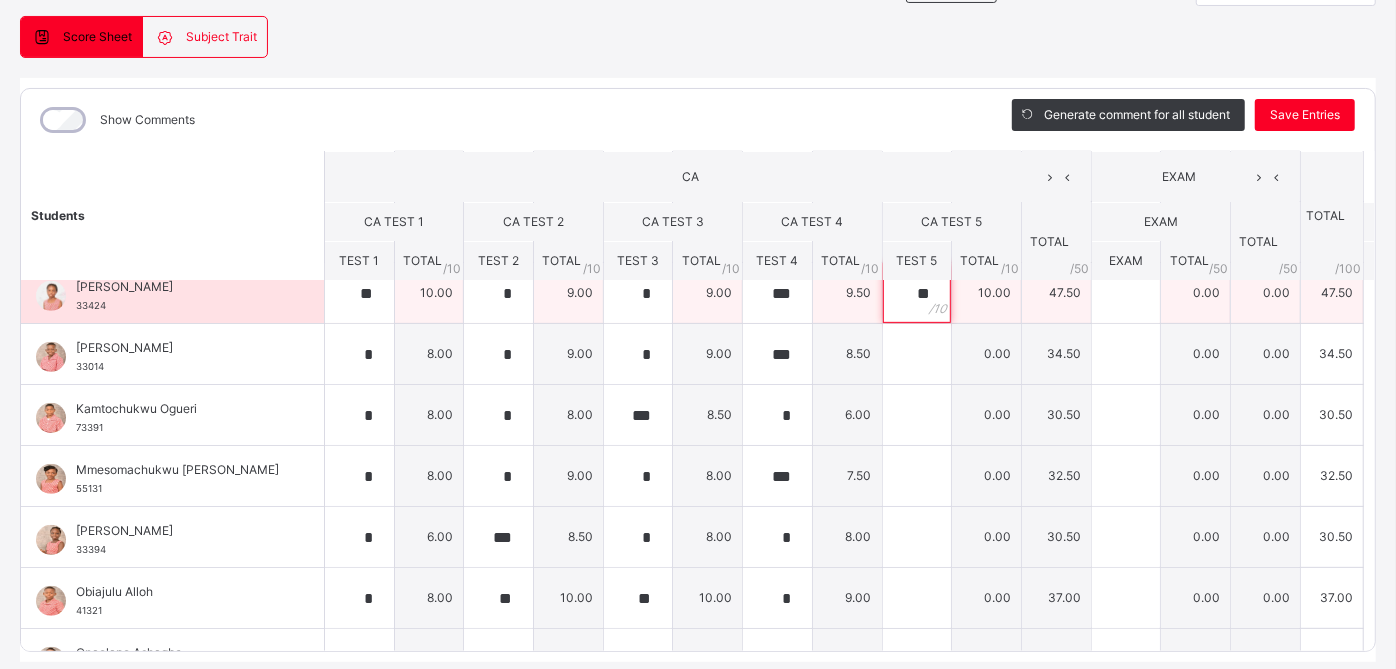 scroll, scrollTop: 511, scrollLeft: 0, axis: vertical 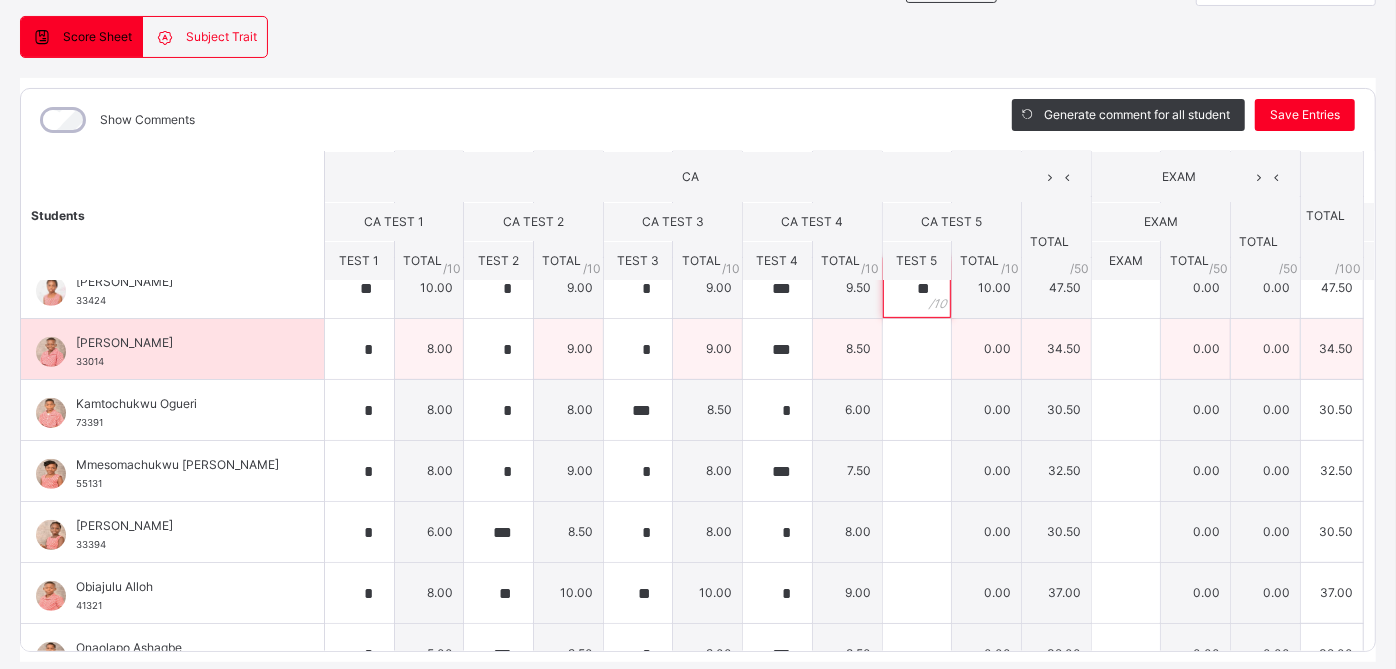 type on "**" 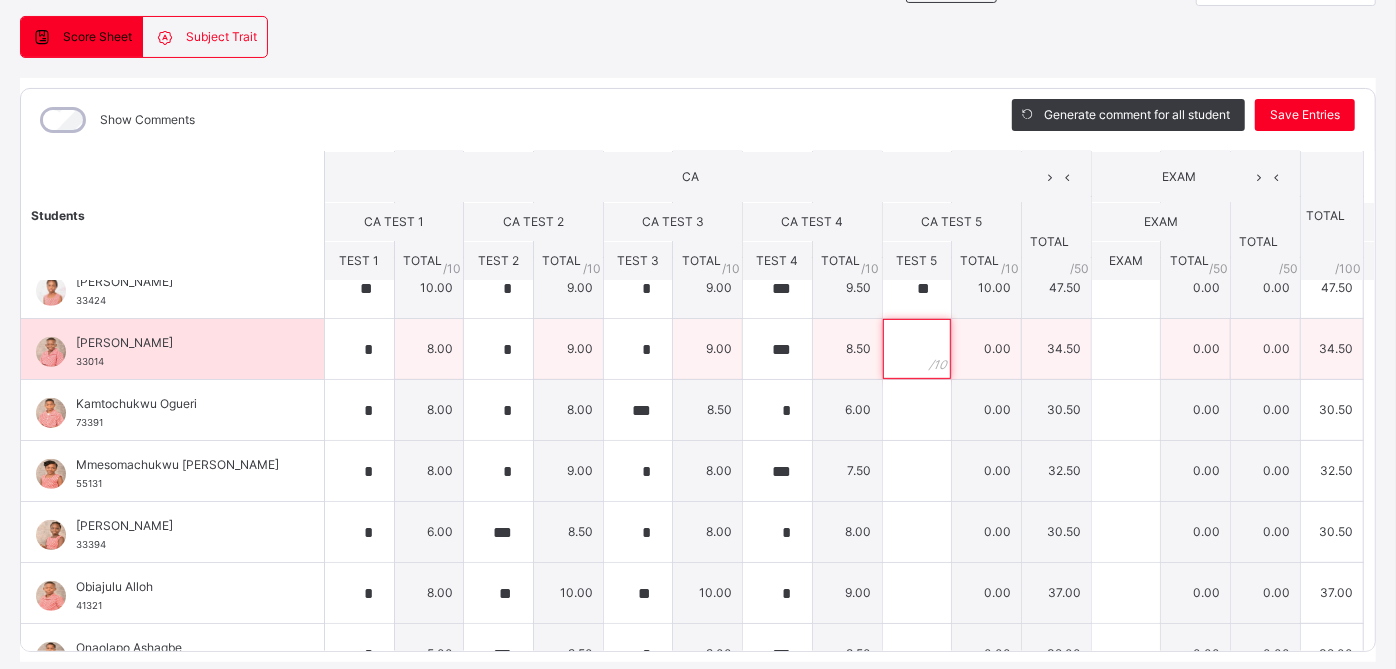 click at bounding box center (917, 349) 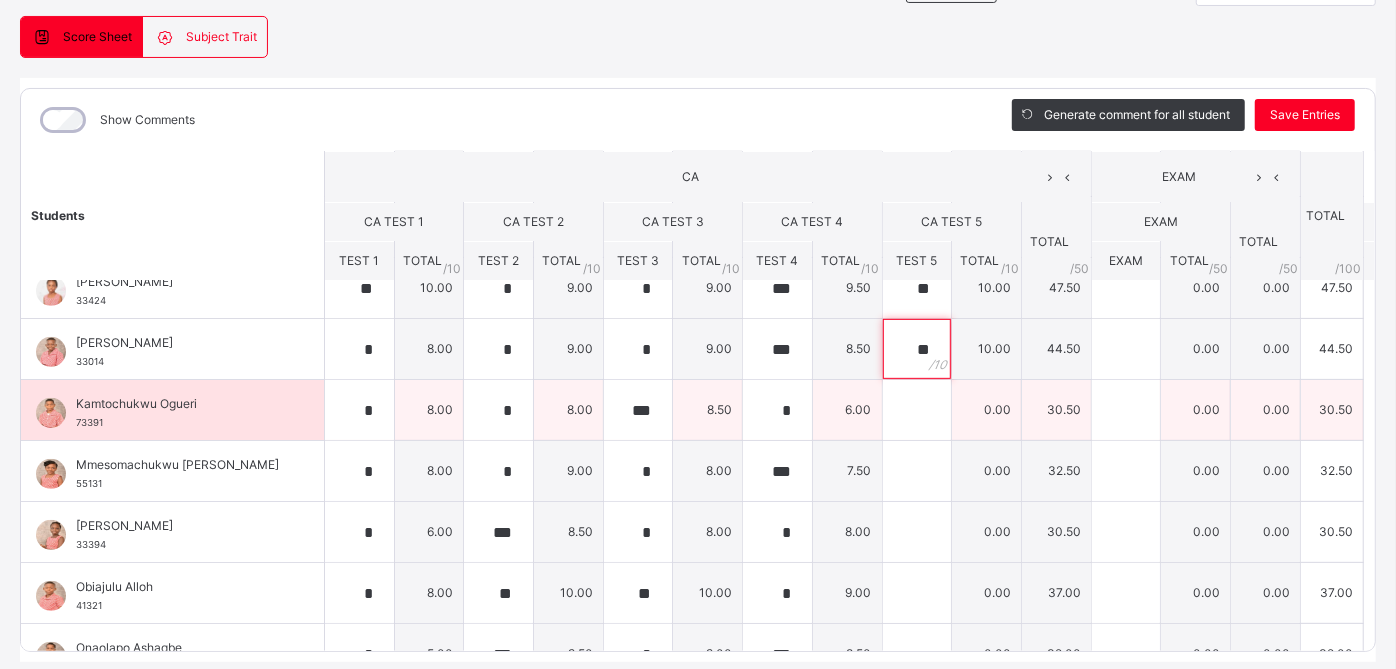 type on "**" 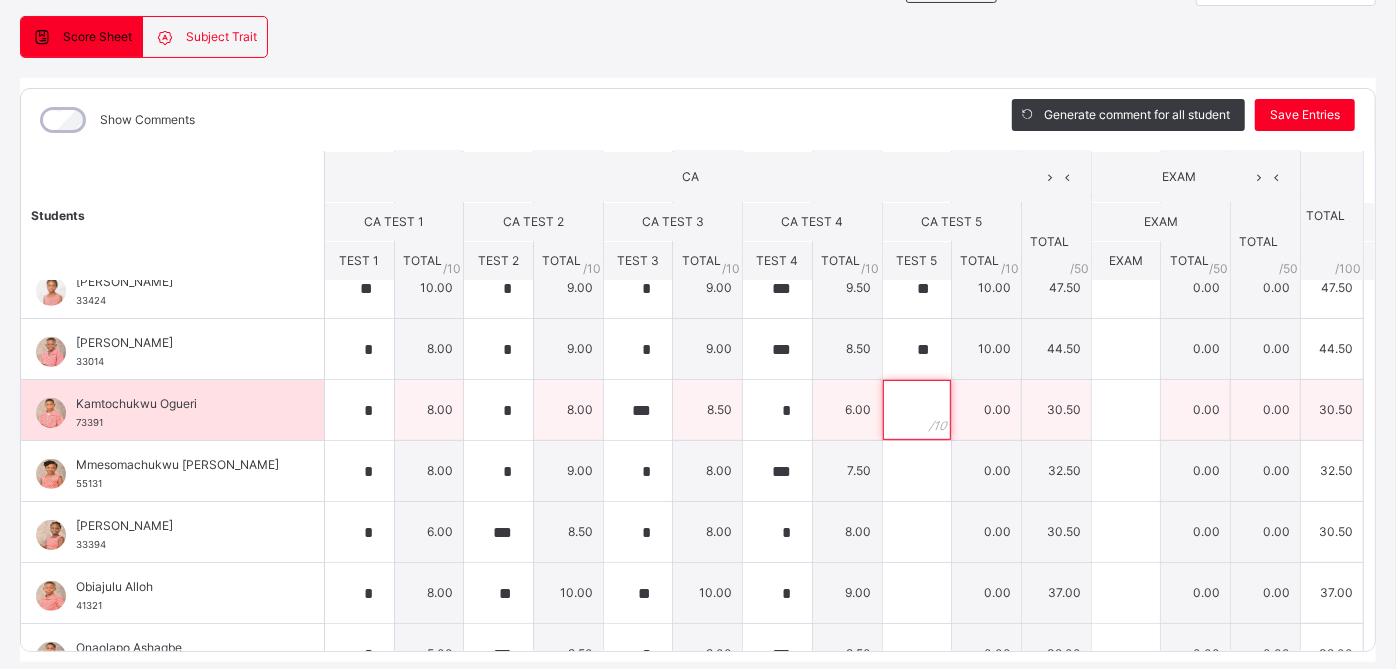 click at bounding box center [917, 410] 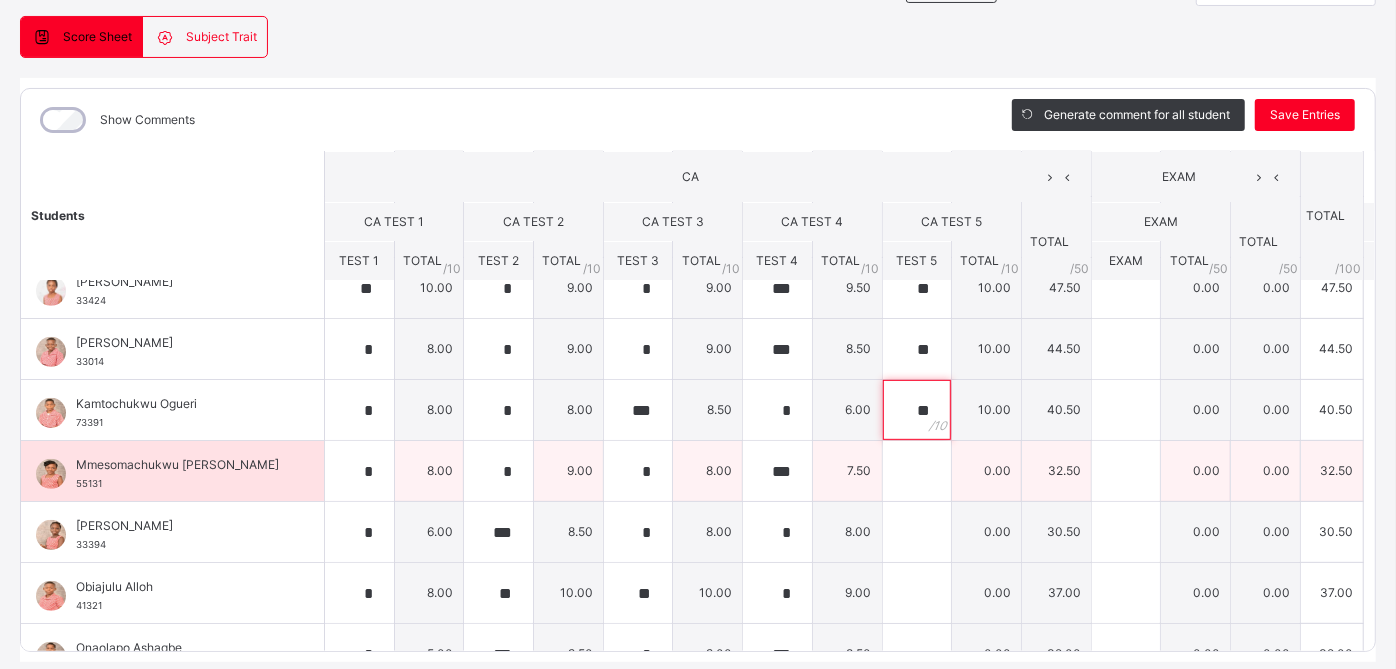 type on "**" 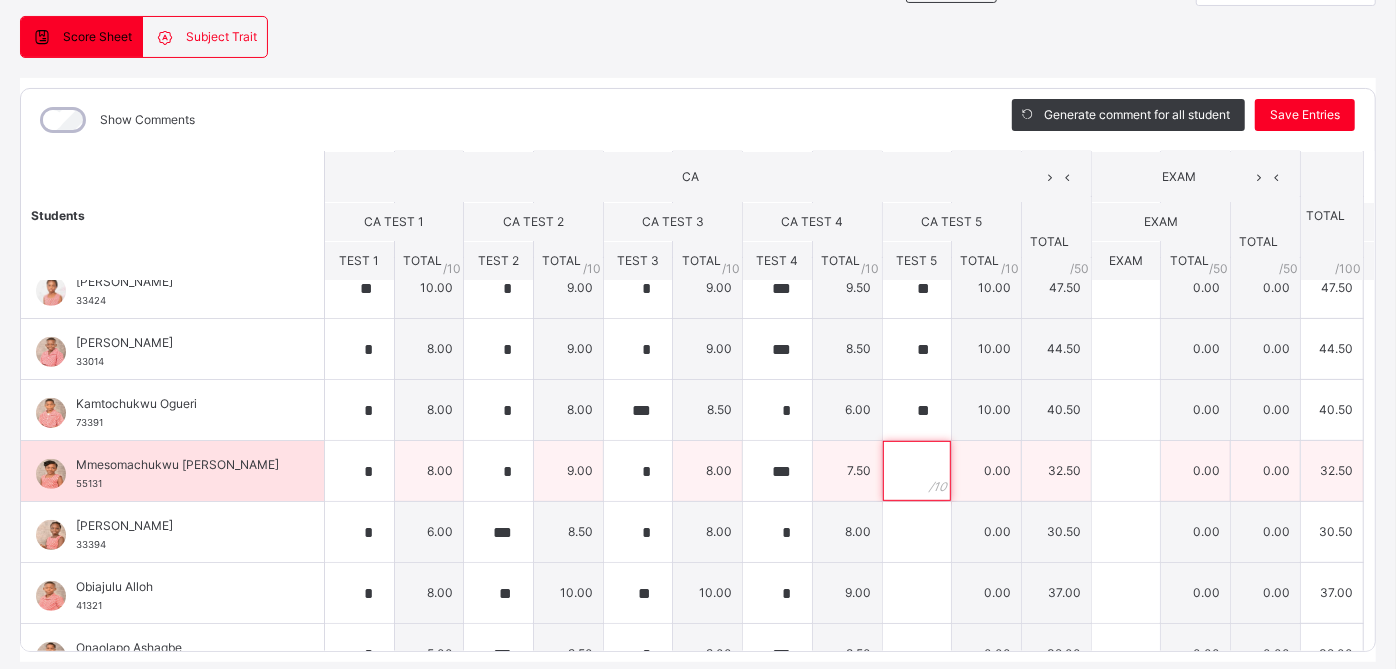 click at bounding box center (917, 471) 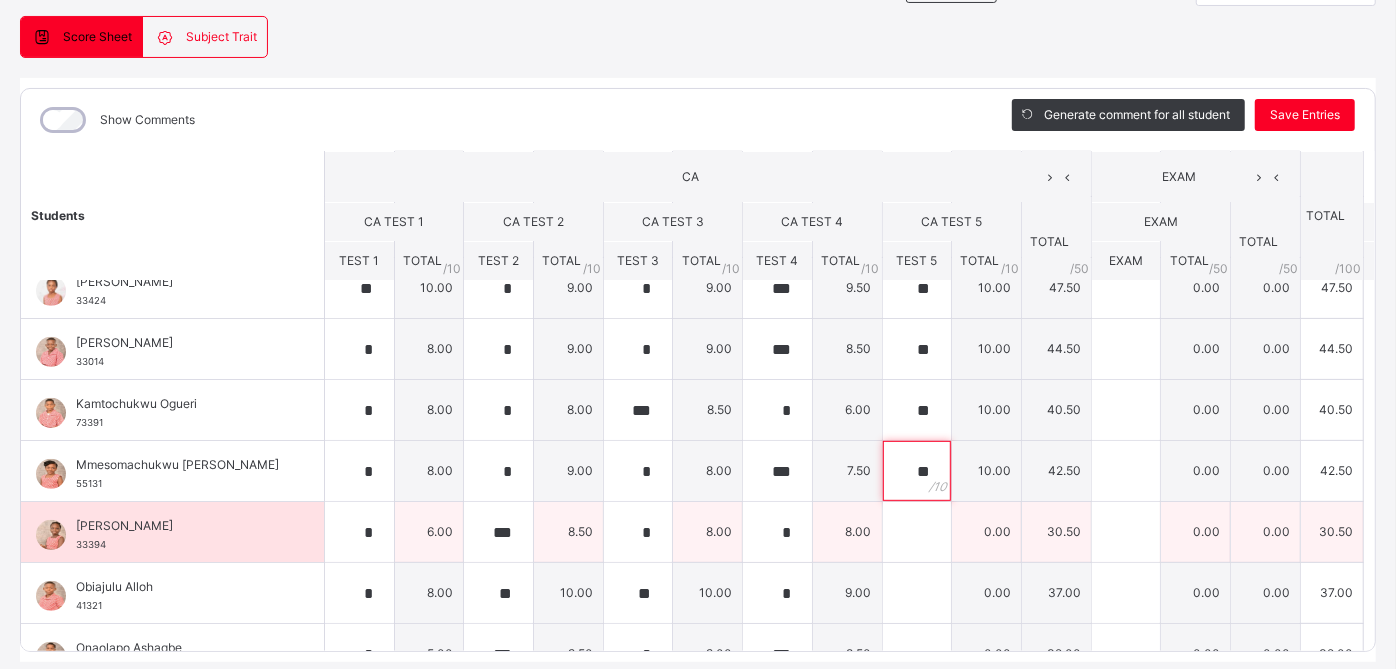 type on "**" 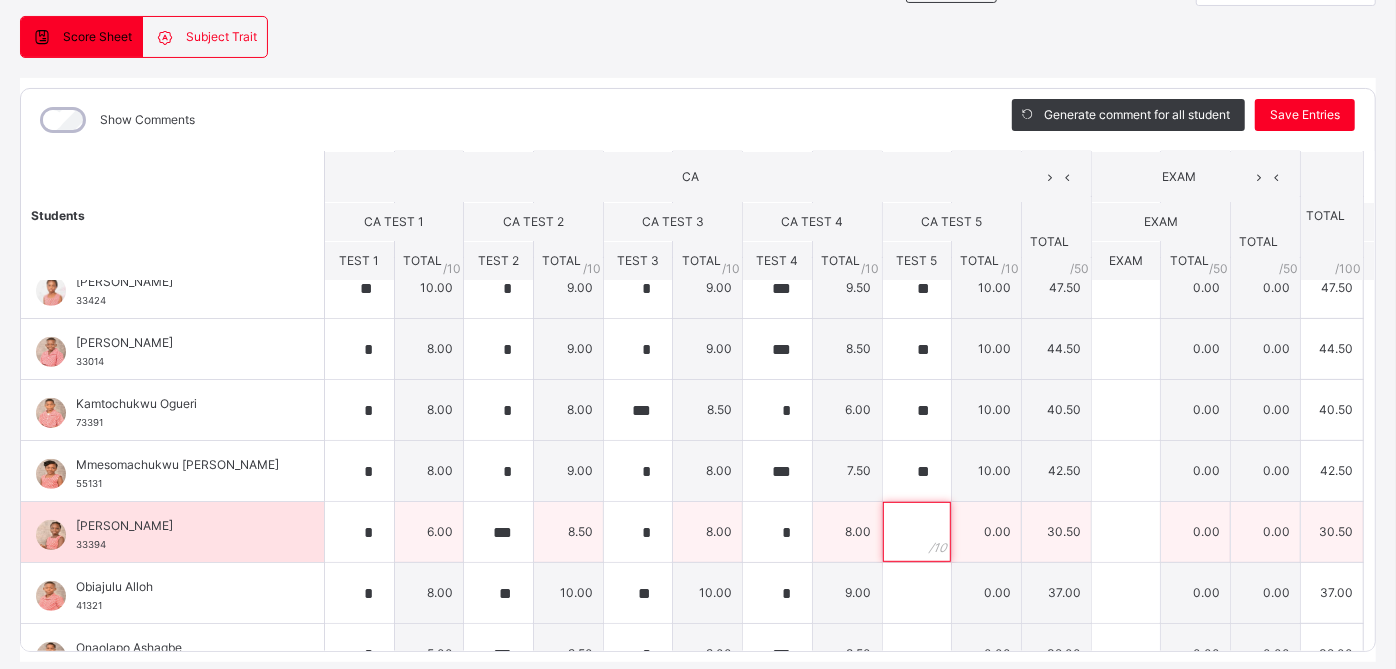click at bounding box center [917, 532] 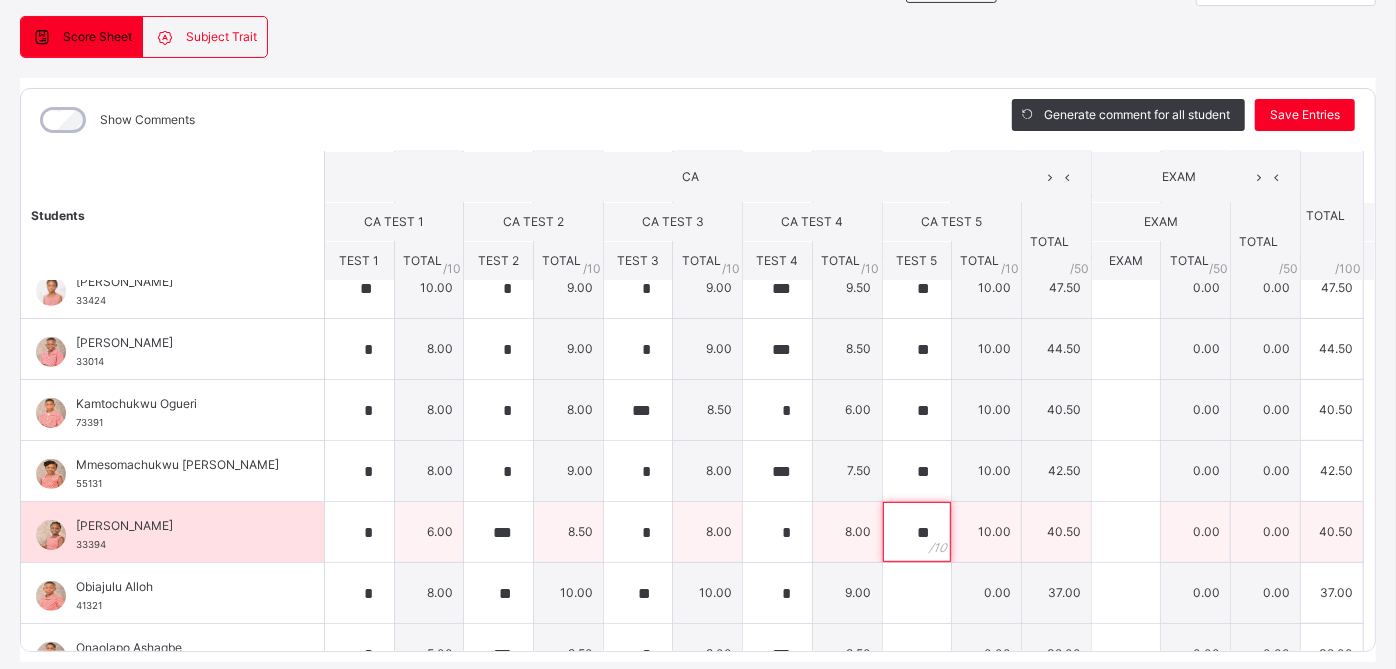 scroll, scrollTop: 540, scrollLeft: 0, axis: vertical 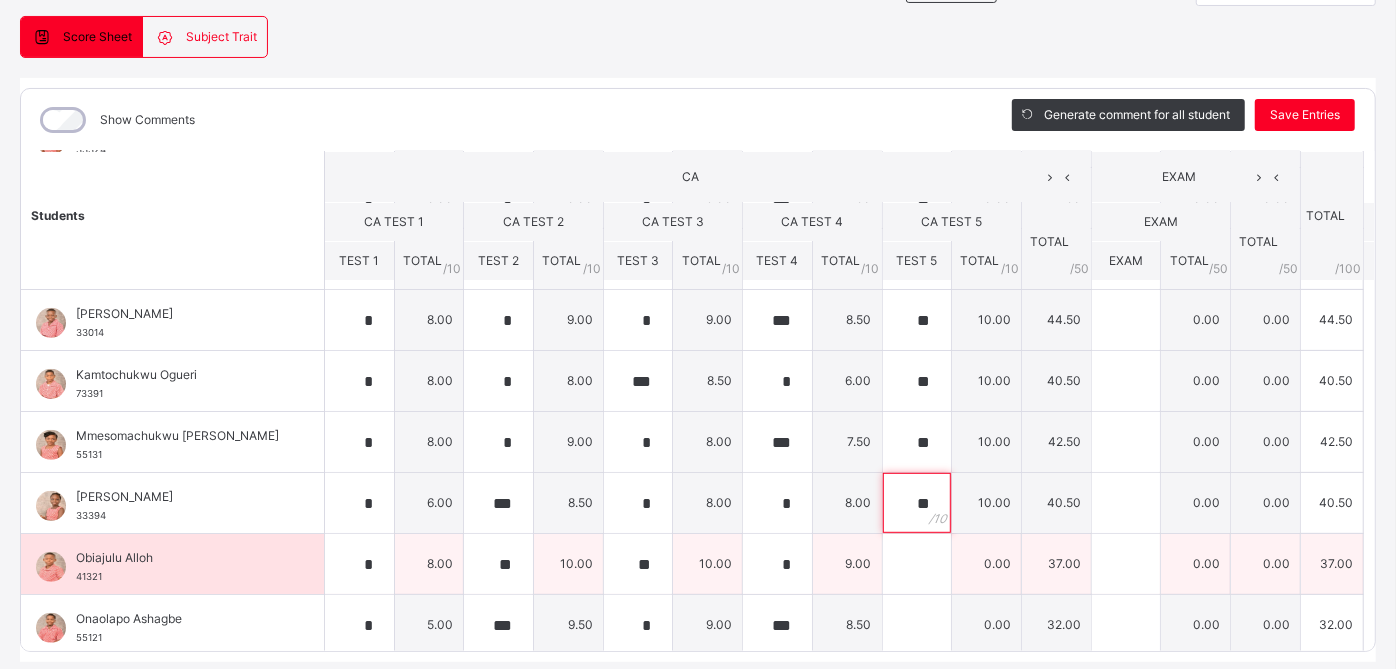 type on "**" 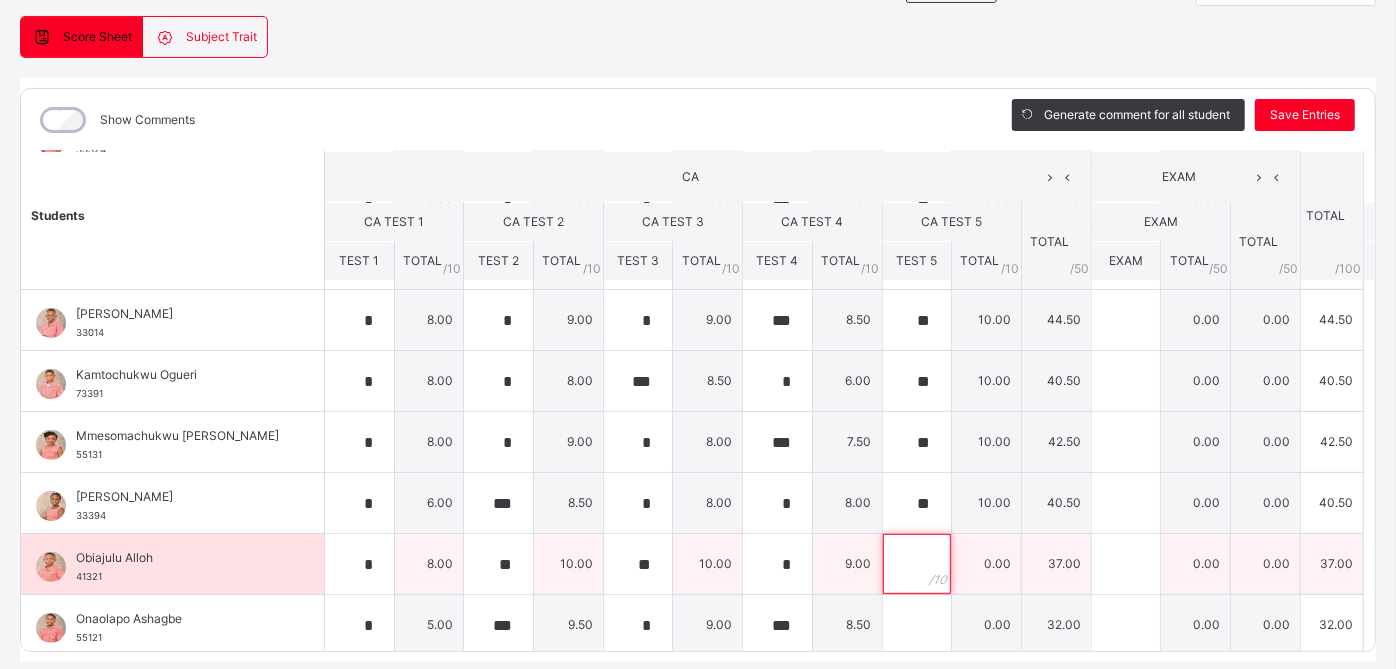 click at bounding box center [917, 564] 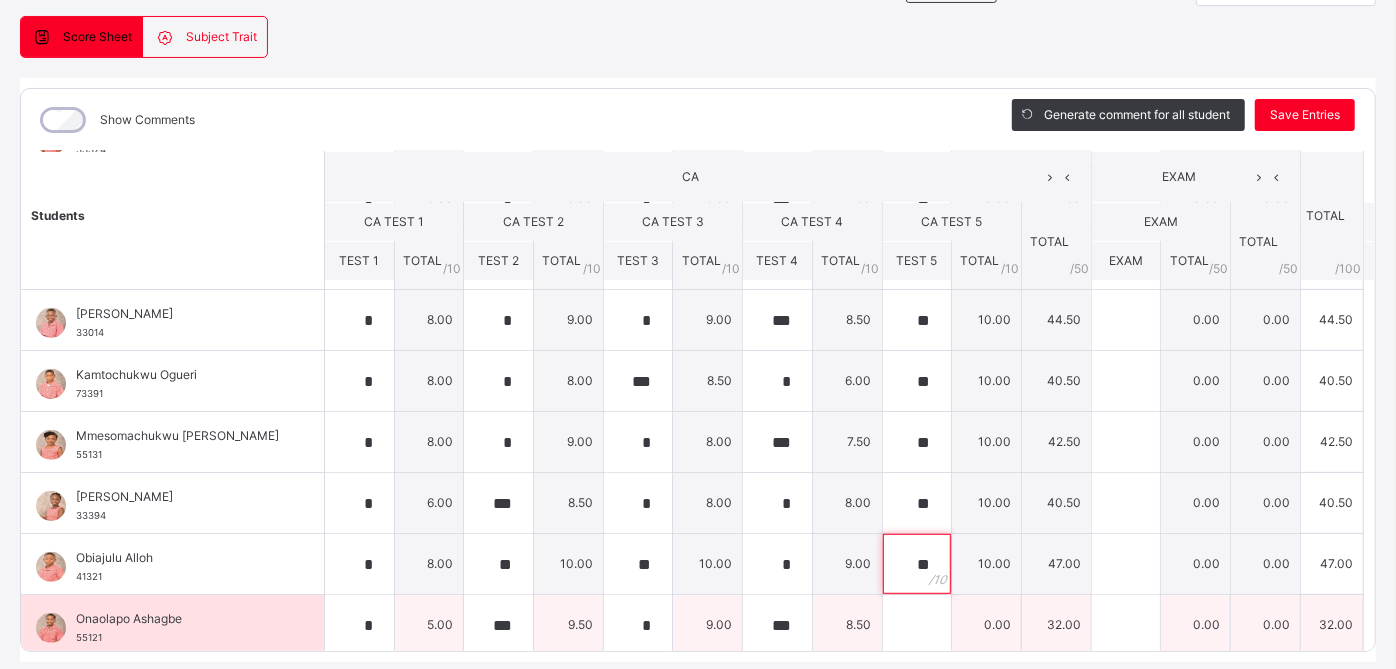 type on "**" 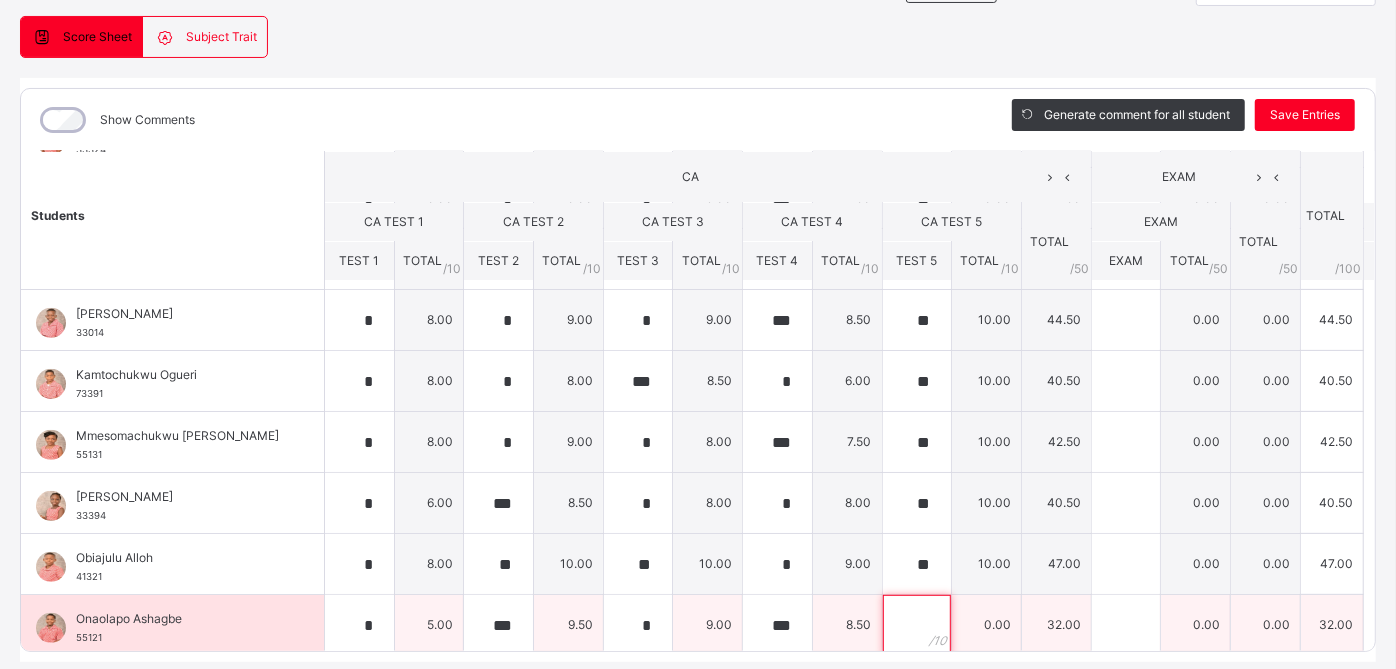 click at bounding box center [917, 625] 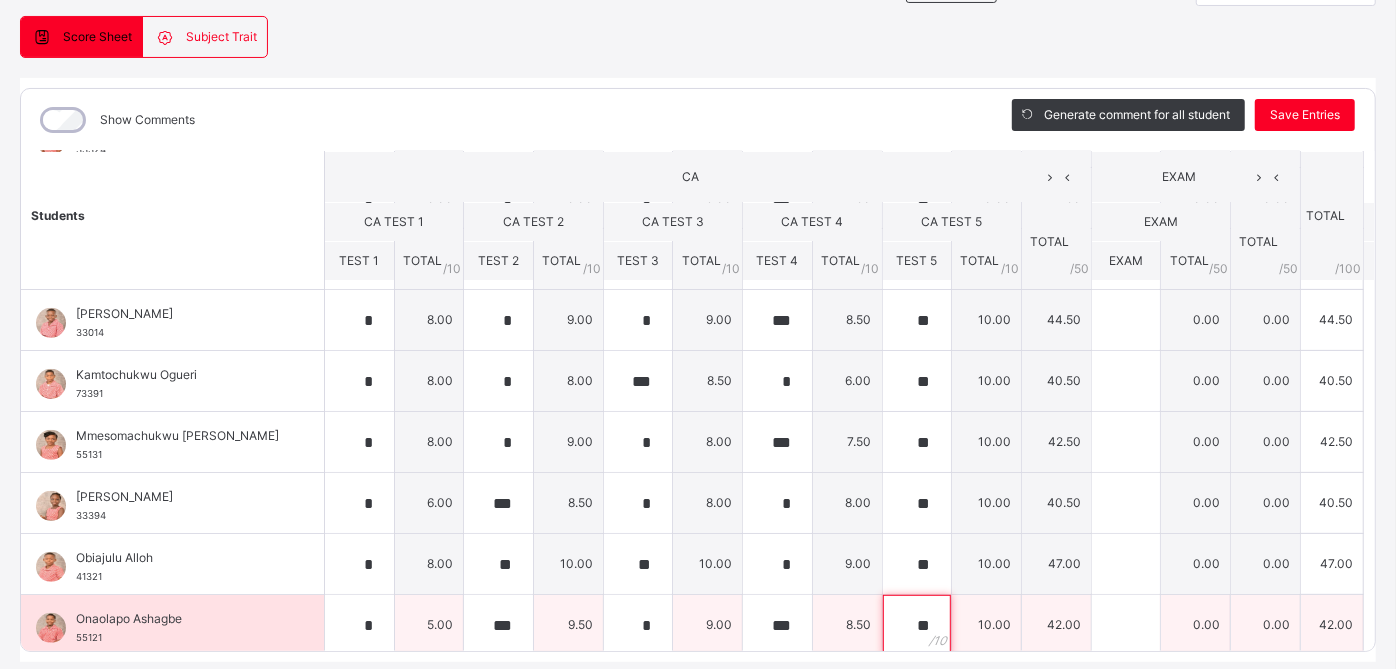 scroll, scrollTop: 240, scrollLeft: 0, axis: vertical 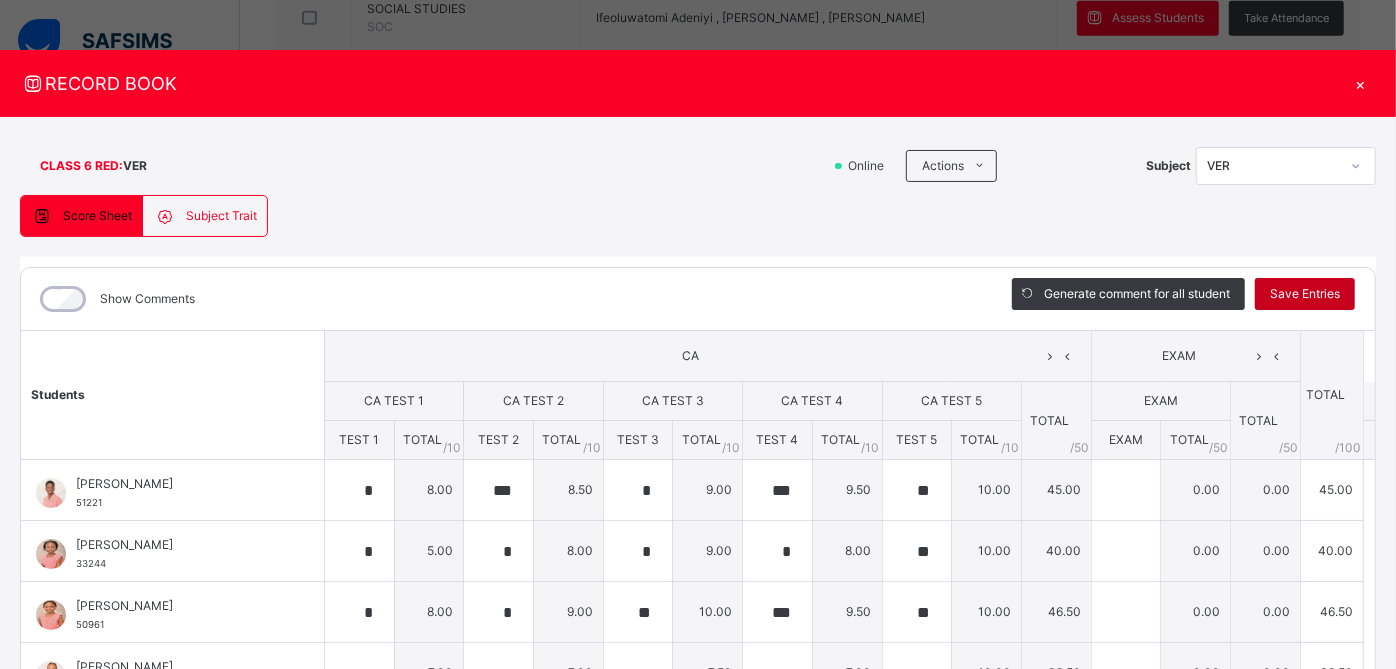 type on "**" 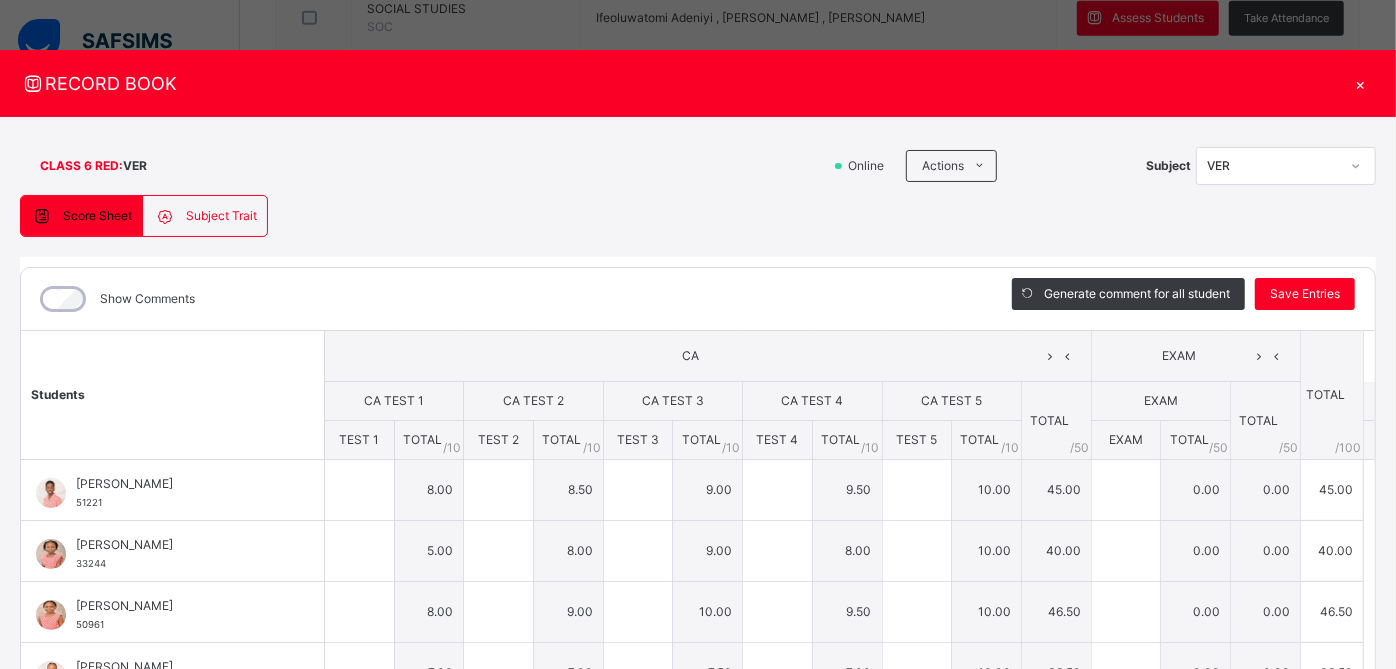type on "*" 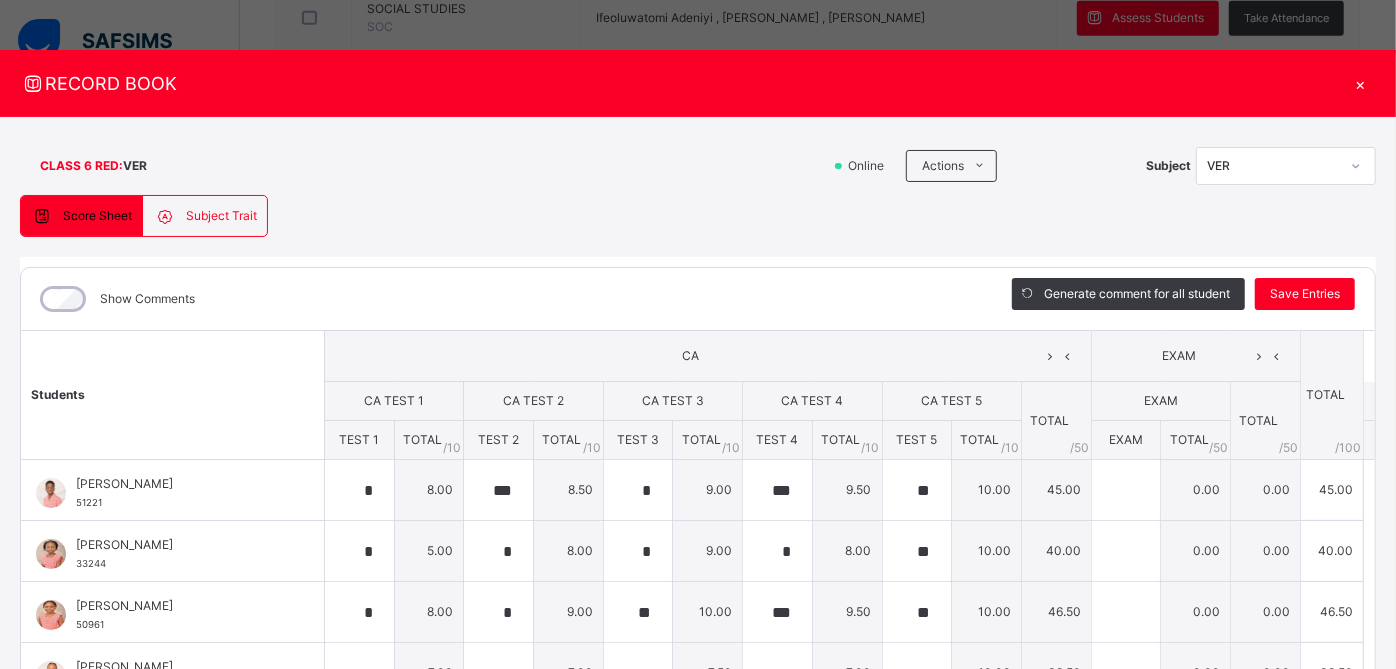 type on "***" 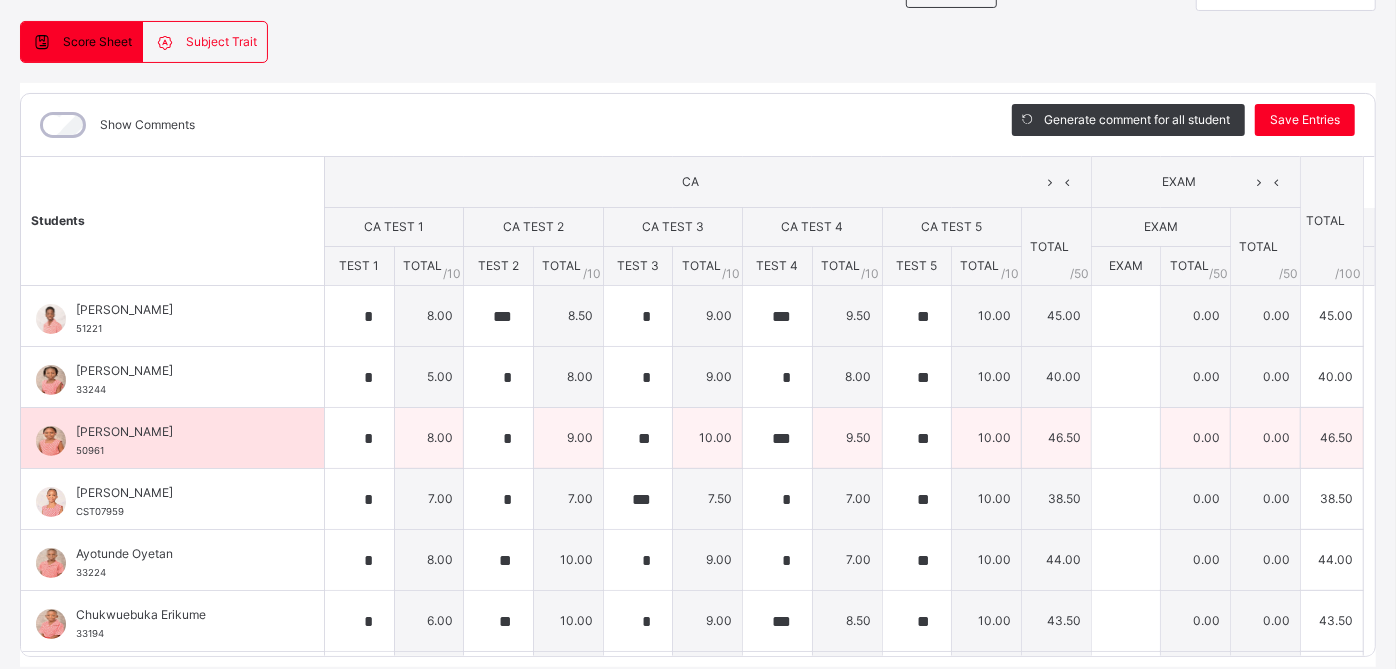 scroll, scrollTop: 240, scrollLeft: 0, axis: vertical 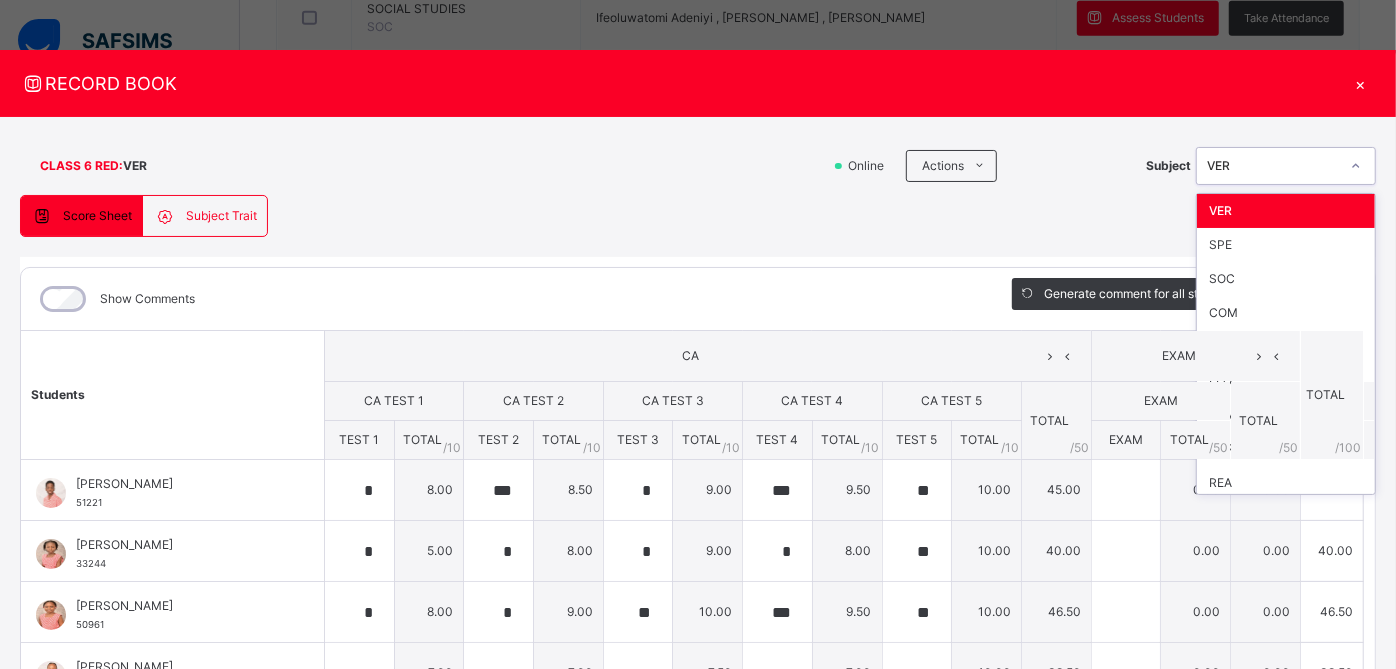 click 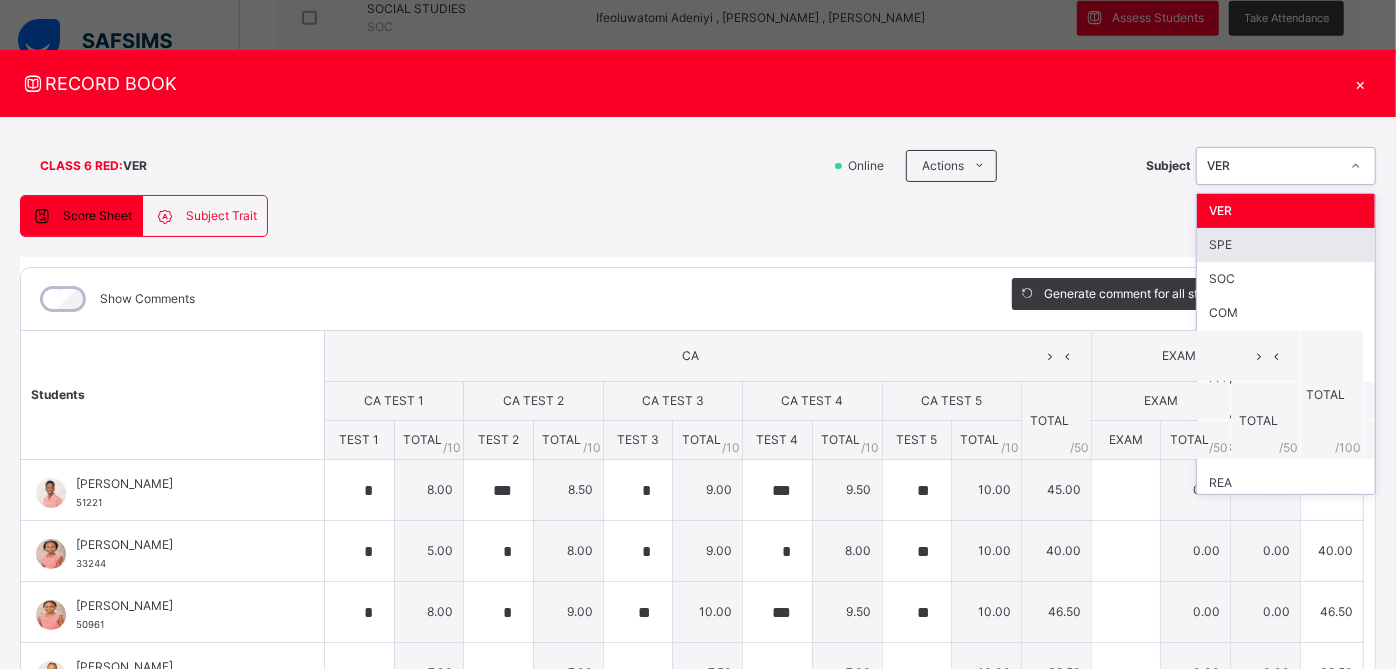 click on "SPE" at bounding box center [1286, 245] 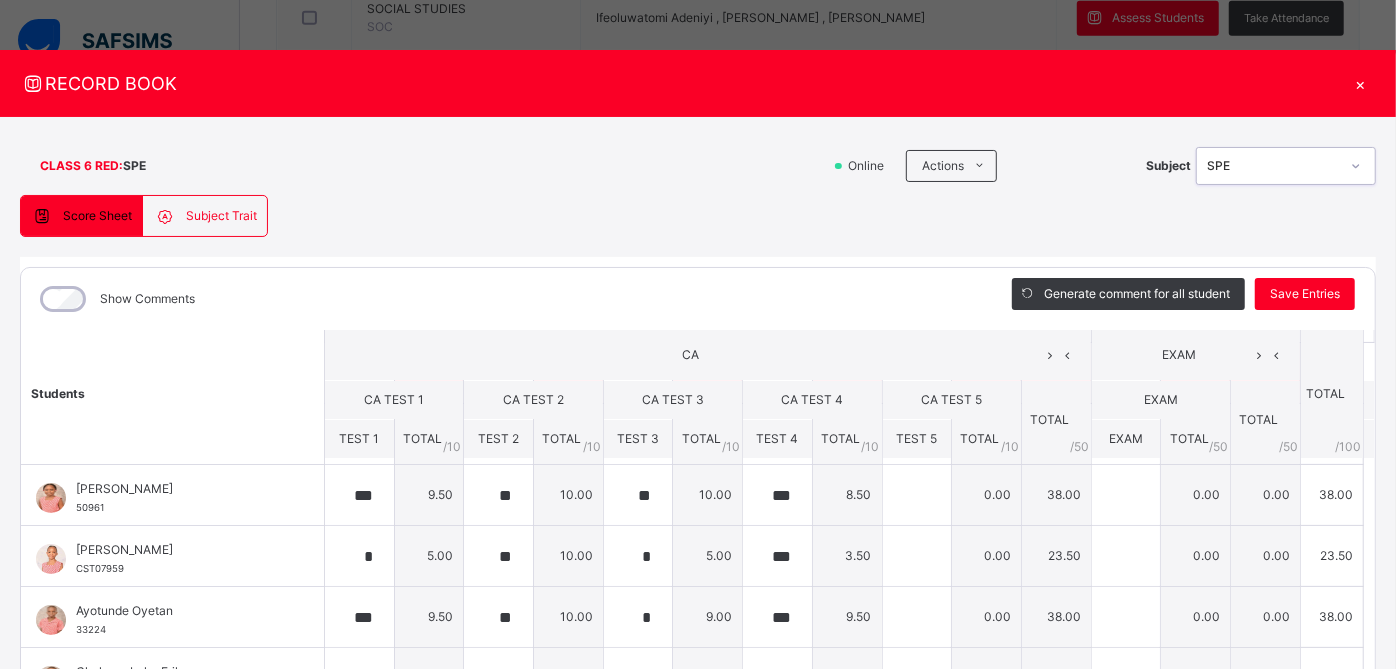scroll, scrollTop: 0, scrollLeft: 0, axis: both 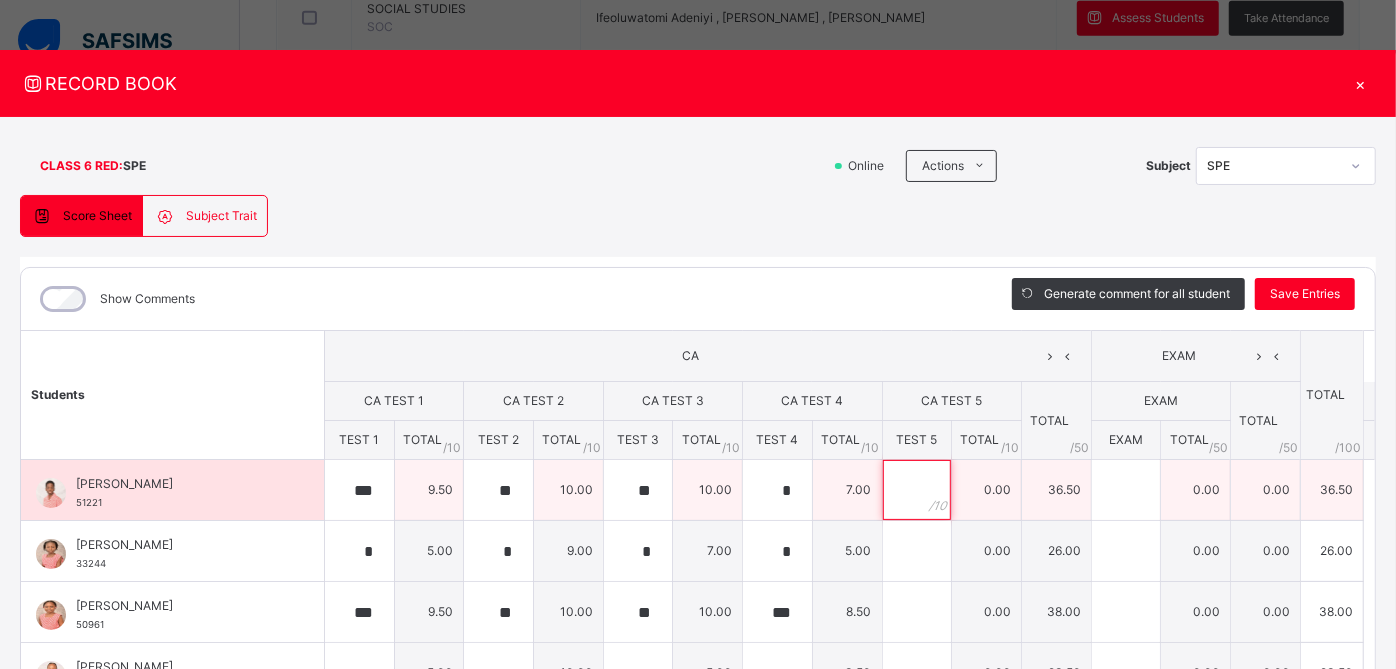 click at bounding box center (917, 490) 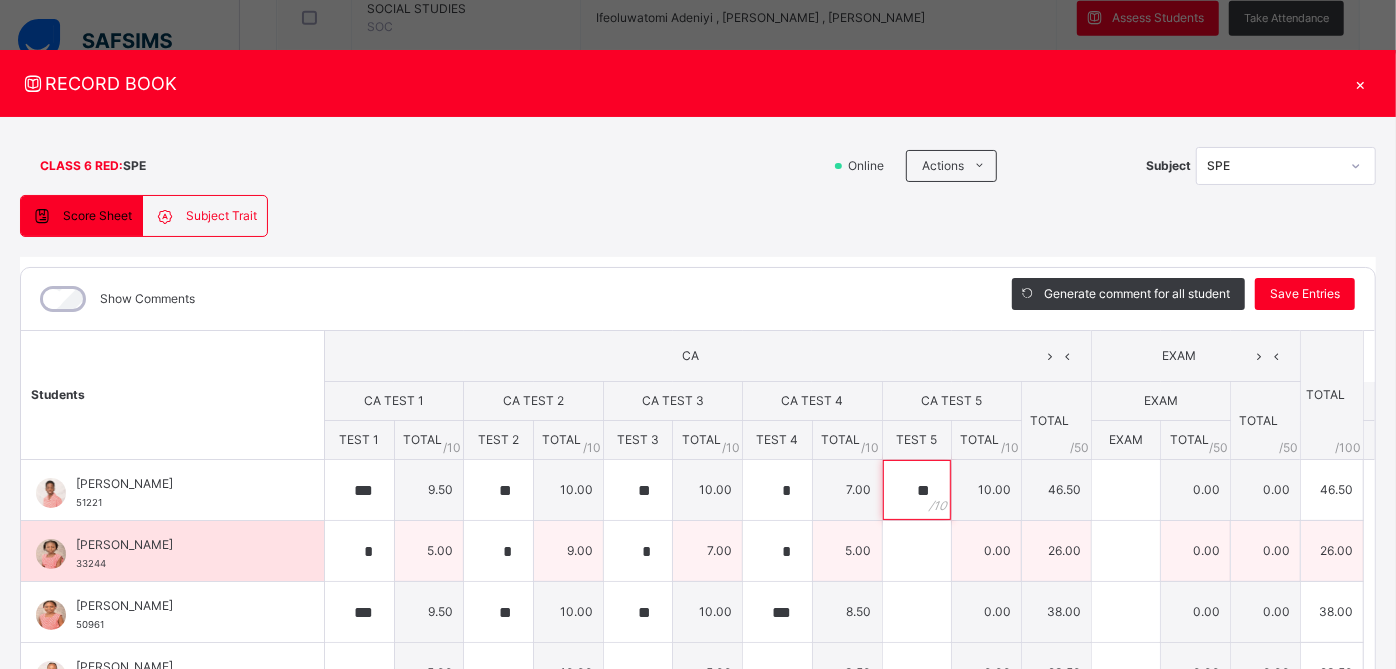 type on "**" 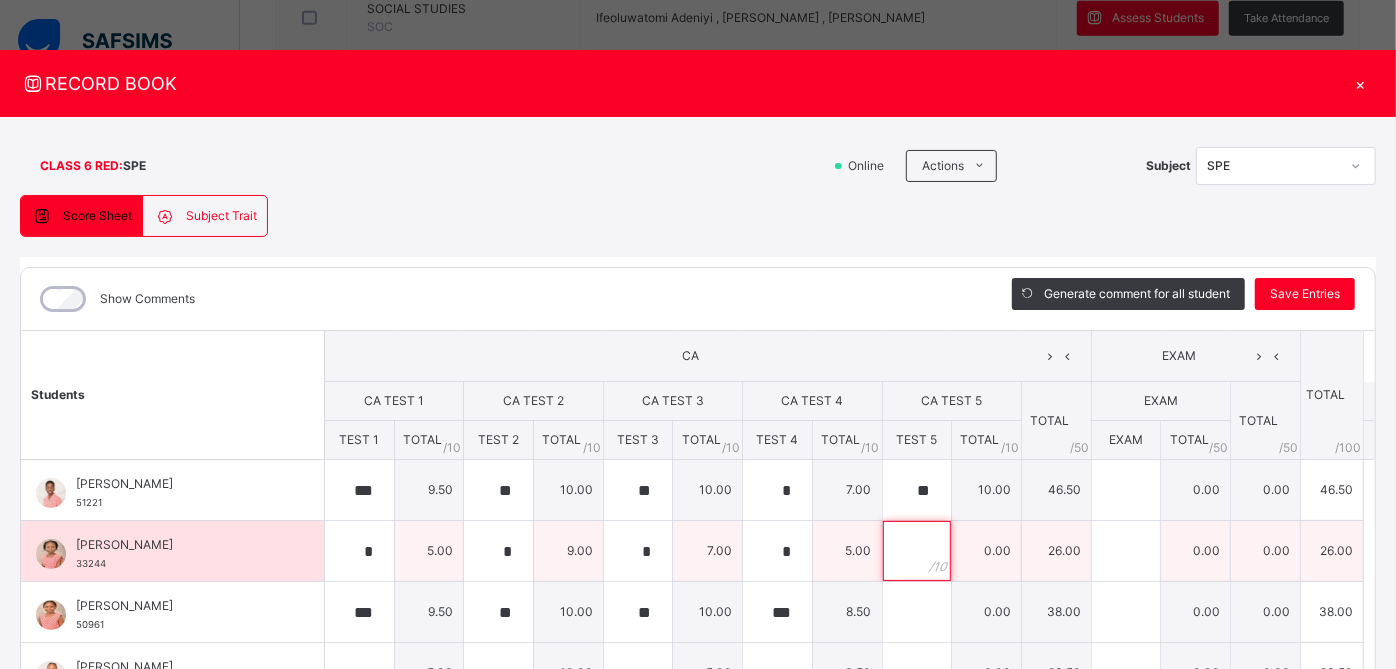 click at bounding box center (917, 551) 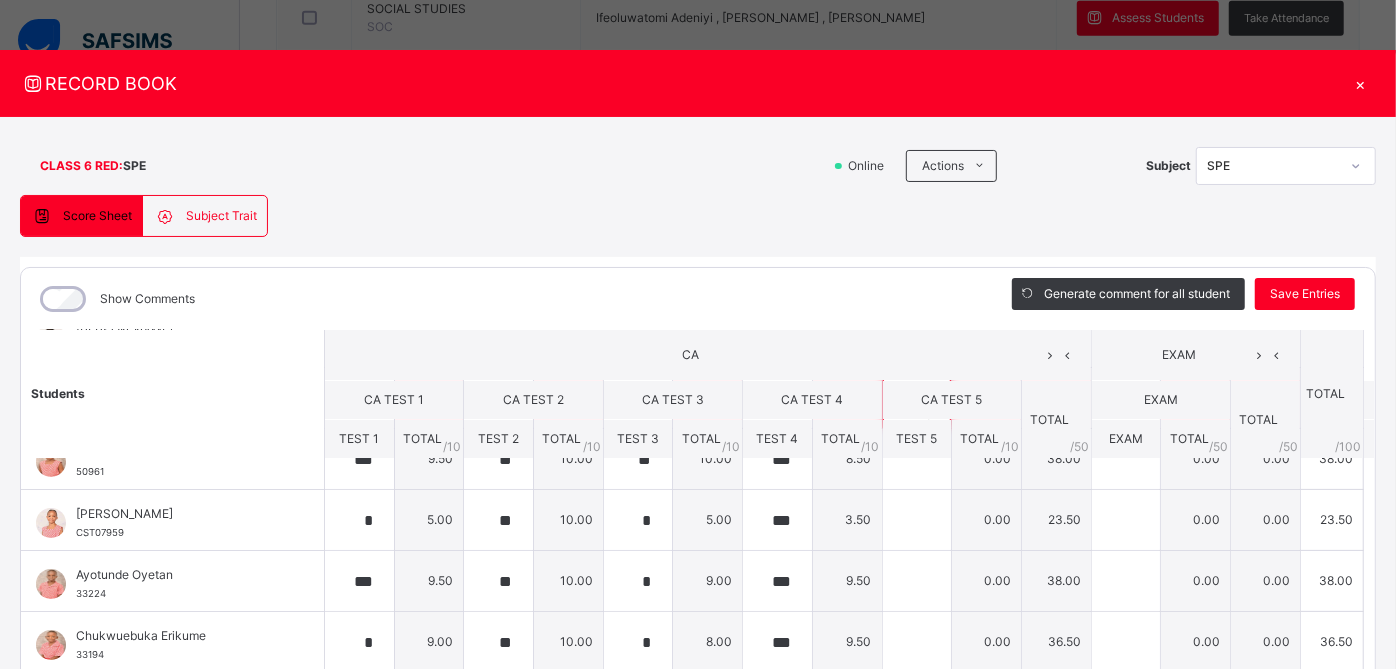 type on "**" 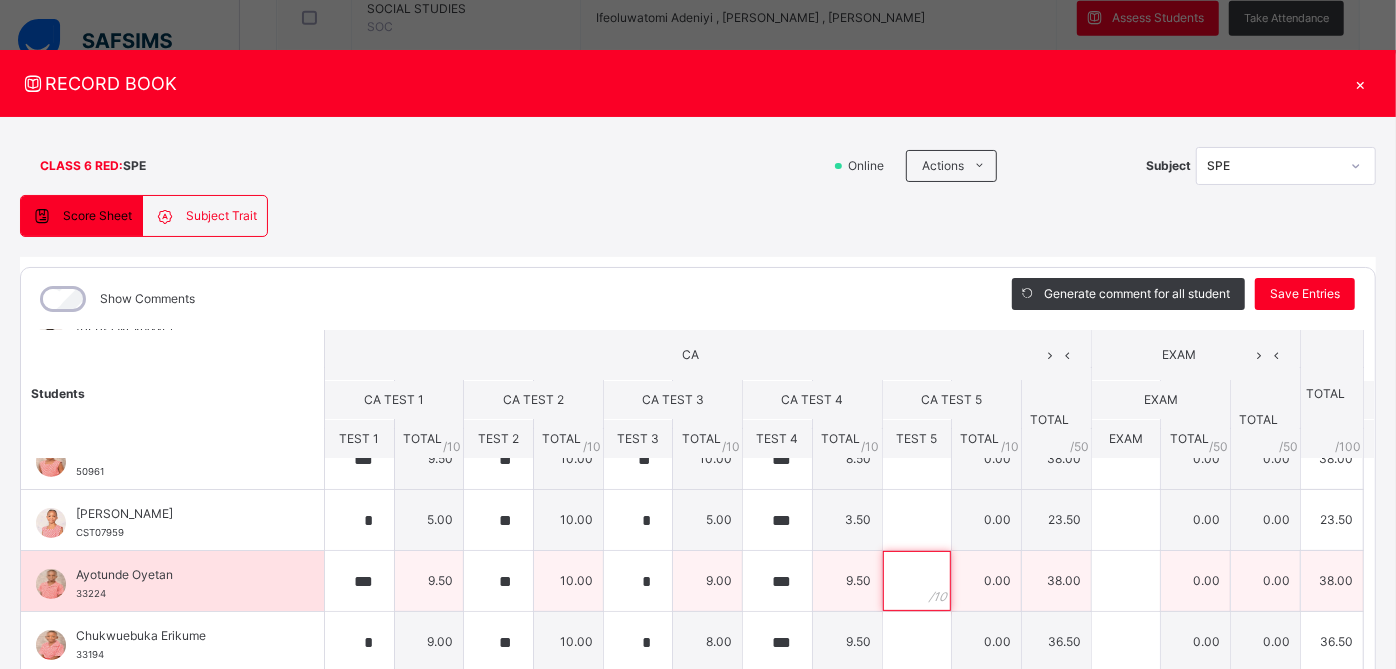 drag, startPoint x: 908, startPoint y: 563, endPoint x: 911, endPoint y: 605, distance: 42.107006 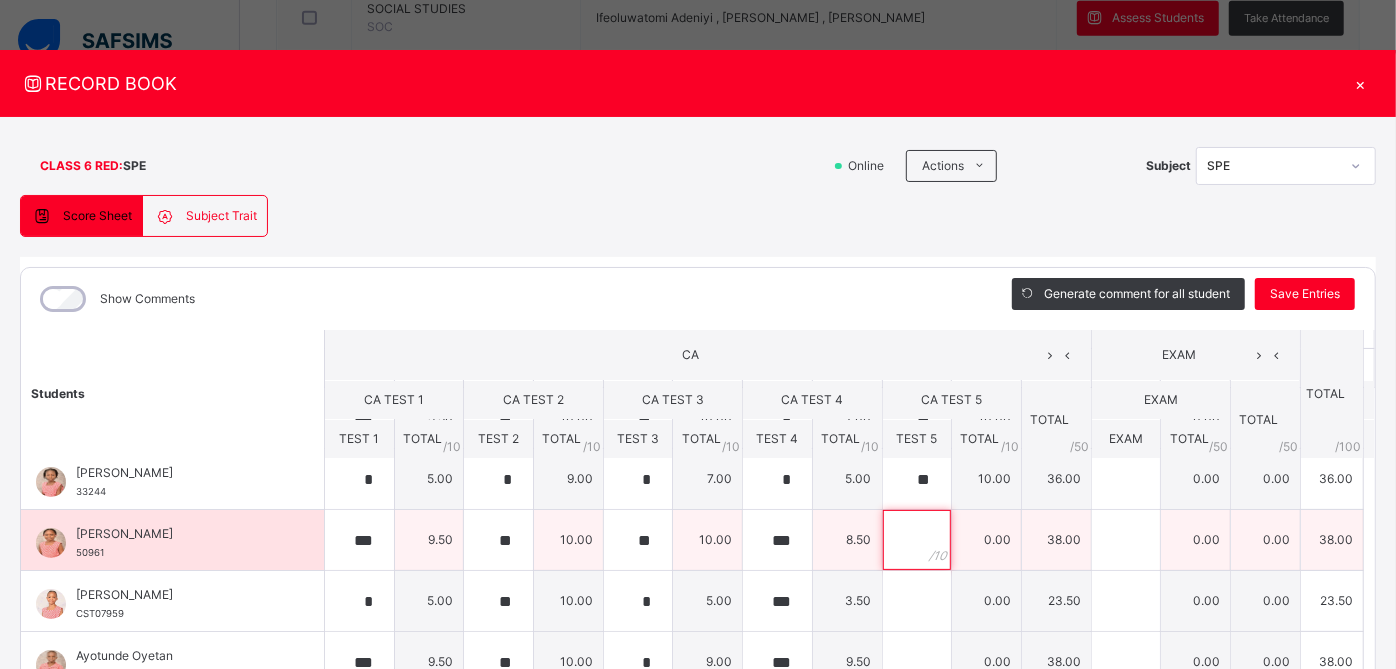 click at bounding box center [917, 540] 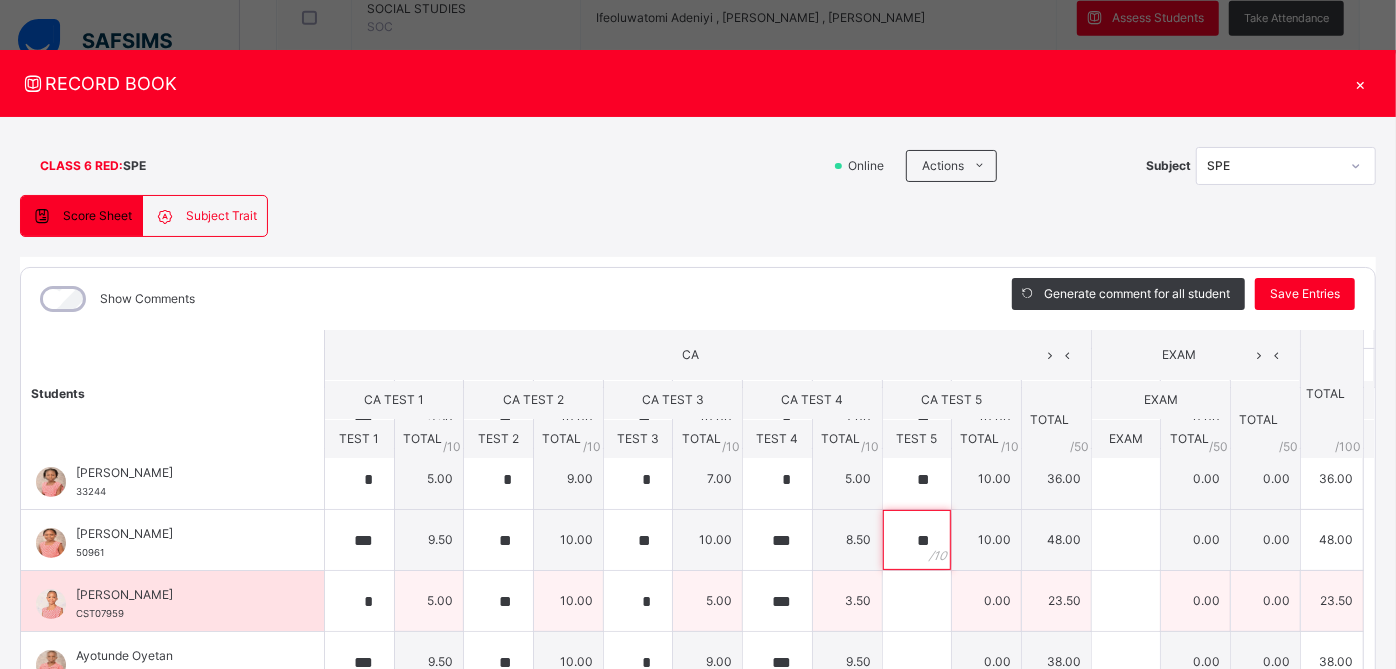type on "**" 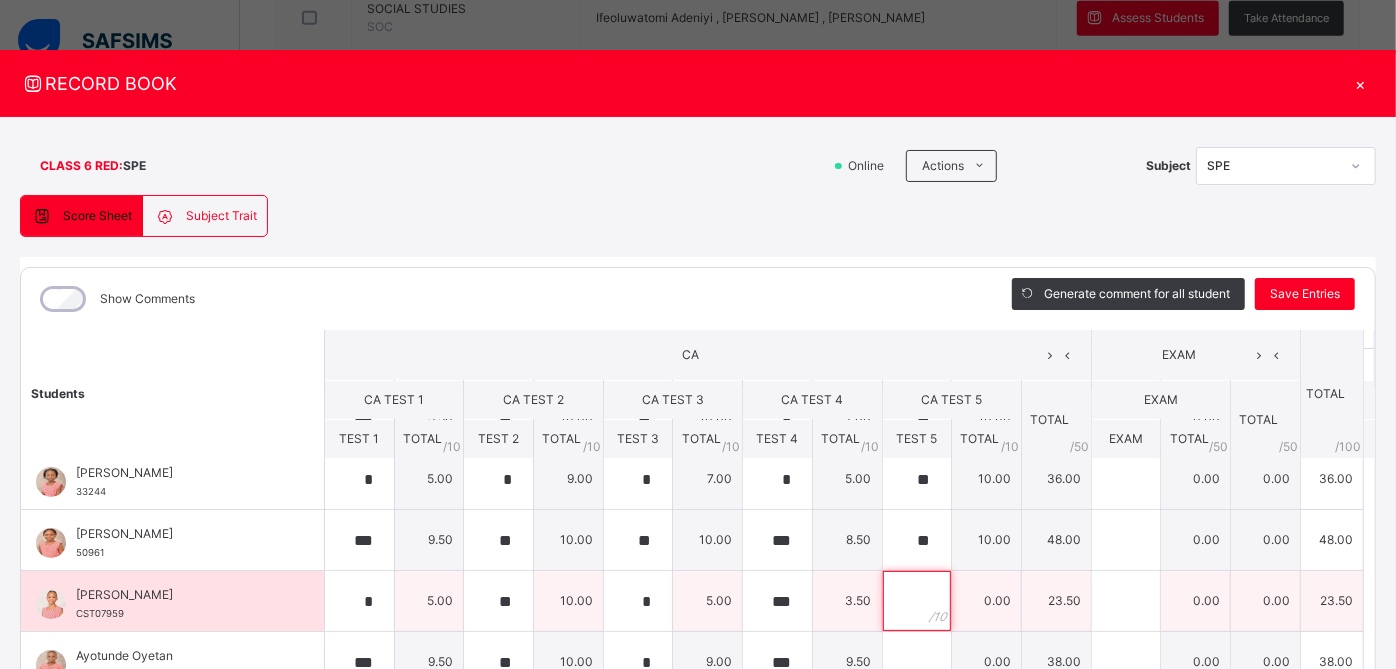 click at bounding box center [917, 601] 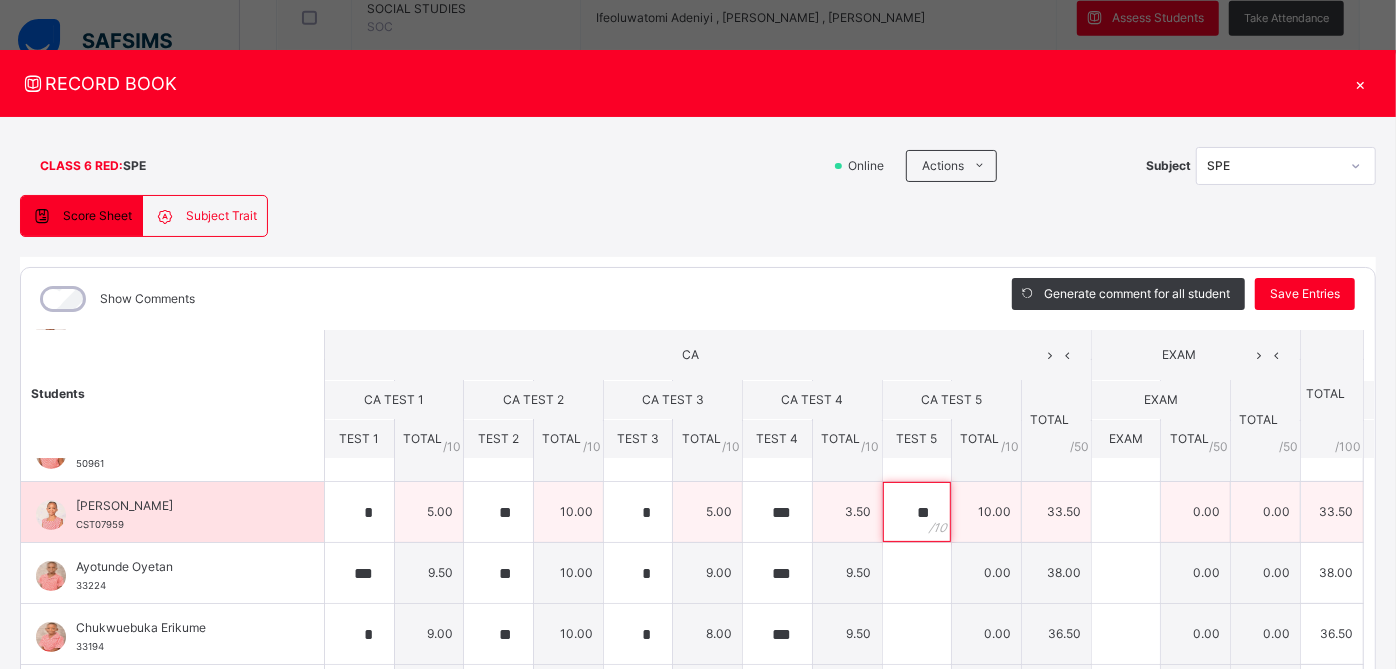 scroll, scrollTop: 170, scrollLeft: 0, axis: vertical 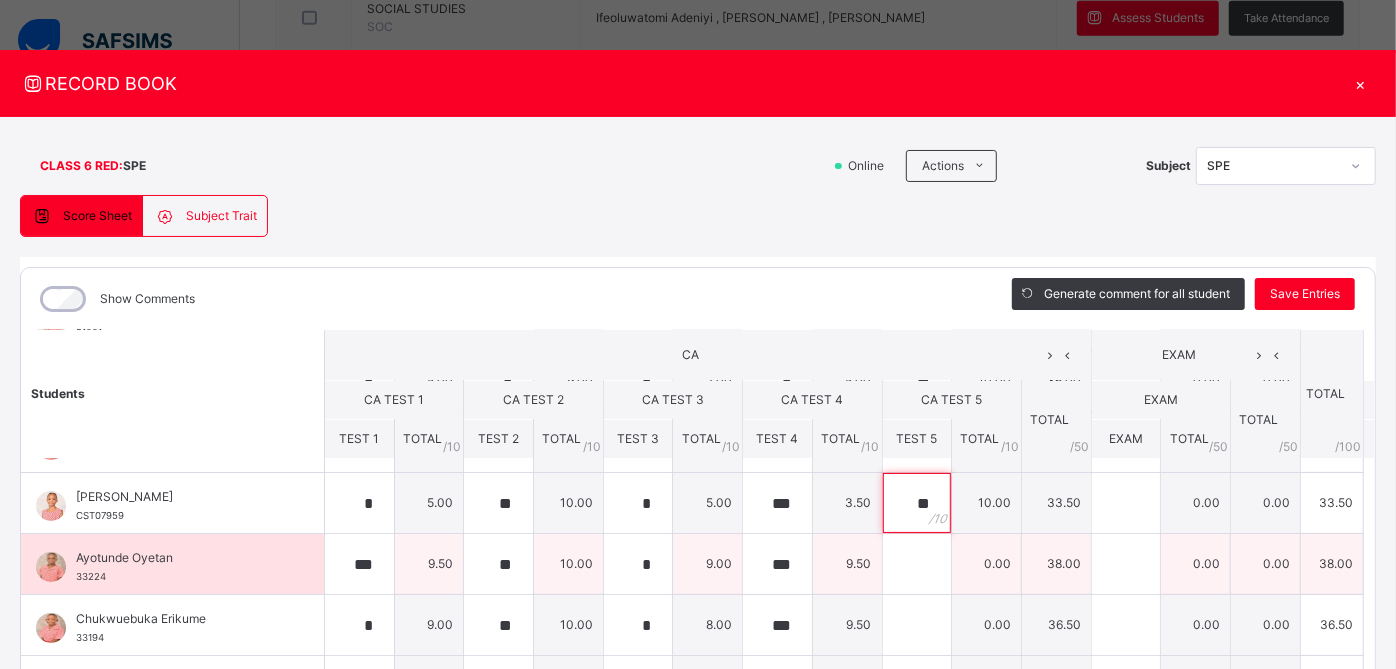 type on "**" 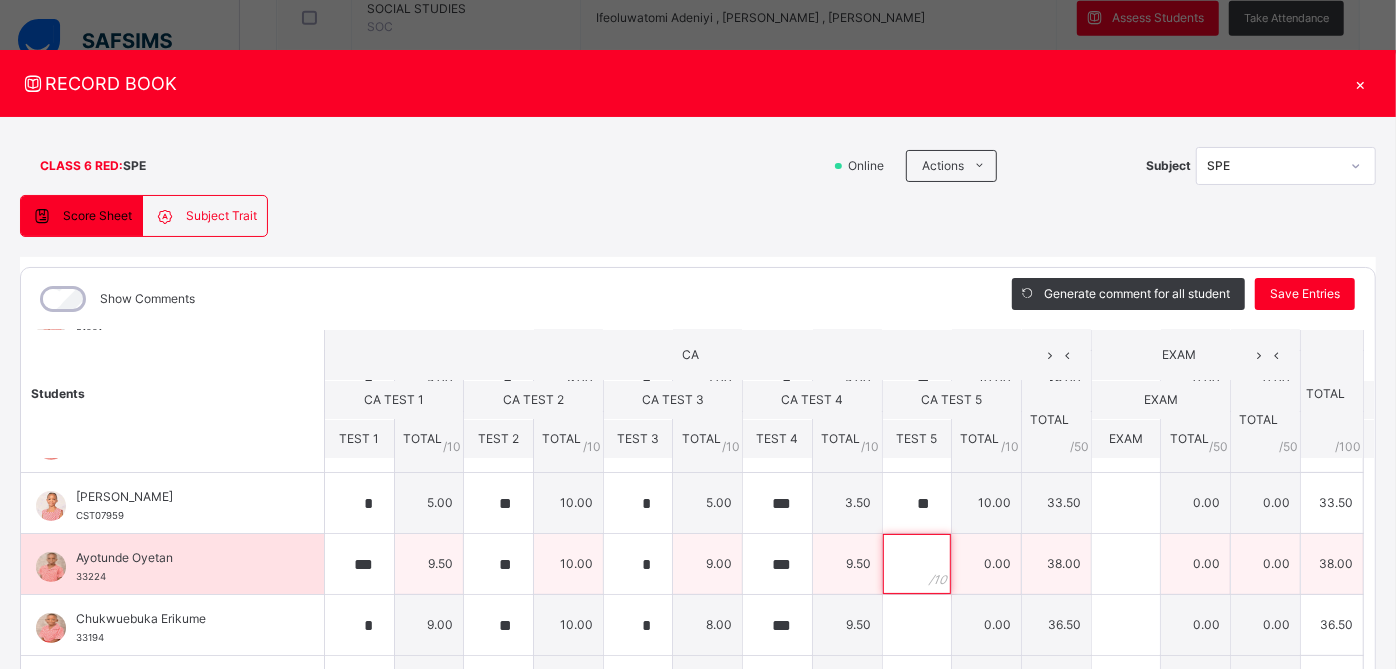 click at bounding box center (917, 564) 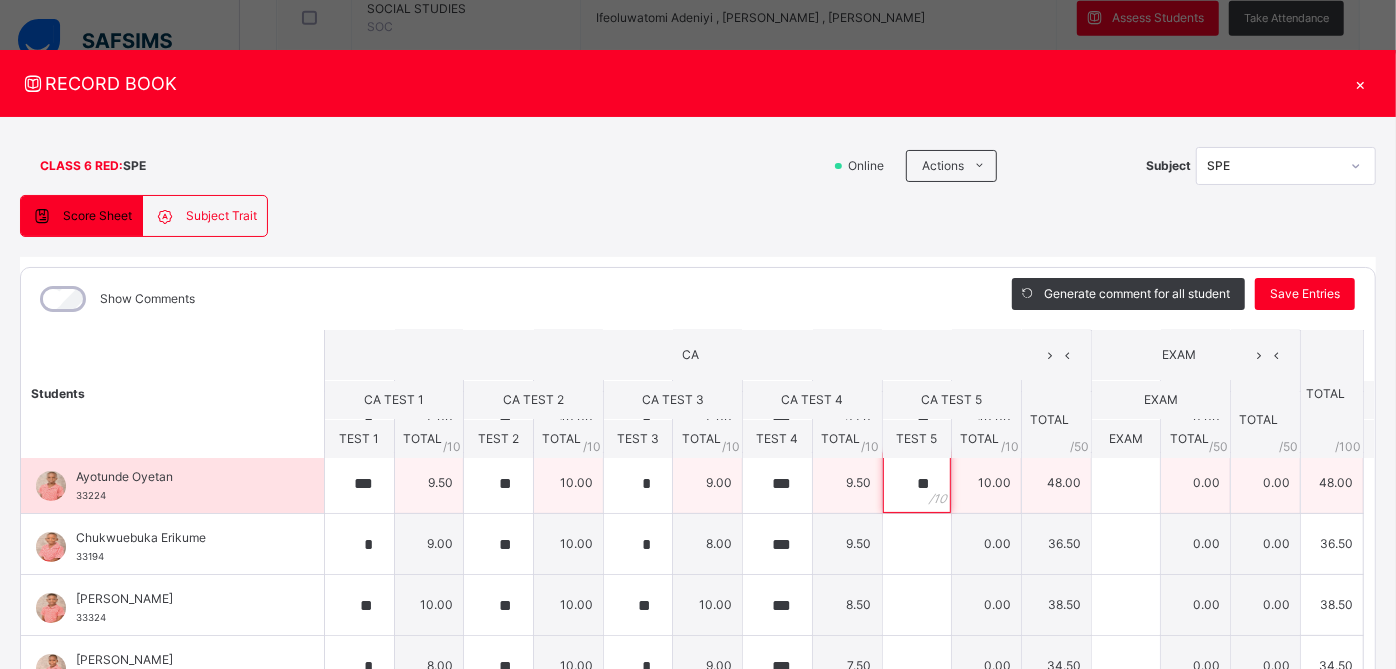 scroll, scrollTop: 260, scrollLeft: 0, axis: vertical 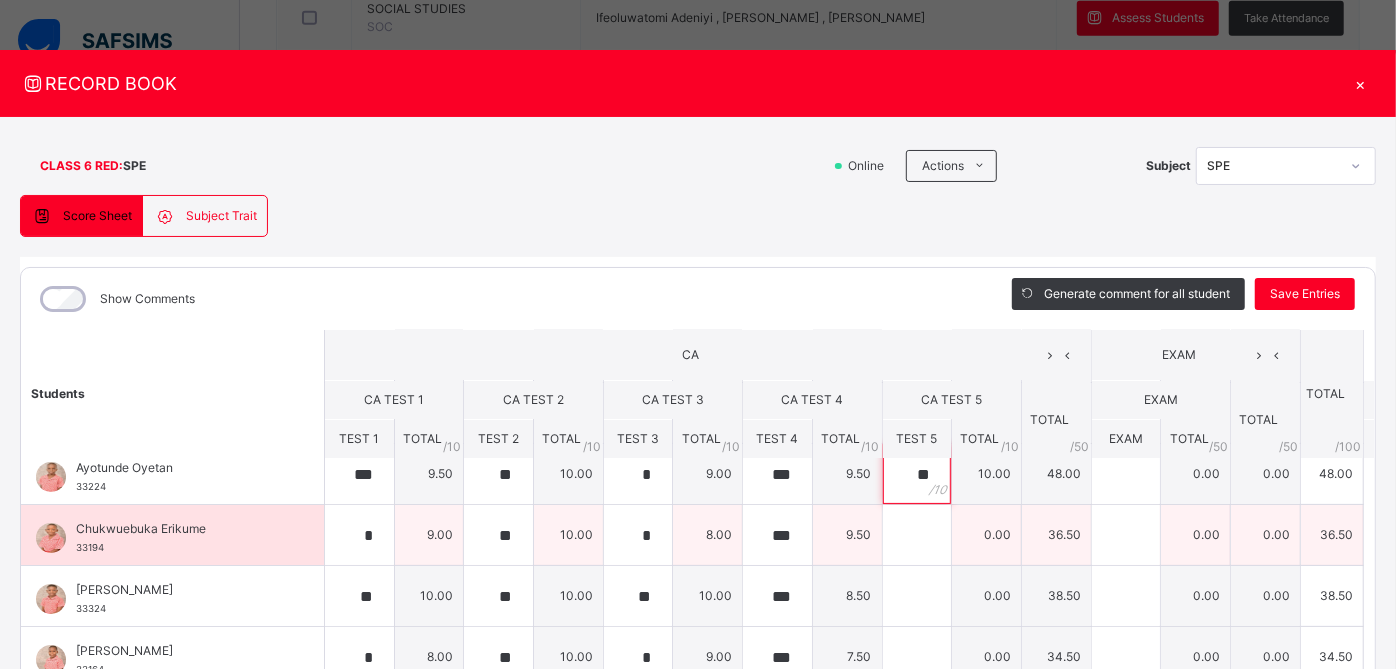 type on "**" 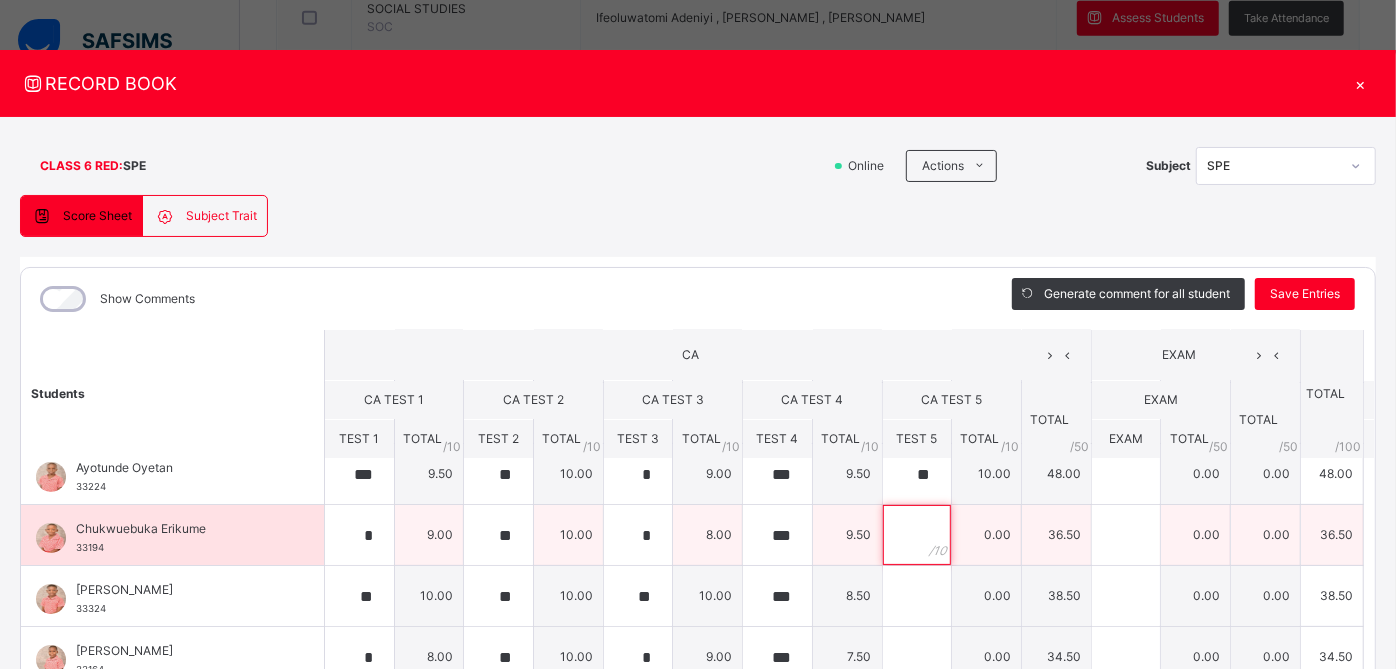 click at bounding box center [917, 535] 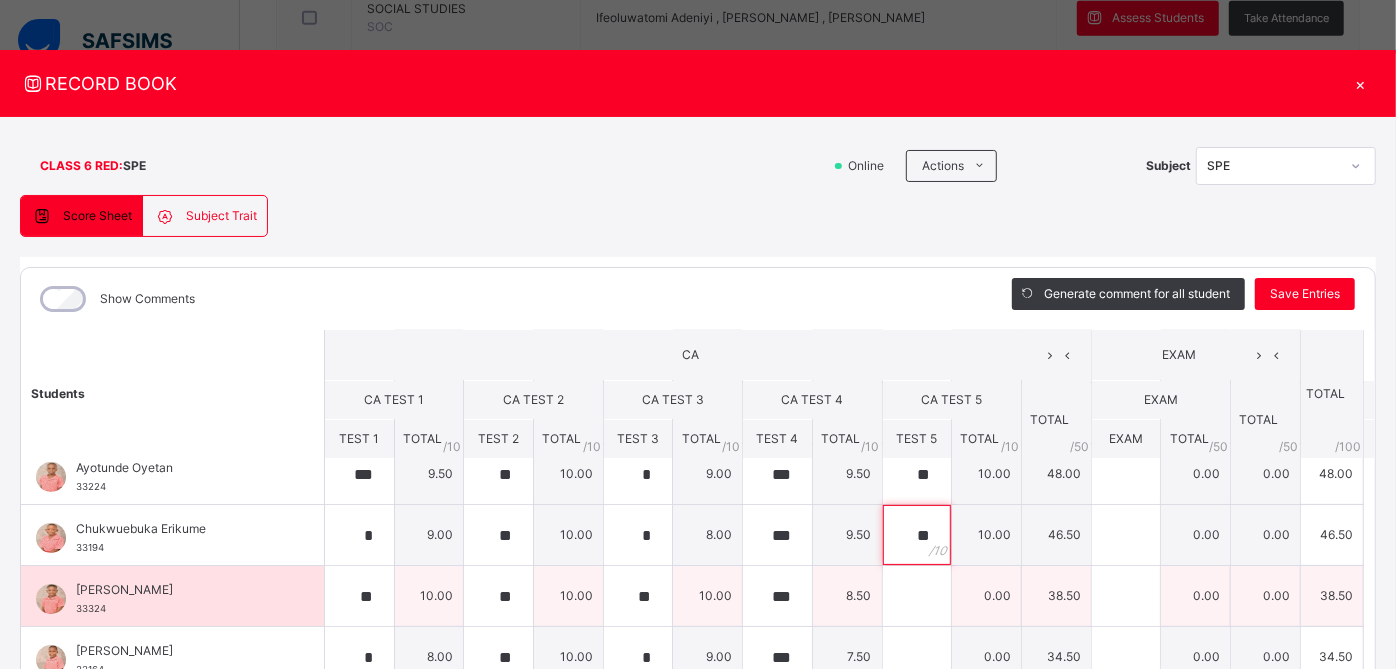 type on "**" 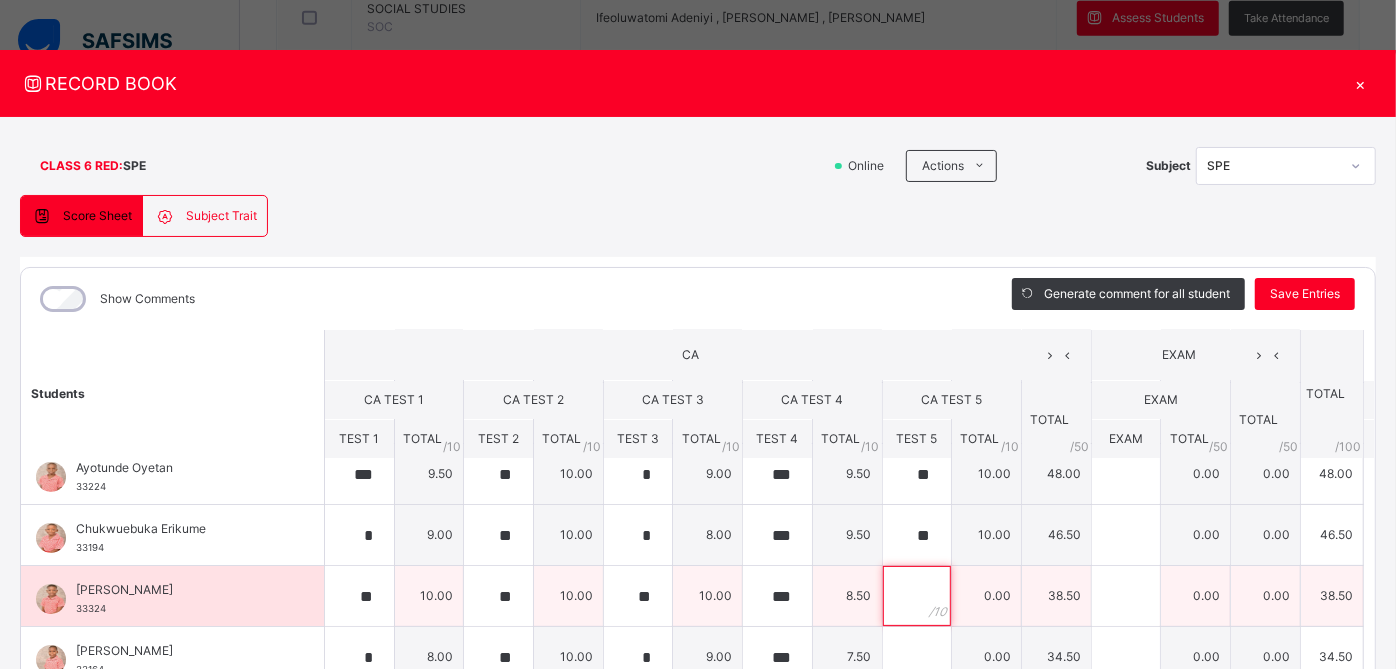 click at bounding box center [917, 596] 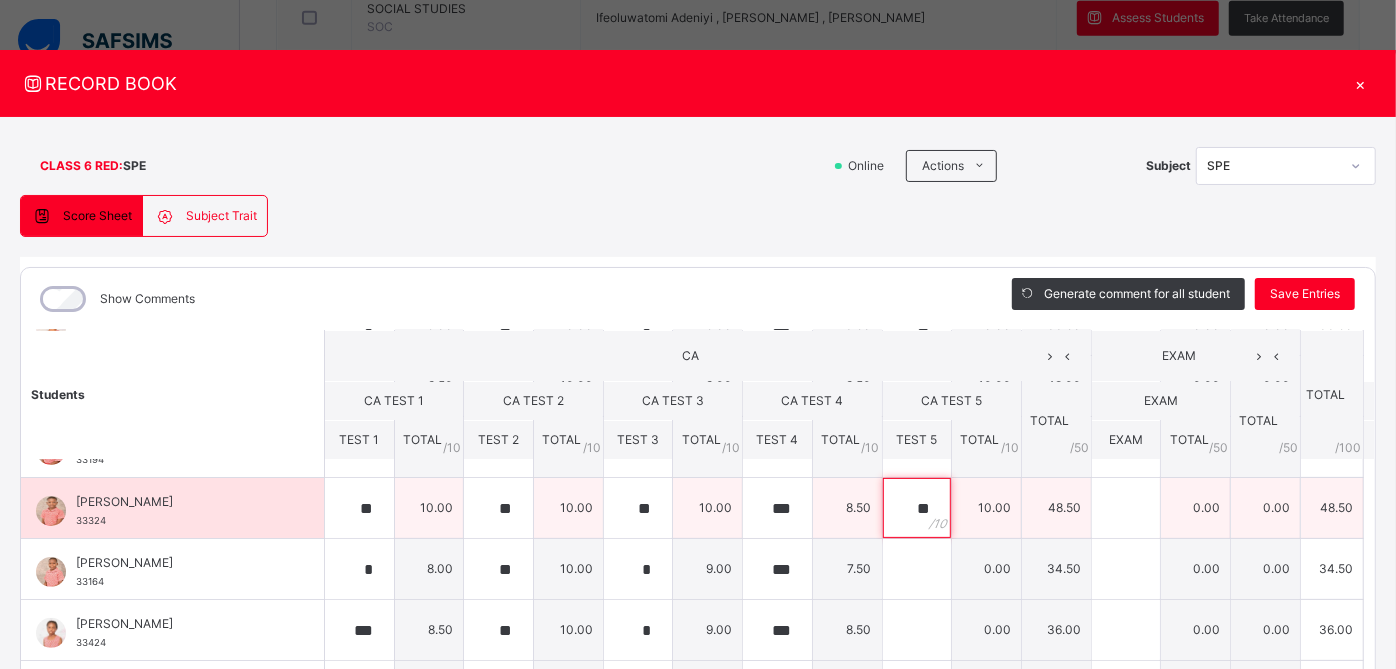 scroll, scrollTop: 351, scrollLeft: 0, axis: vertical 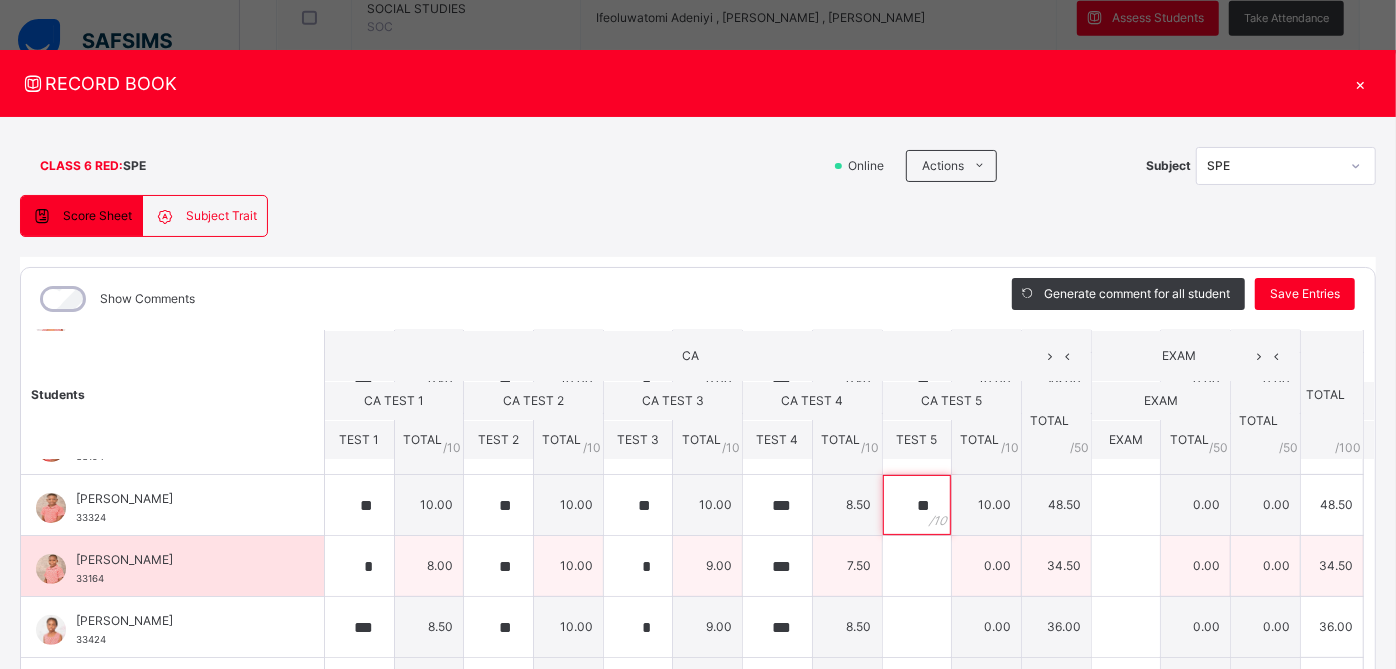 type on "**" 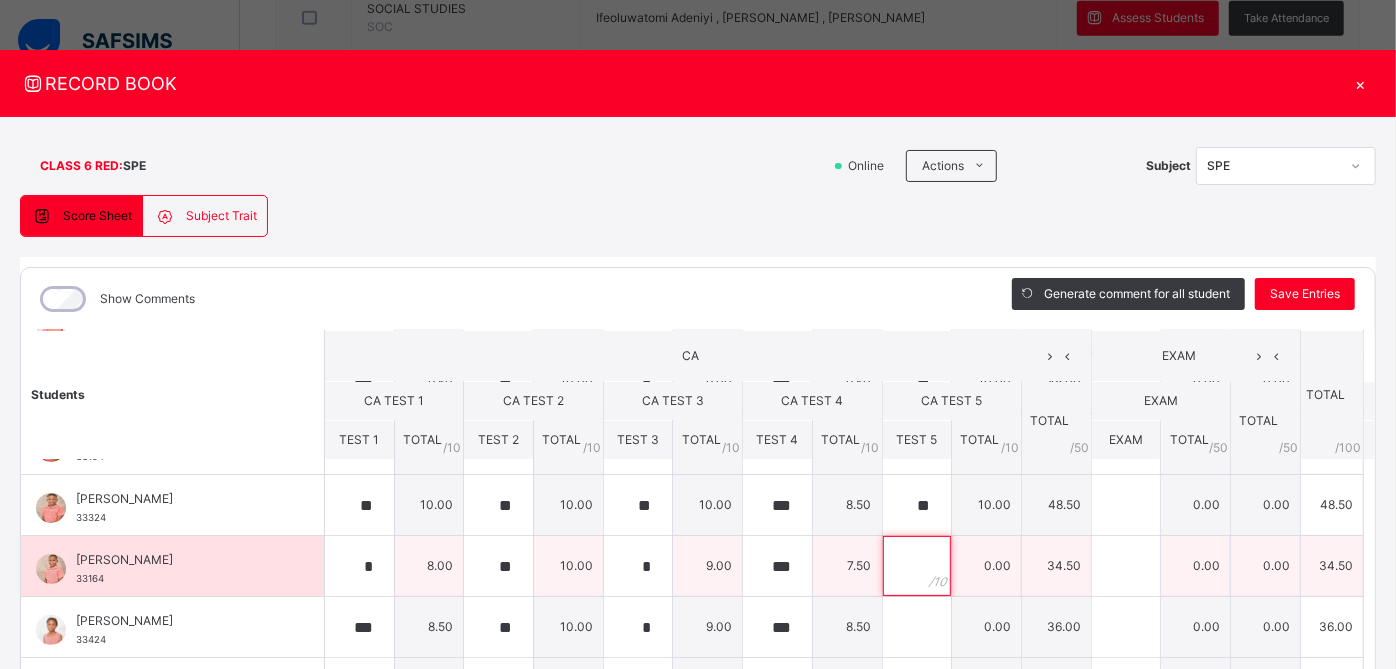 click at bounding box center (917, 566) 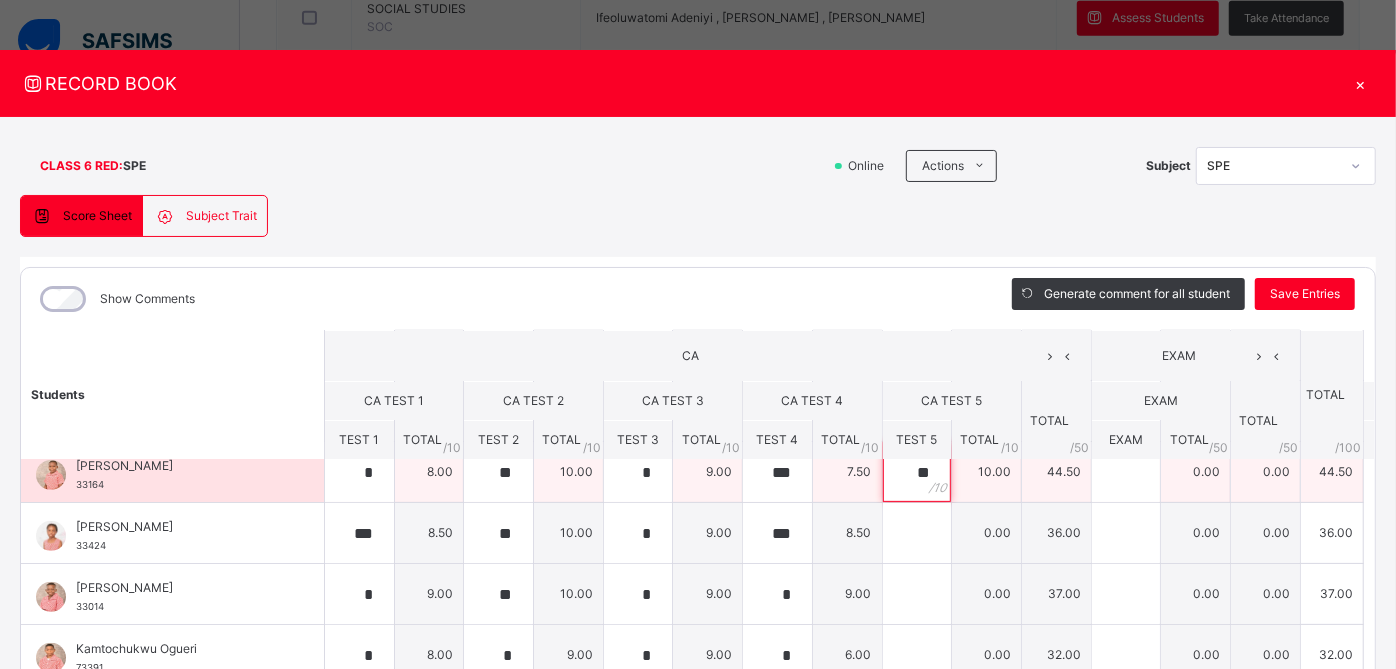 scroll, scrollTop: 446, scrollLeft: 0, axis: vertical 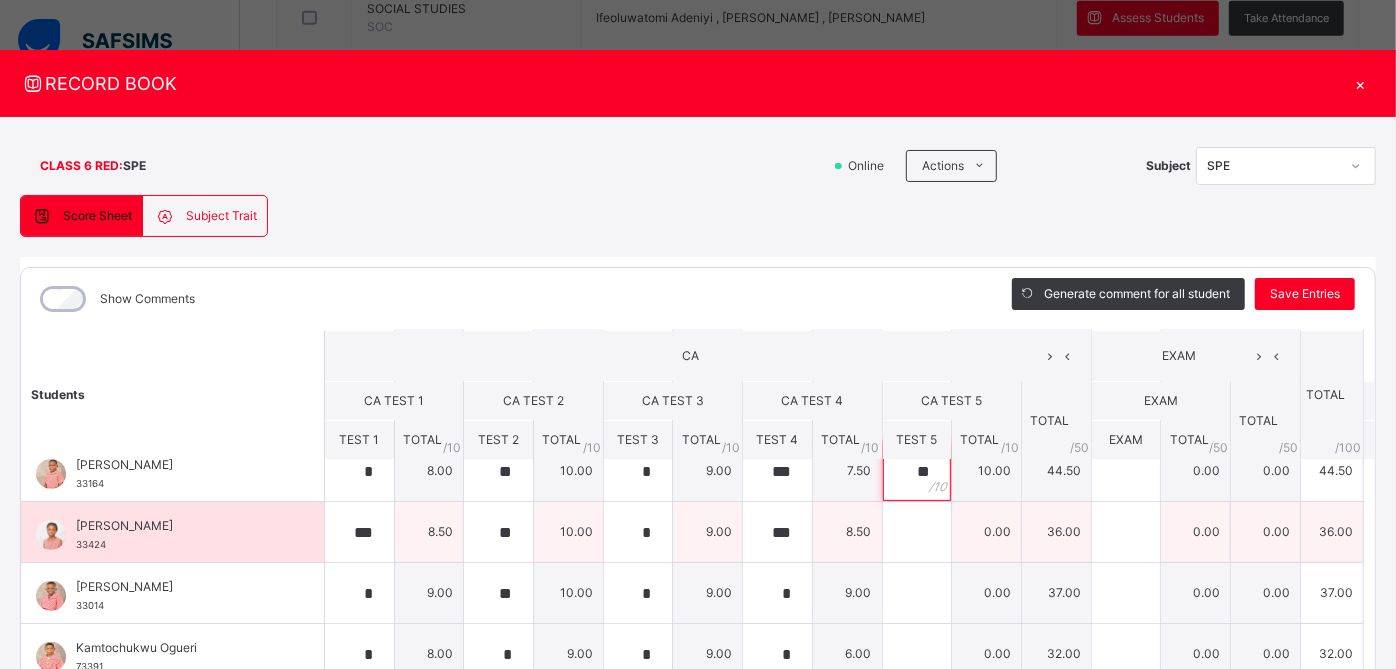 type on "**" 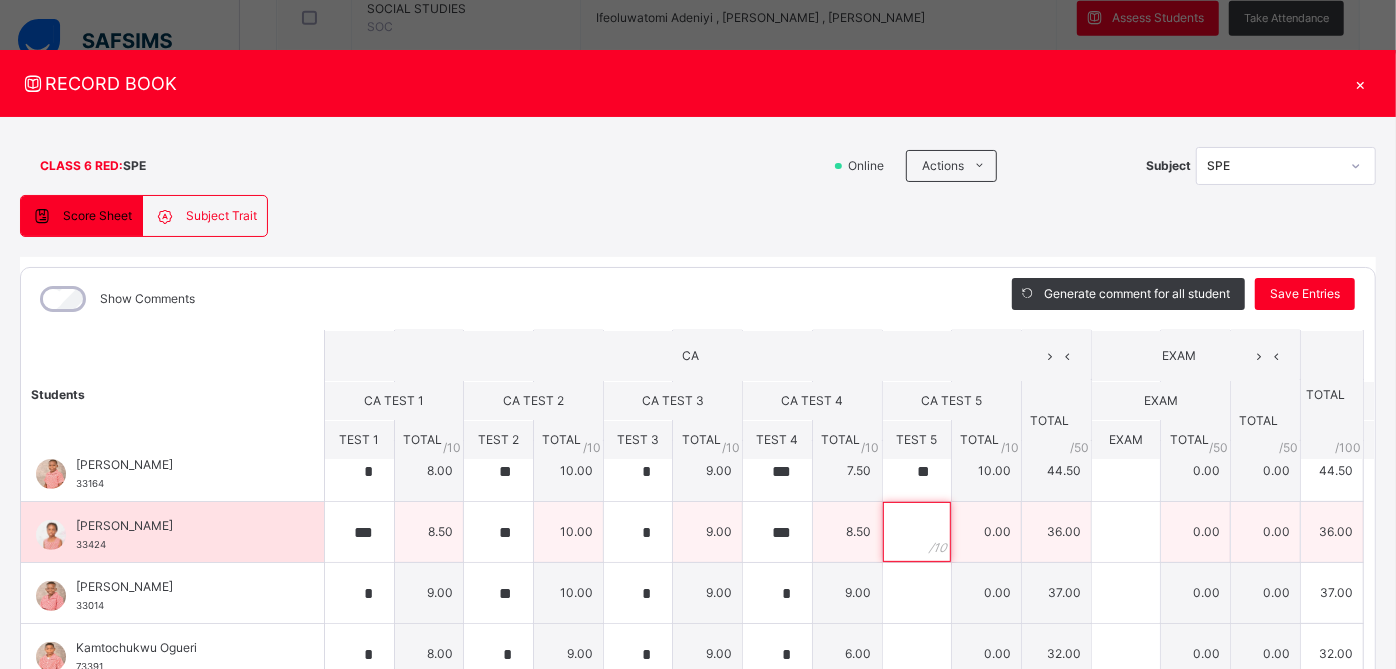 click at bounding box center [917, 532] 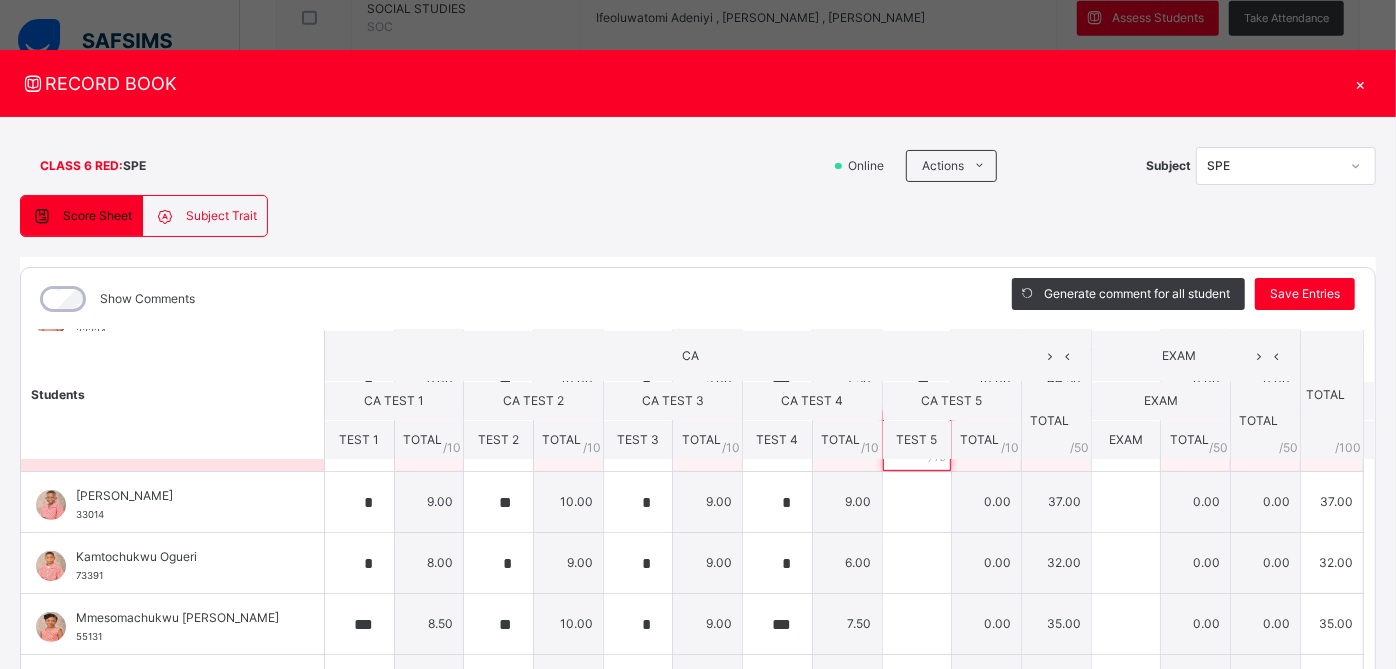 scroll, scrollTop: 537, scrollLeft: 0, axis: vertical 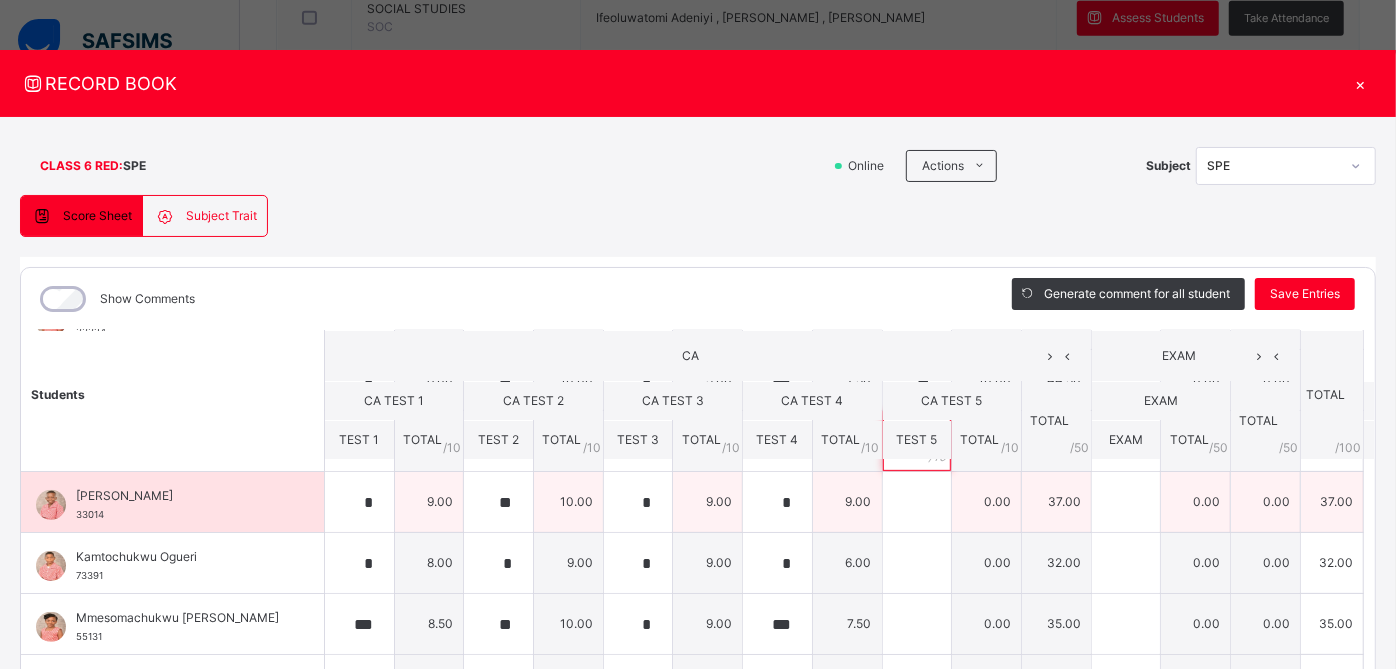 type on "**" 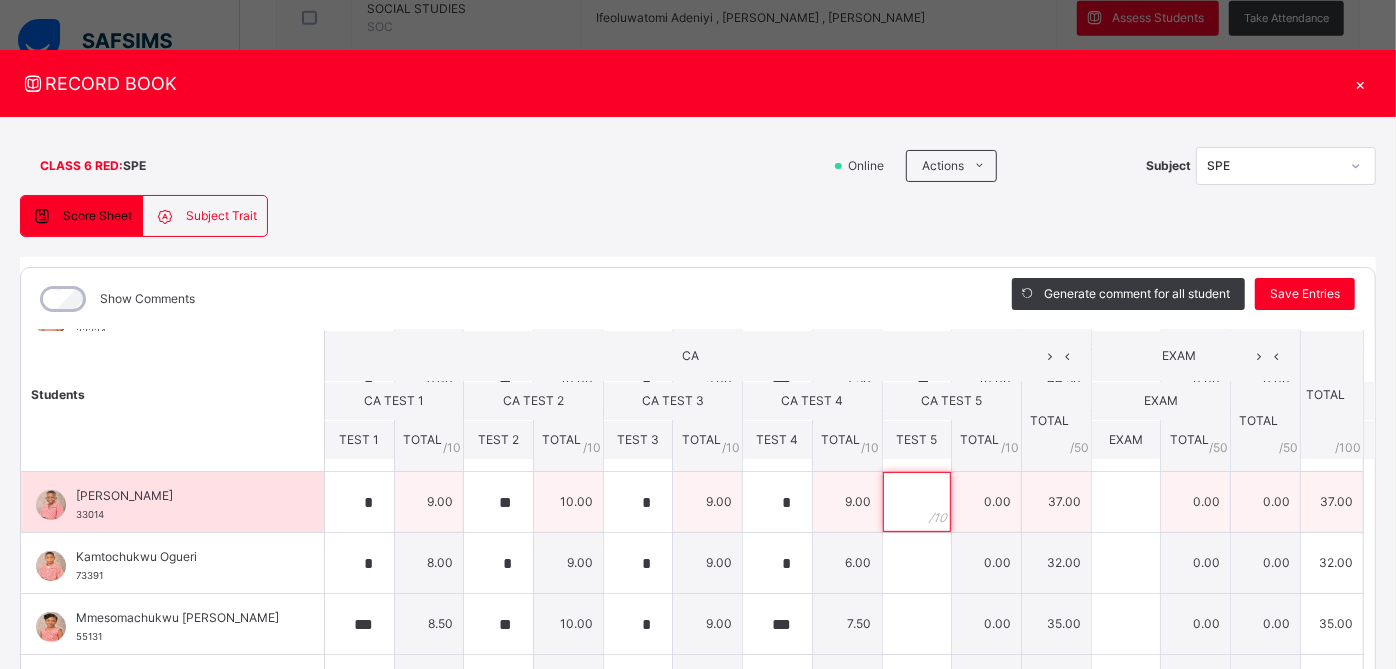 click at bounding box center [917, 502] 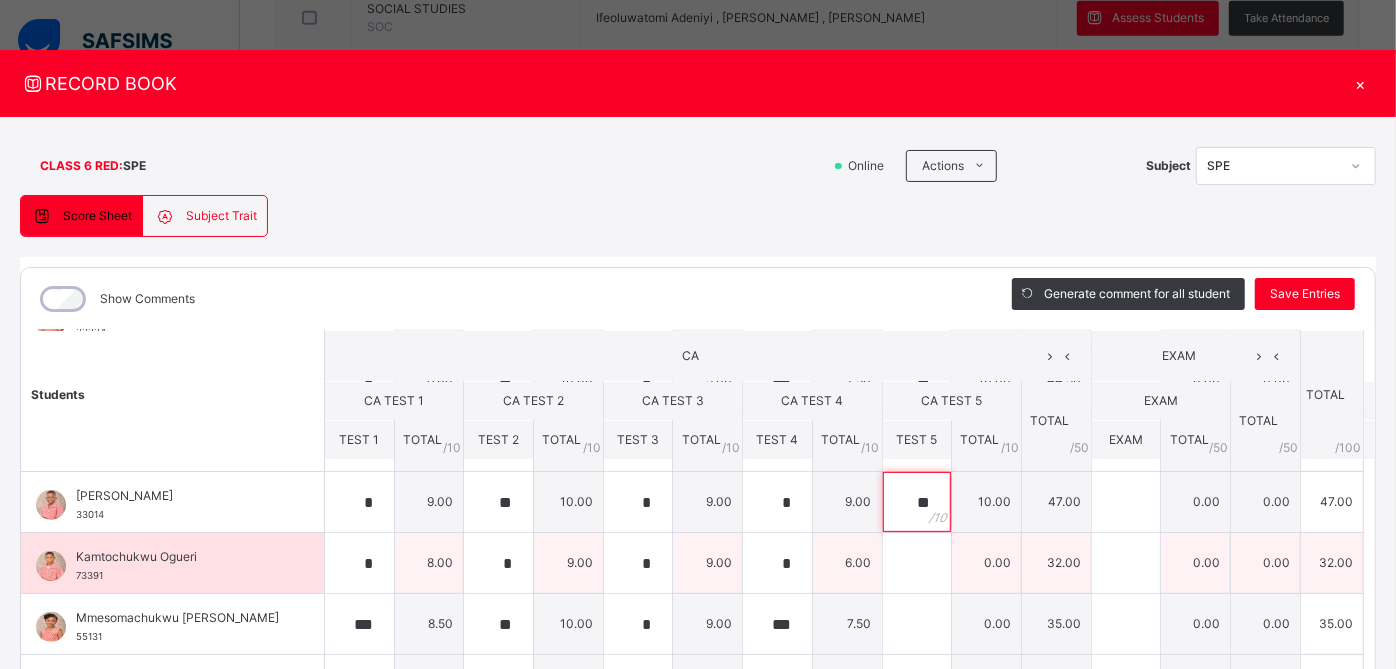 type on "**" 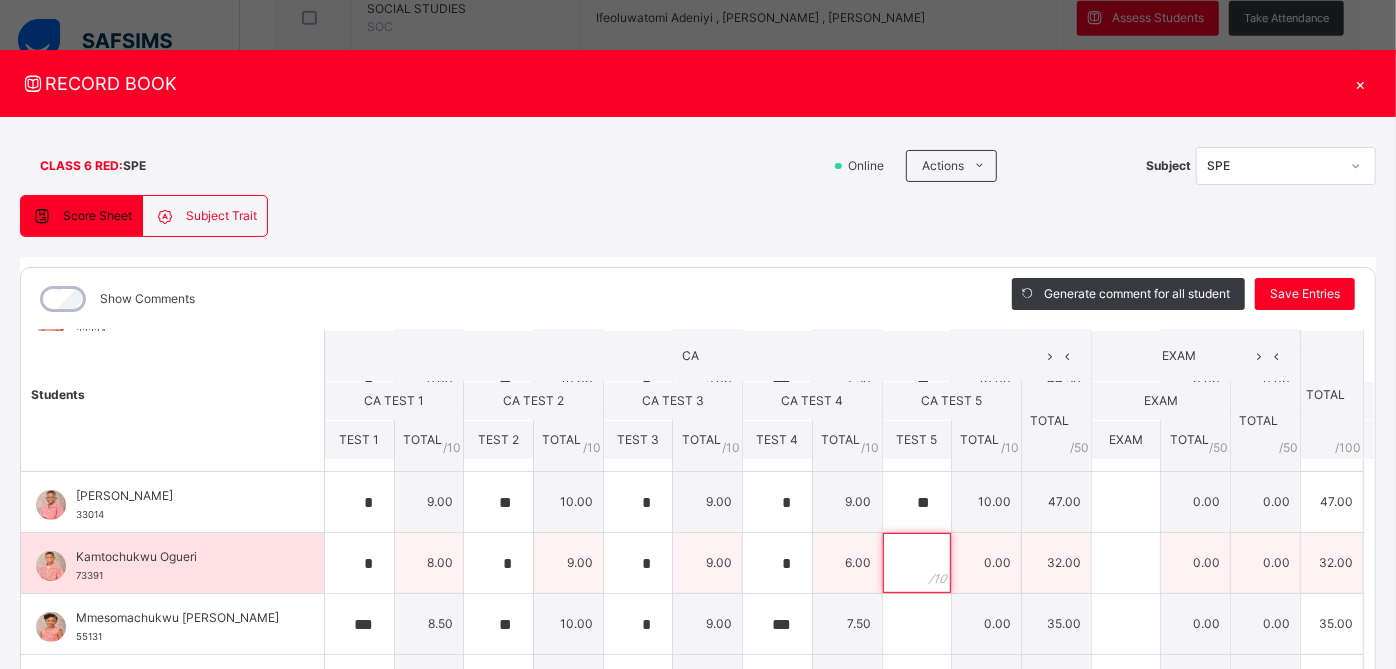 click at bounding box center (917, 563) 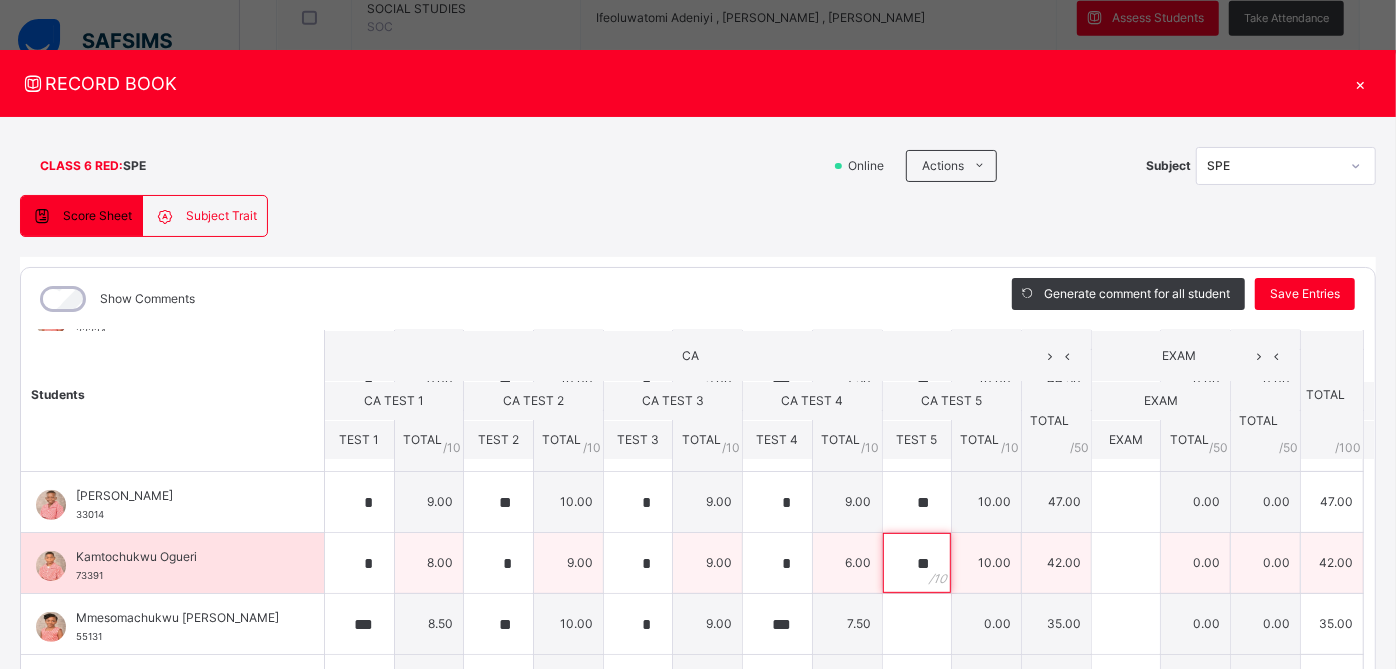 scroll, scrollTop: 540, scrollLeft: 0, axis: vertical 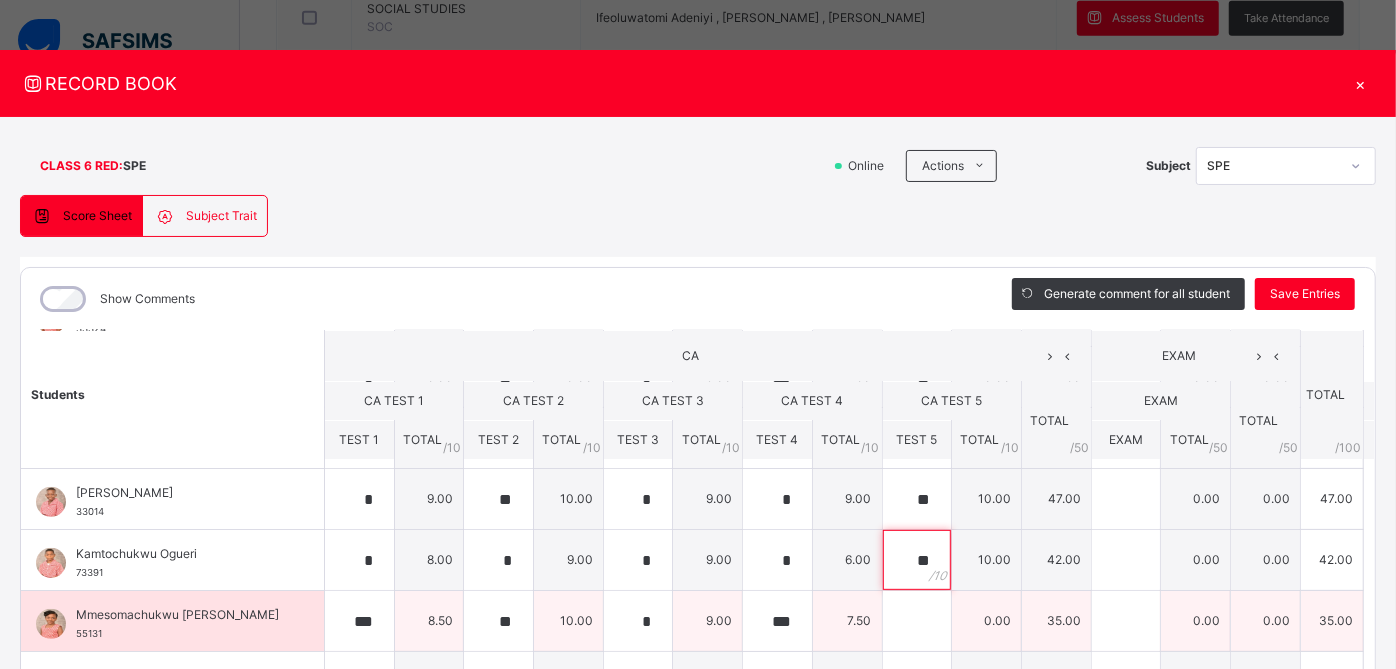 type on "**" 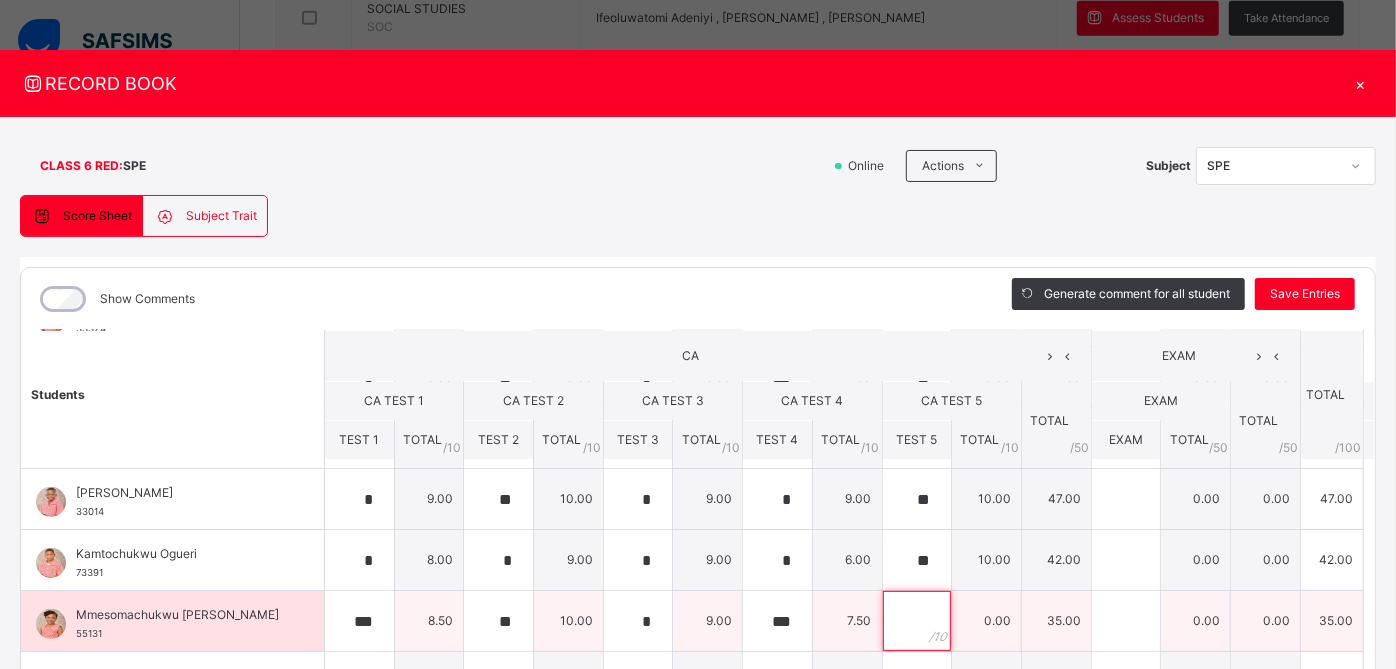 click at bounding box center [917, 621] 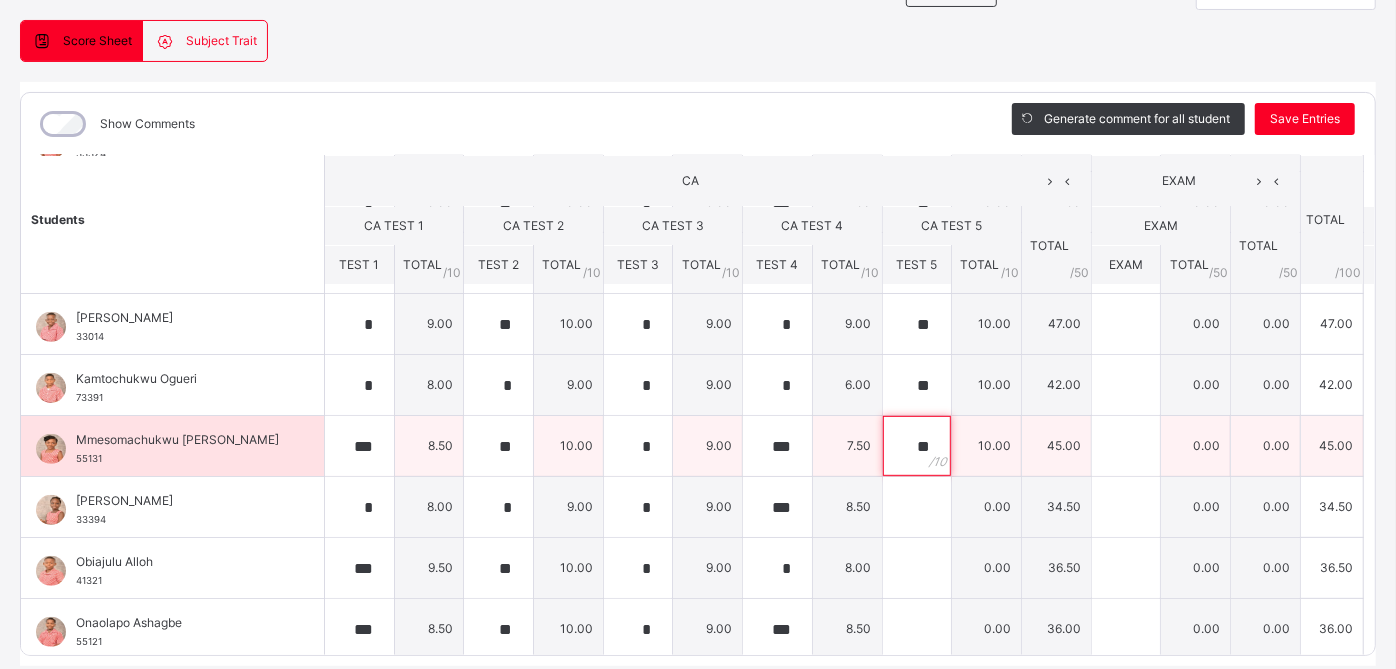 scroll, scrollTop: 177, scrollLeft: 0, axis: vertical 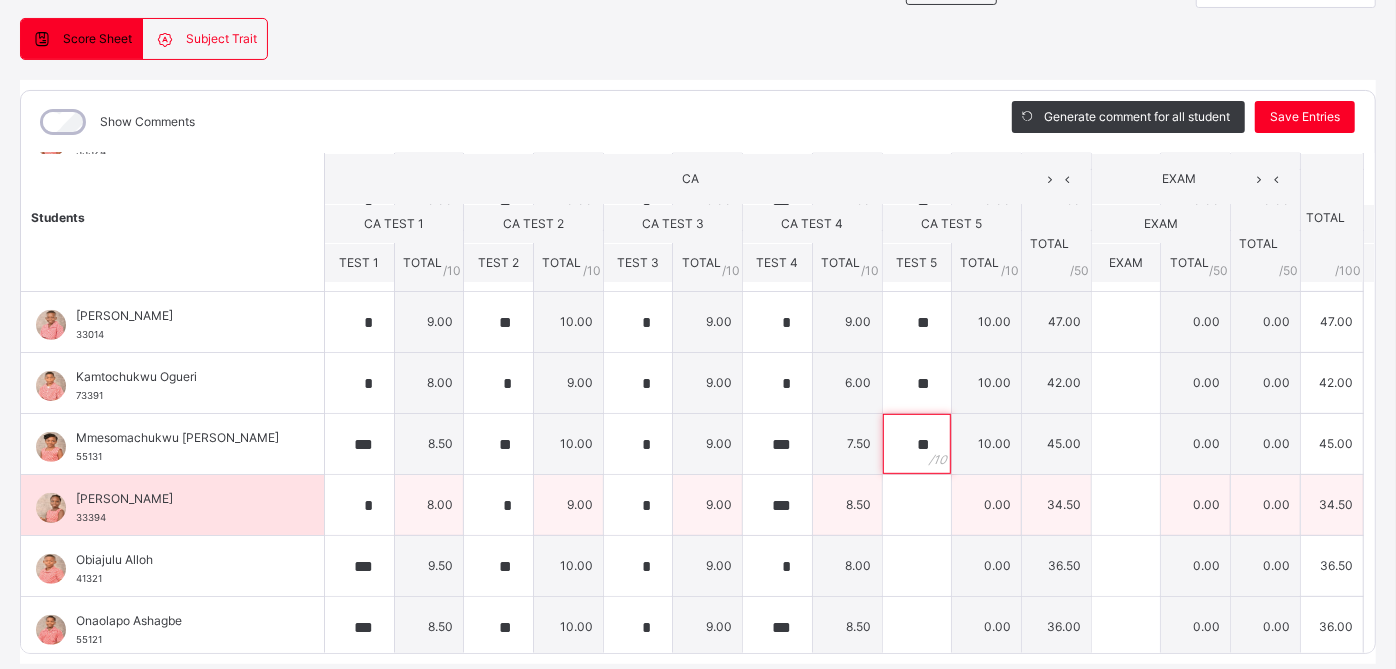 type on "**" 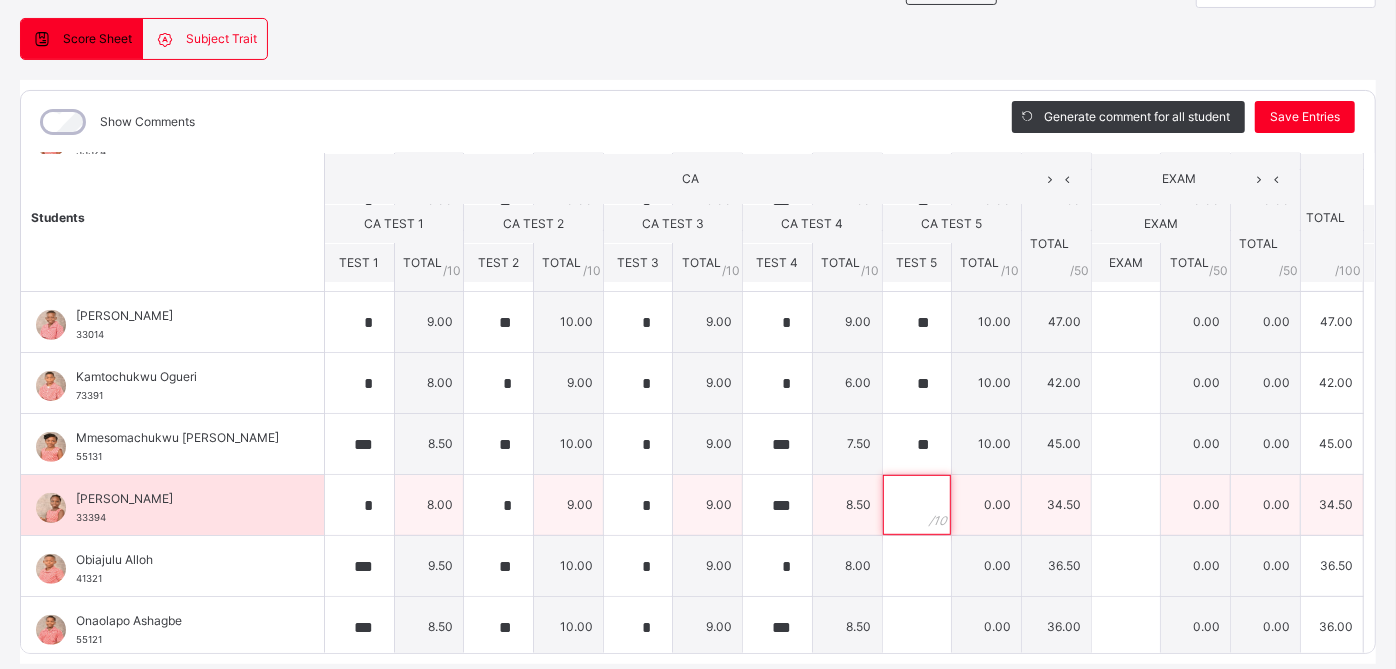 click at bounding box center (917, 505) 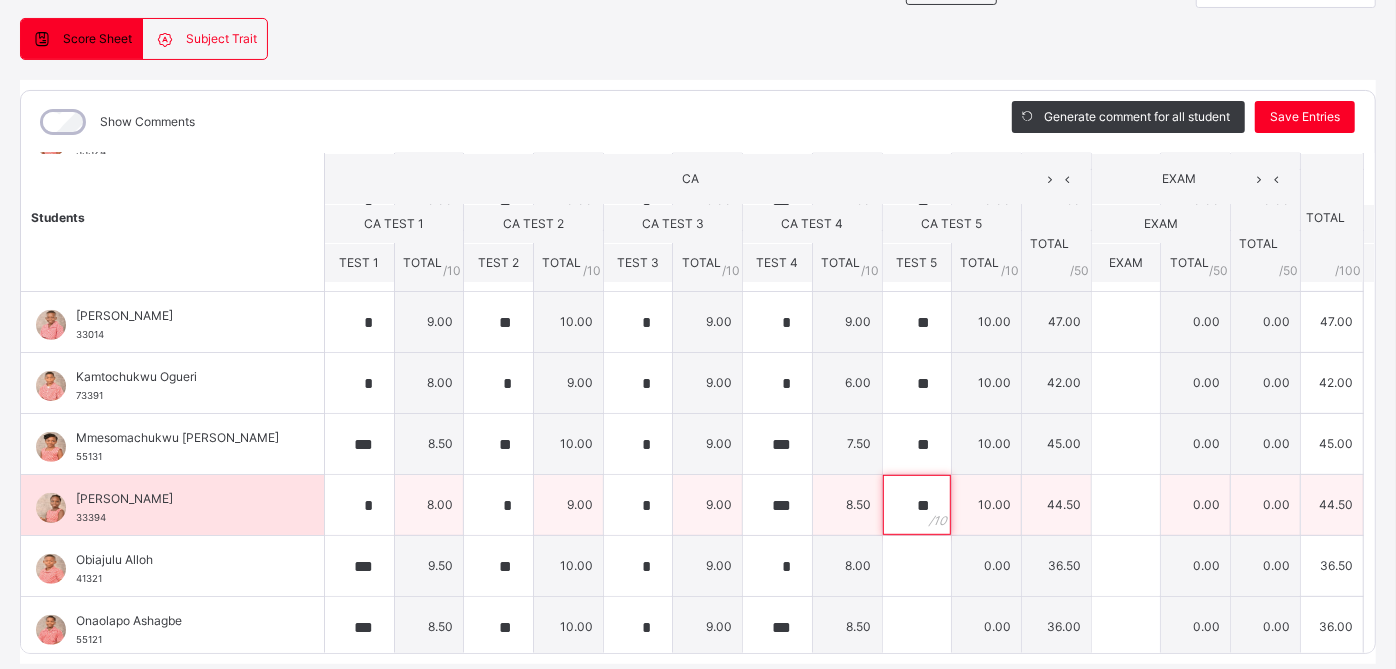 scroll, scrollTop: 240, scrollLeft: 0, axis: vertical 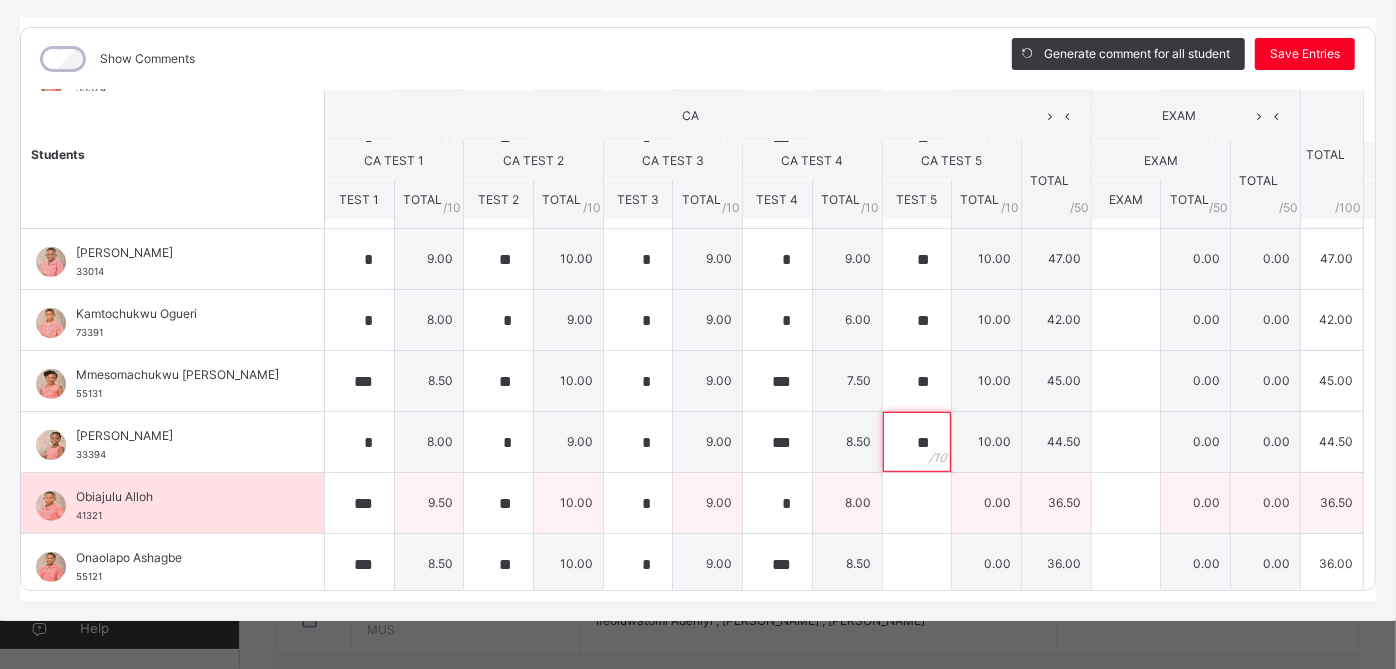 type on "**" 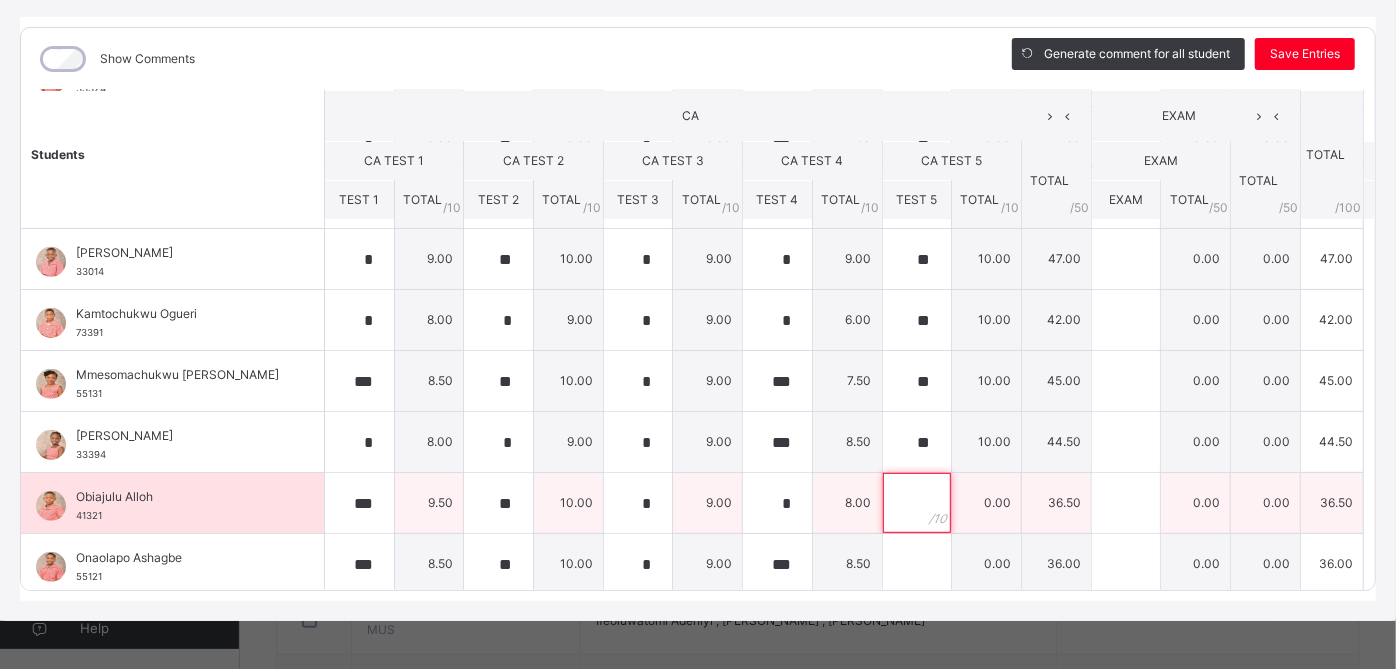 click at bounding box center (917, 503) 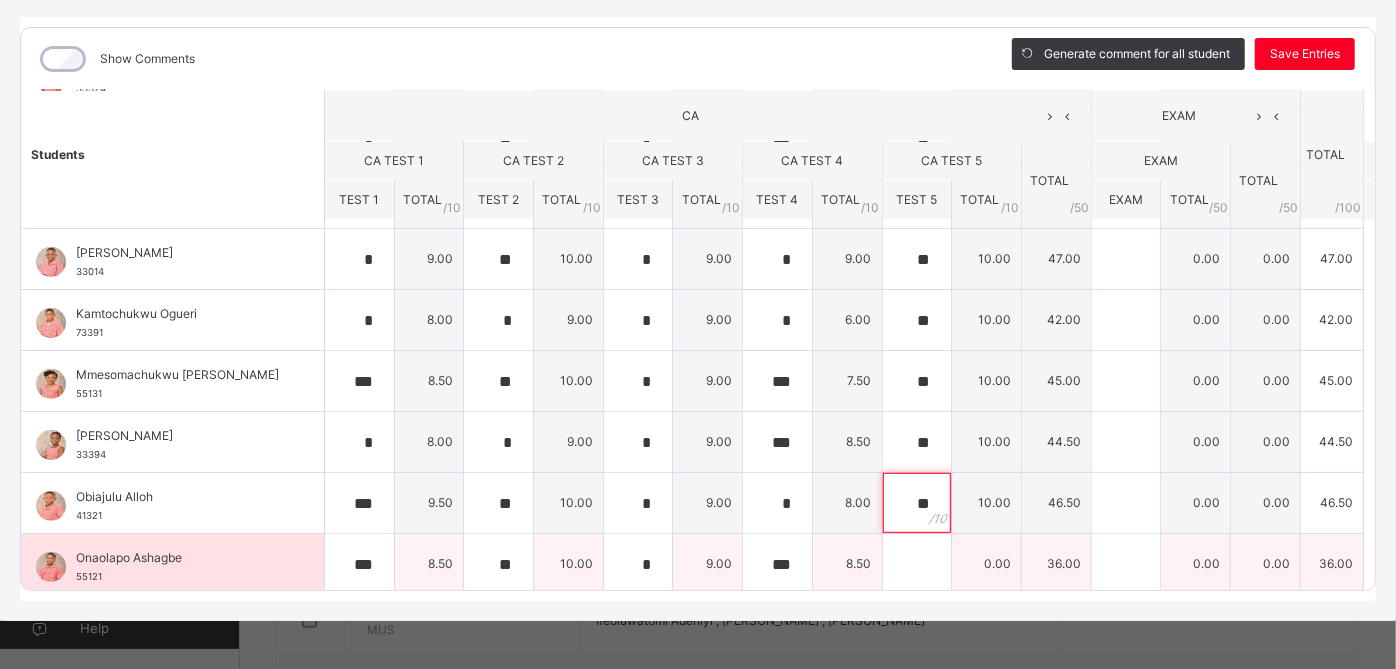 type on "**" 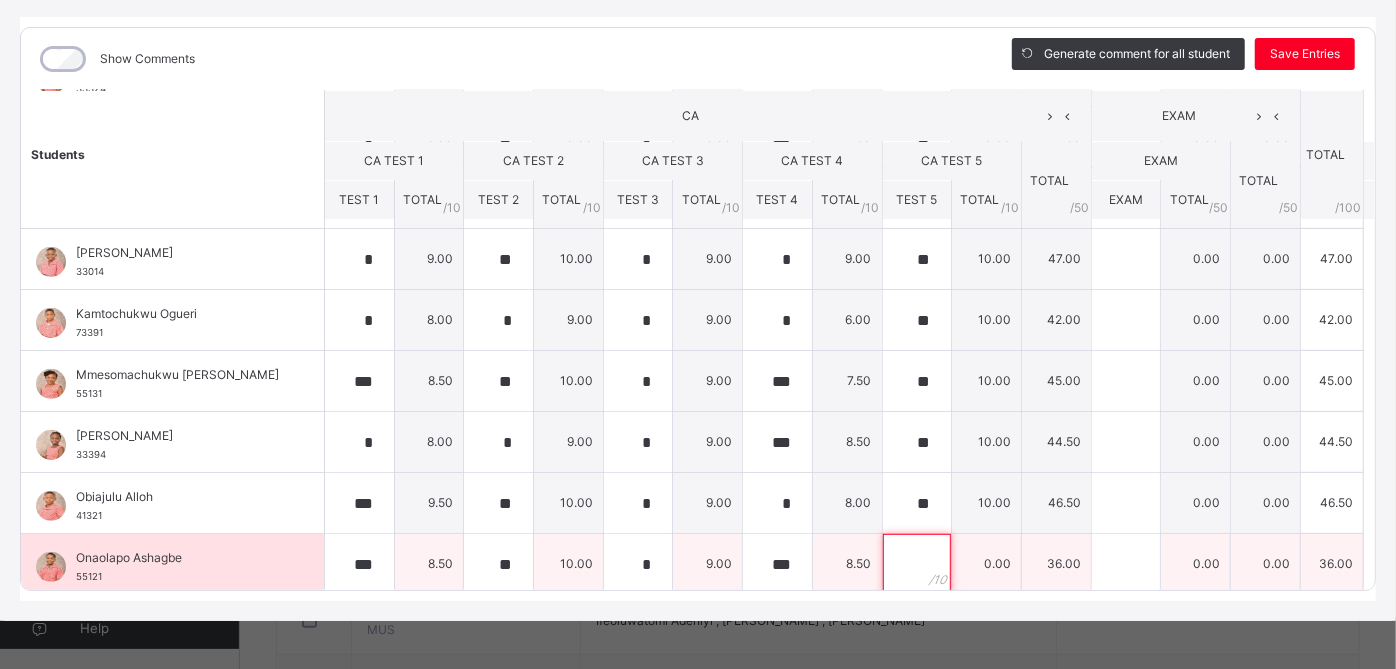click at bounding box center (917, 564) 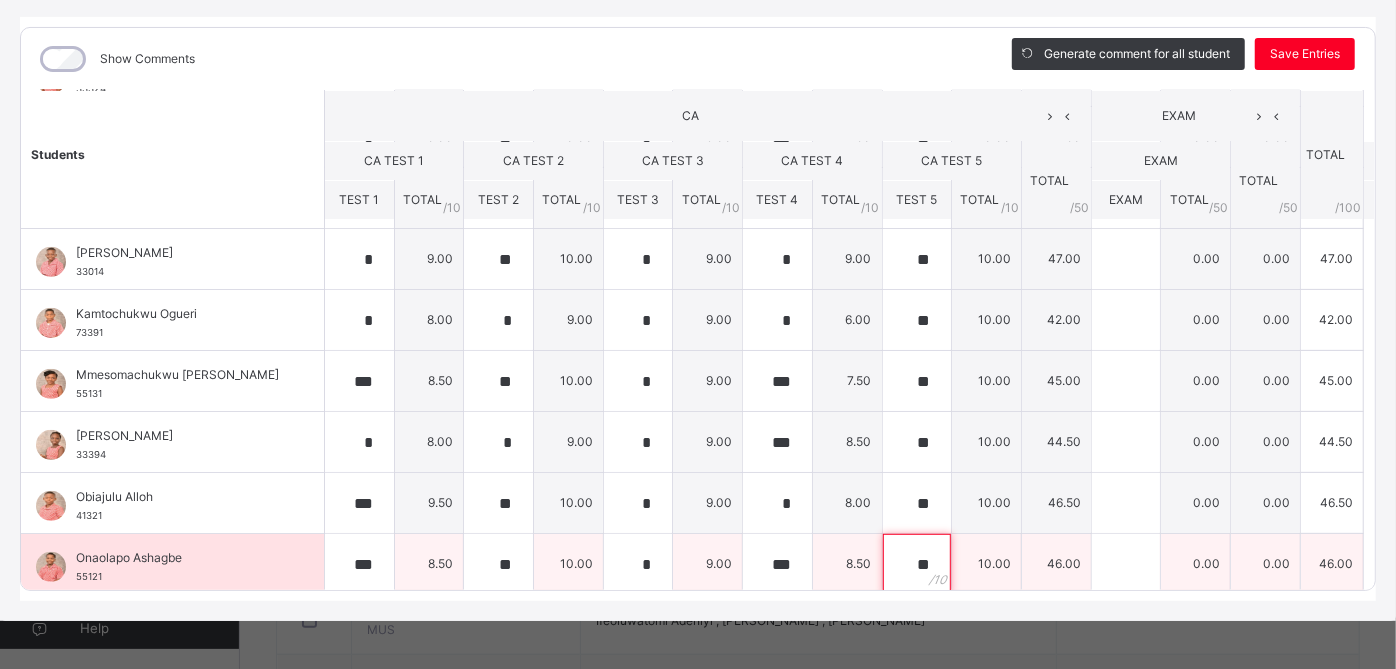 scroll, scrollTop: 0, scrollLeft: 0, axis: both 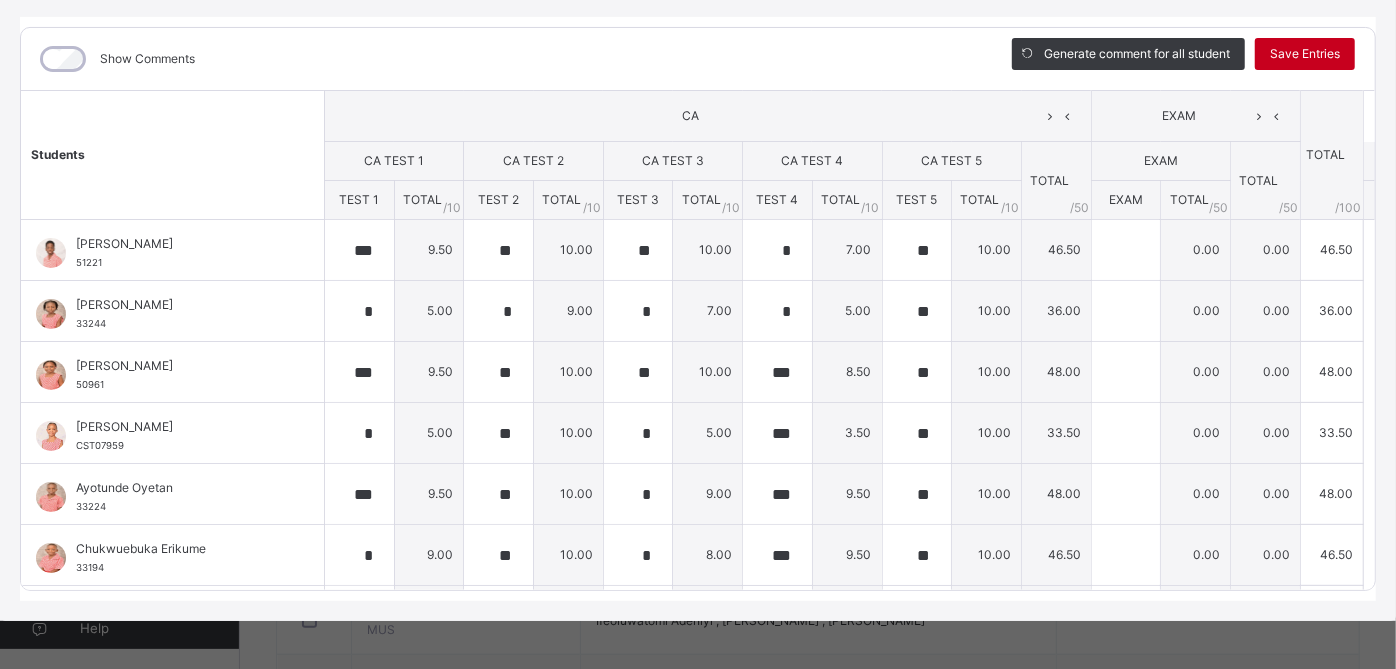 type on "**" 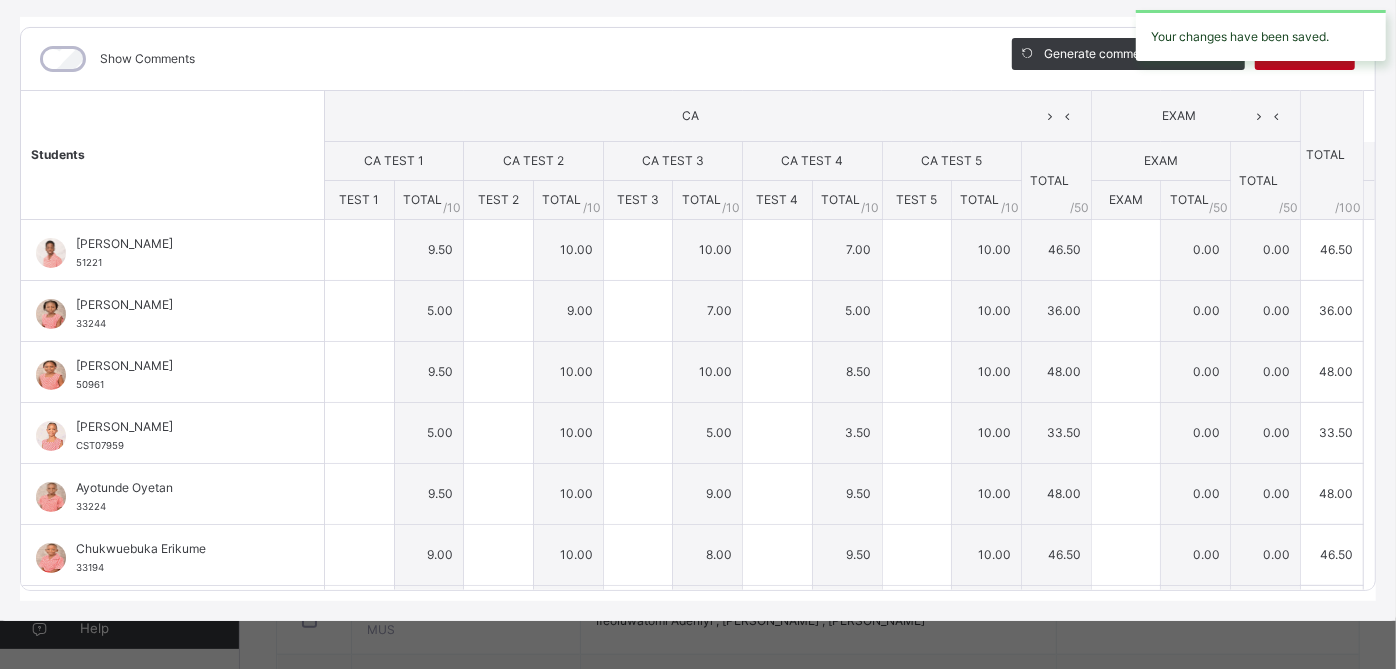 type on "***" 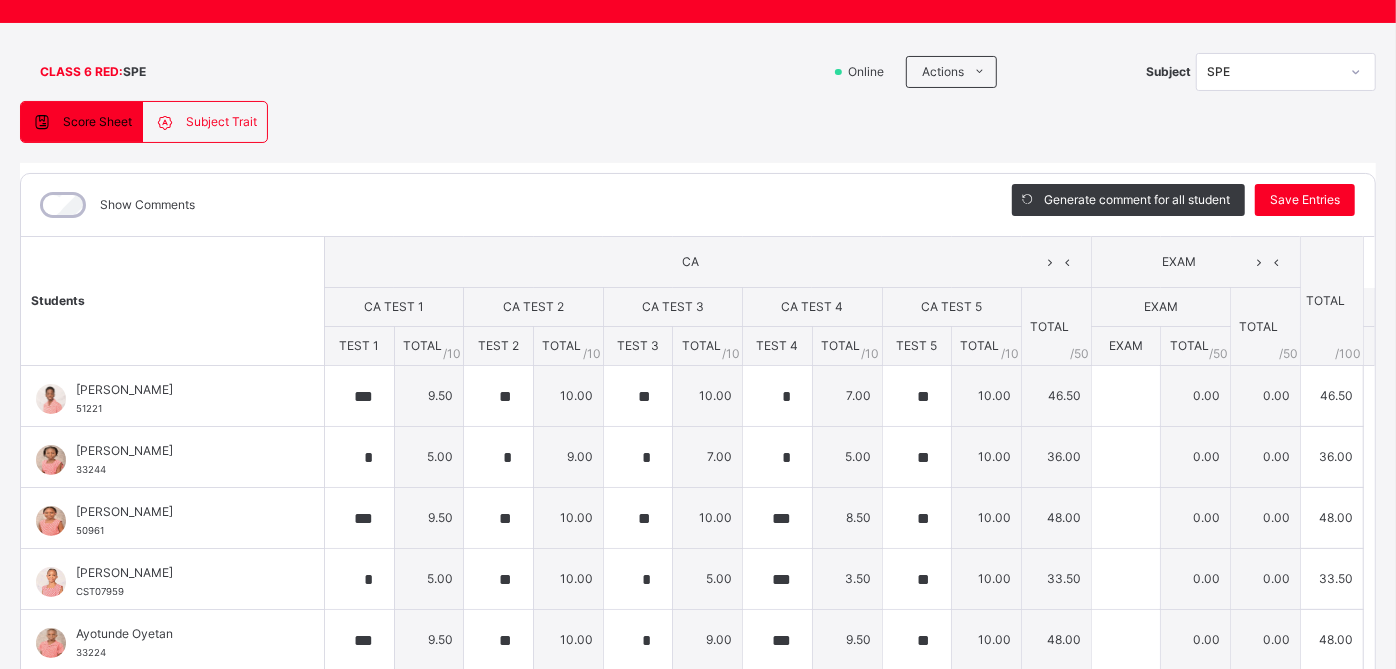 scroll, scrollTop: 33, scrollLeft: 0, axis: vertical 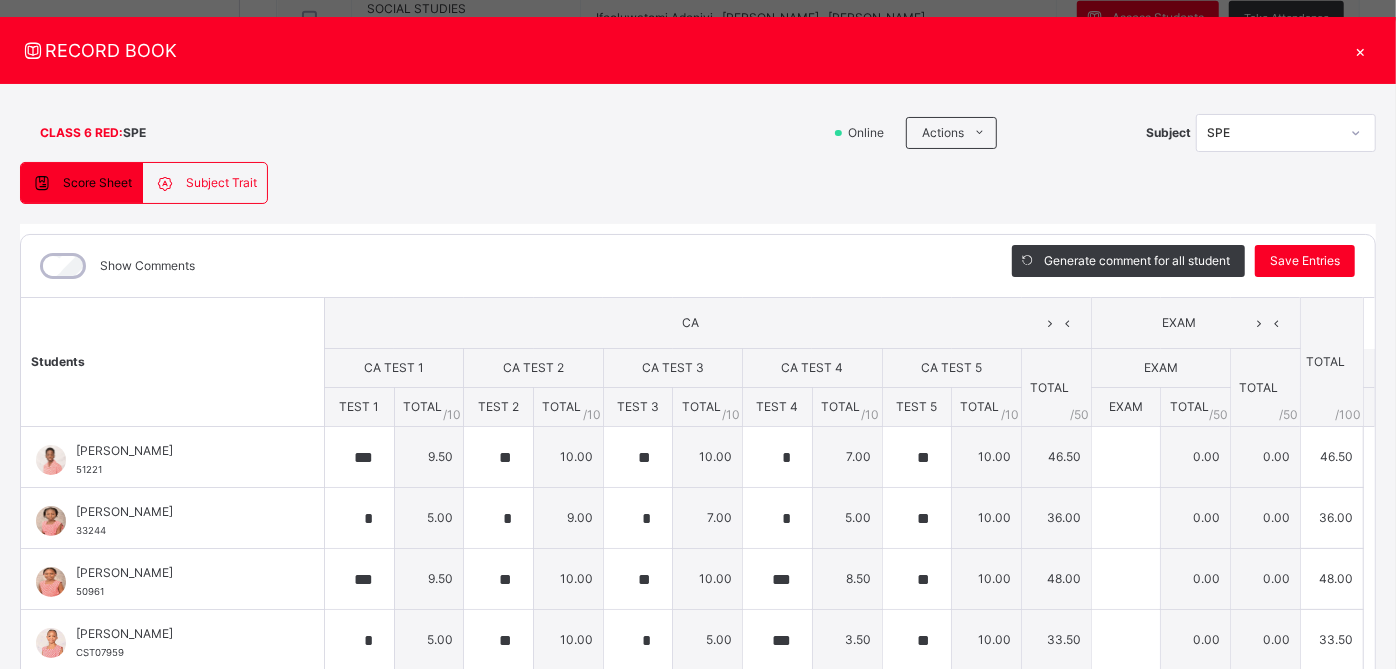 click 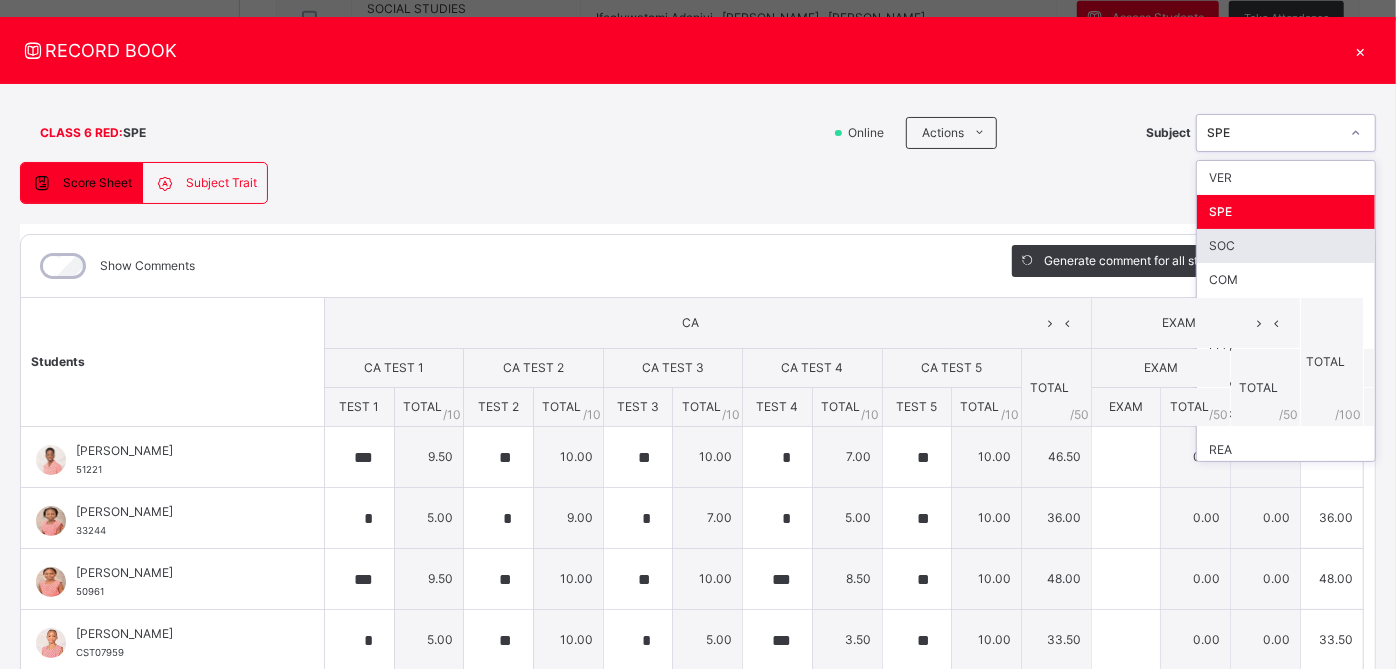 click on "SOC" at bounding box center (1286, 246) 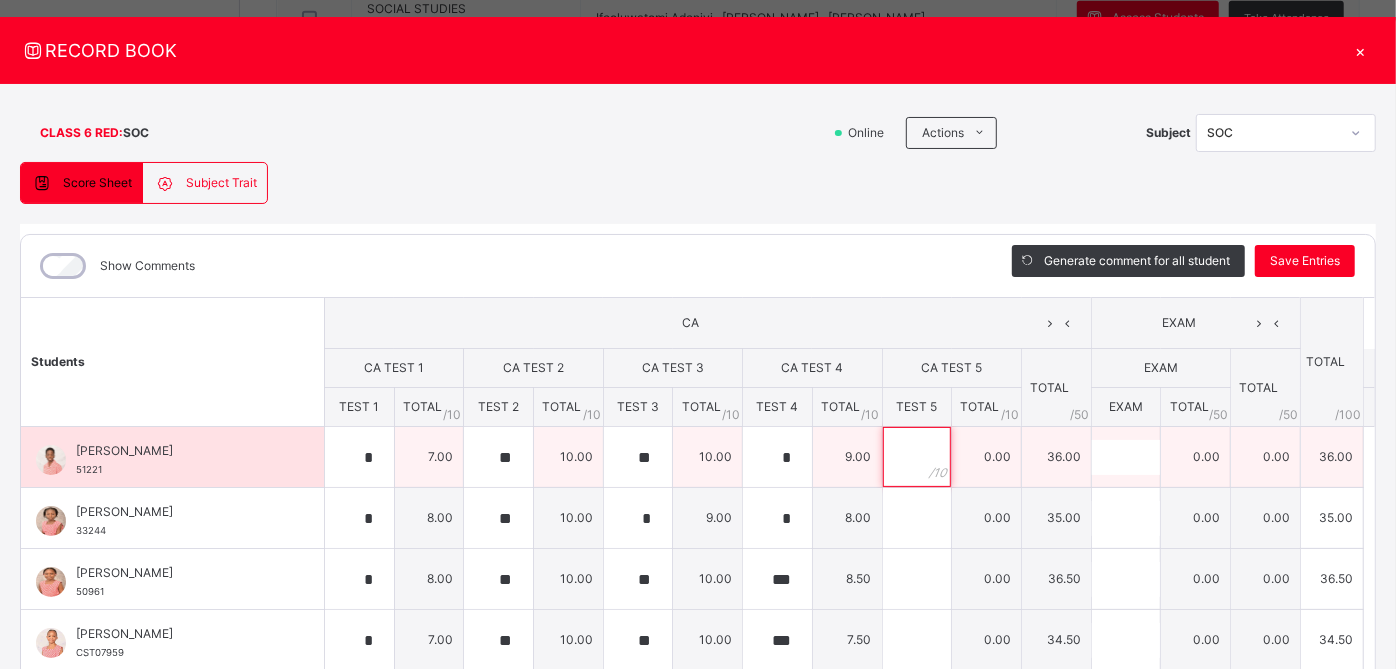 click at bounding box center [917, 457] 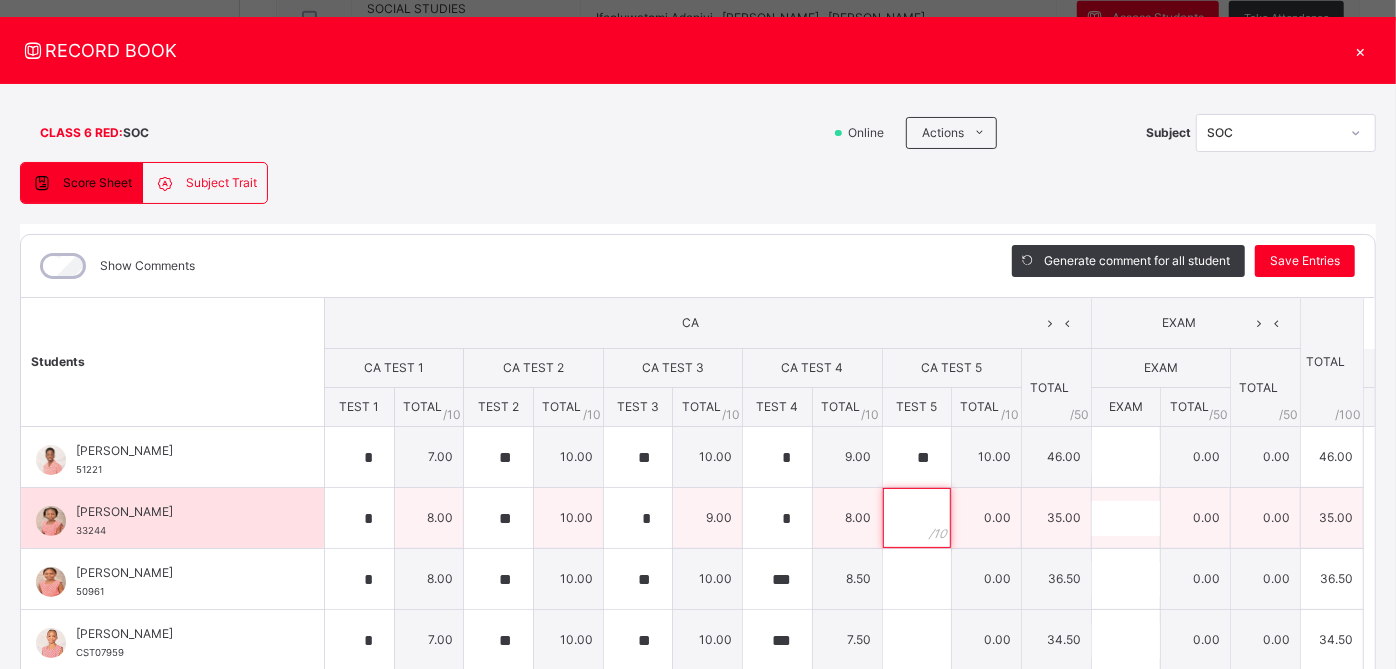 click at bounding box center [917, 518] 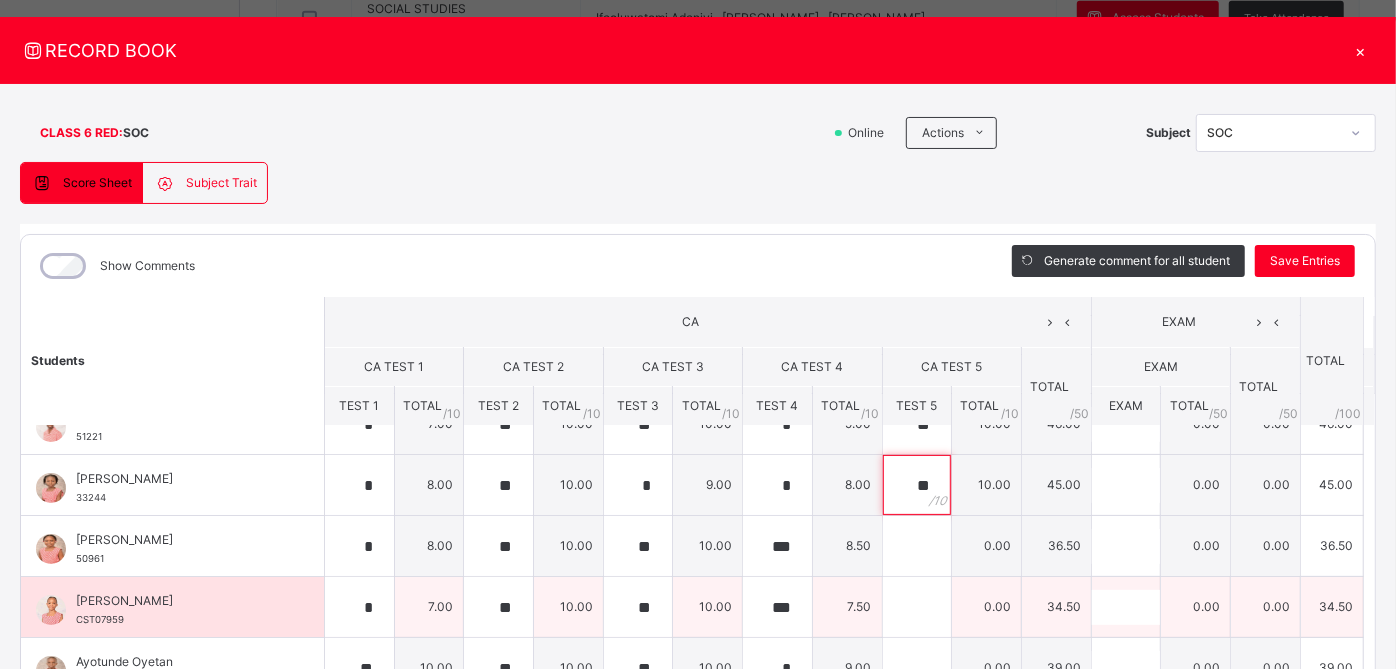 scroll, scrollTop: 32, scrollLeft: 0, axis: vertical 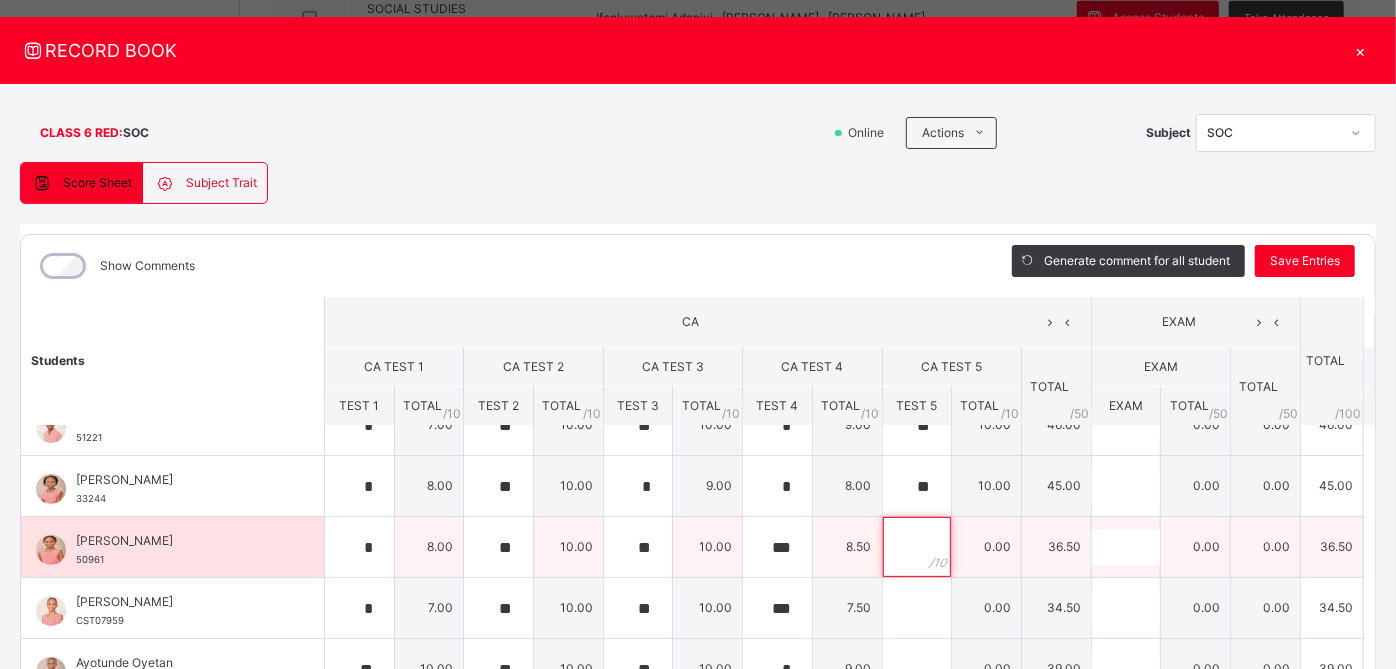 click at bounding box center [917, 547] 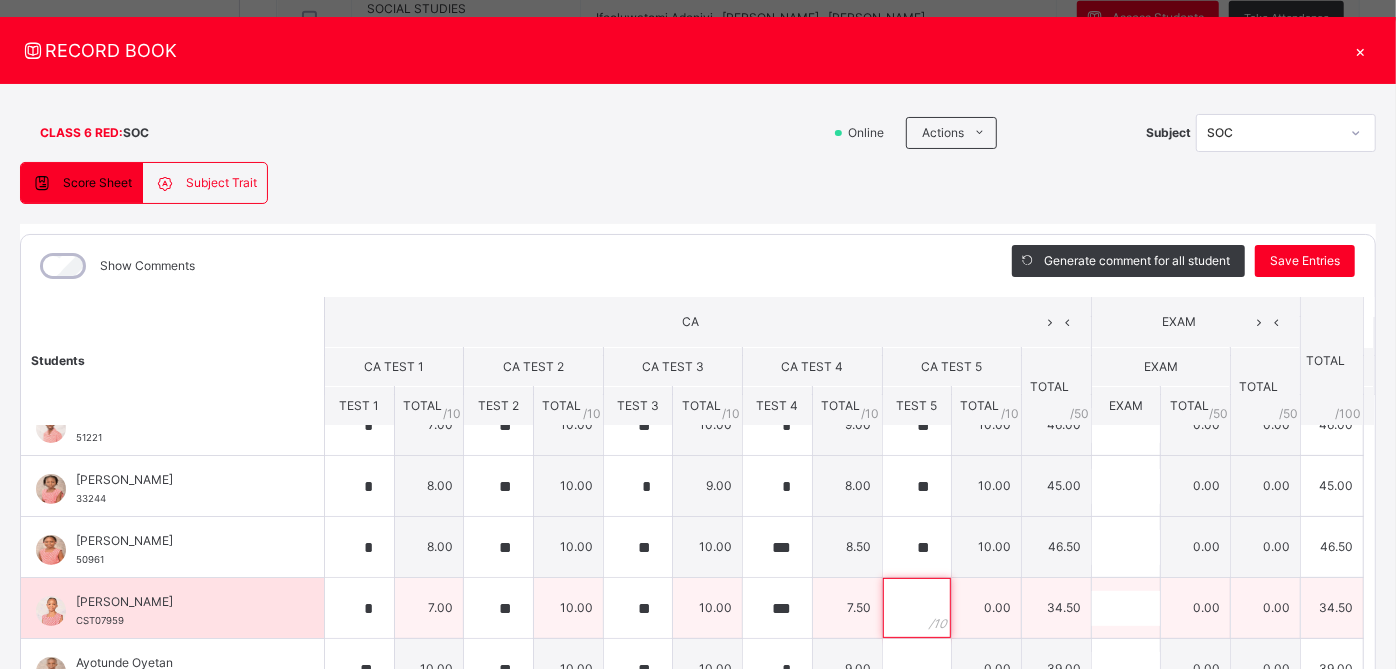 click at bounding box center [917, 608] 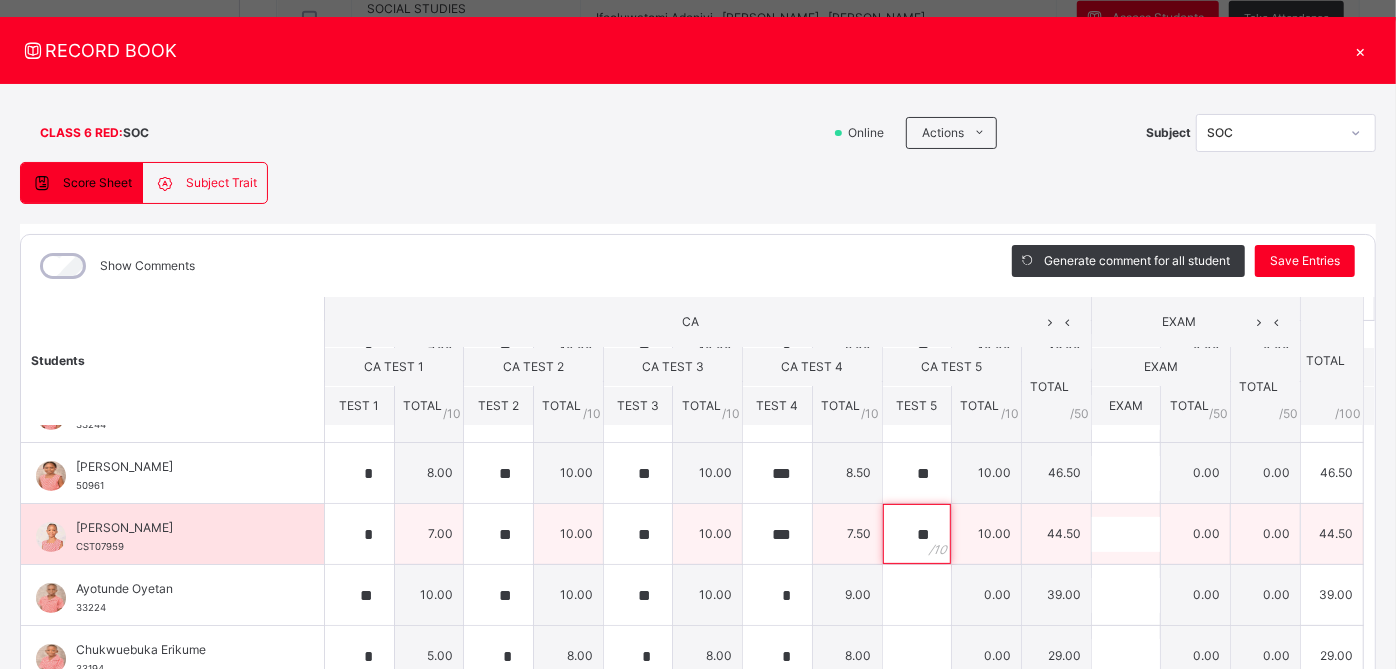 scroll, scrollTop: 123, scrollLeft: 0, axis: vertical 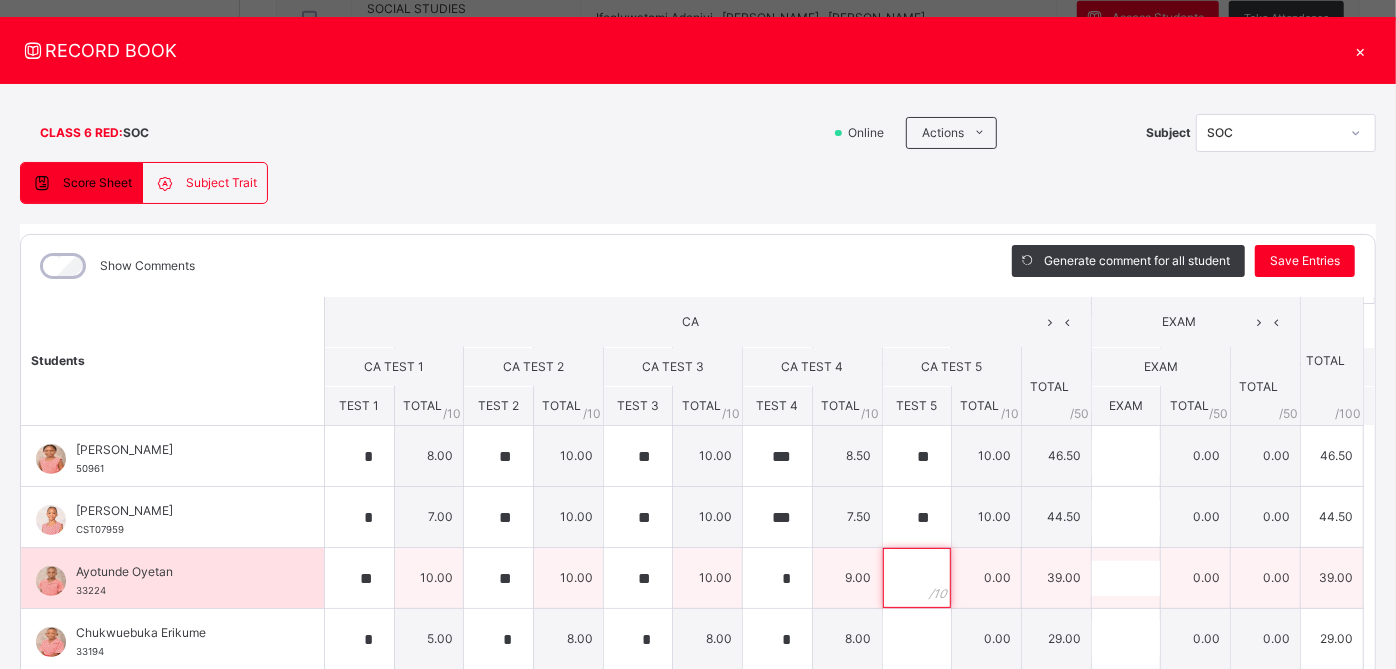 click at bounding box center [917, 578] 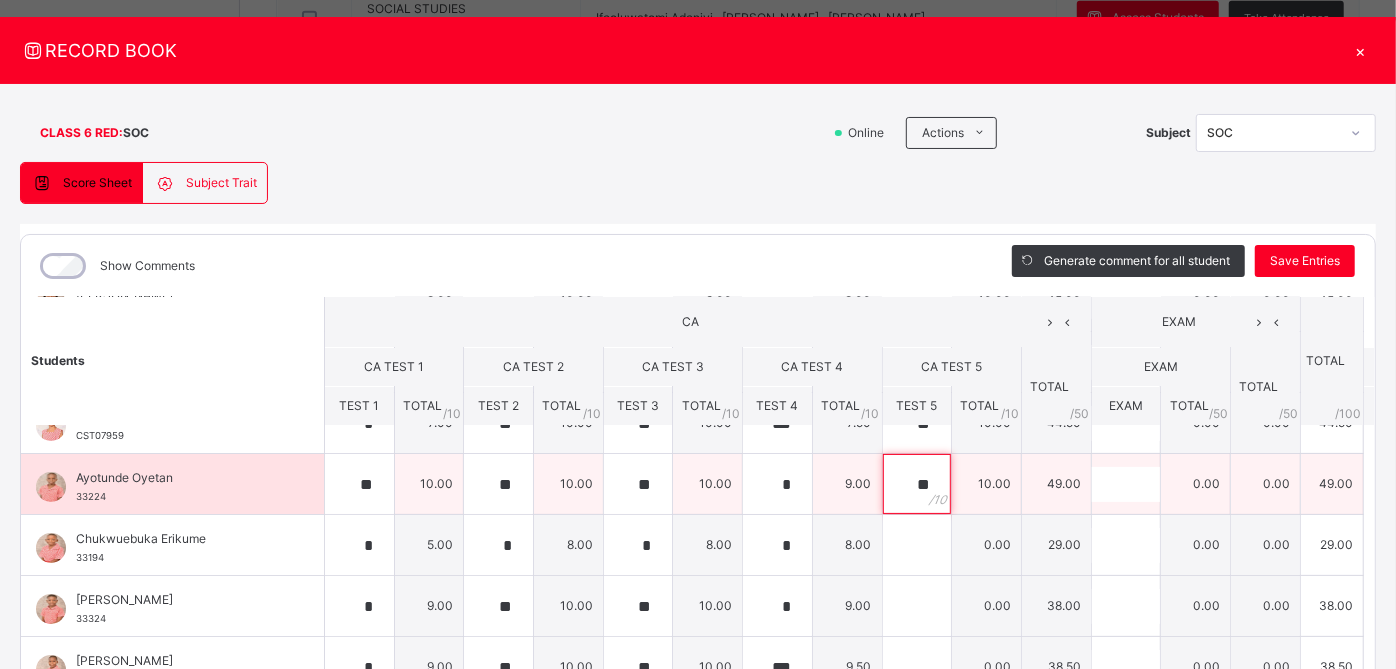 scroll, scrollTop: 220, scrollLeft: 0, axis: vertical 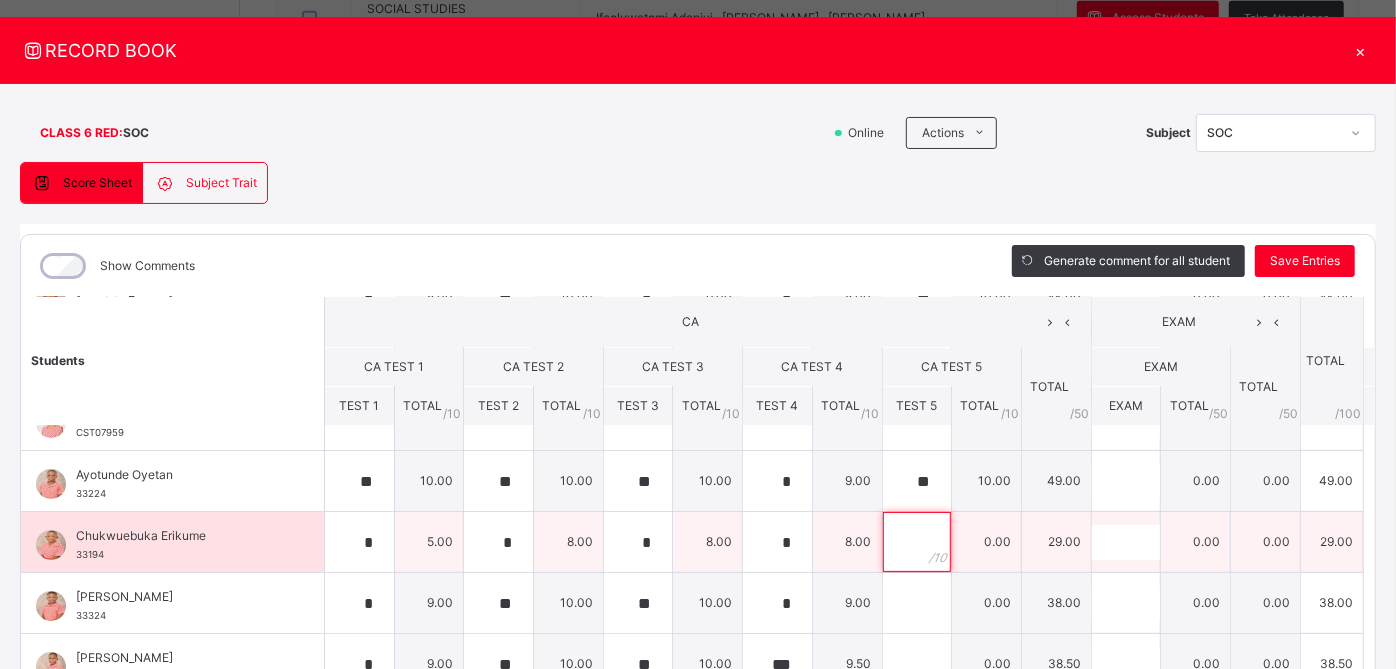 click at bounding box center (917, 542) 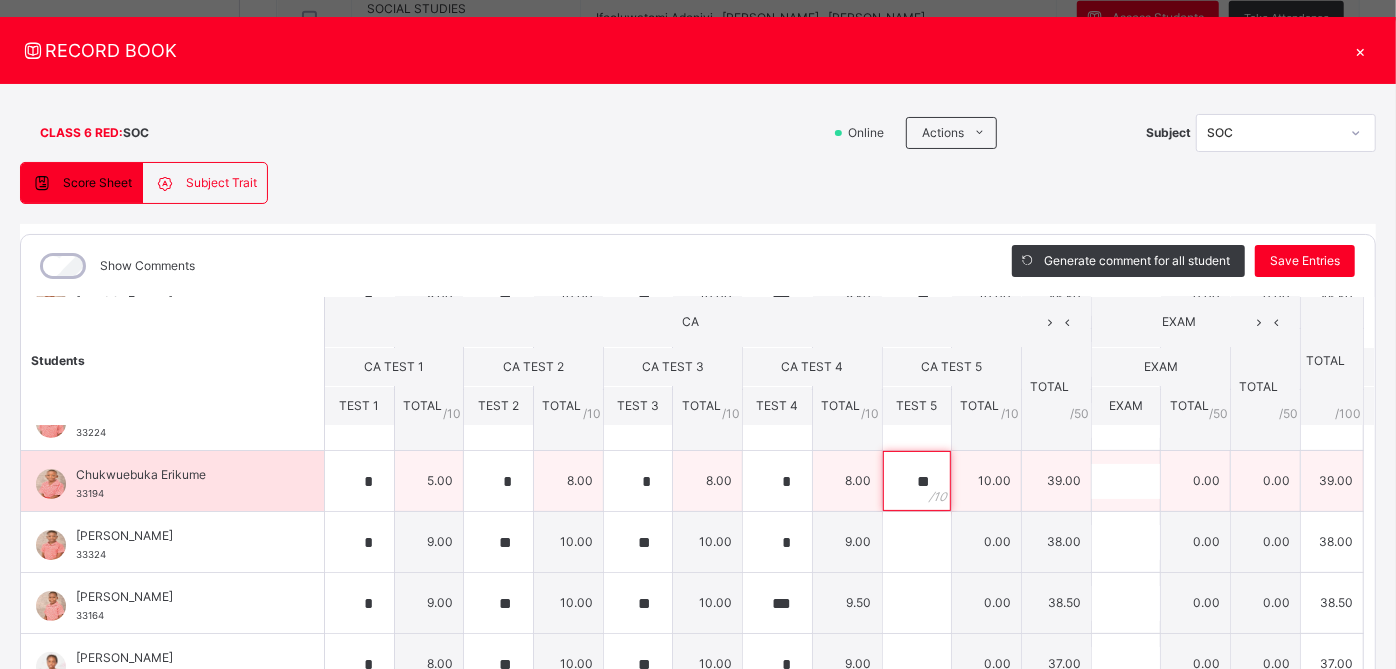 scroll, scrollTop: 282, scrollLeft: 0, axis: vertical 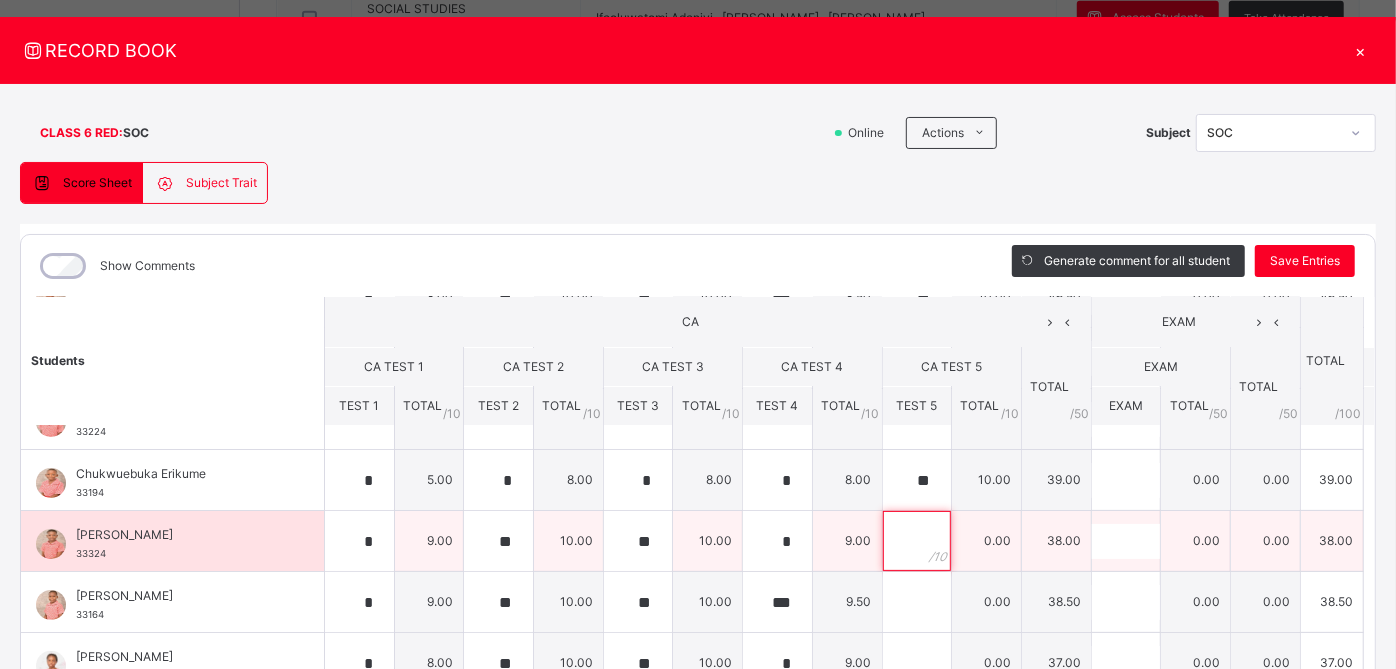 click at bounding box center (917, 541) 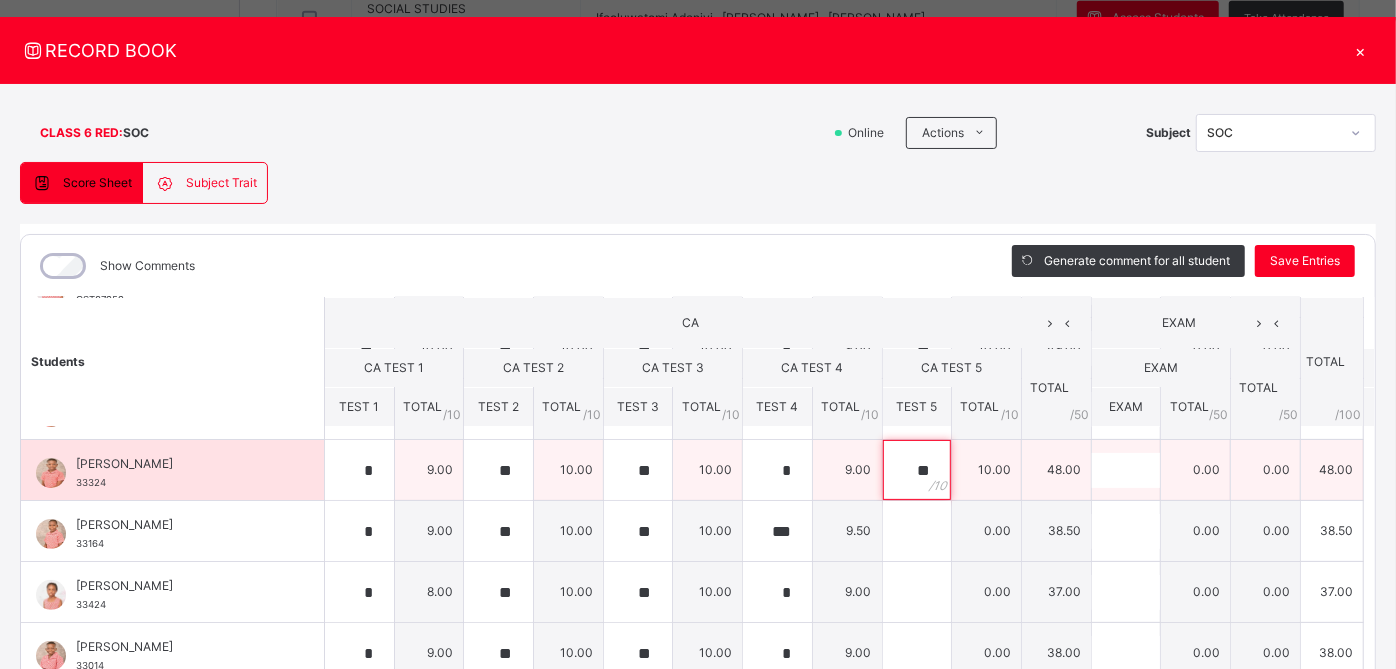 scroll, scrollTop: 354, scrollLeft: 0, axis: vertical 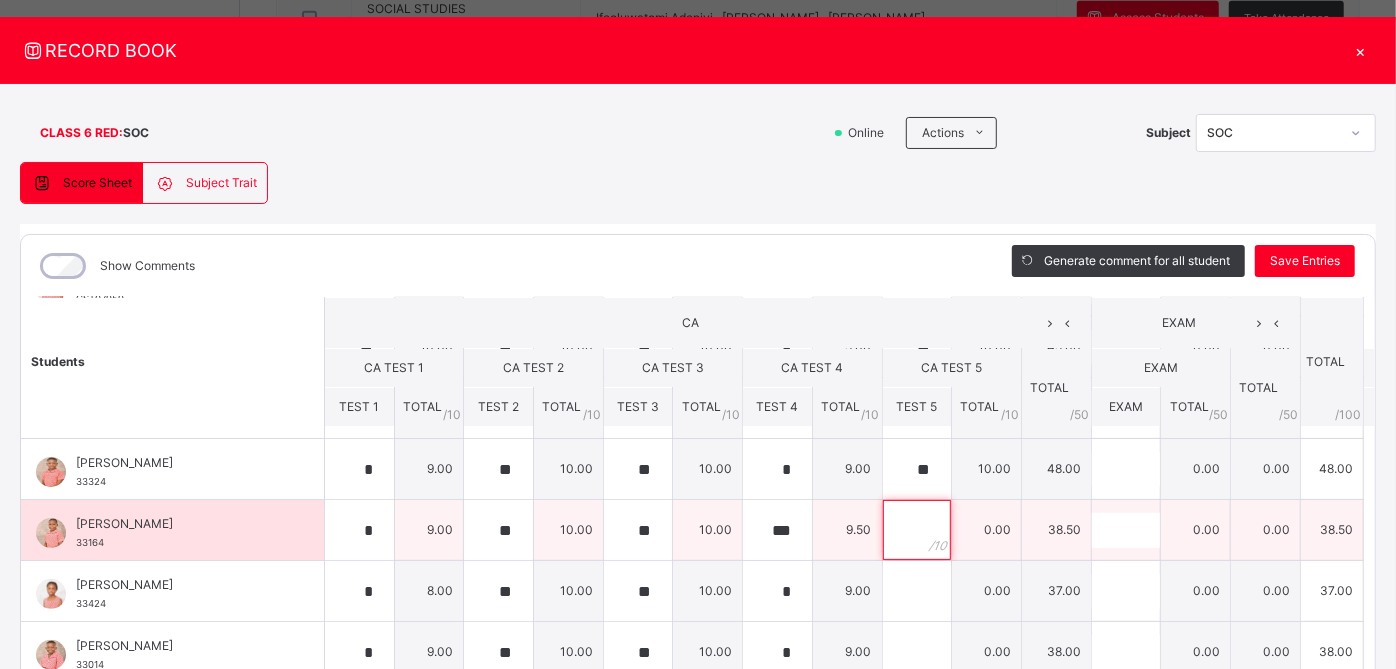 click at bounding box center (917, 530) 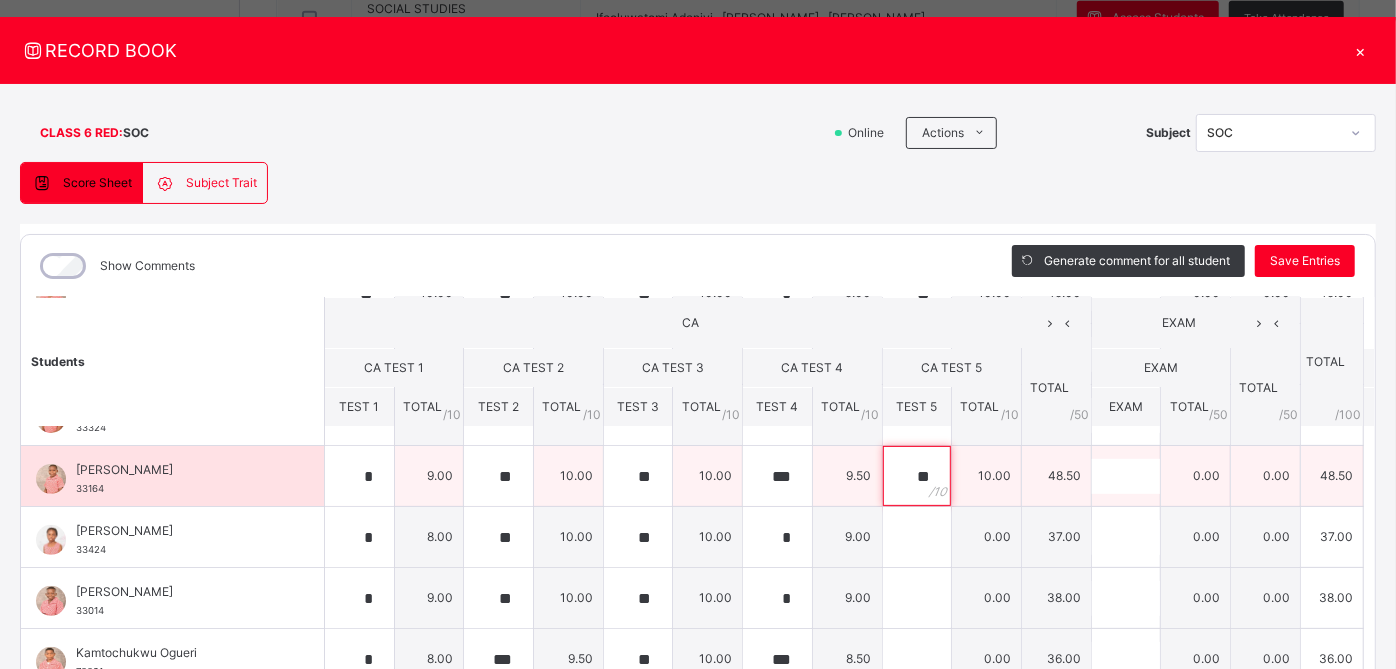 scroll, scrollTop: 421, scrollLeft: 0, axis: vertical 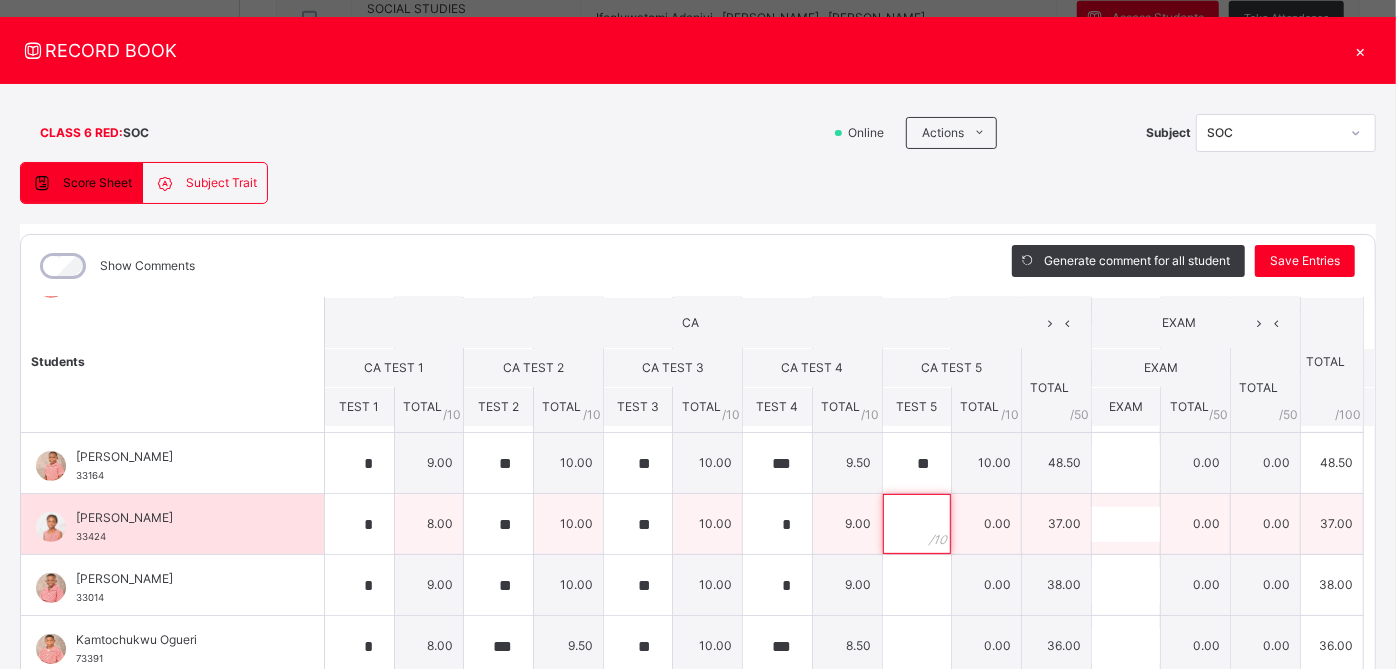 click at bounding box center [917, 524] 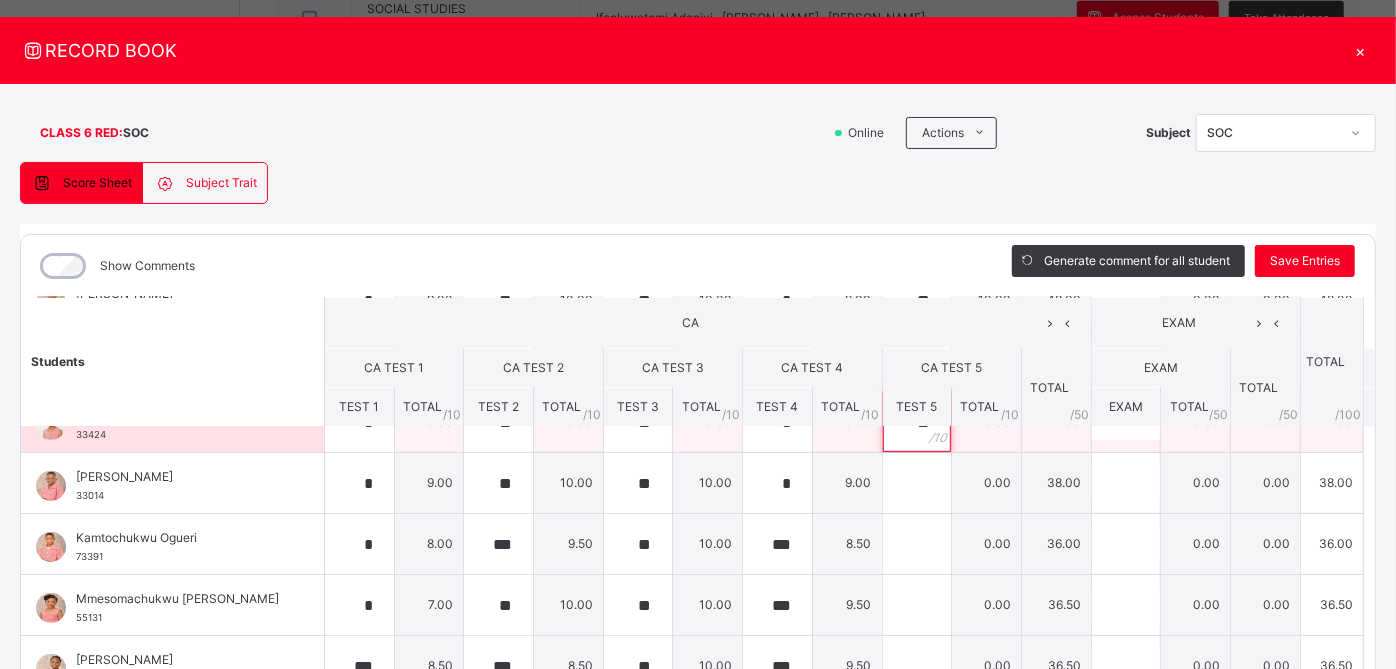 scroll, scrollTop: 534, scrollLeft: 0, axis: vertical 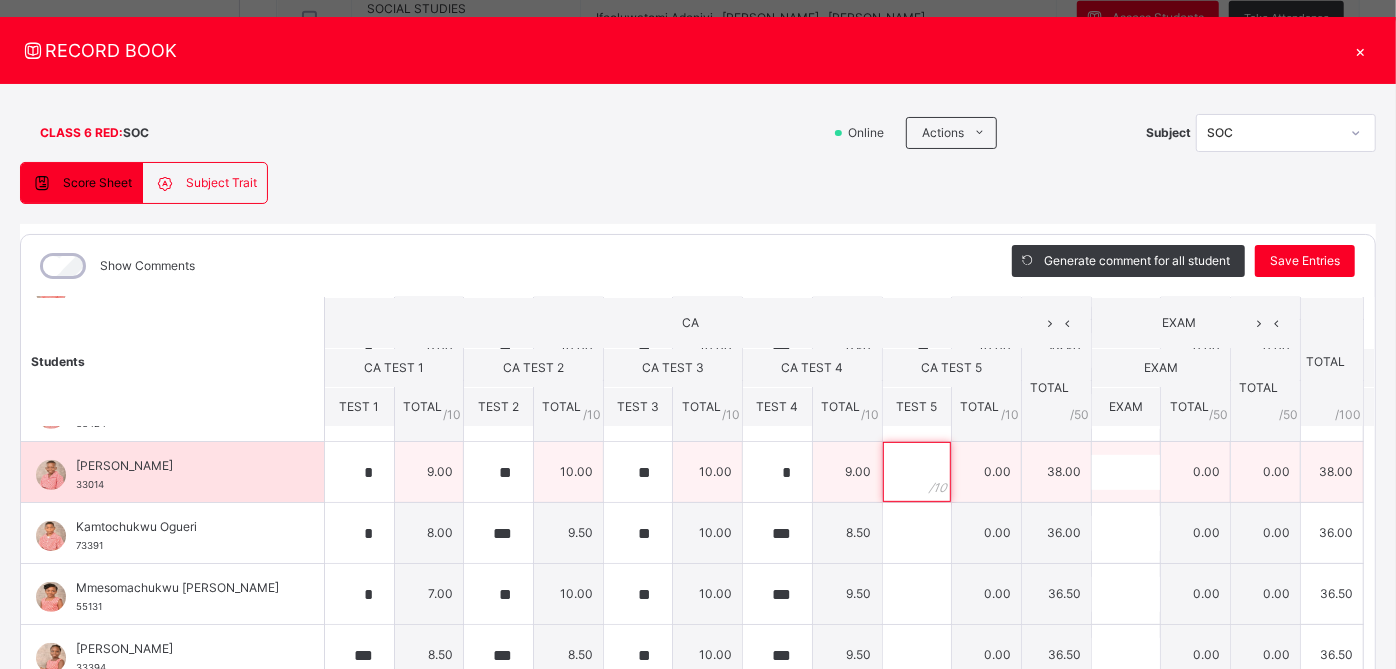 click at bounding box center (917, 472) 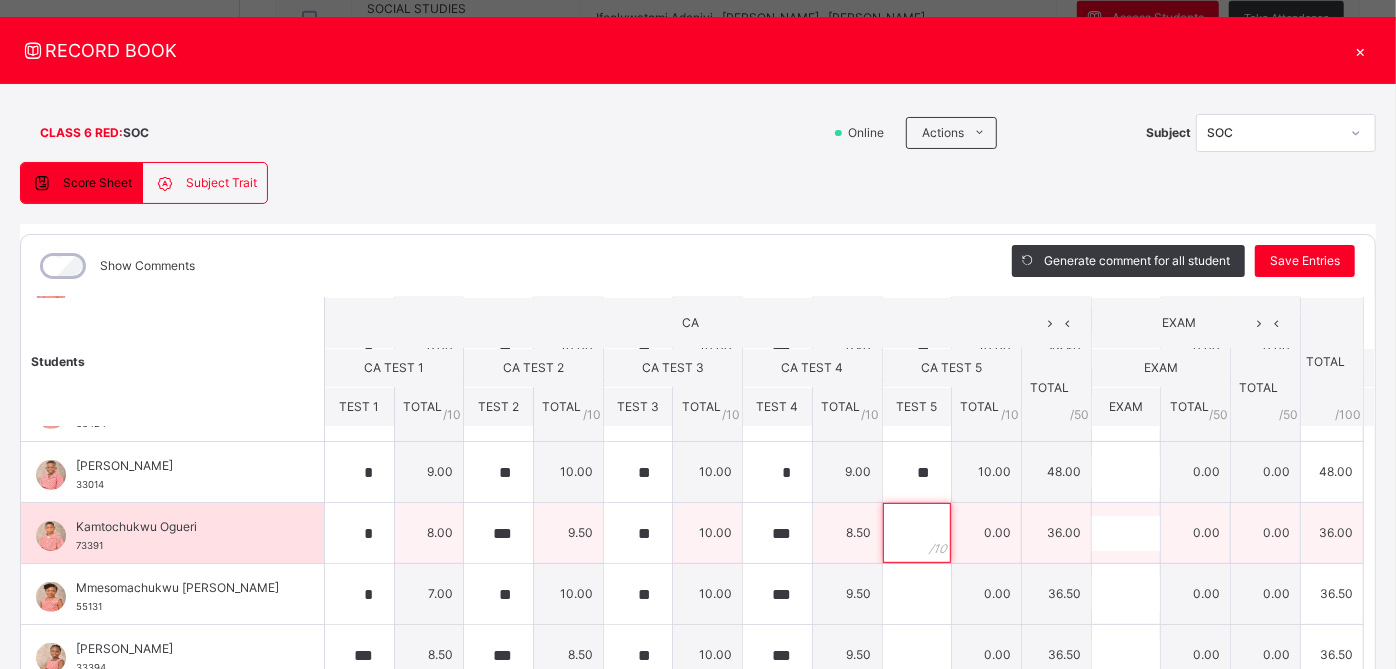 click at bounding box center (917, 533) 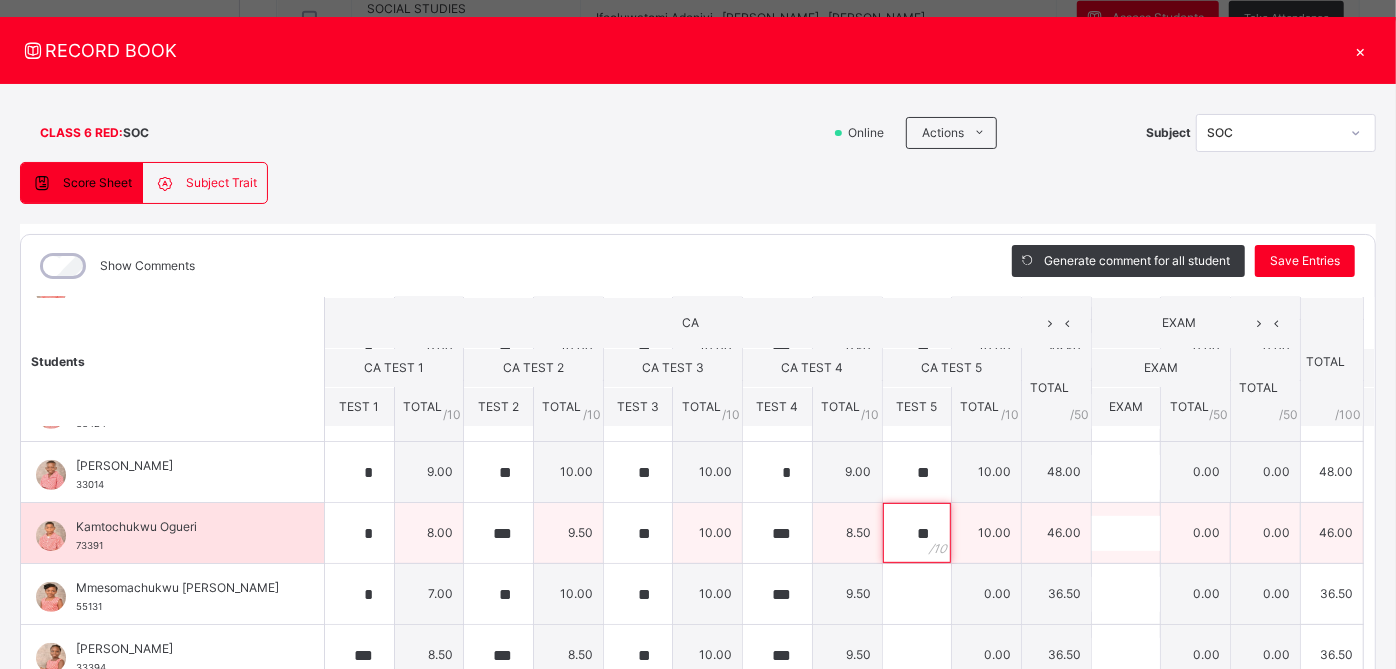 scroll, scrollTop: 540, scrollLeft: 0, axis: vertical 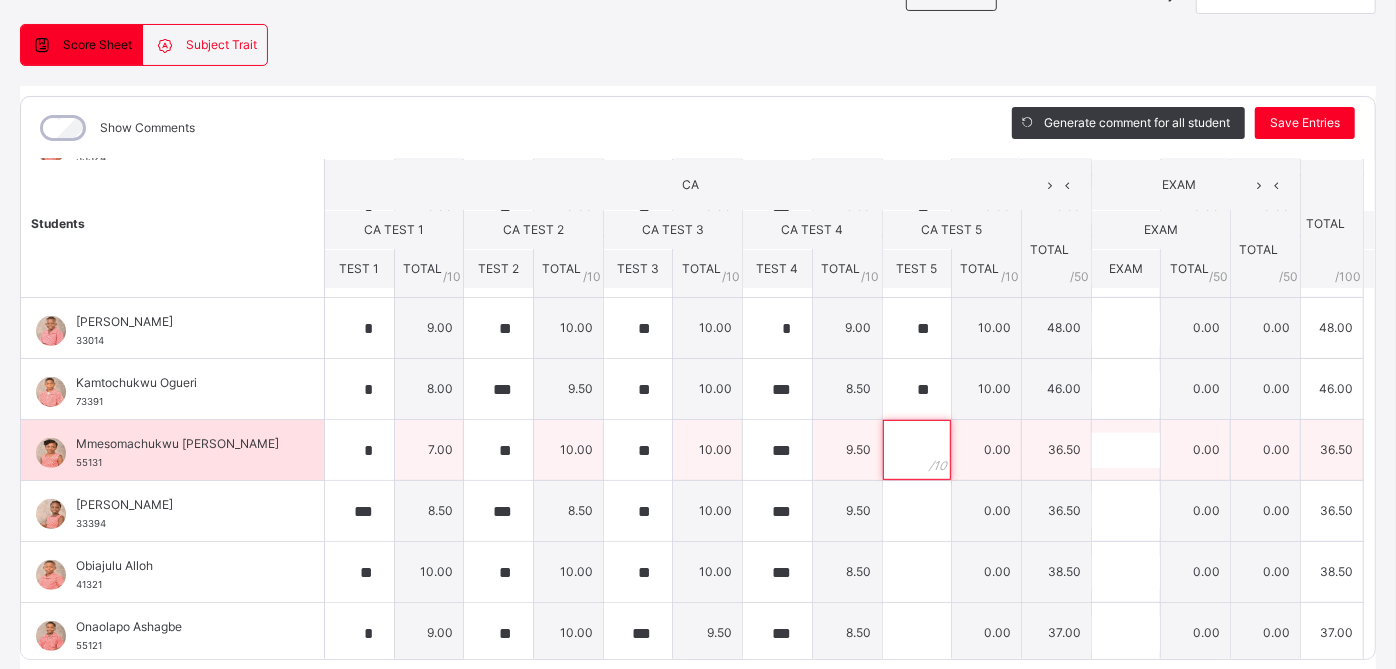 click at bounding box center (917, 450) 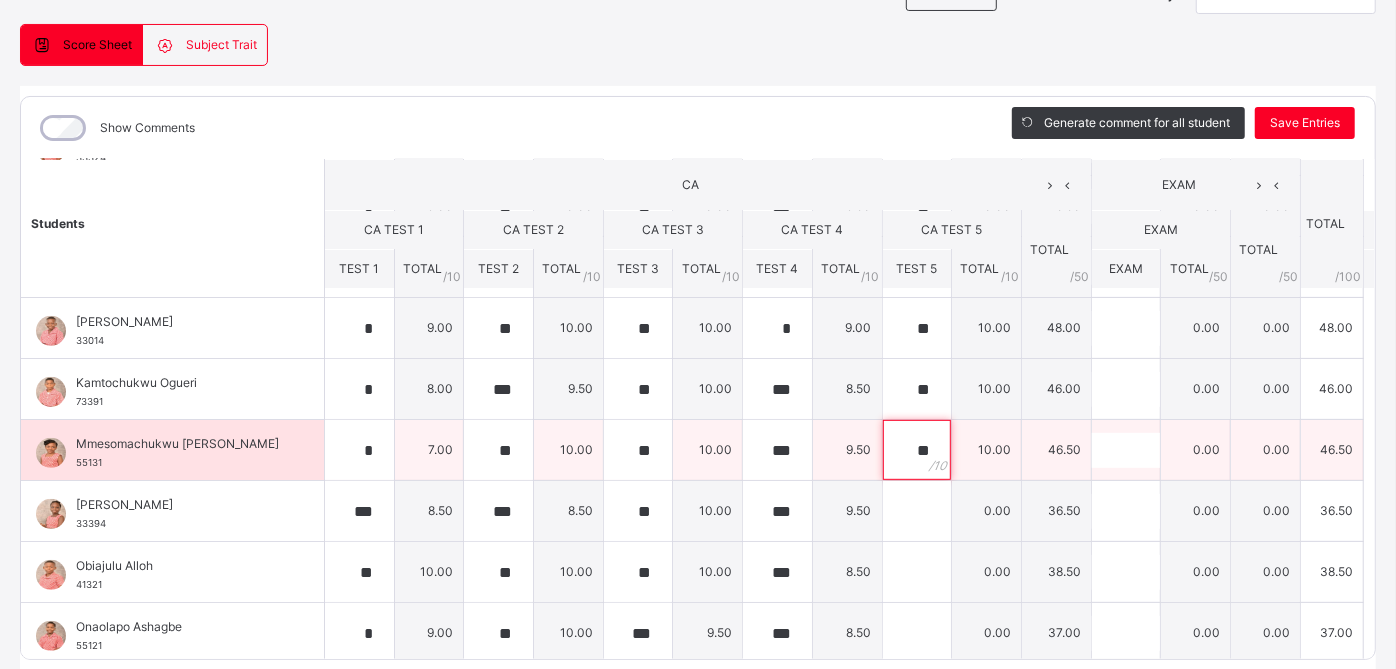scroll, scrollTop: 240, scrollLeft: 0, axis: vertical 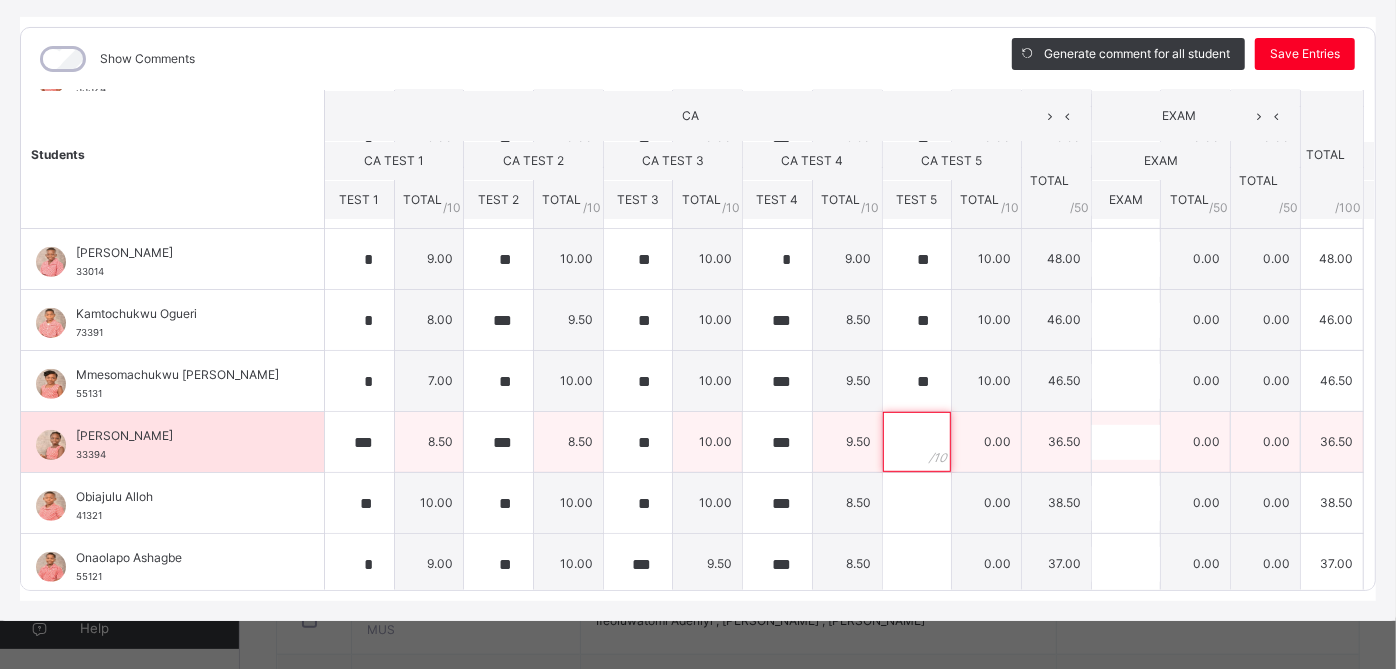 click at bounding box center [917, 442] 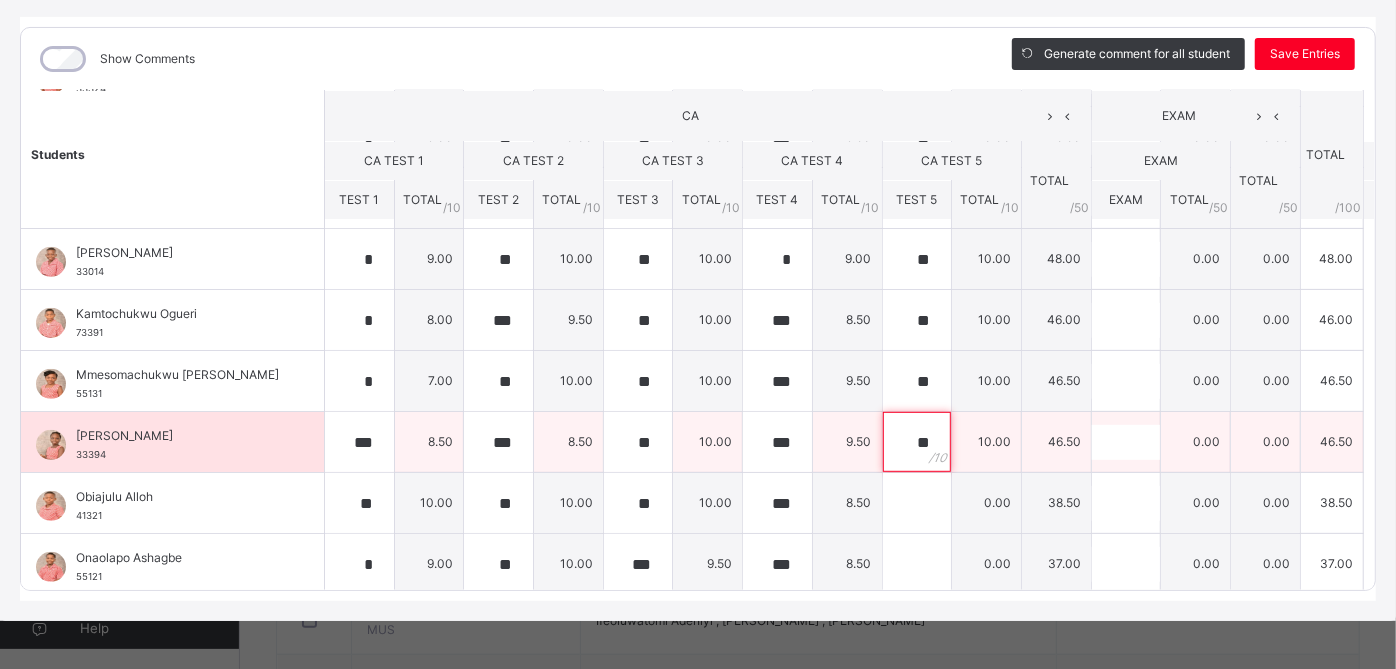 scroll, scrollTop: 240, scrollLeft: 0, axis: vertical 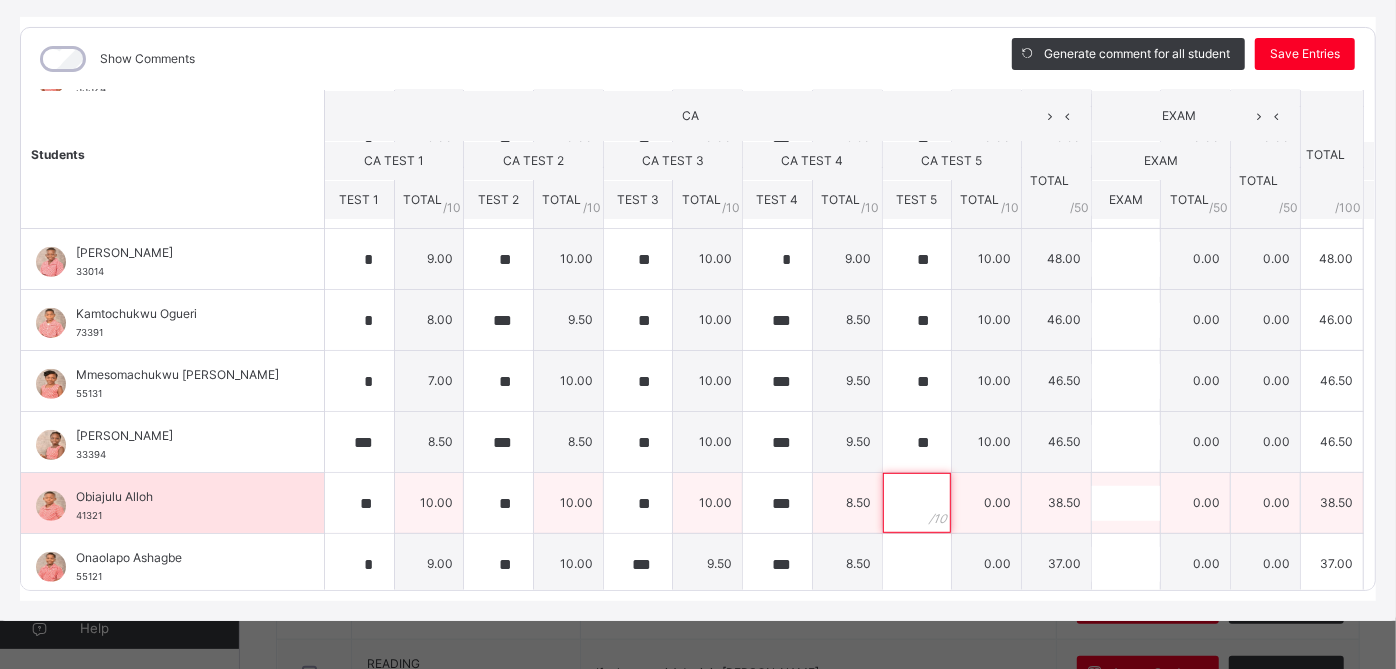 drag, startPoint x: 888, startPoint y: 502, endPoint x: 877, endPoint y: 501, distance: 11.045361 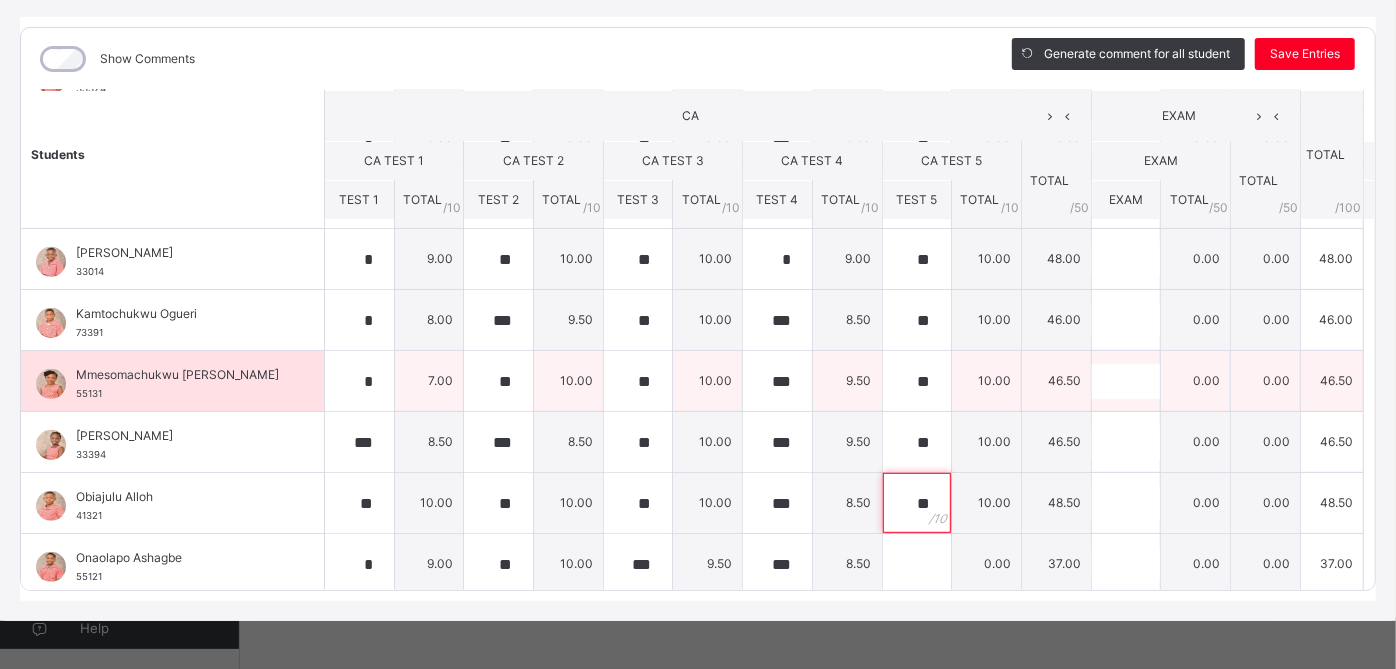 scroll, scrollTop: 1349, scrollLeft: 0, axis: vertical 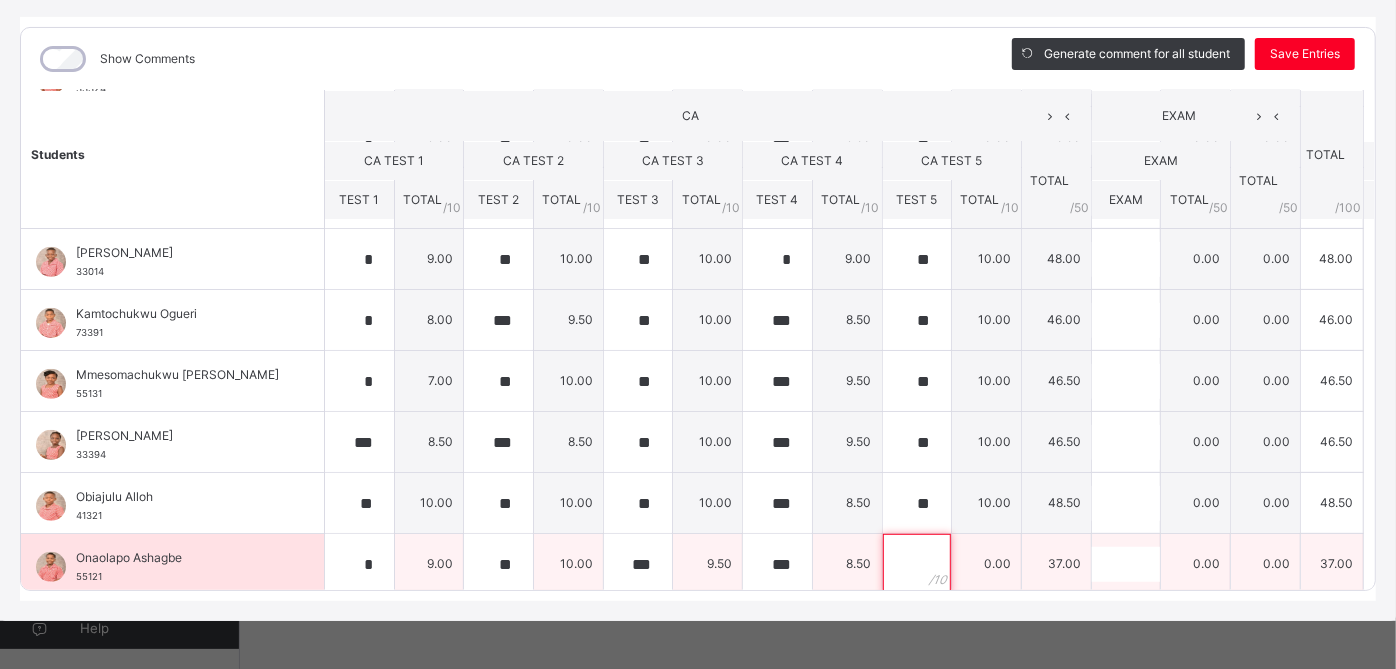 click at bounding box center [917, 564] 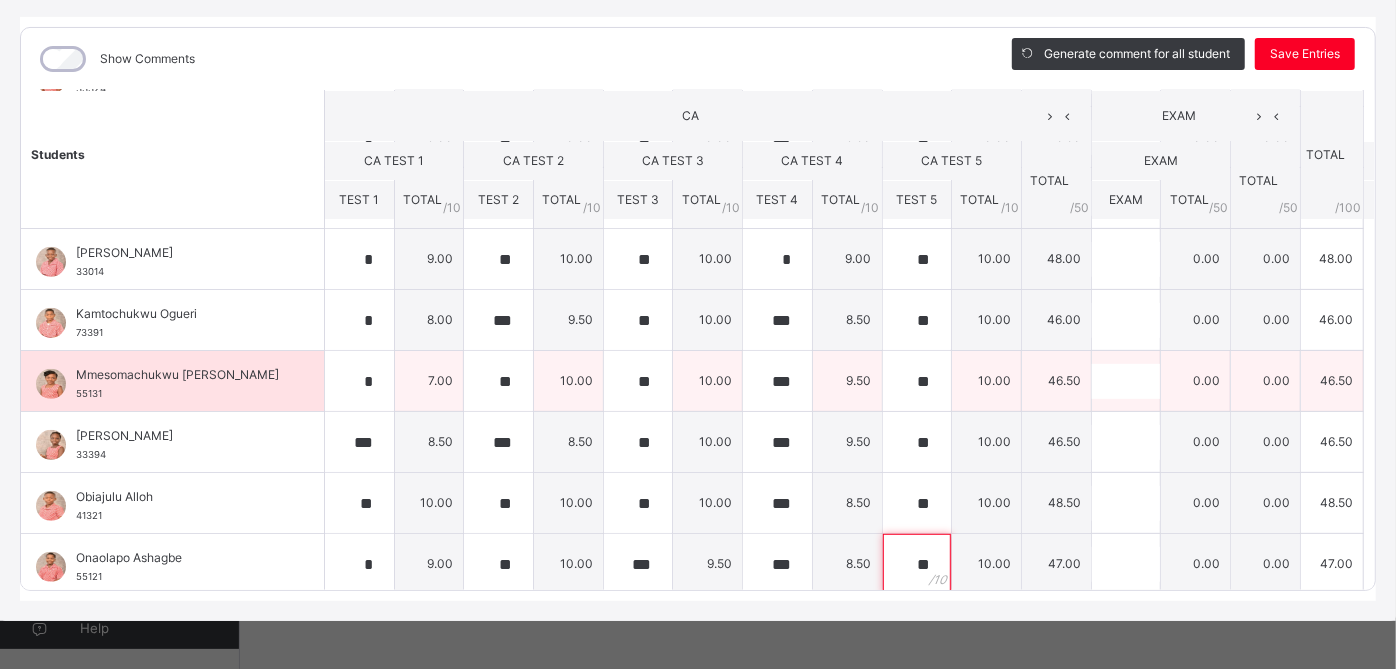 scroll, scrollTop: 1512, scrollLeft: 0, axis: vertical 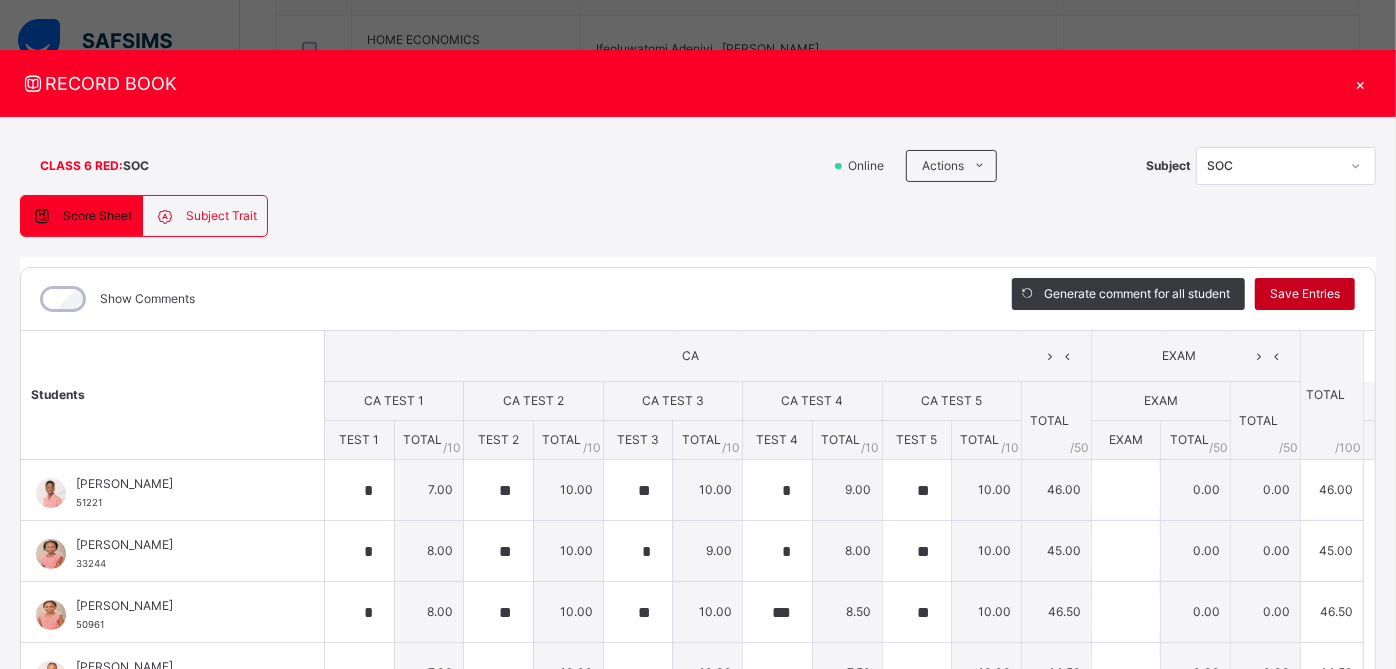 click on "Save Entries" at bounding box center (1305, 294) 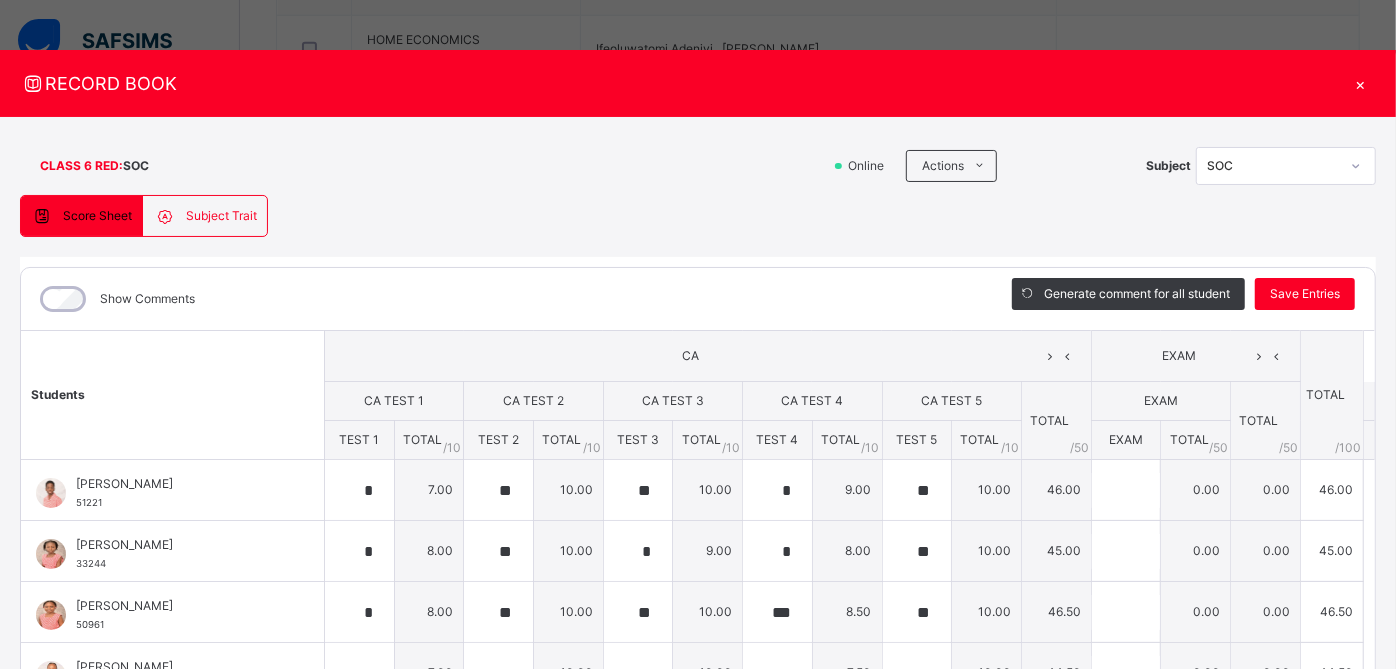 click 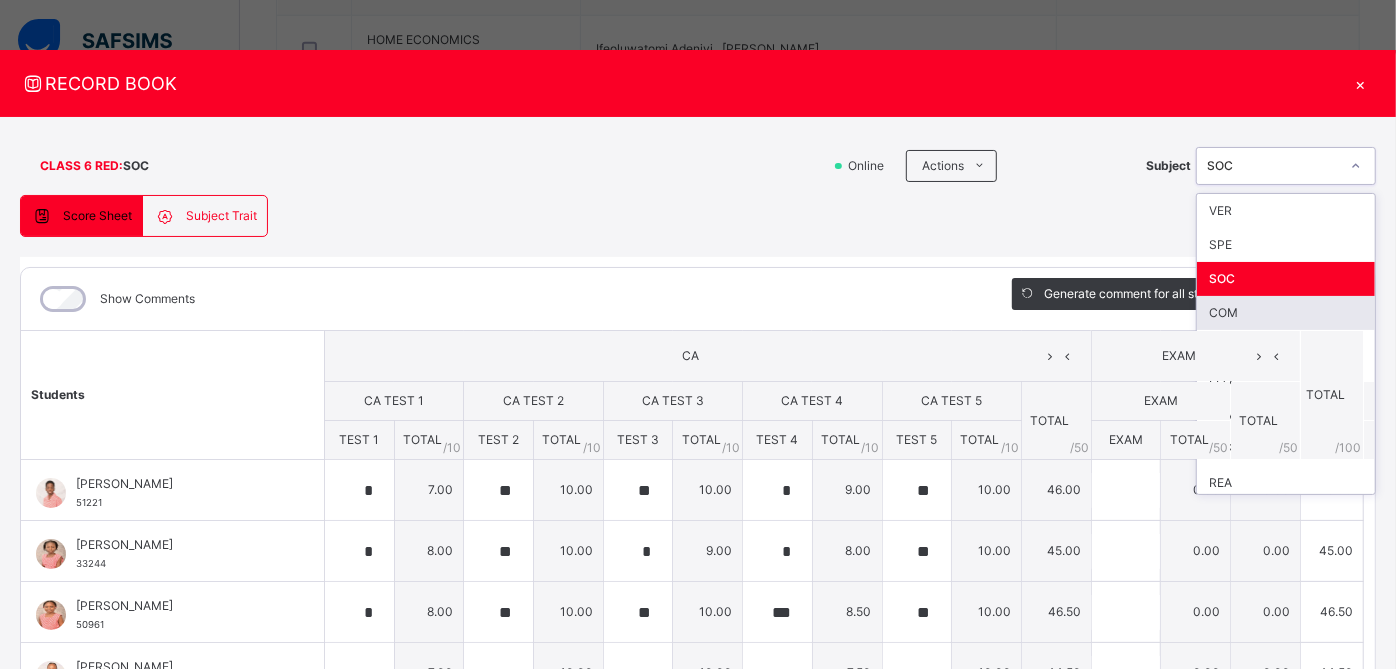 click on "COM" at bounding box center (1286, 313) 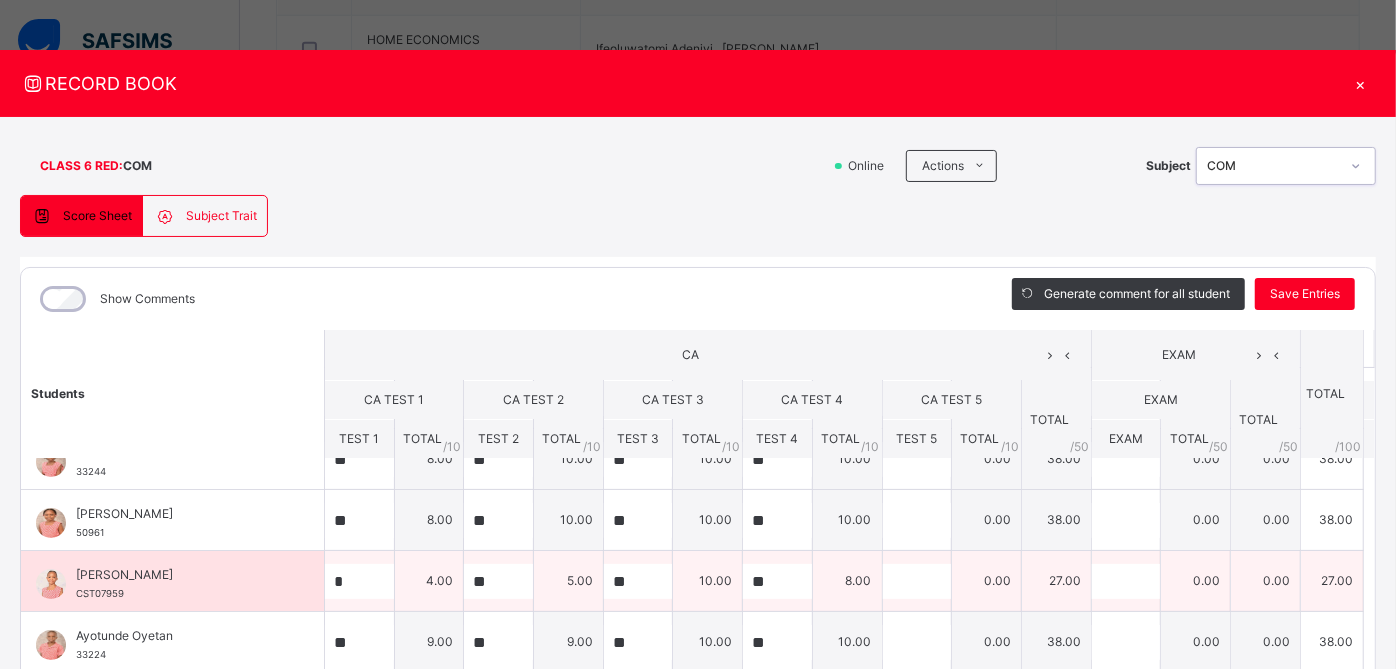 scroll, scrollTop: 0, scrollLeft: 0, axis: both 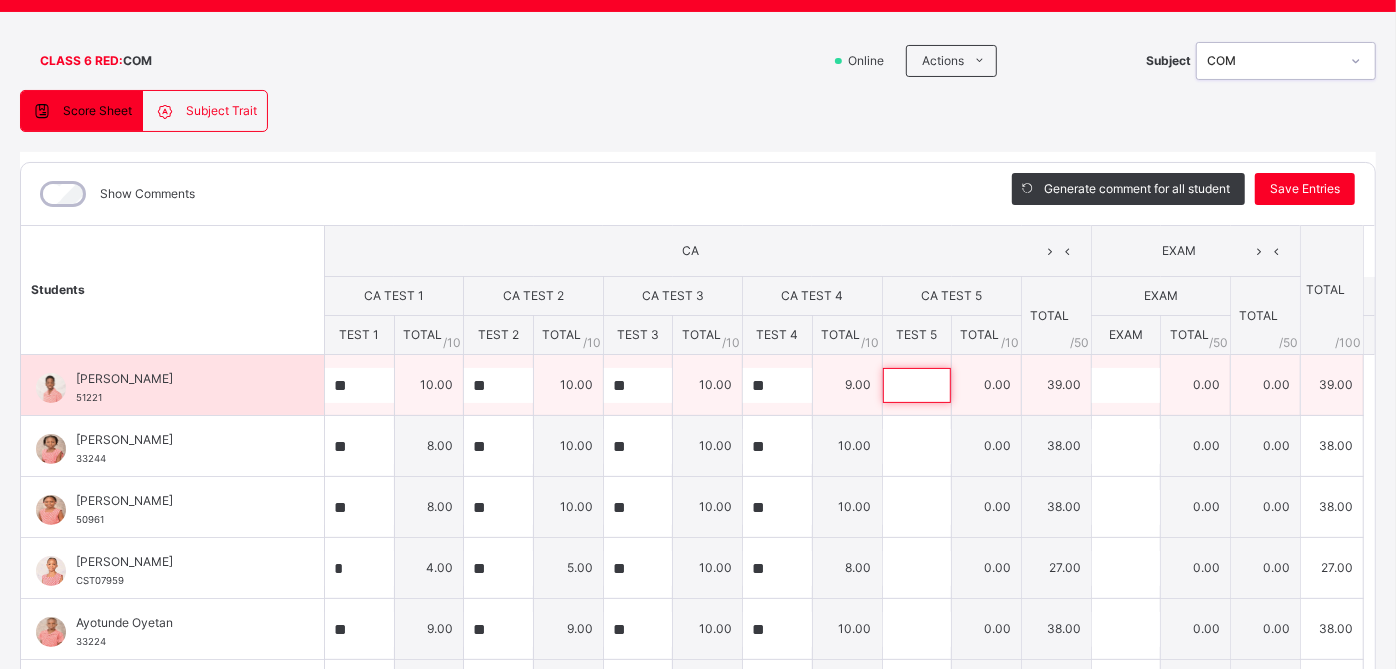 click at bounding box center (917, 385) 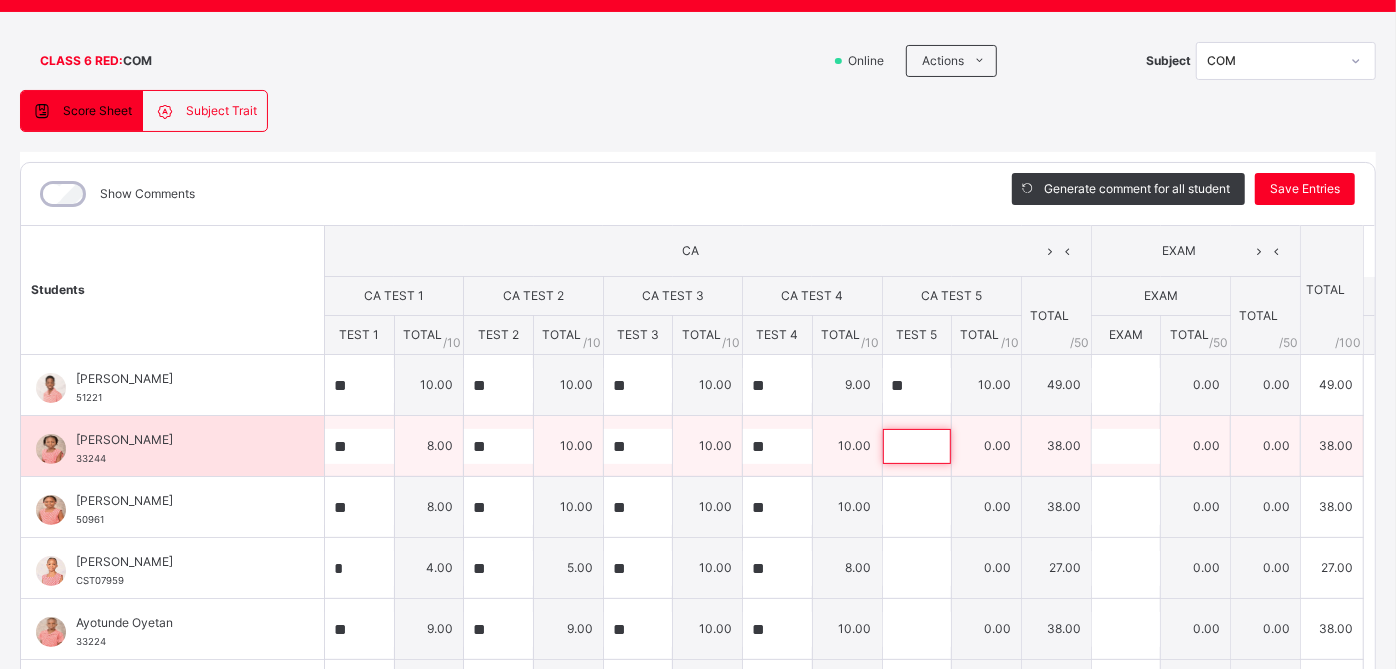 click at bounding box center [917, 446] 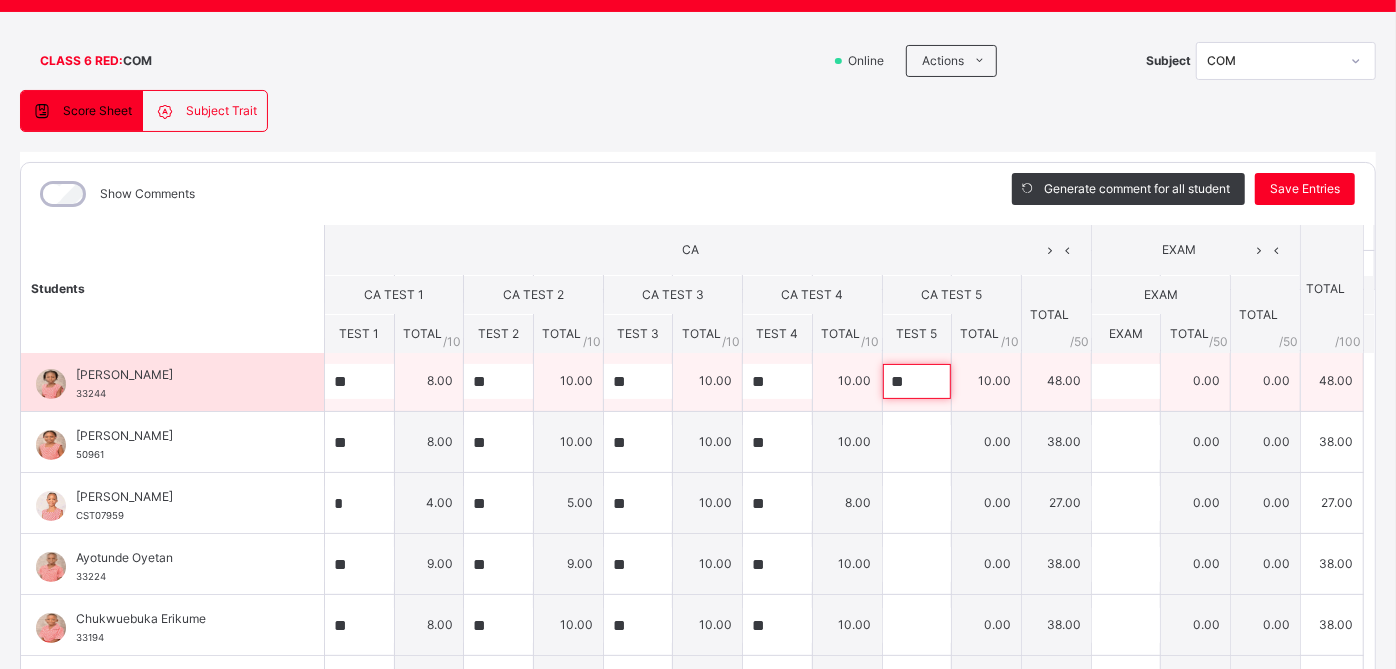 scroll, scrollTop: 66, scrollLeft: 0, axis: vertical 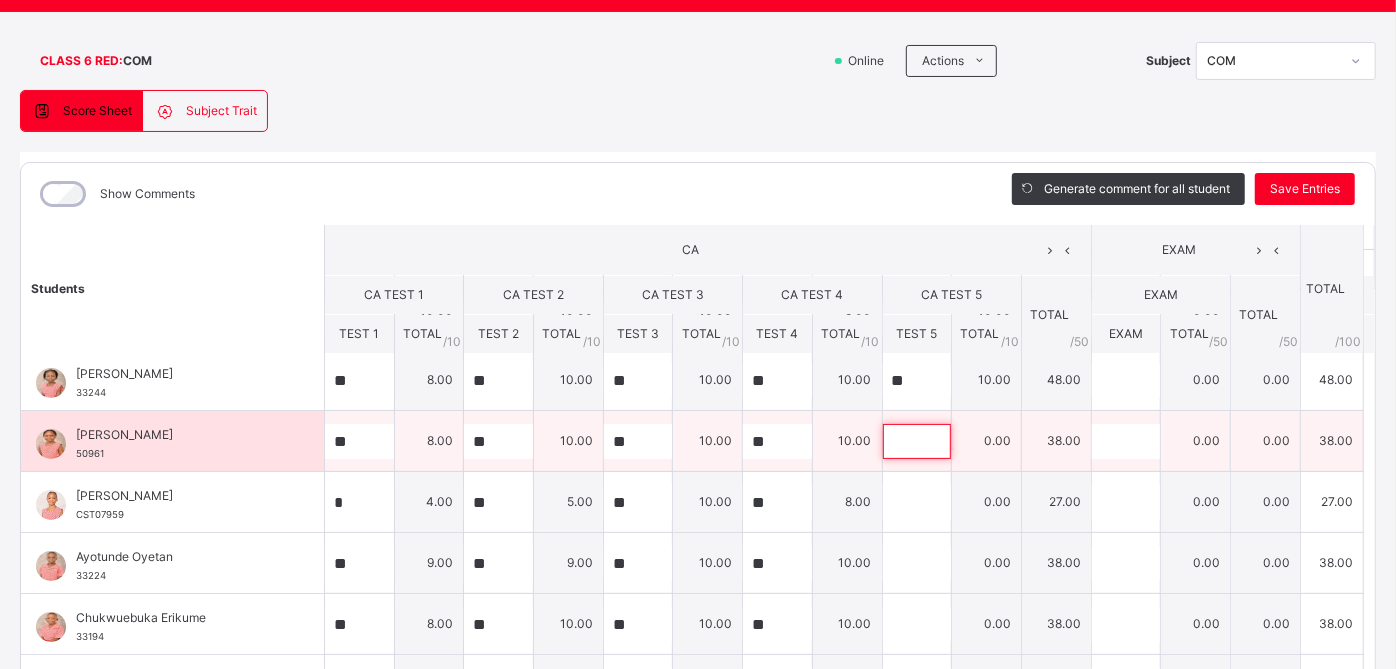click at bounding box center (917, 441) 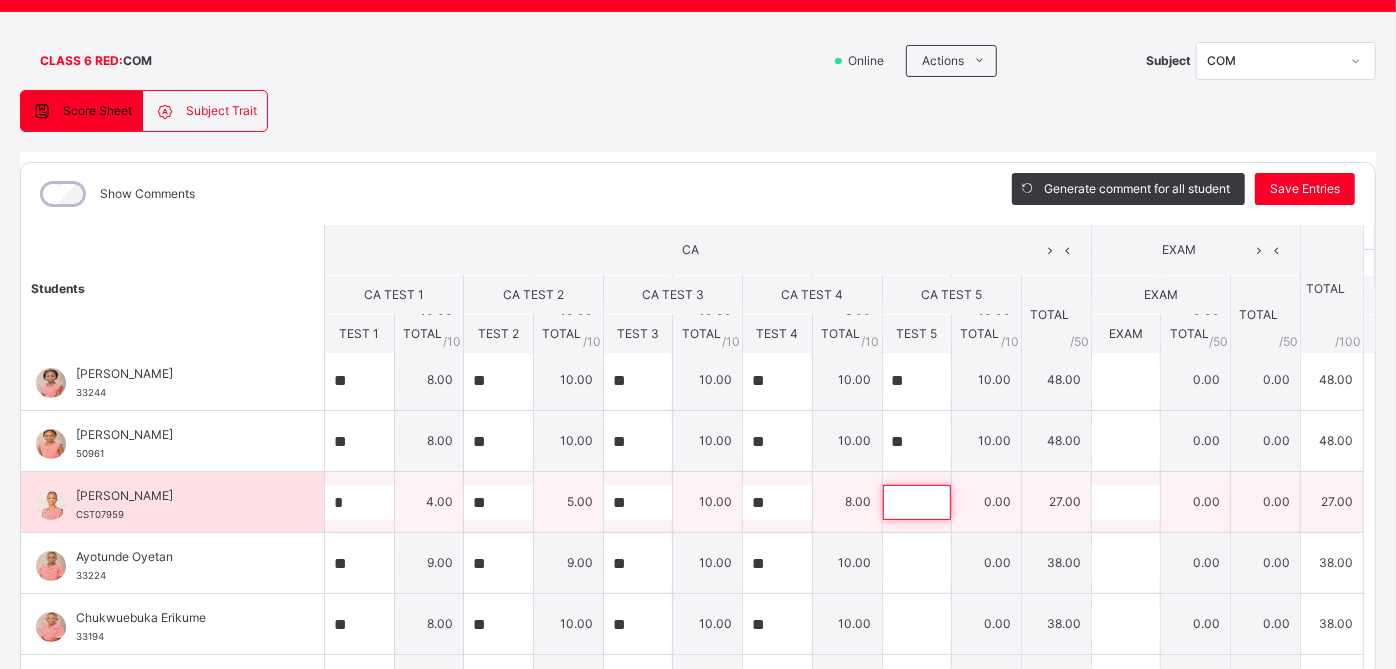 click at bounding box center [917, 502] 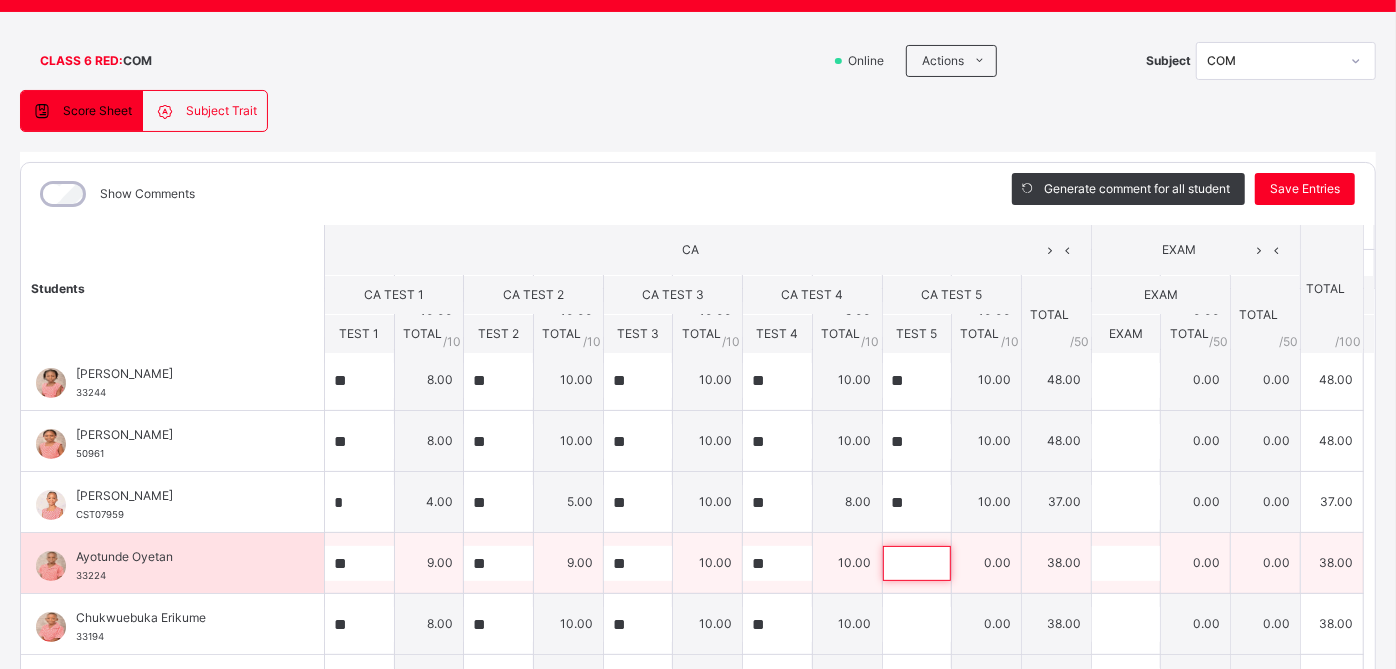 click at bounding box center [917, 563] 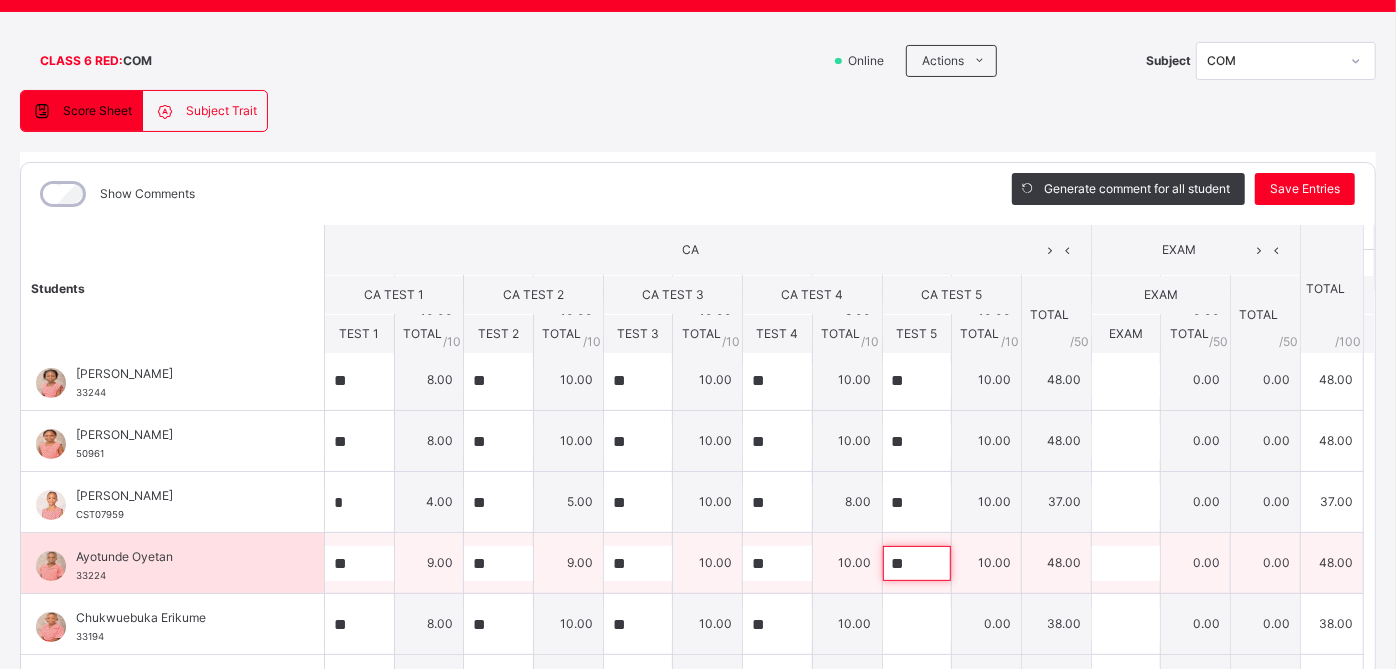 scroll, scrollTop: 175, scrollLeft: 0, axis: vertical 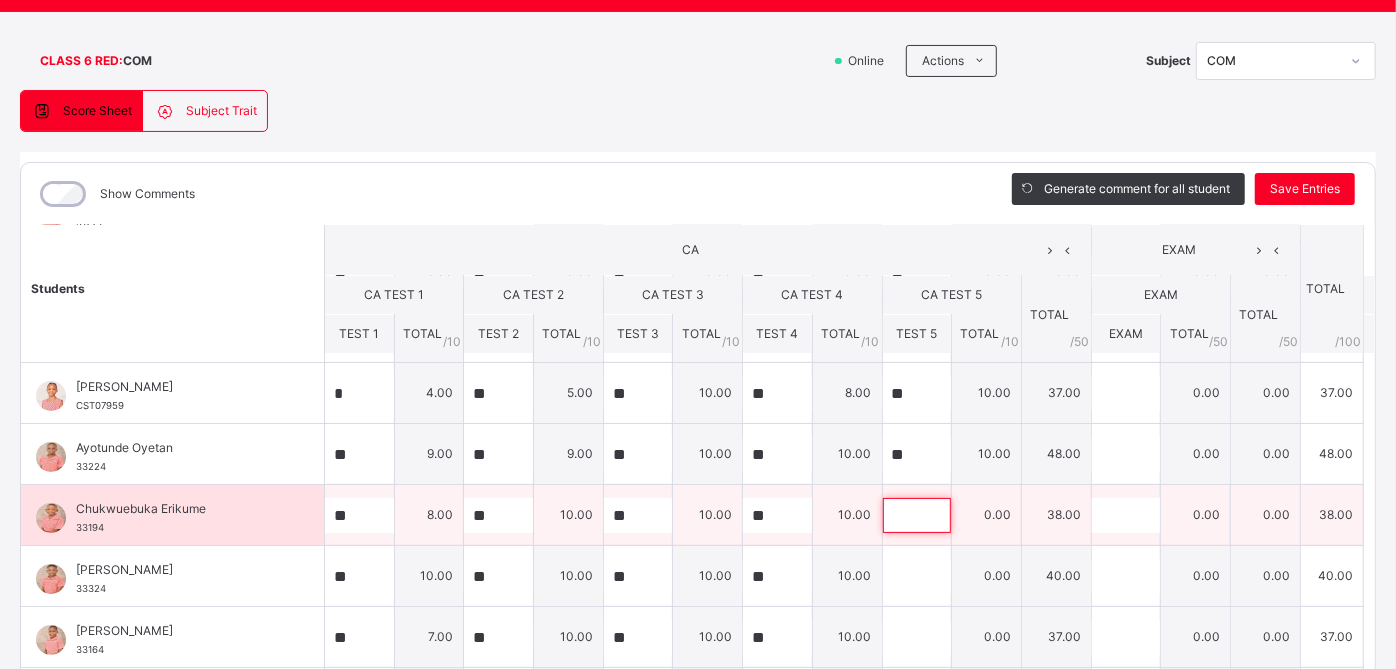 click at bounding box center [917, 515] 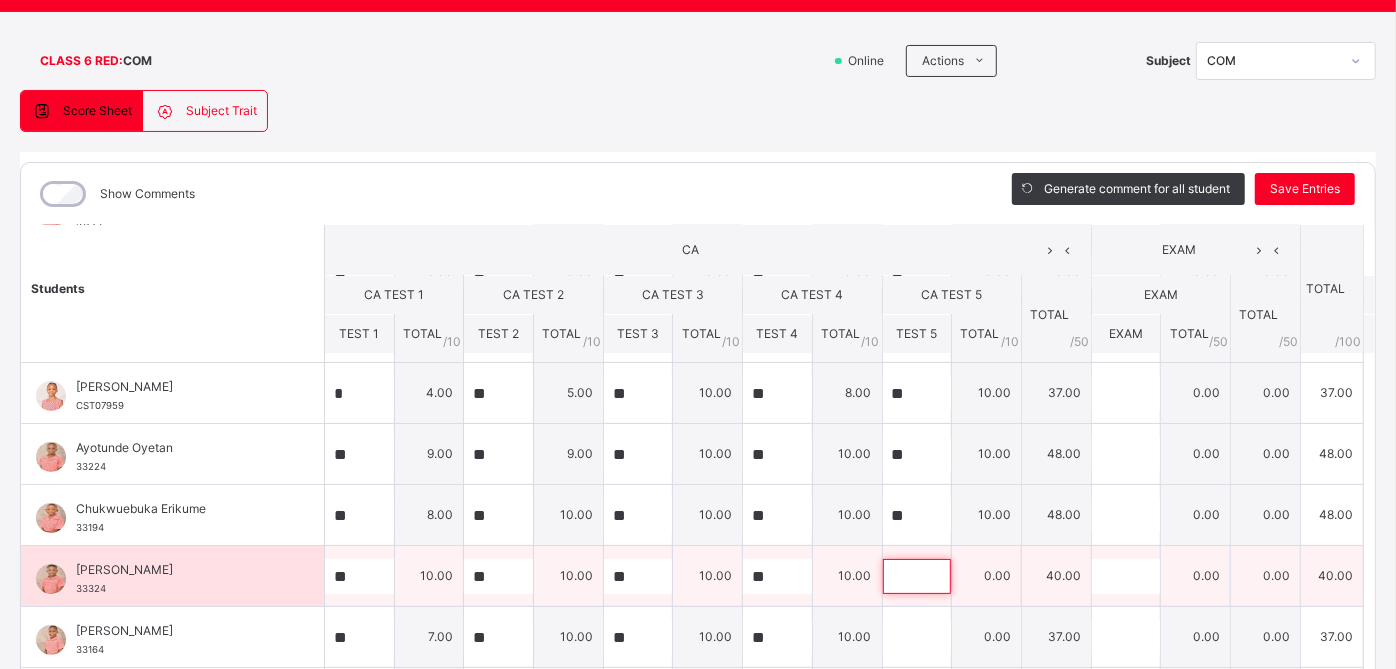click at bounding box center (917, 576) 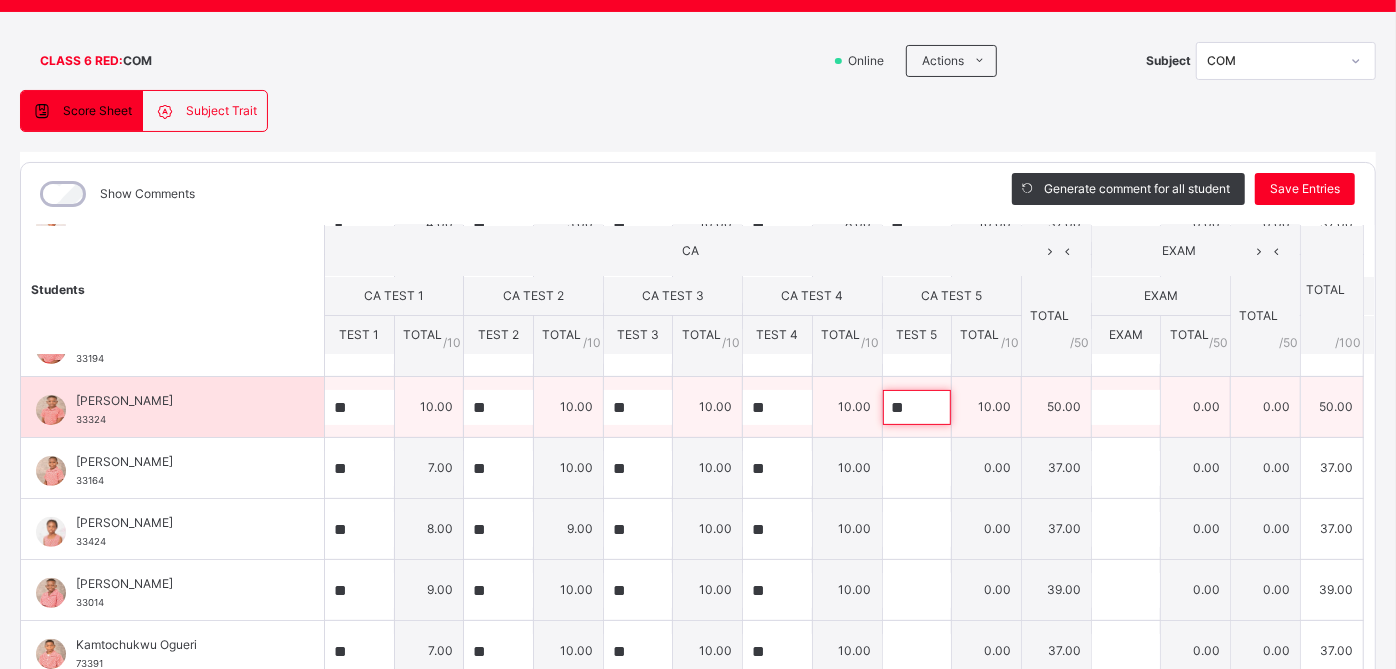 scroll, scrollTop: 345, scrollLeft: 0, axis: vertical 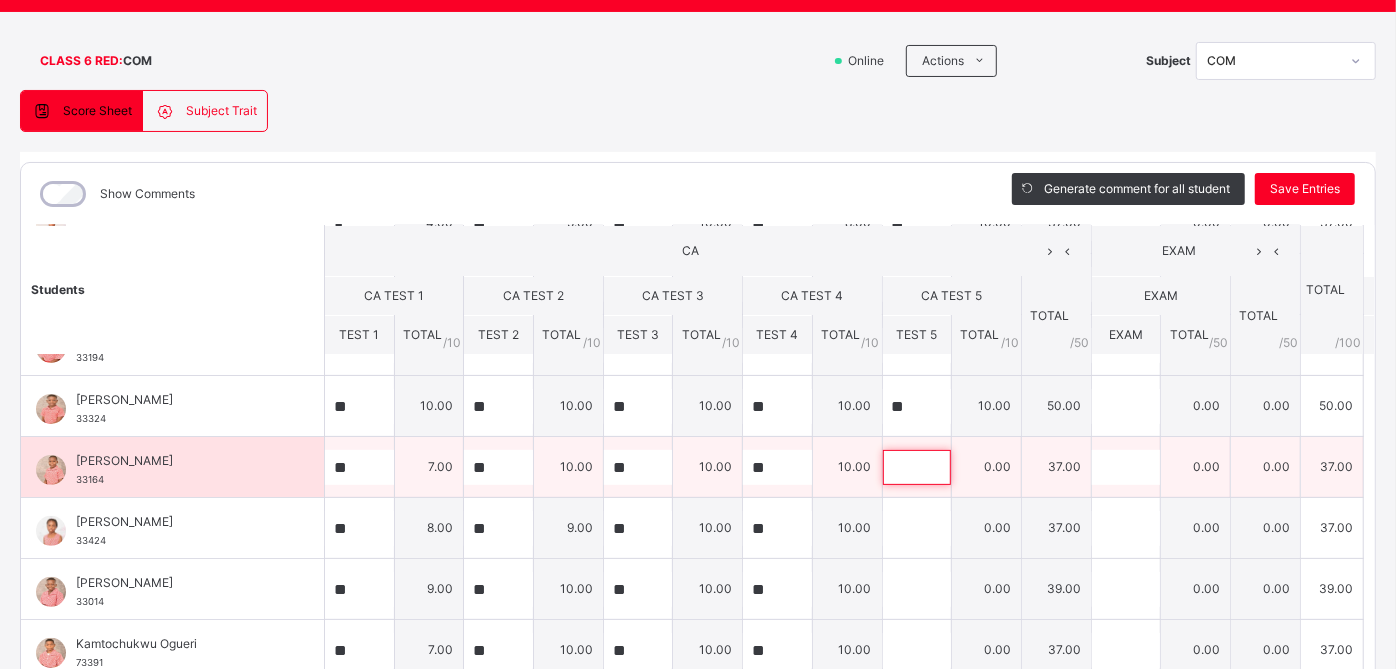 click at bounding box center [917, 467] 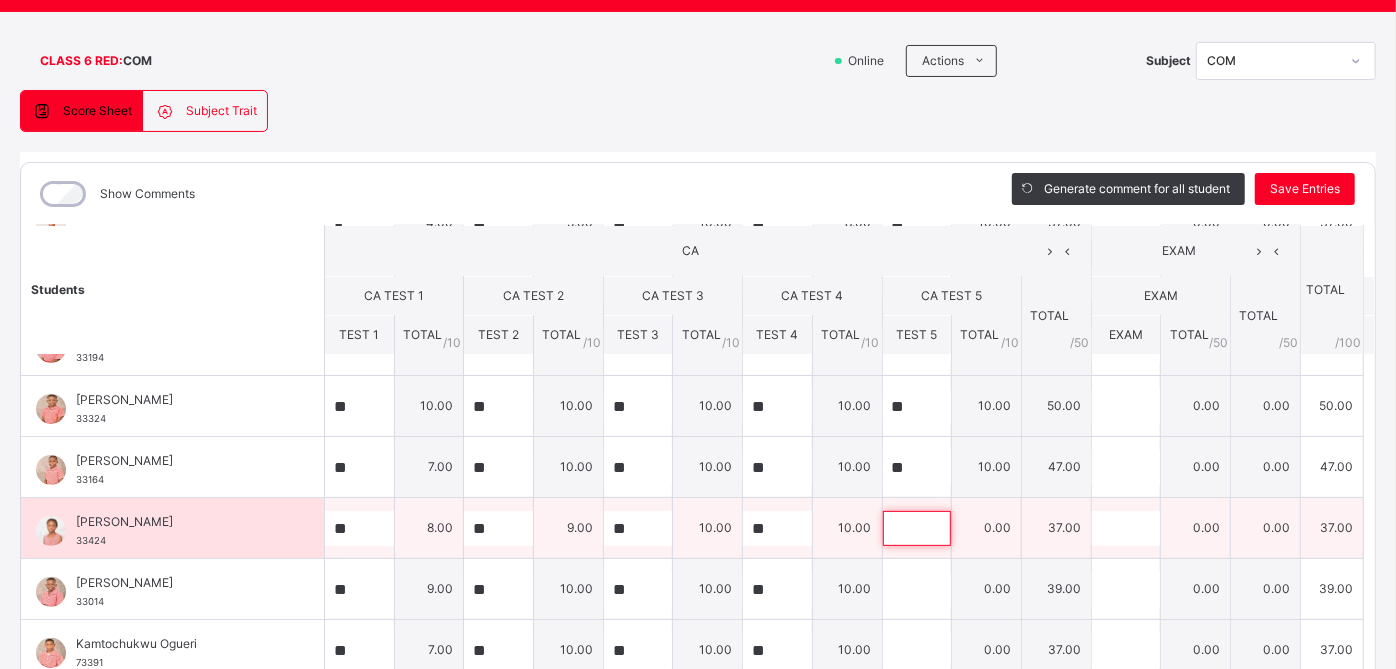 click at bounding box center [917, 528] 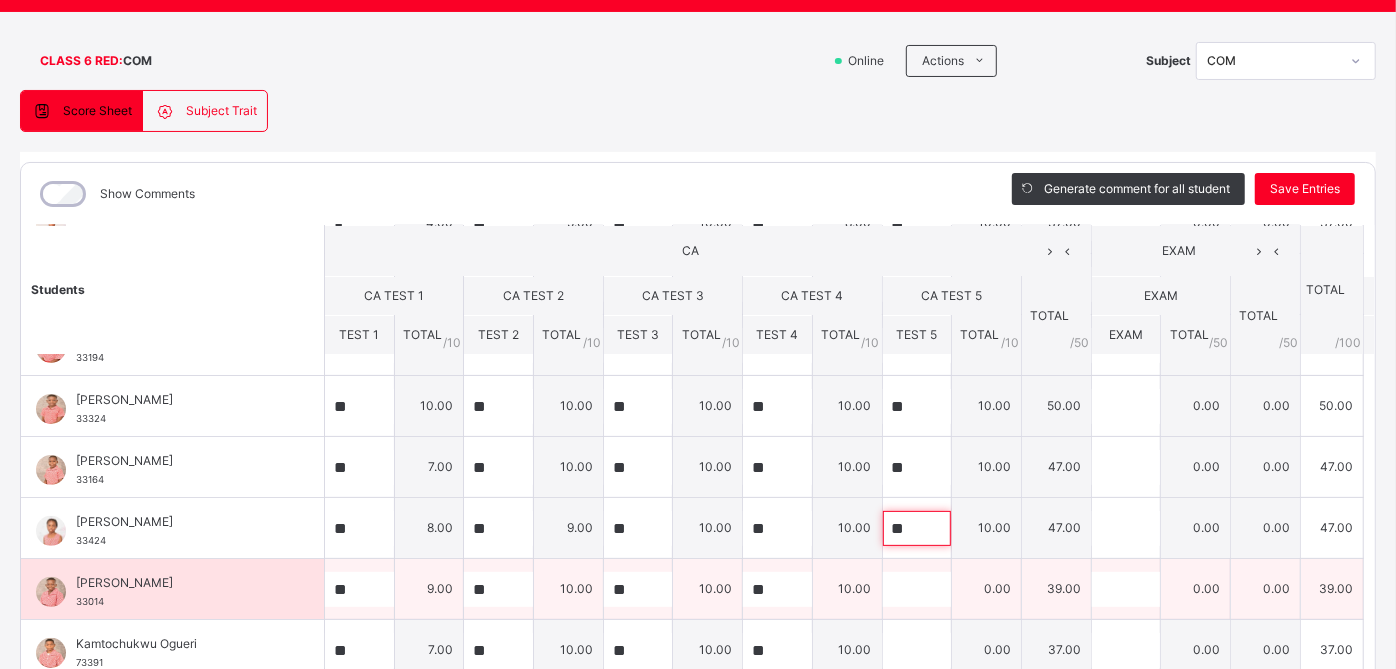 scroll, scrollTop: 521, scrollLeft: 0, axis: vertical 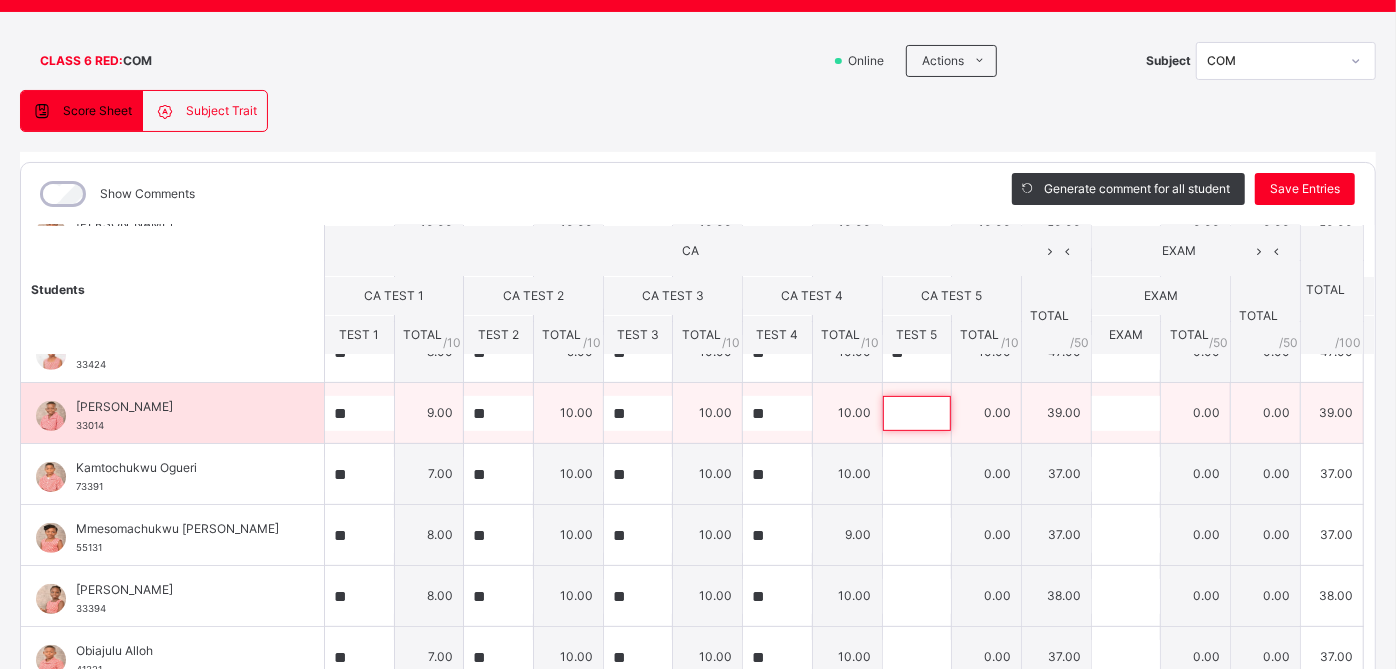 click at bounding box center (917, 413) 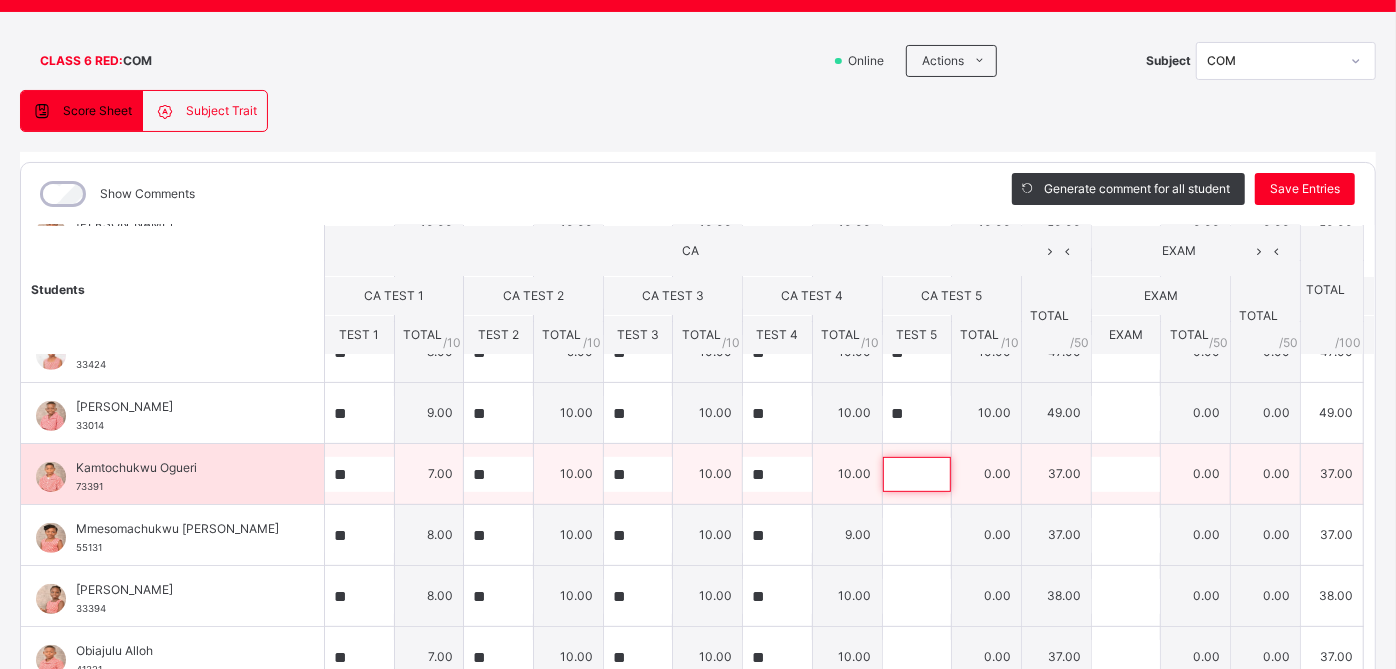 click at bounding box center [917, 474] 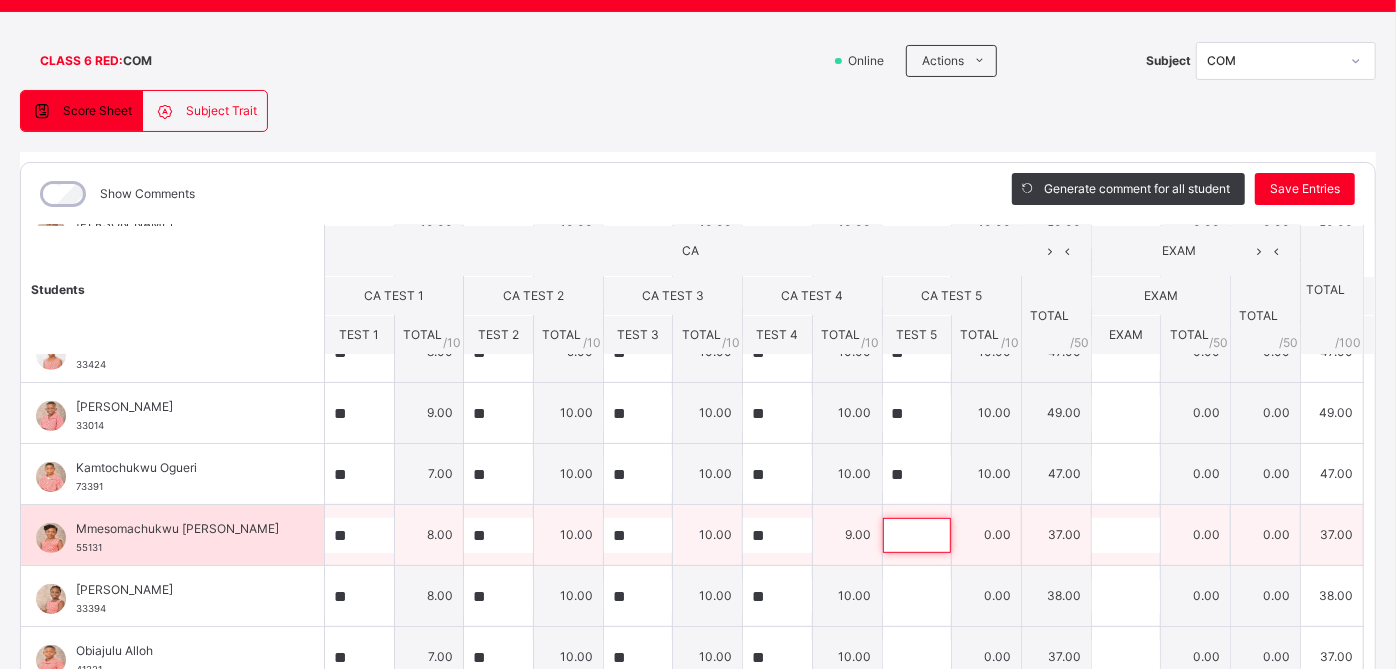 click at bounding box center (917, 535) 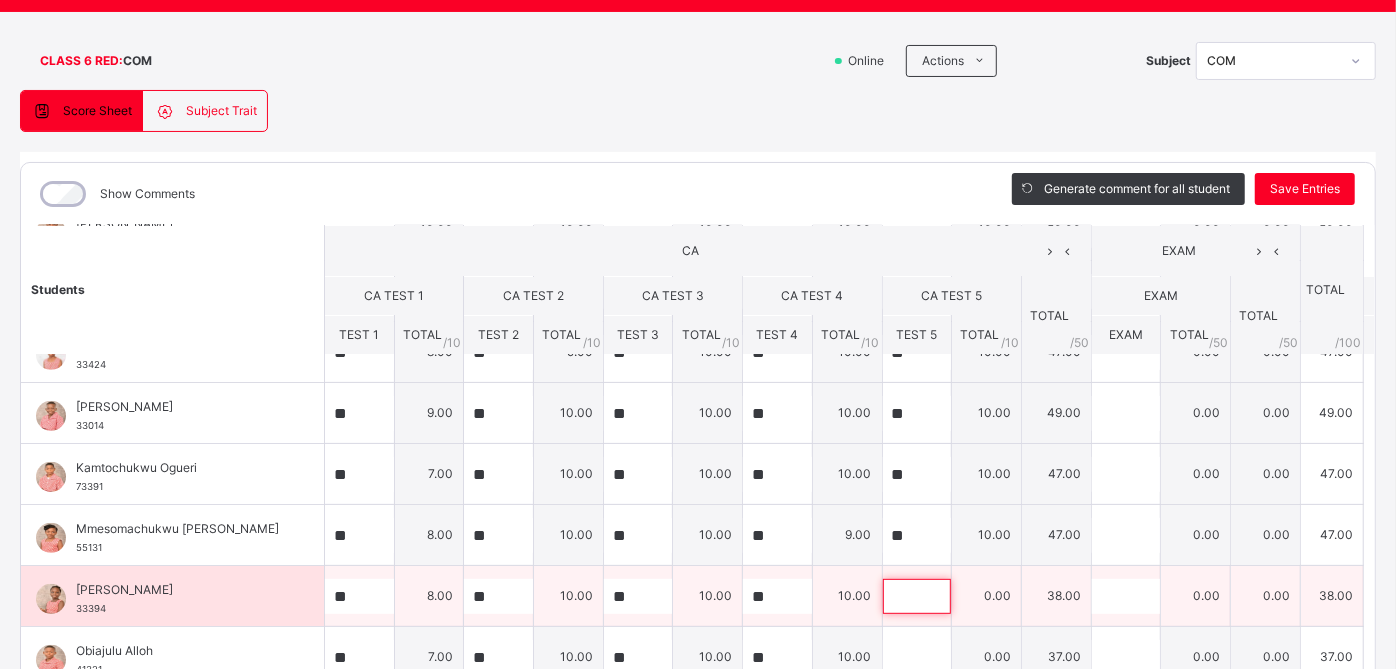 click at bounding box center (917, 596) 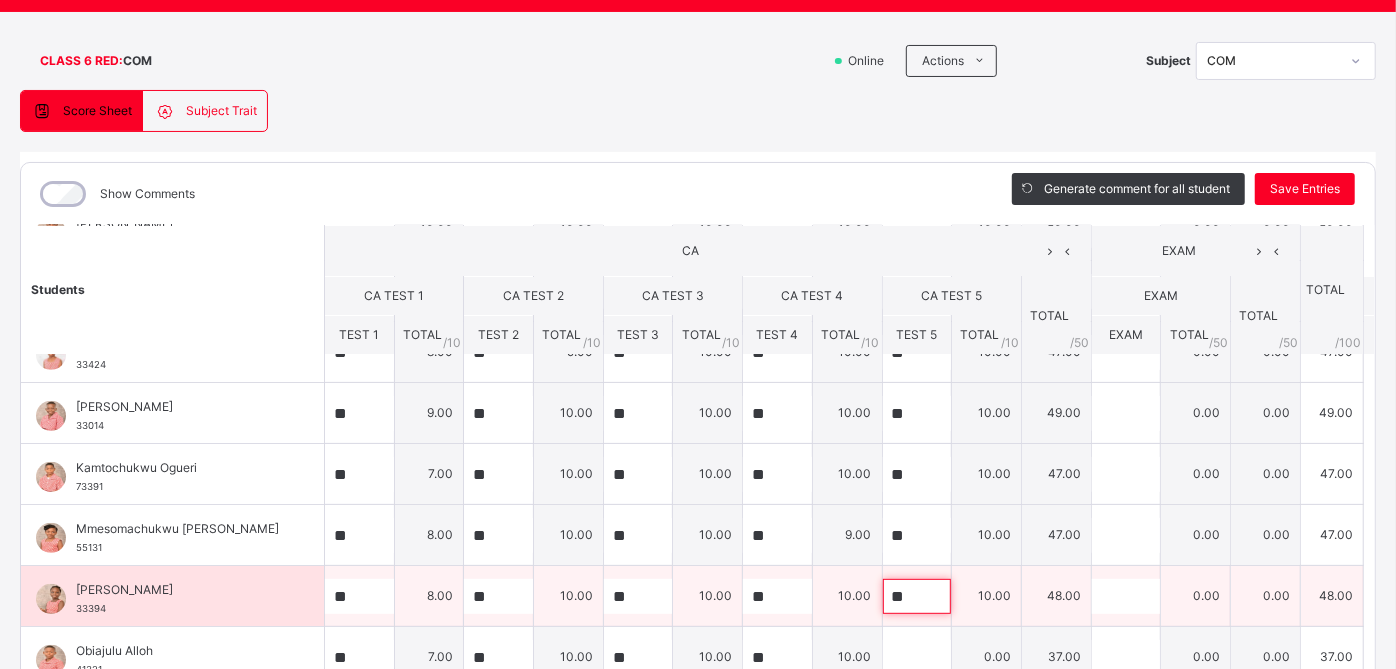 scroll, scrollTop: 540, scrollLeft: 0, axis: vertical 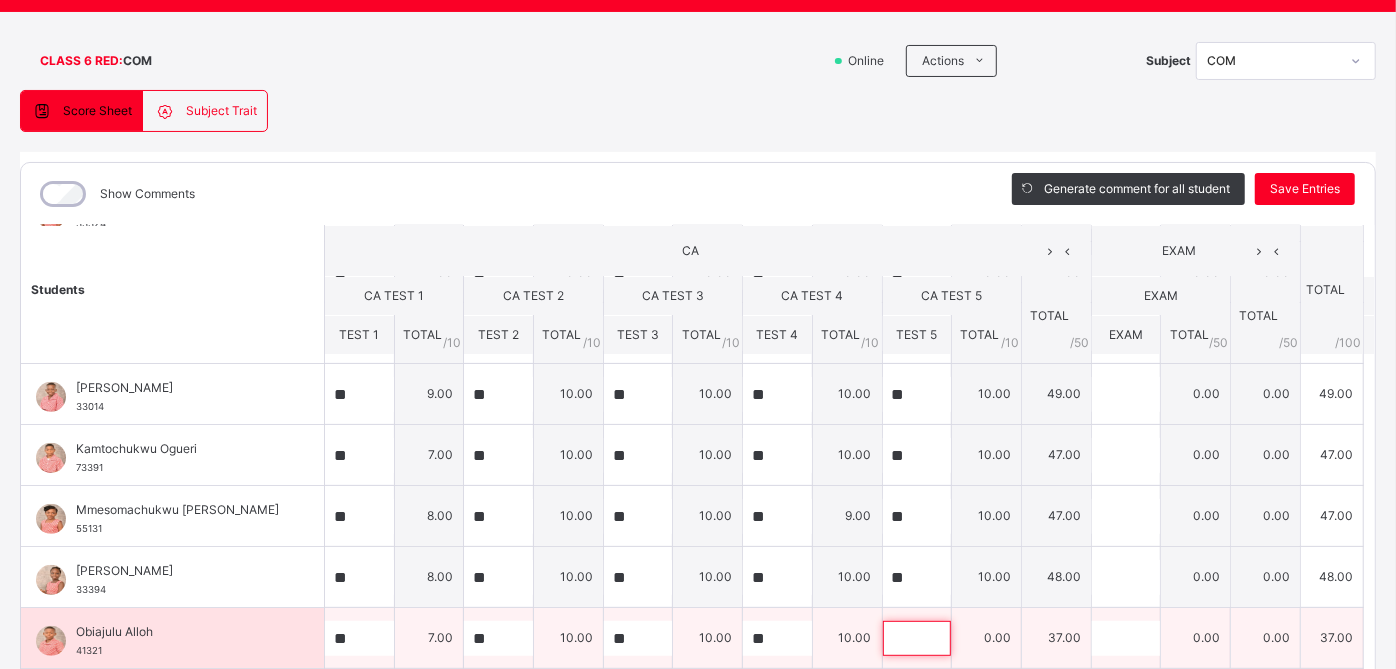 click at bounding box center (917, 638) 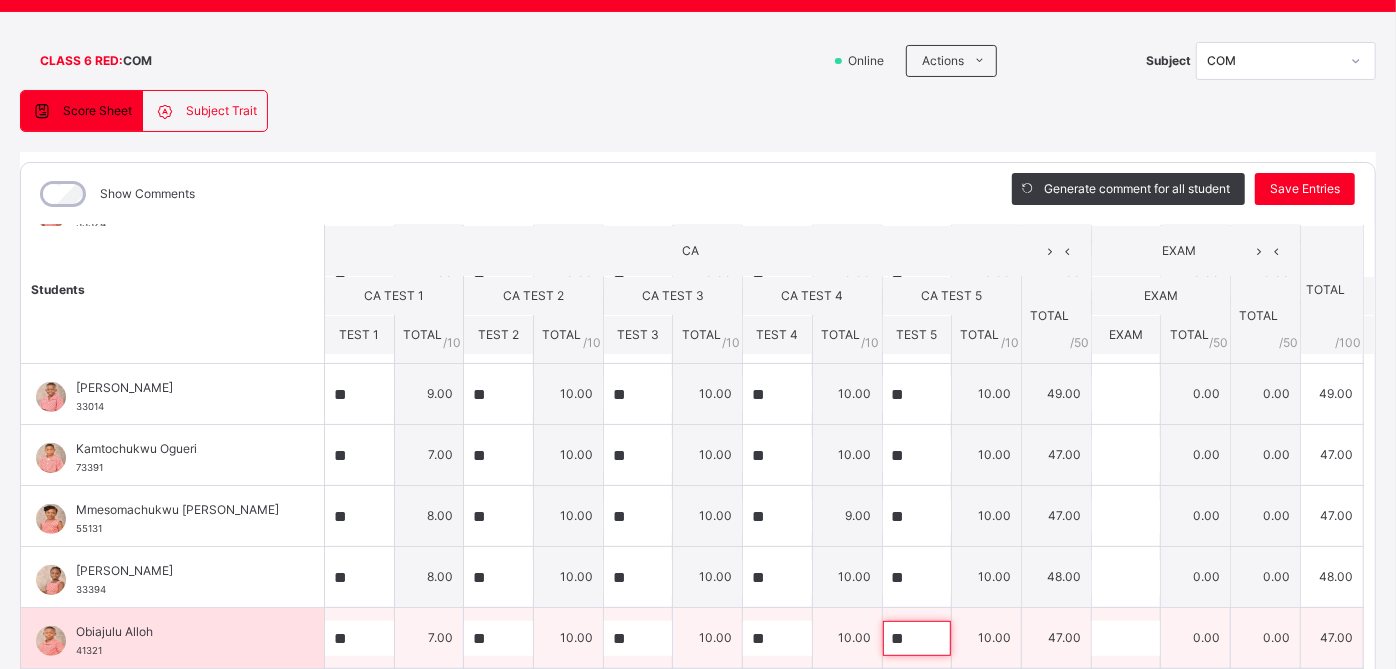 scroll, scrollTop: 240, scrollLeft: 0, axis: vertical 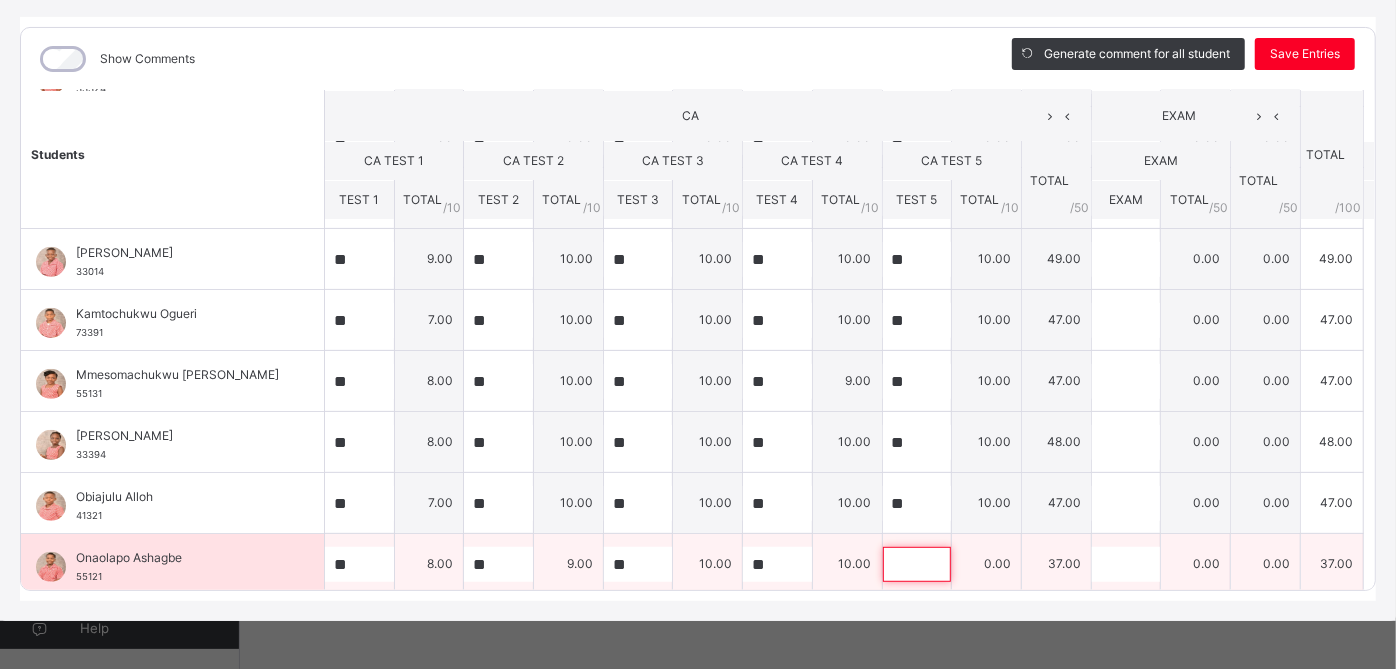 click at bounding box center [917, 564] 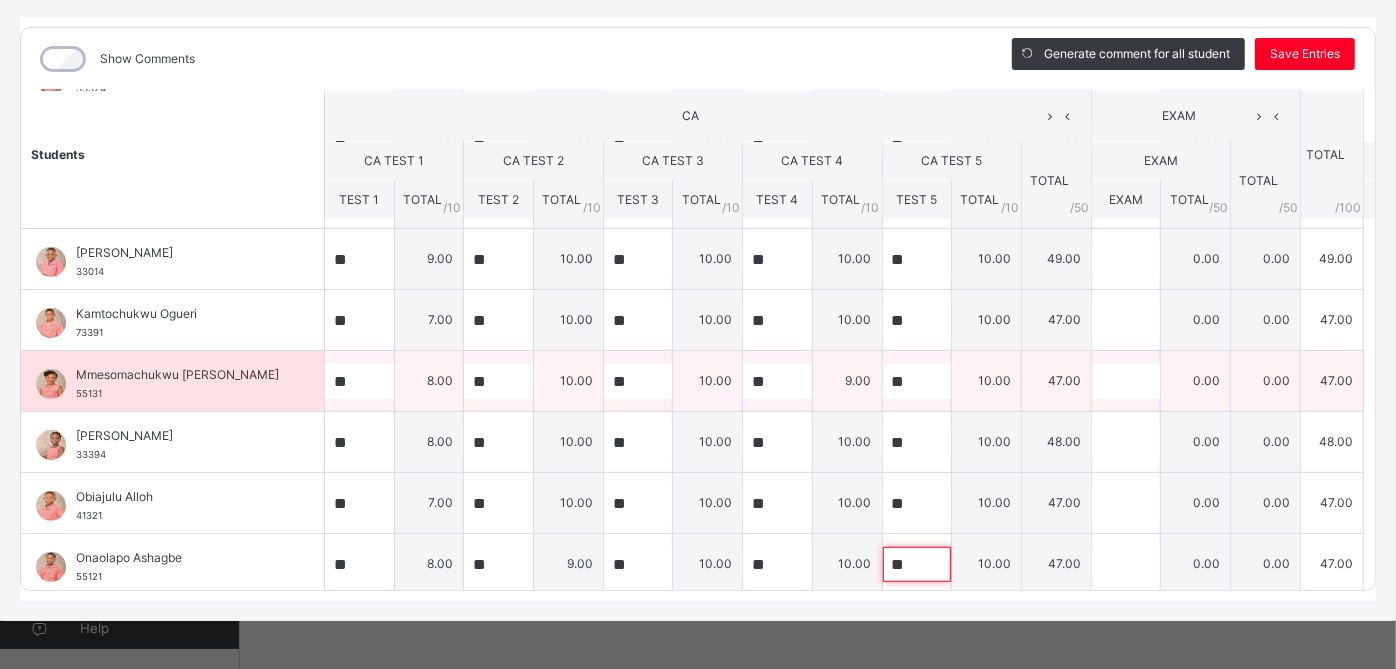 scroll, scrollTop: 1512, scrollLeft: 0, axis: vertical 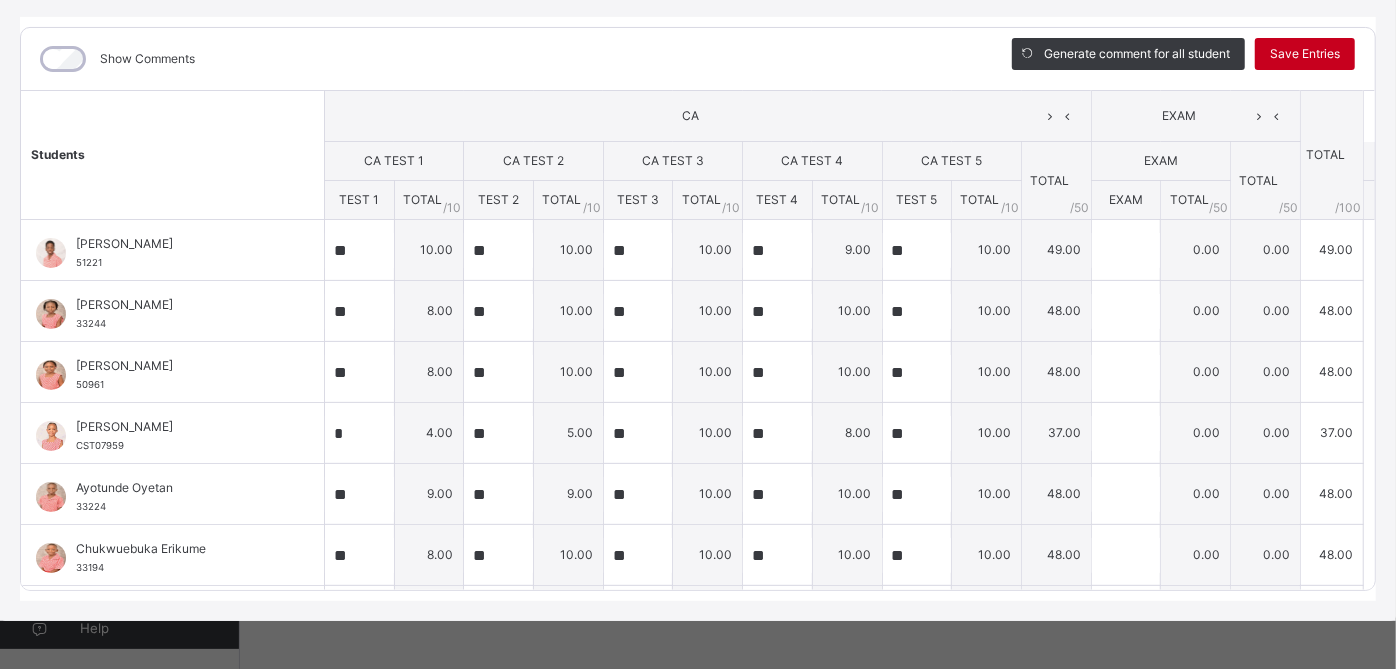 click on "Save Entries" at bounding box center [1305, 54] 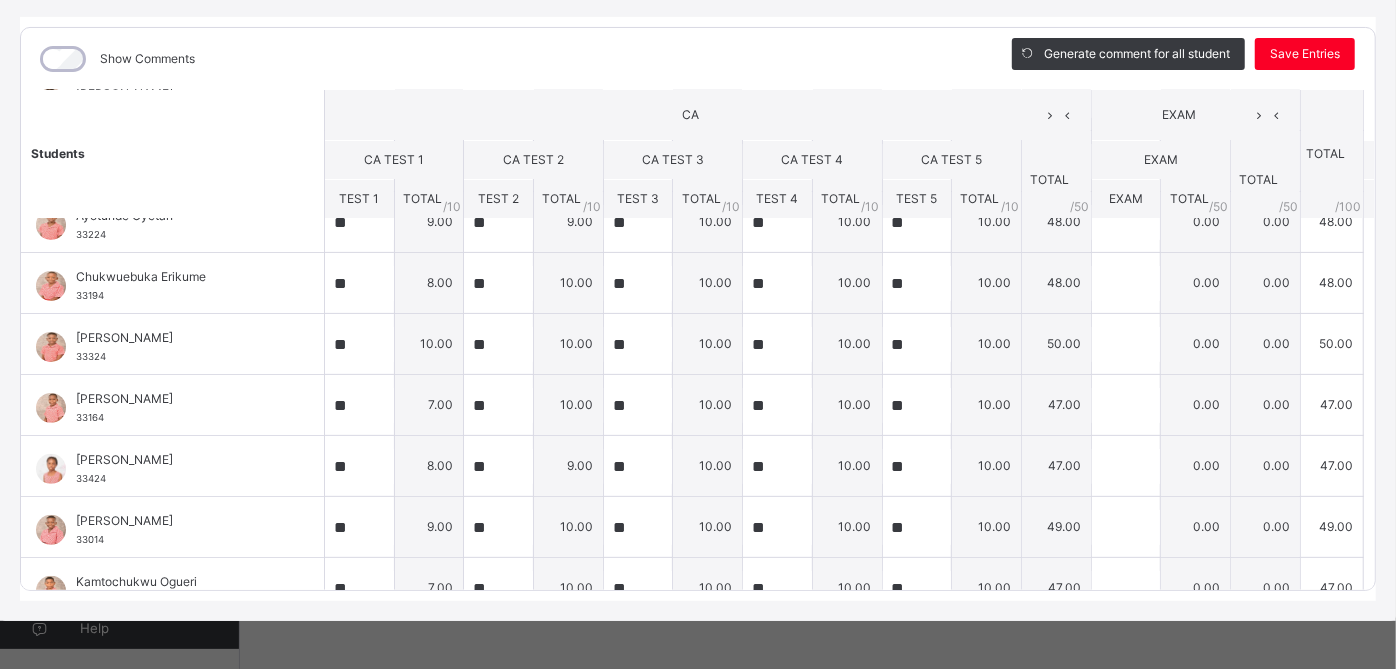 scroll, scrollTop: 540, scrollLeft: 0, axis: vertical 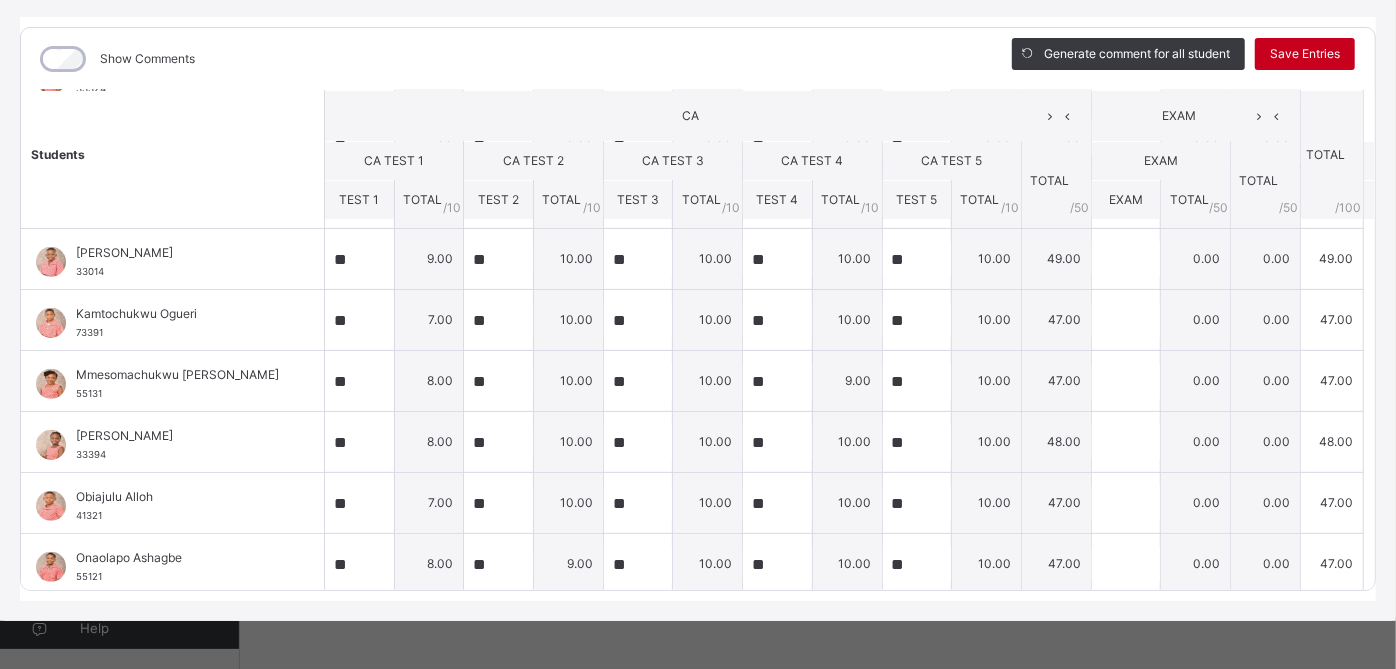 click on "Save Entries" at bounding box center [1305, 54] 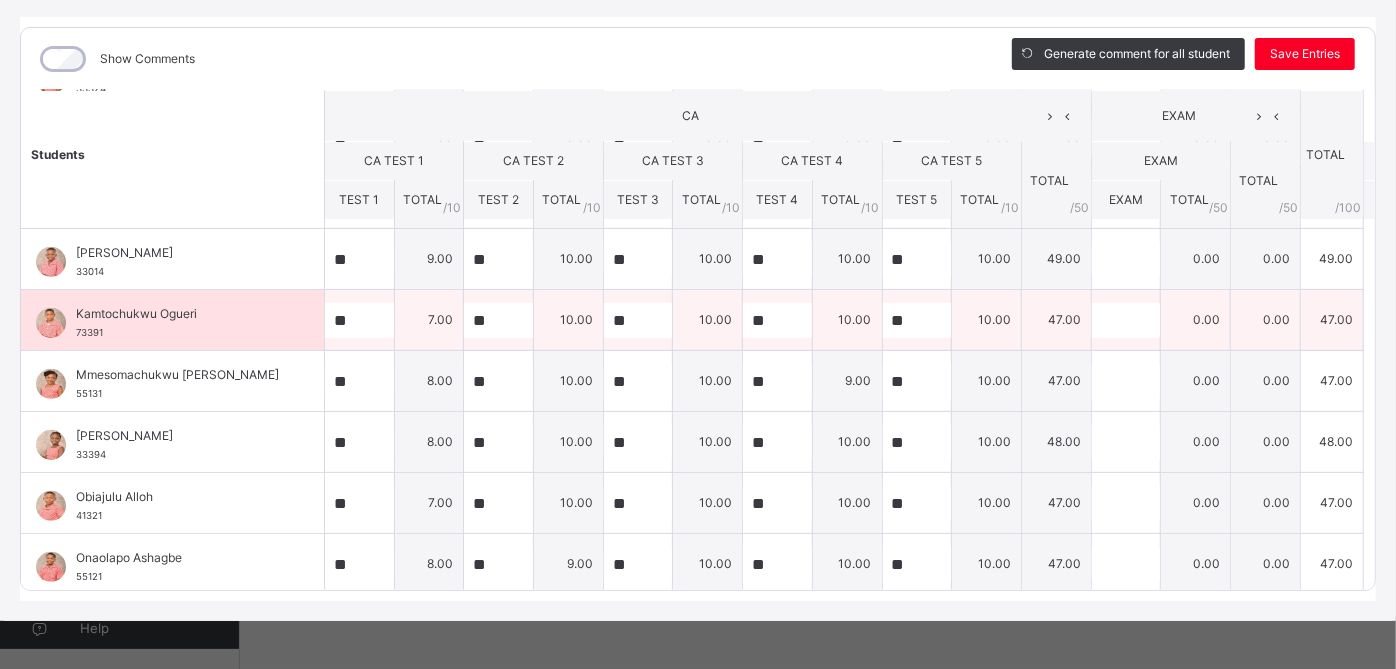 scroll, scrollTop: 0, scrollLeft: 0, axis: both 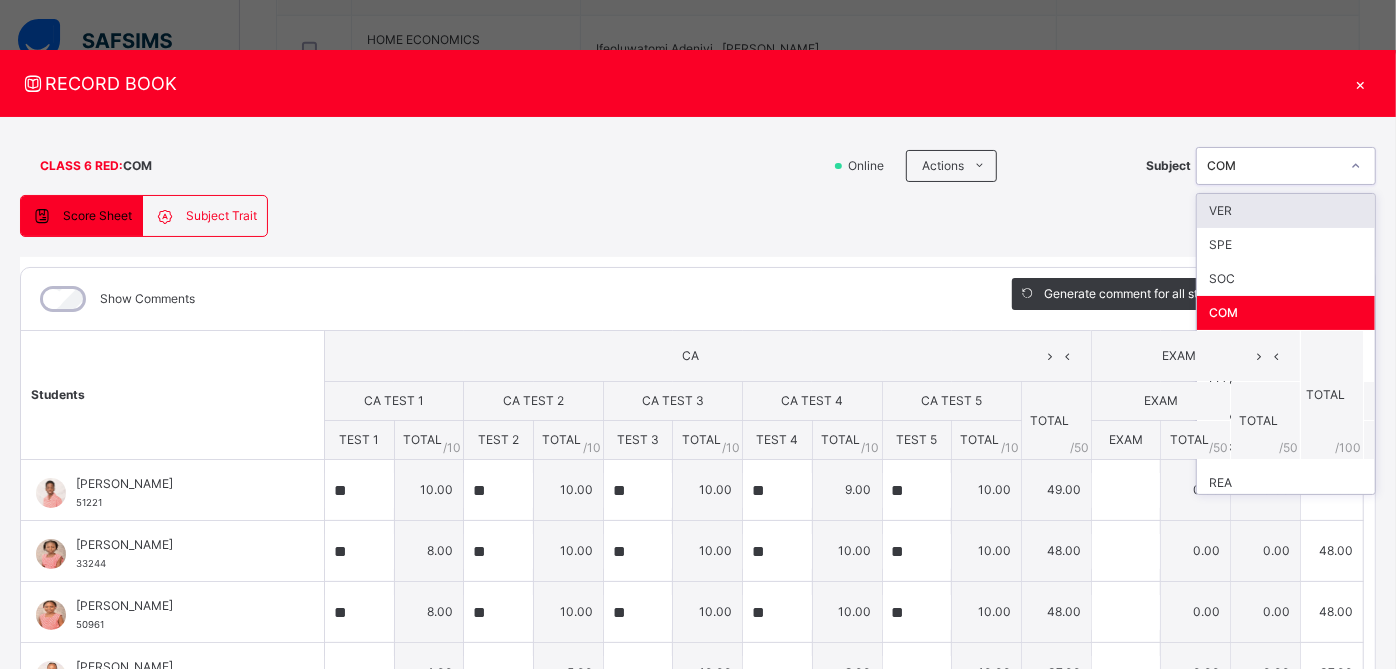 click 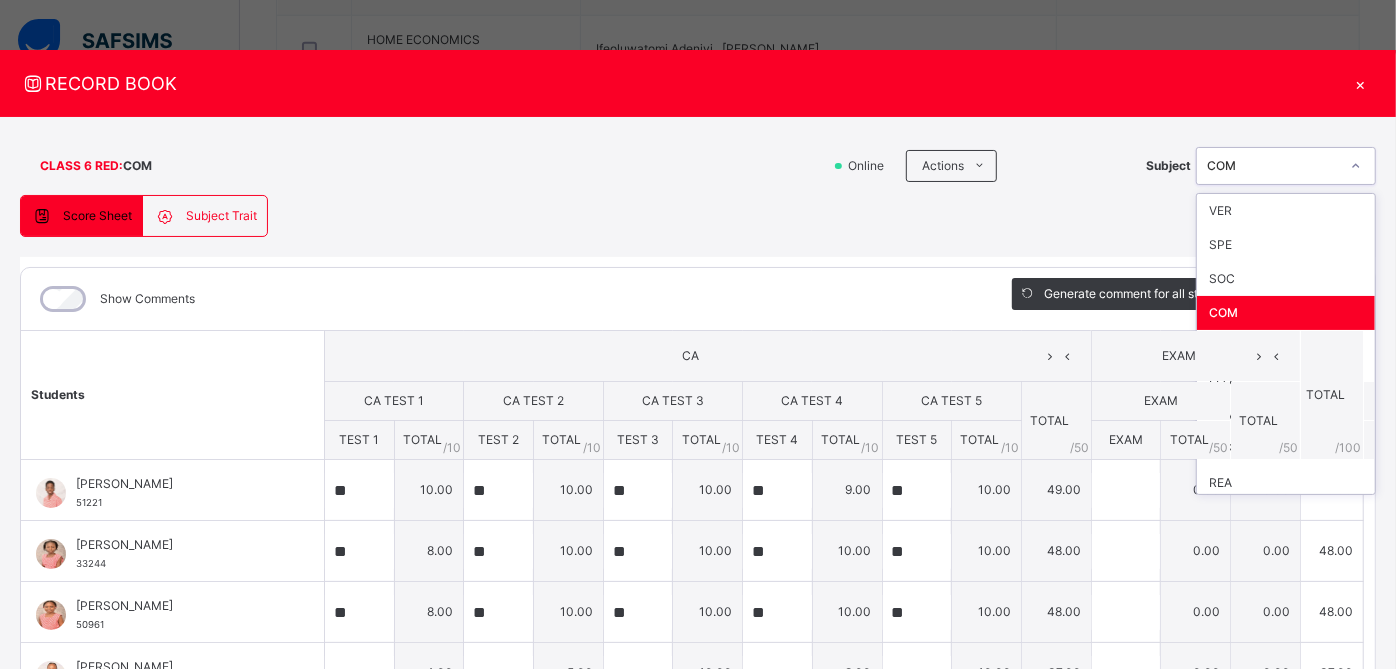 scroll, scrollTop: 40, scrollLeft: 0, axis: vertical 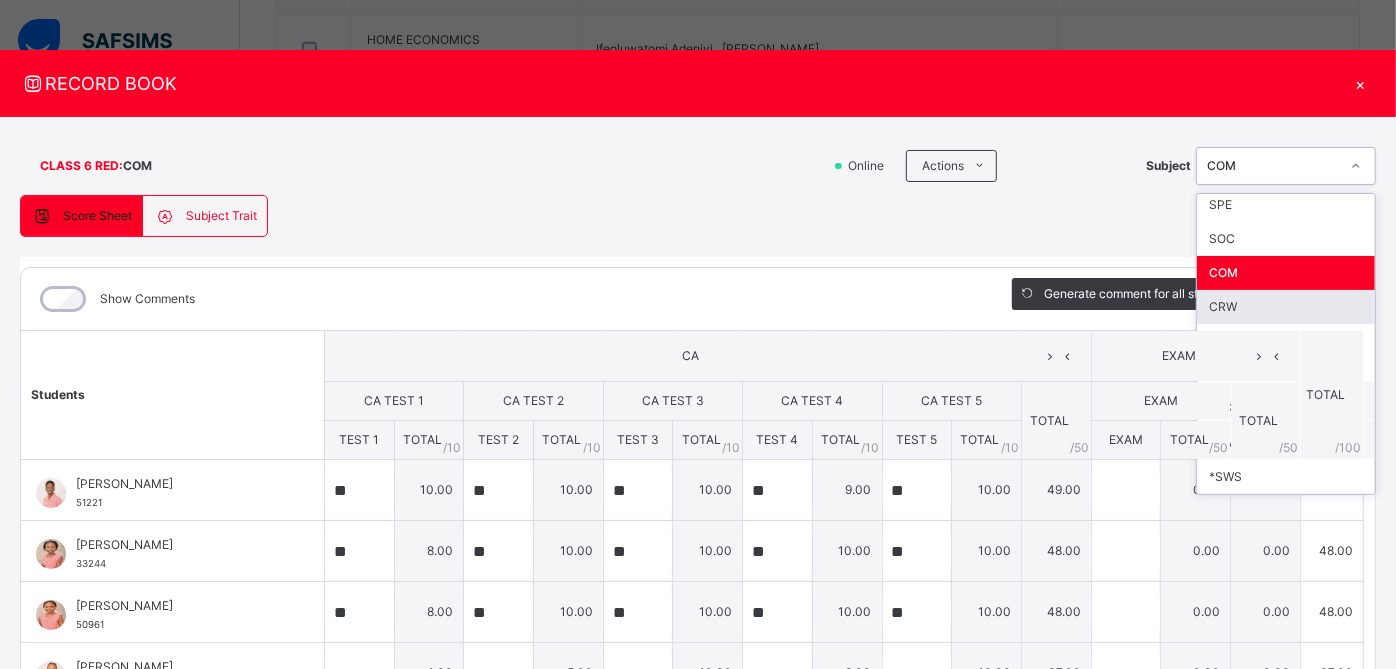 click on "CRW" at bounding box center [1286, 307] 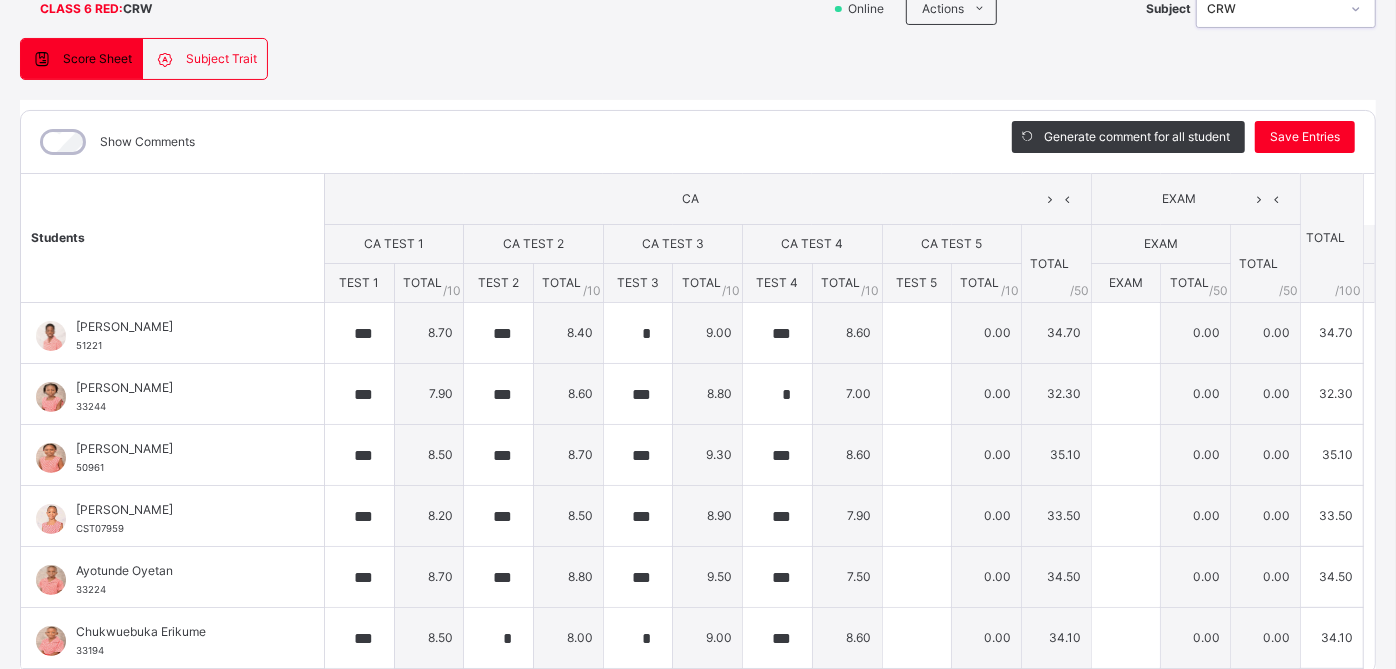 scroll, scrollTop: 160, scrollLeft: 0, axis: vertical 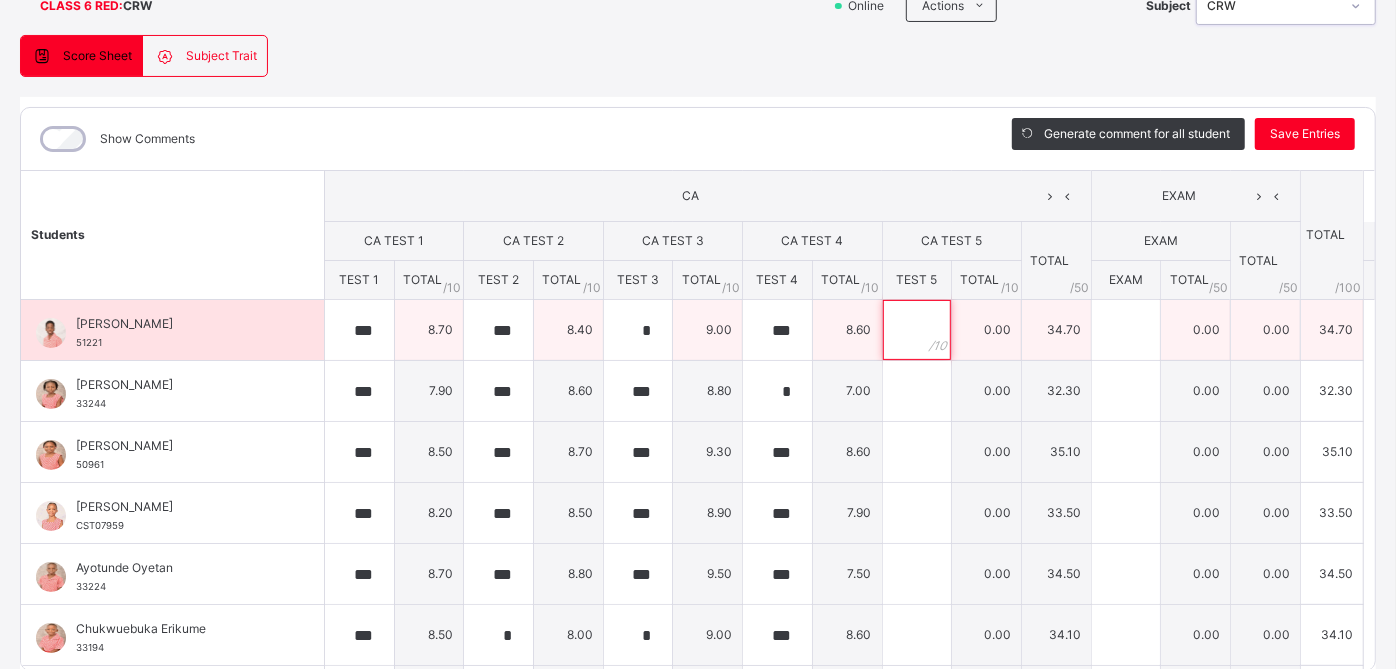 click at bounding box center [917, 330] 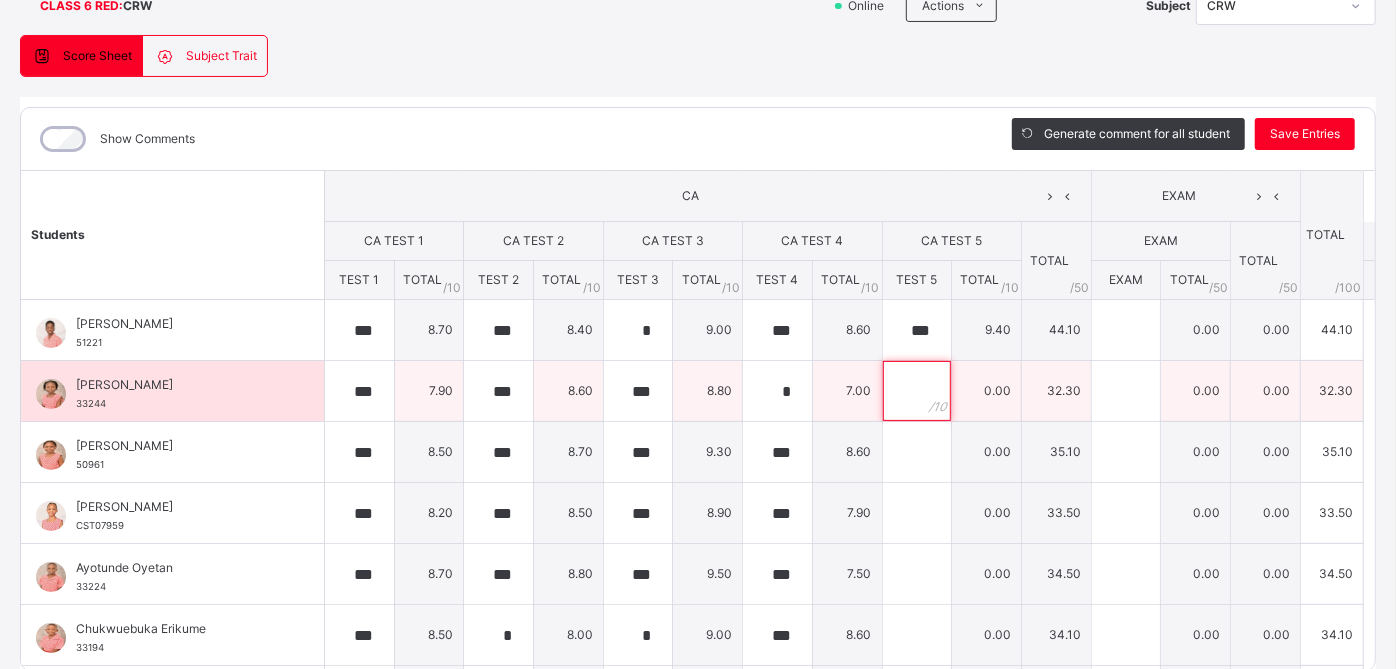 click at bounding box center [917, 391] 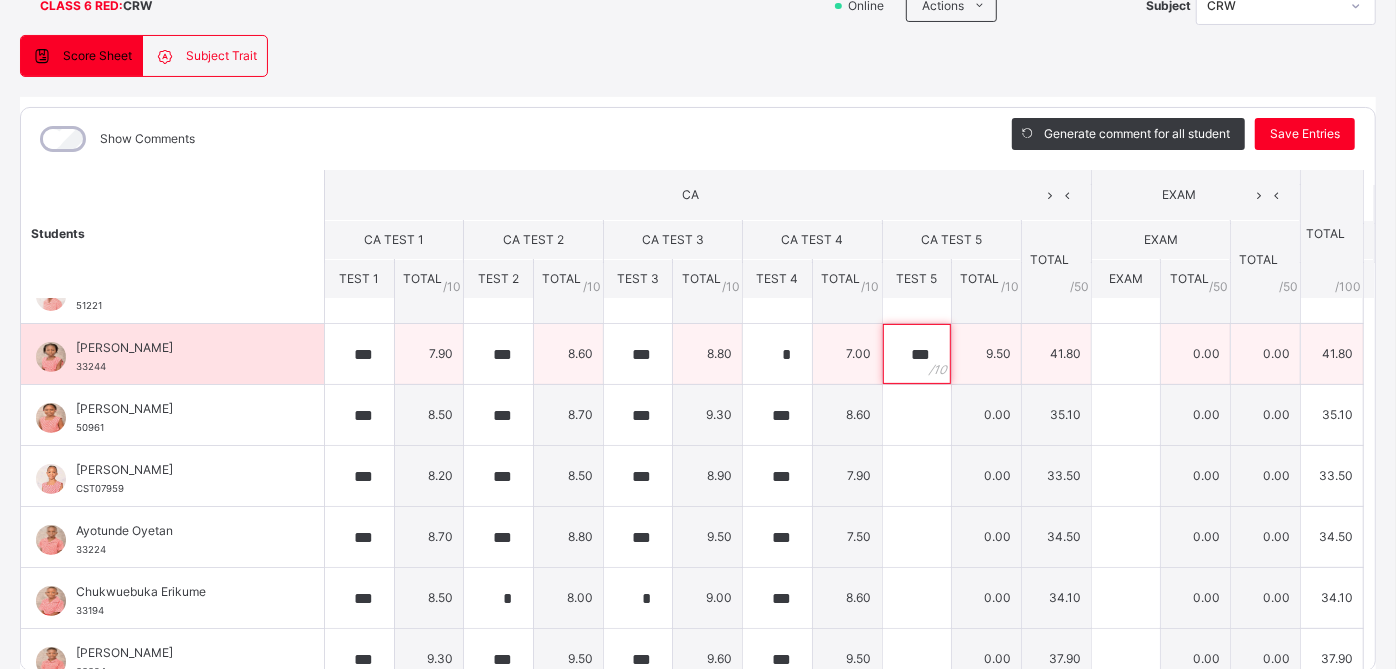 scroll, scrollTop: 44, scrollLeft: 0, axis: vertical 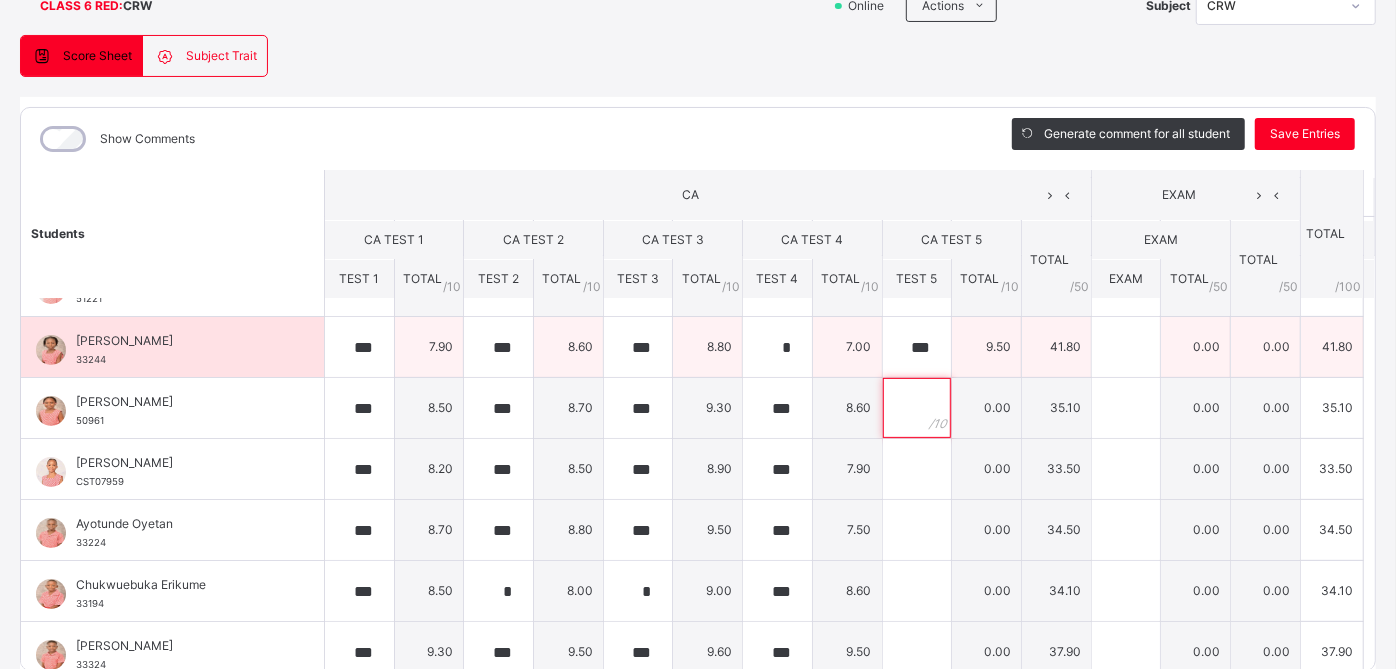 click at bounding box center [917, 408] 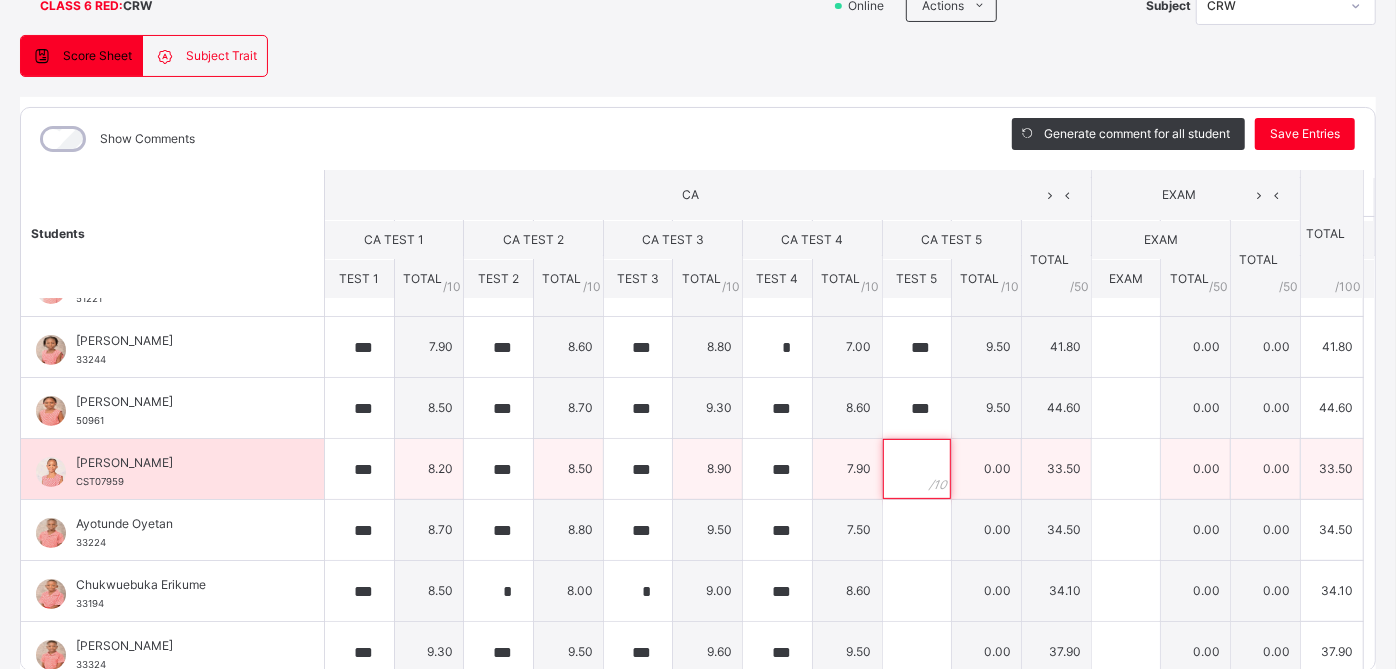 click at bounding box center [917, 469] 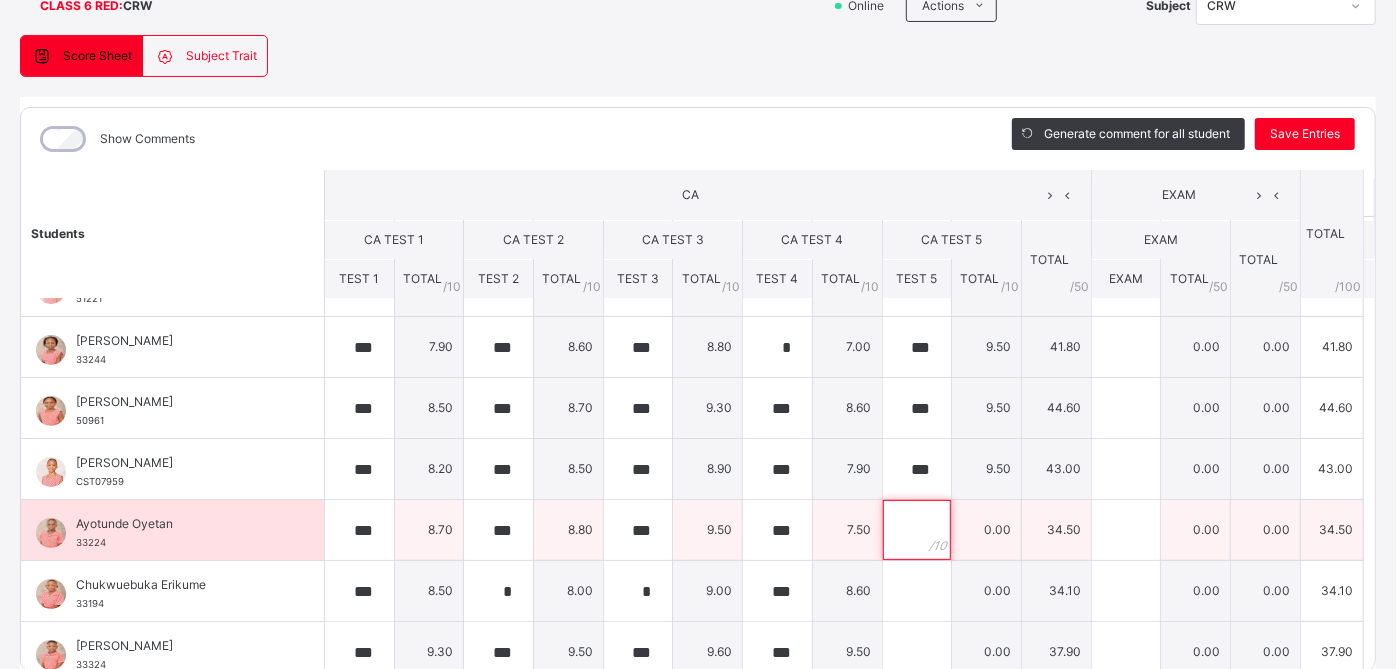 click at bounding box center (917, 530) 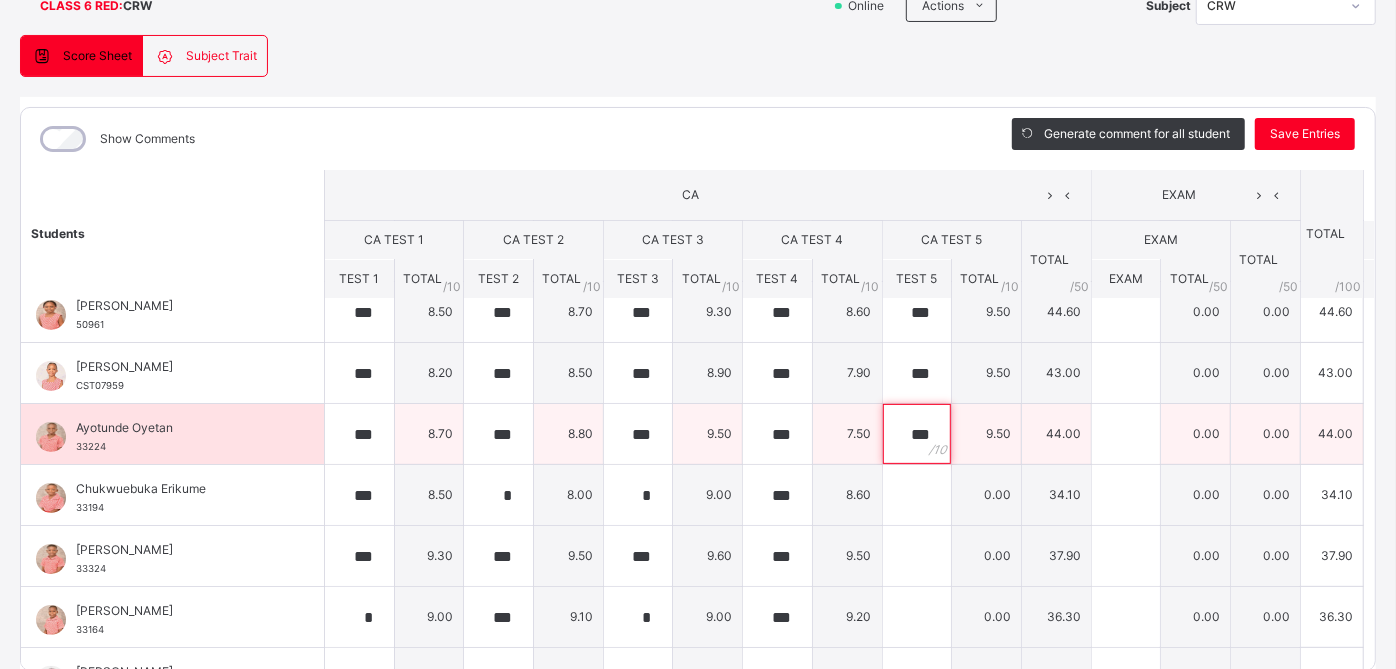 scroll, scrollTop: 150, scrollLeft: 0, axis: vertical 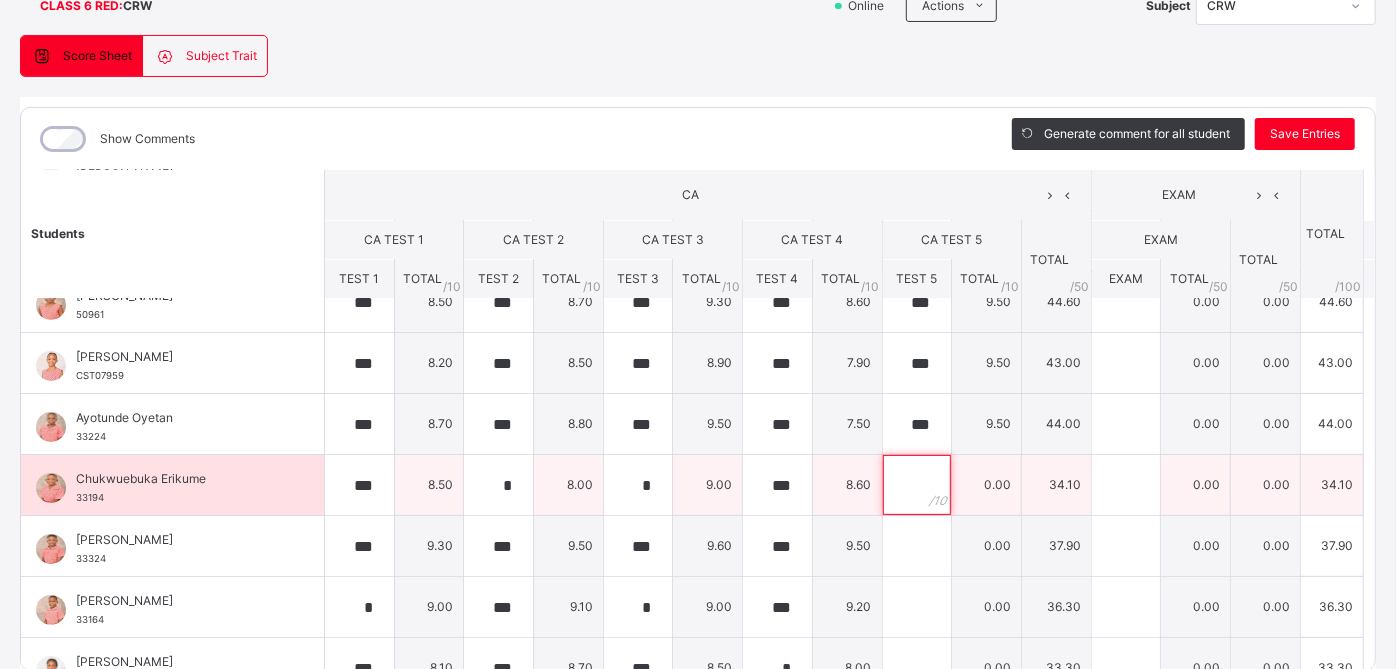 click at bounding box center (917, 485) 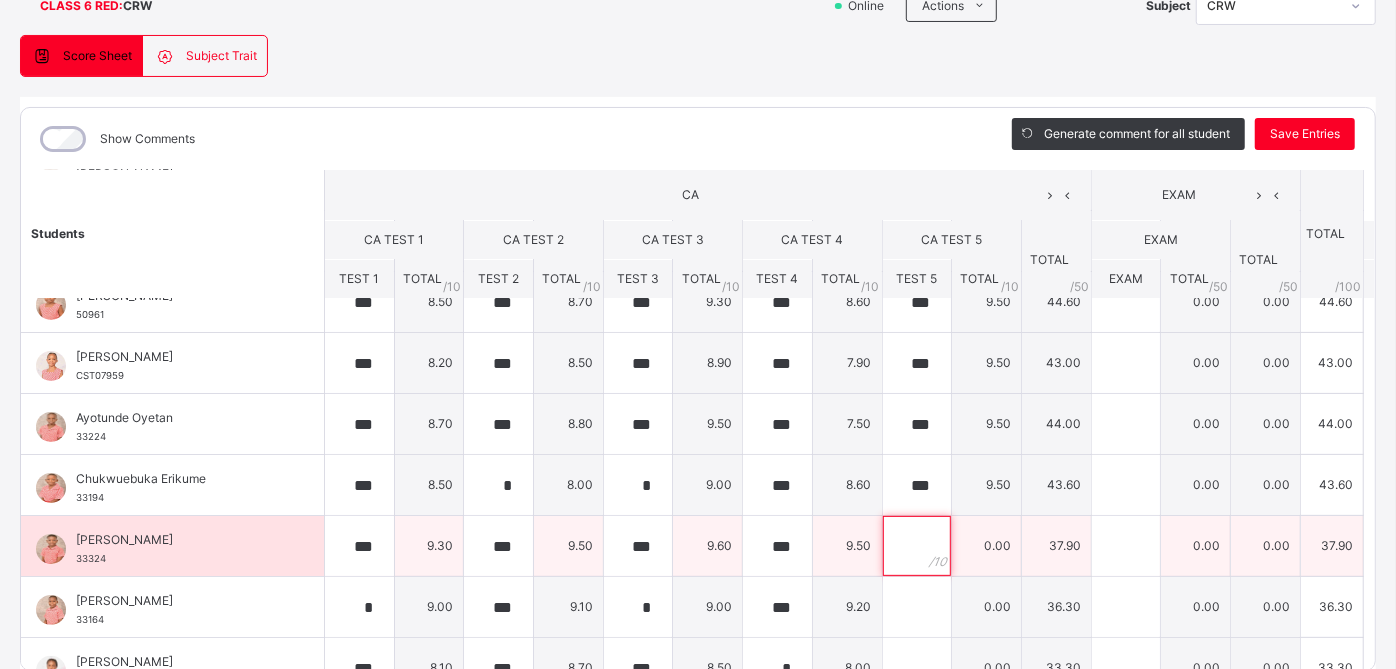 click at bounding box center [917, 546] 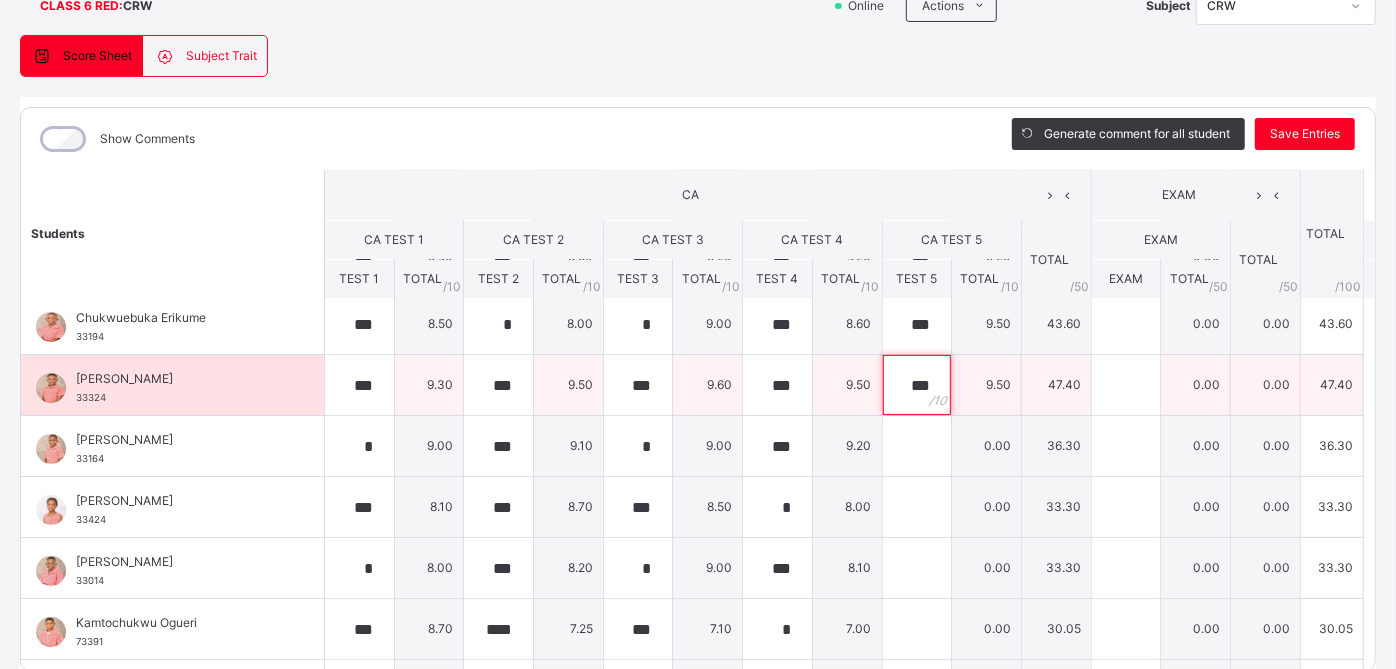 scroll, scrollTop: 312, scrollLeft: 0, axis: vertical 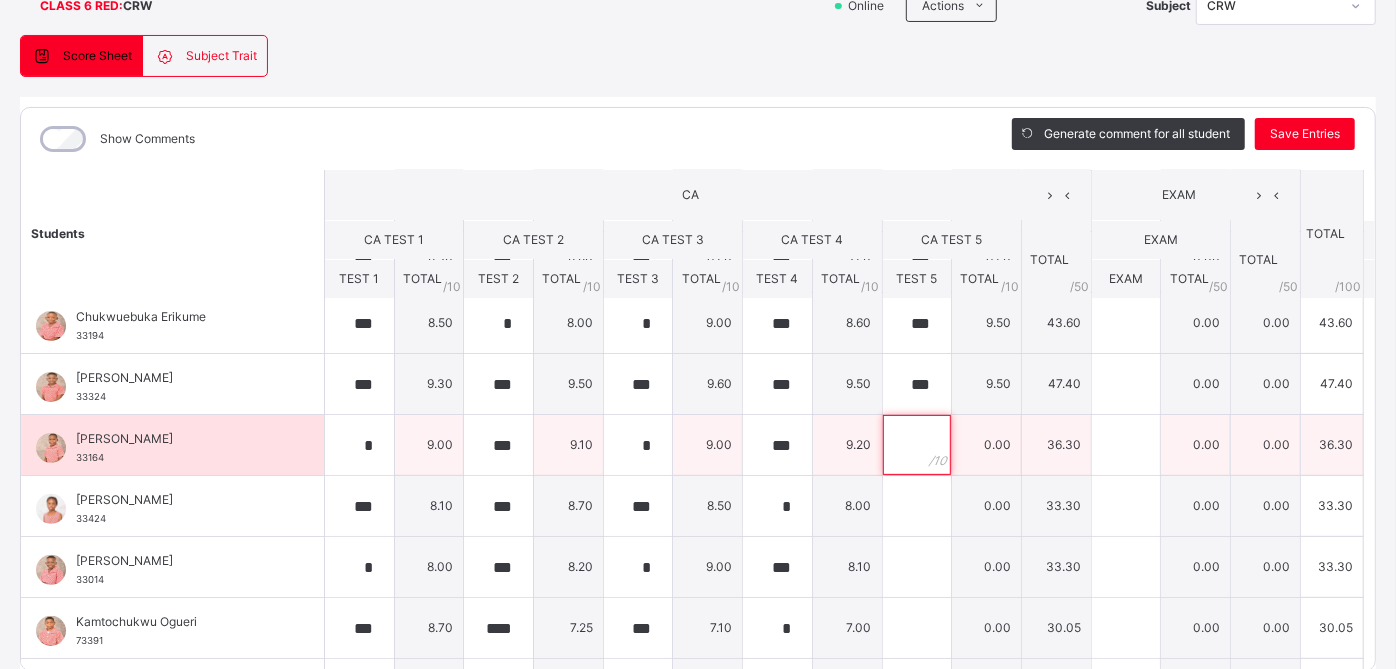 click at bounding box center [917, 445] 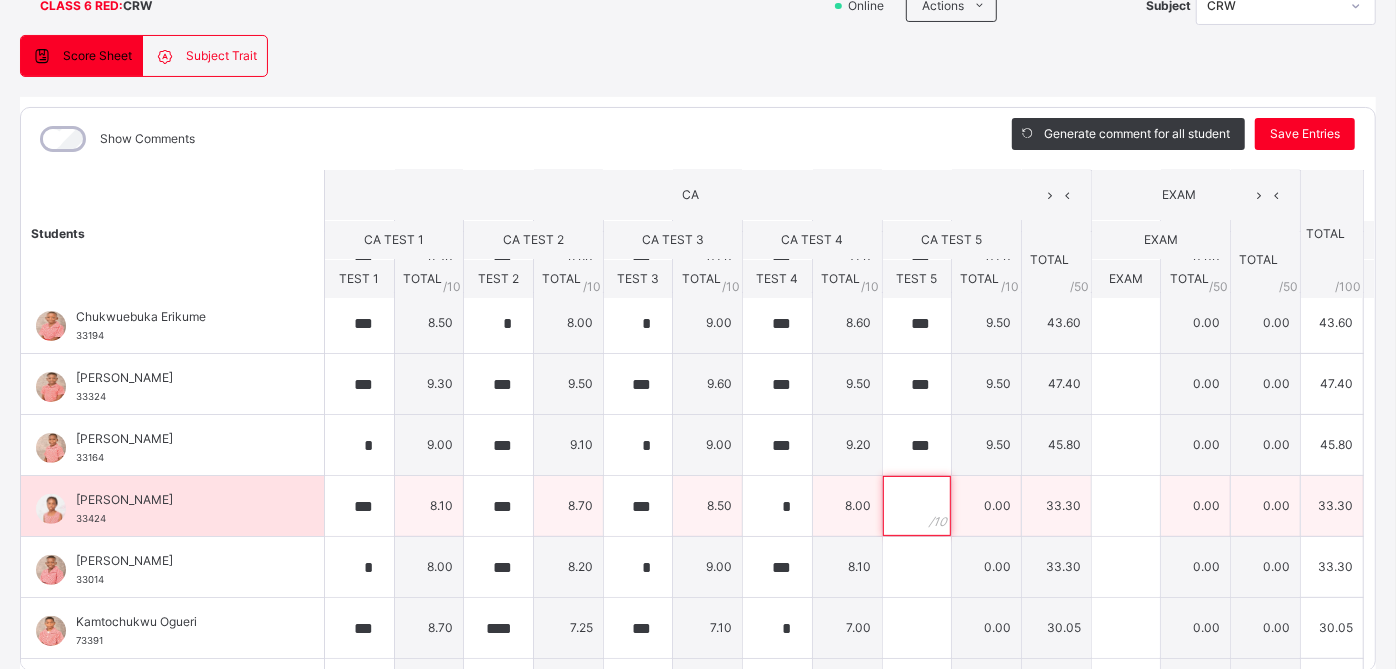 click at bounding box center (917, 506) 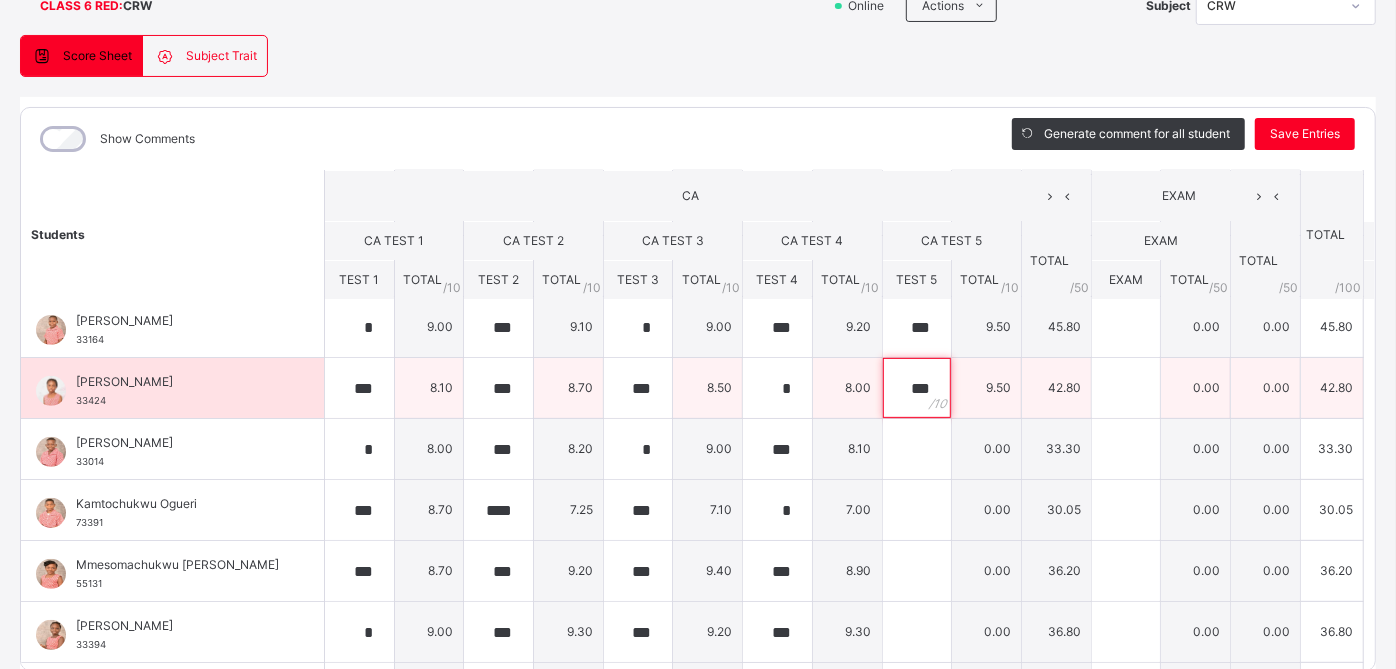 scroll, scrollTop: 432, scrollLeft: 0, axis: vertical 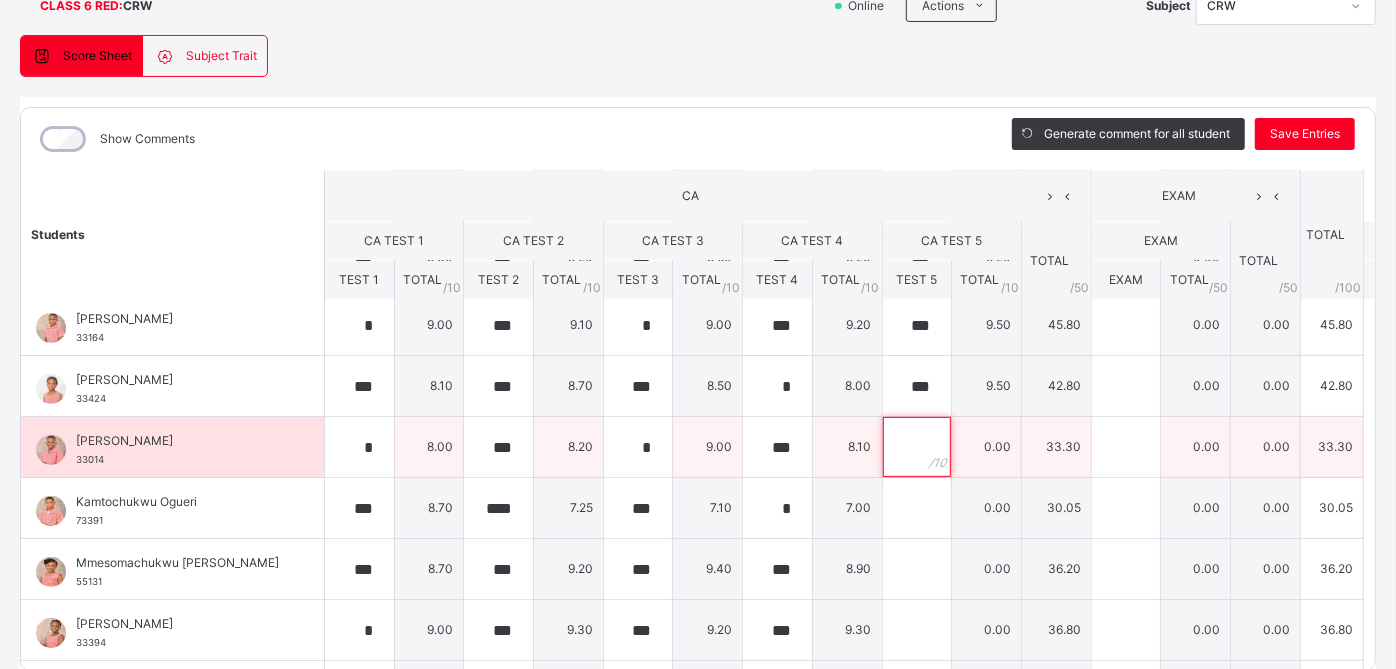 click at bounding box center [917, 447] 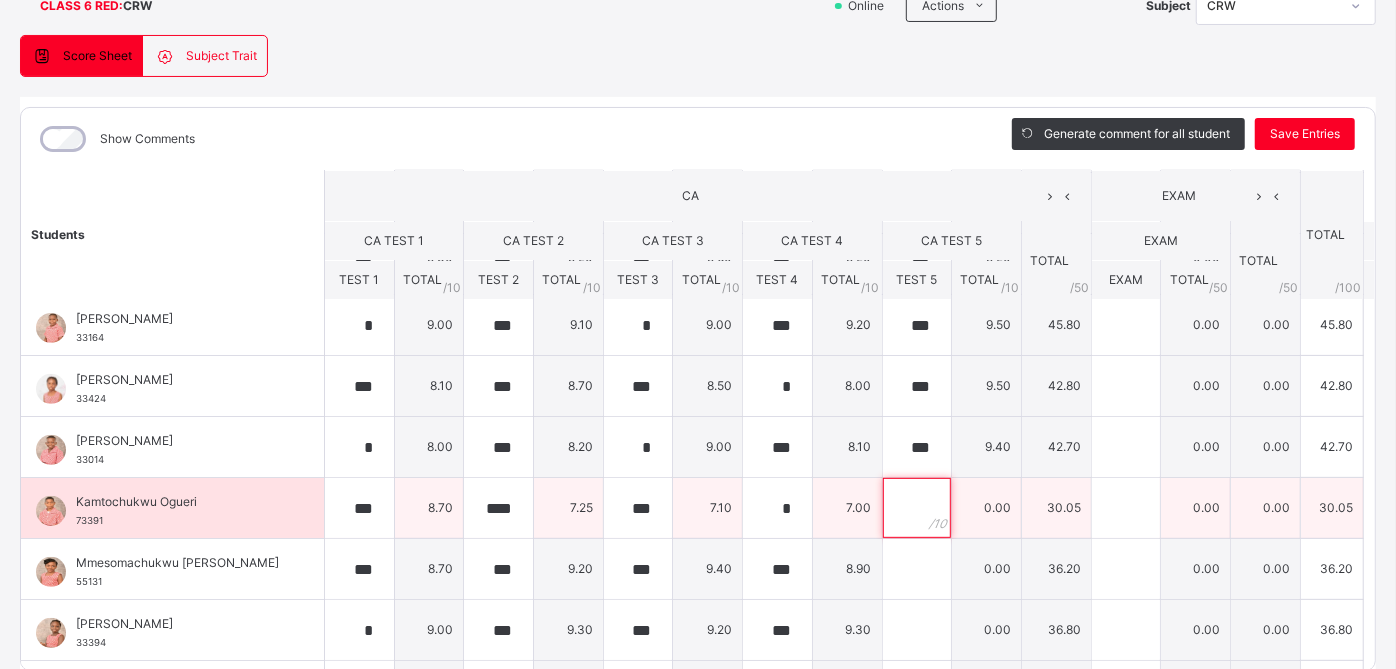 click at bounding box center (917, 508) 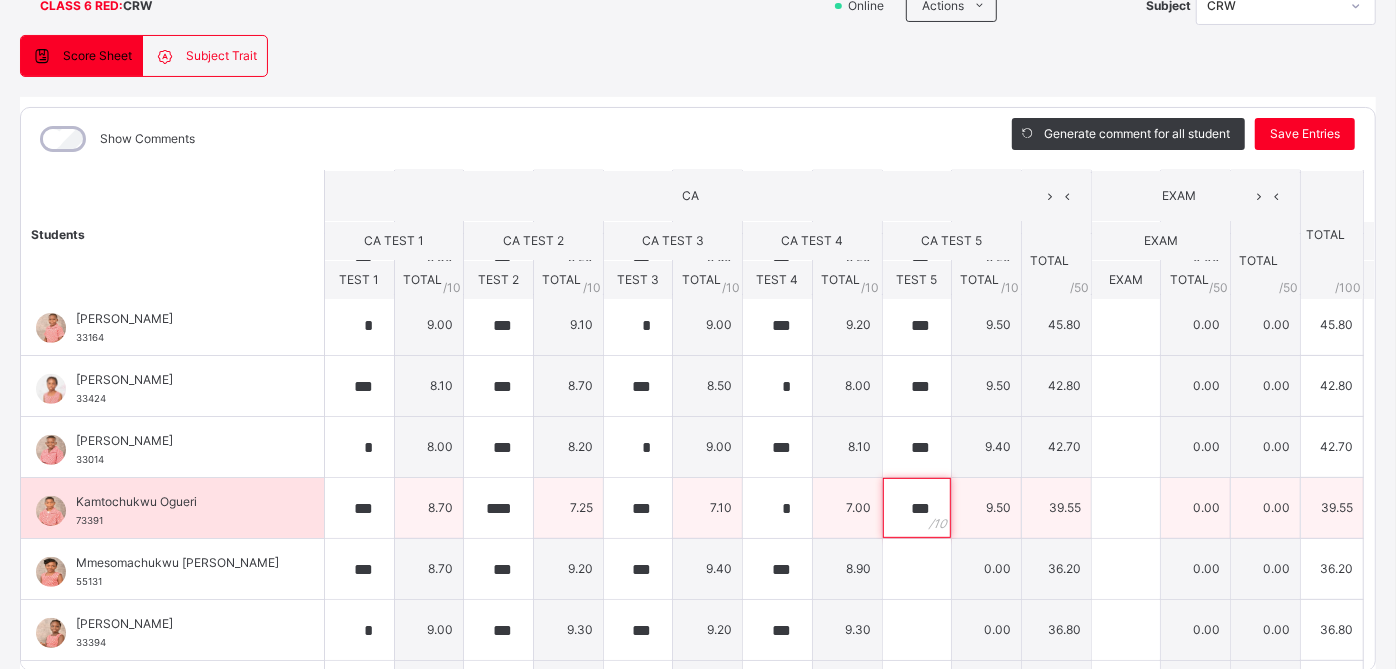 scroll, scrollTop: 540, scrollLeft: 0, axis: vertical 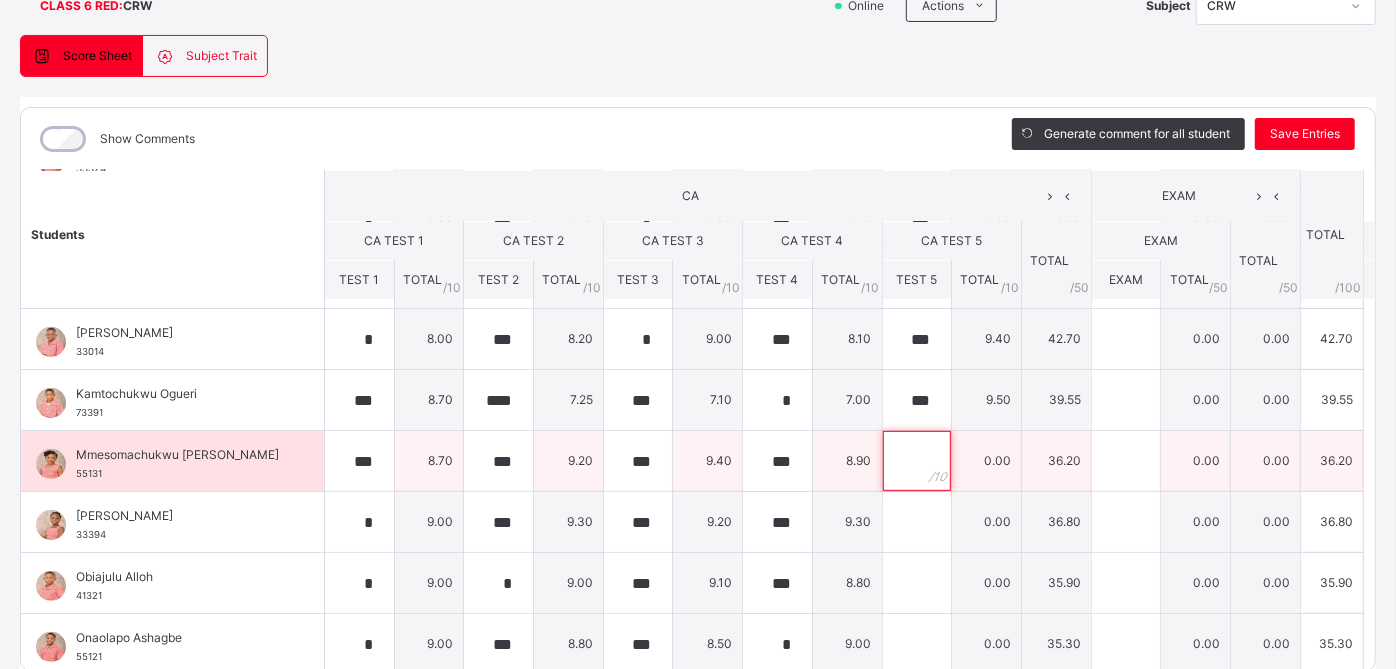 click at bounding box center [917, 461] 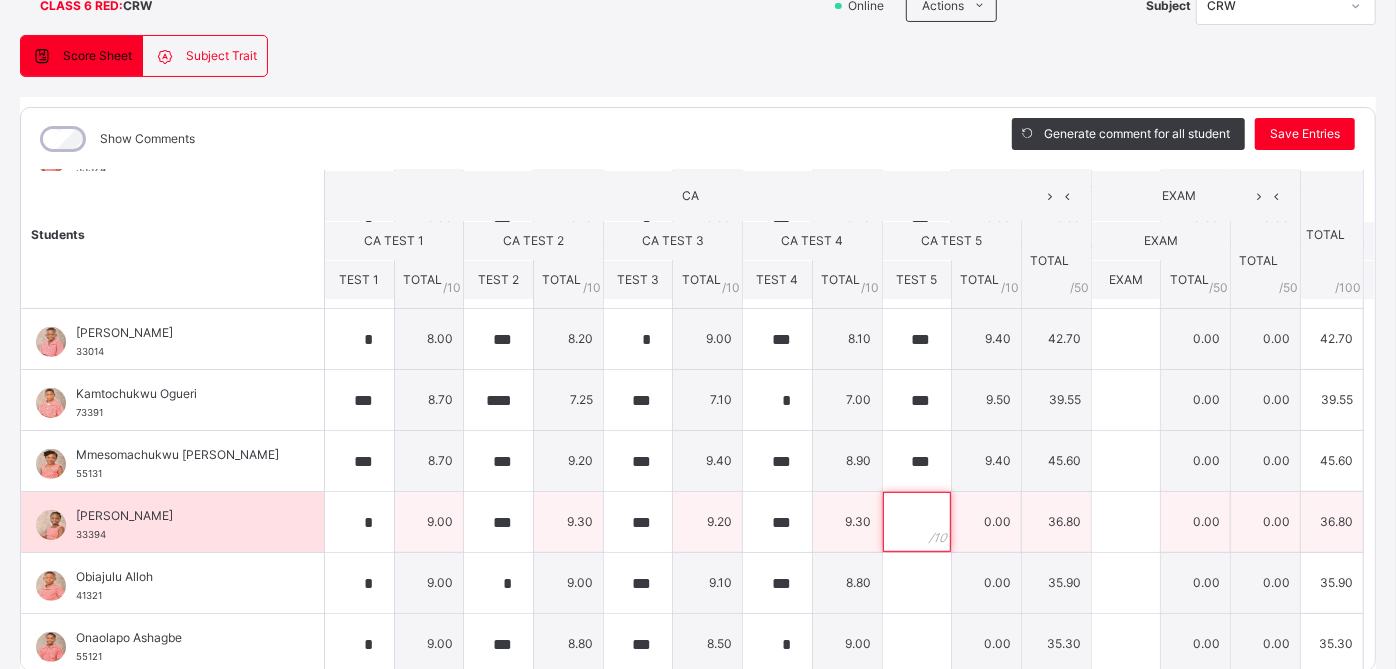 click at bounding box center (917, 522) 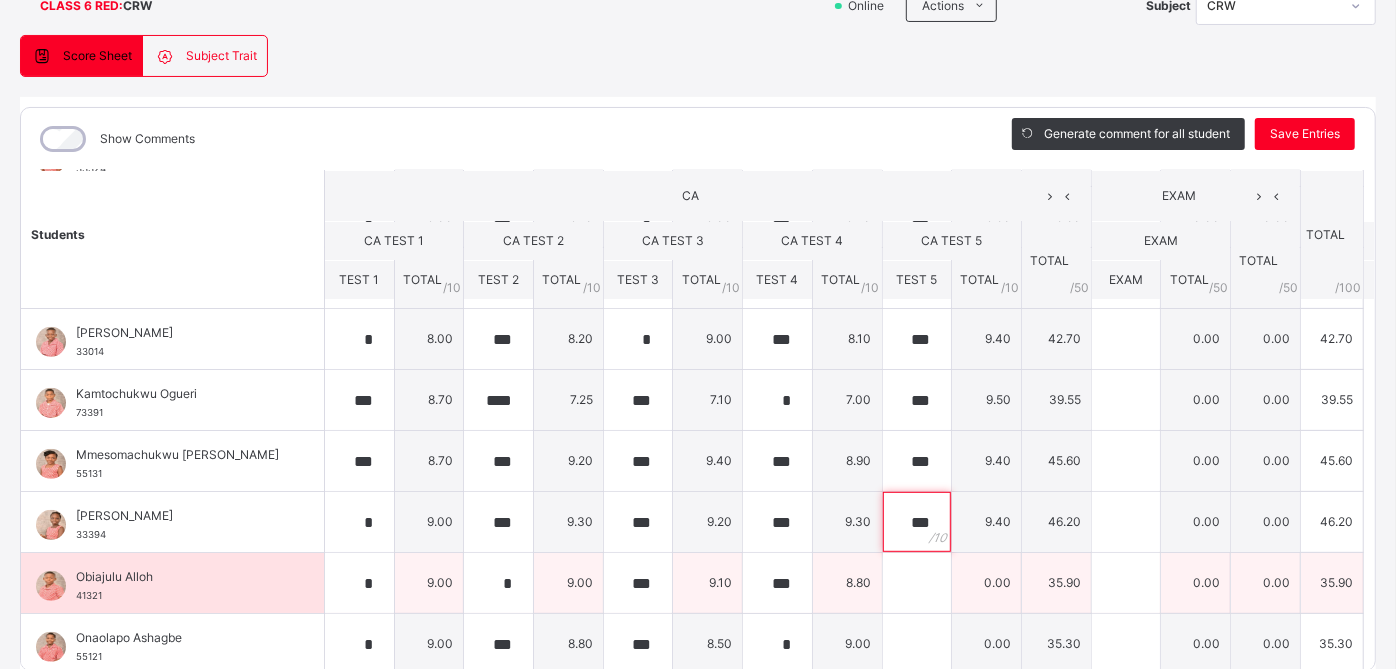scroll, scrollTop: 240, scrollLeft: 0, axis: vertical 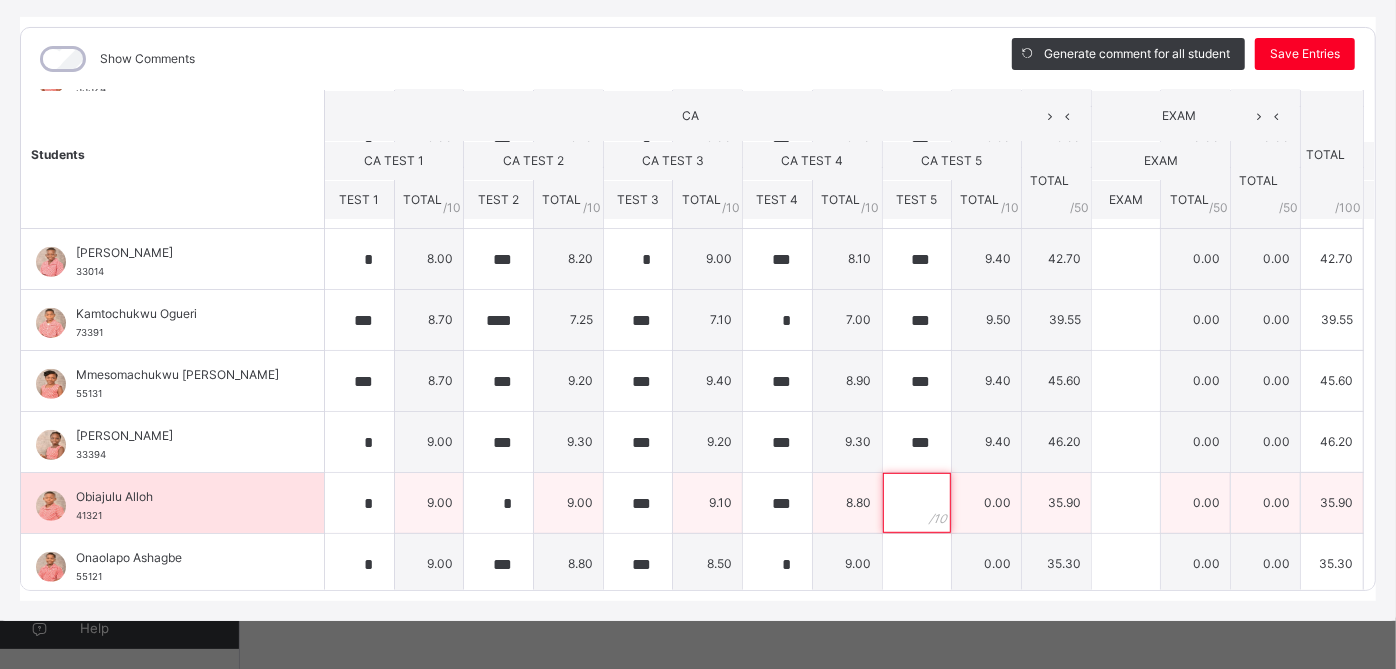 click at bounding box center (917, 503) 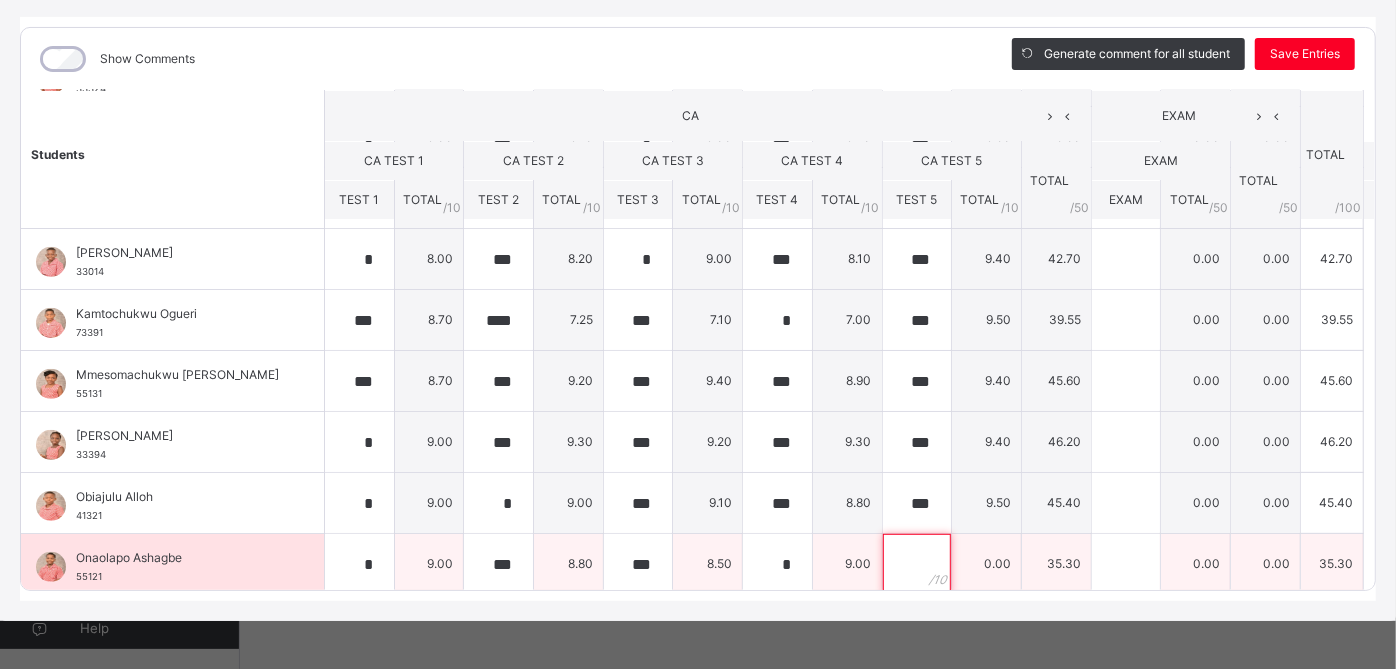 click at bounding box center (917, 564) 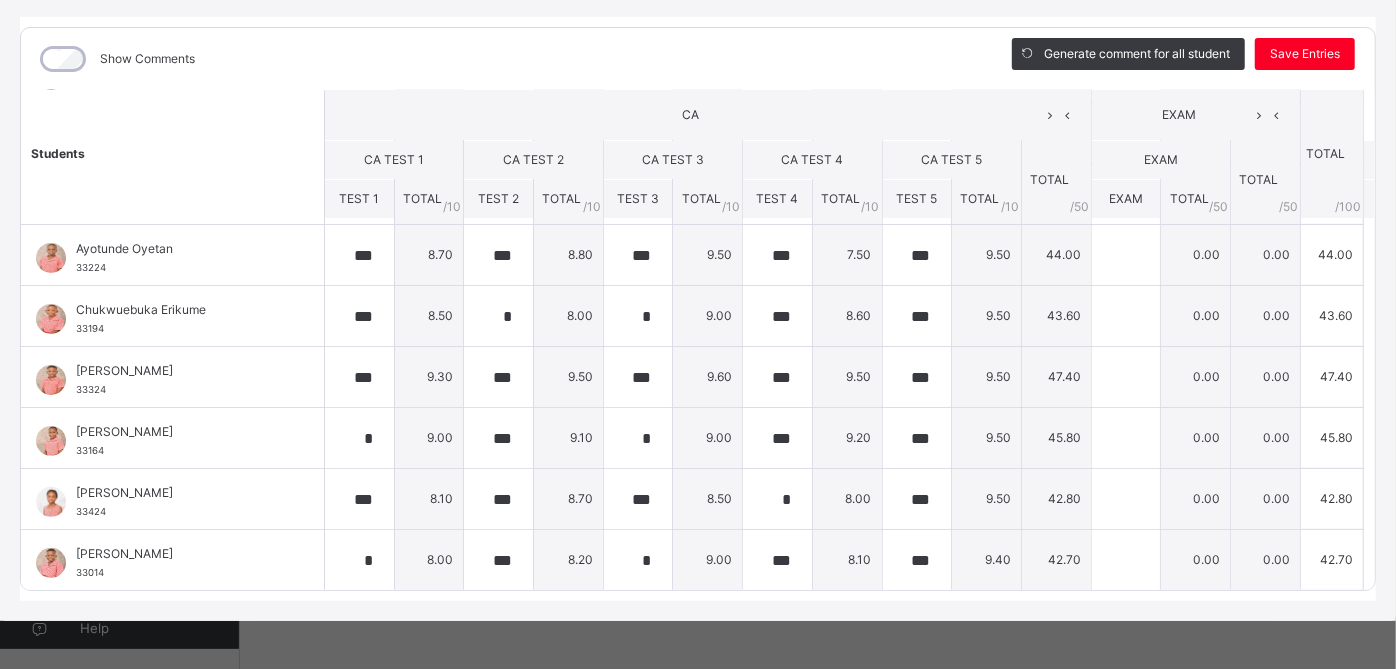 scroll, scrollTop: 0, scrollLeft: 0, axis: both 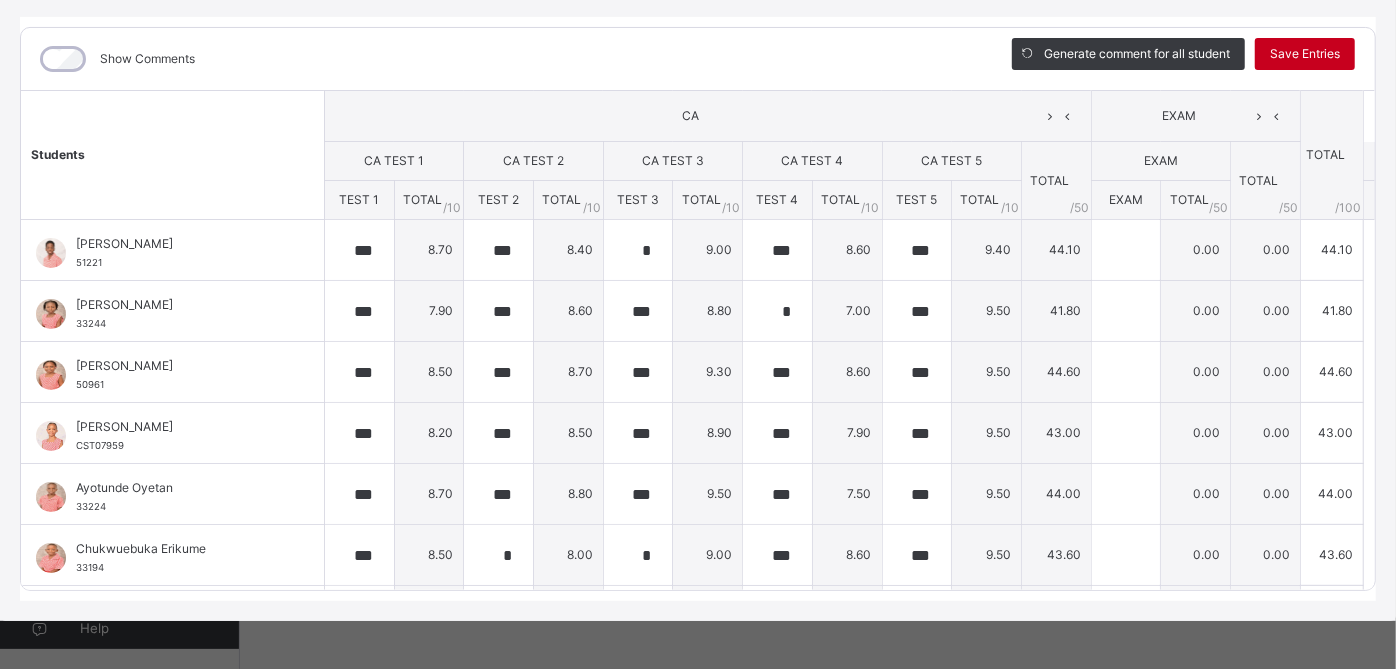 click on "Save Entries" at bounding box center [1305, 54] 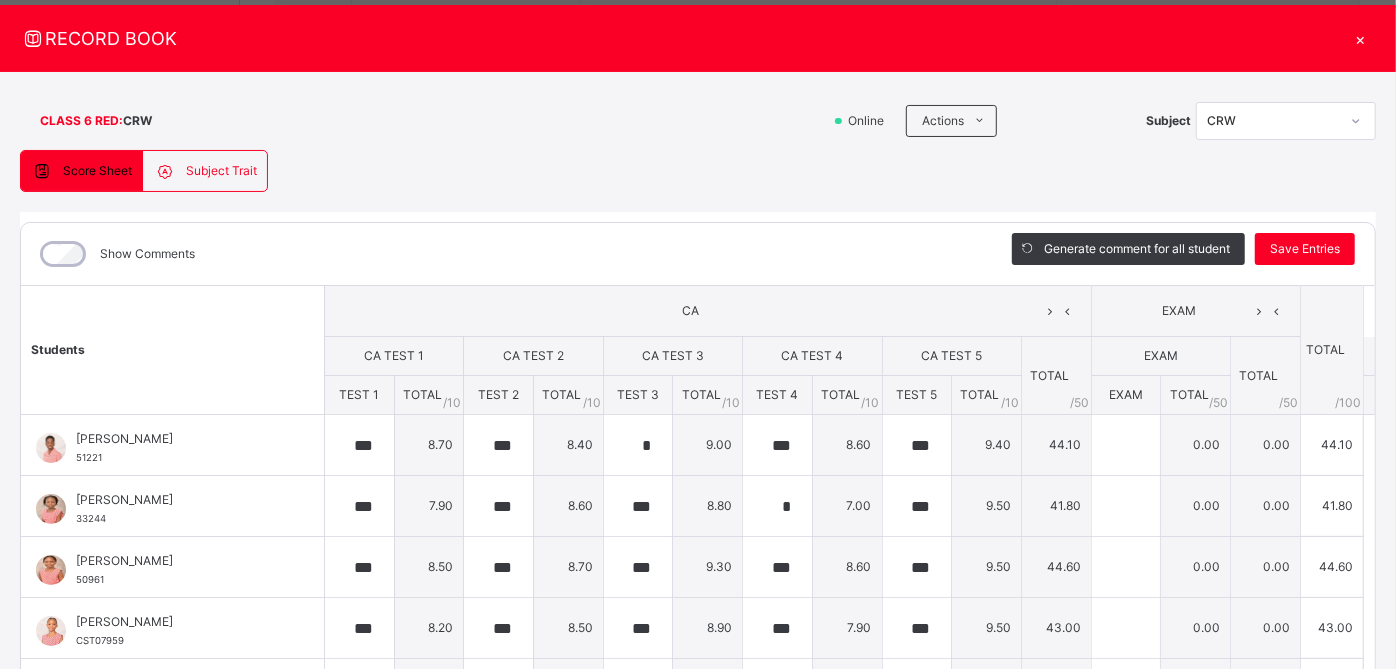 scroll, scrollTop: 40, scrollLeft: 0, axis: vertical 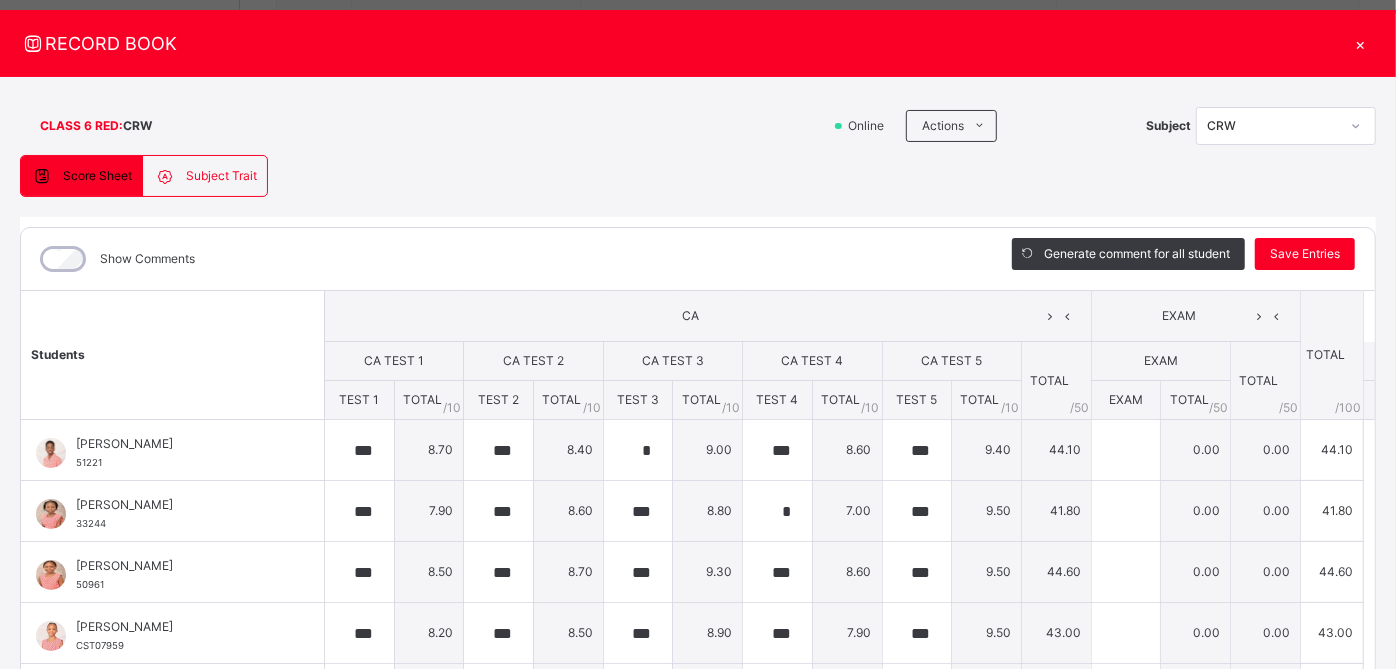 click 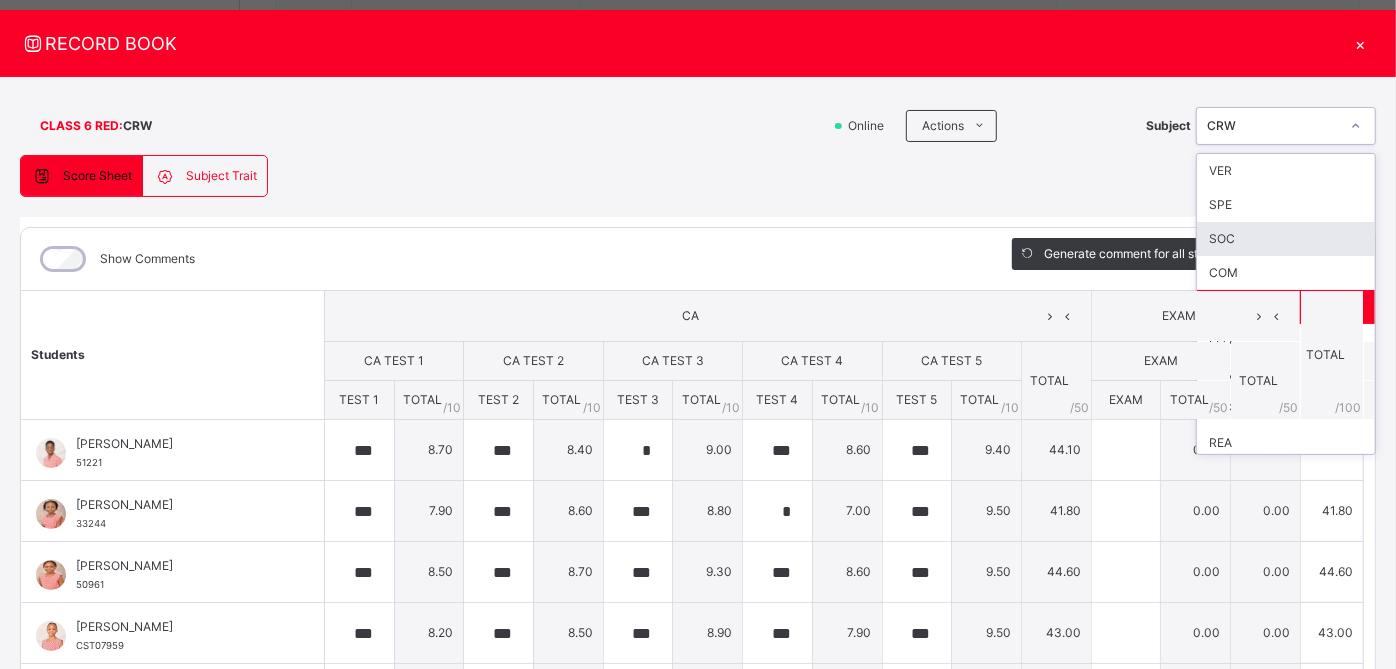 scroll, scrollTop: 40, scrollLeft: 0, axis: vertical 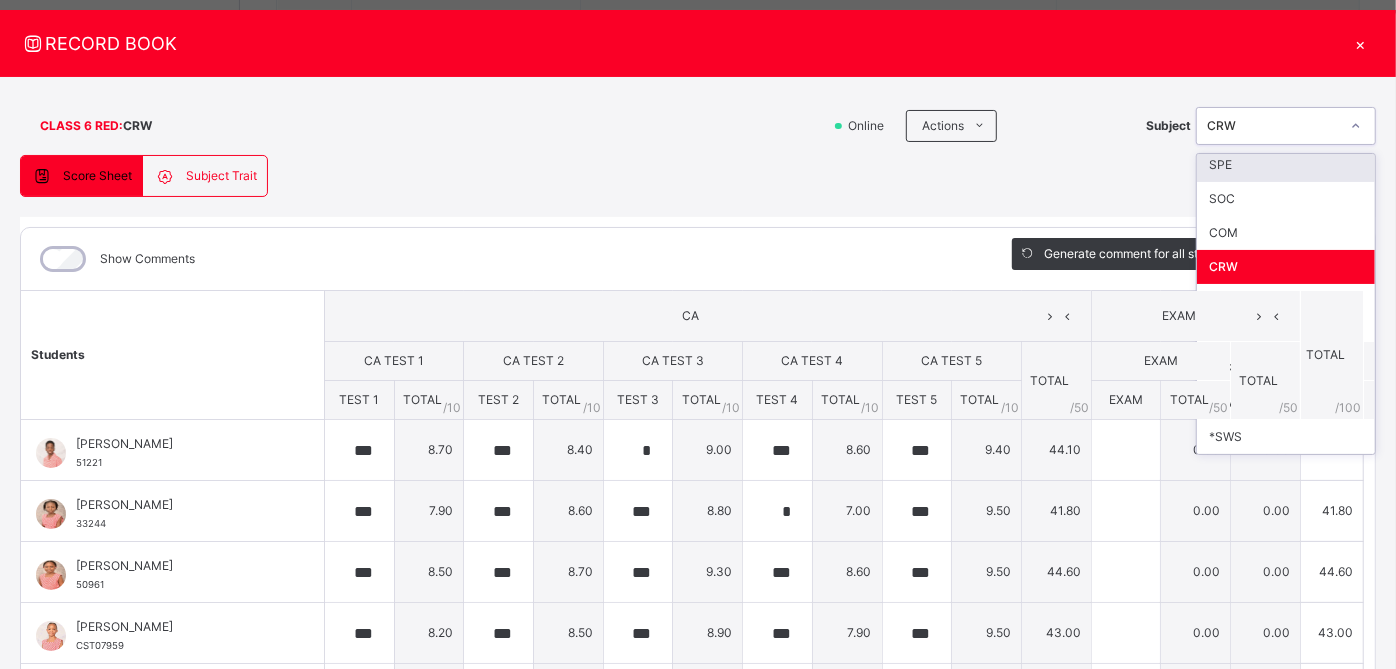 click 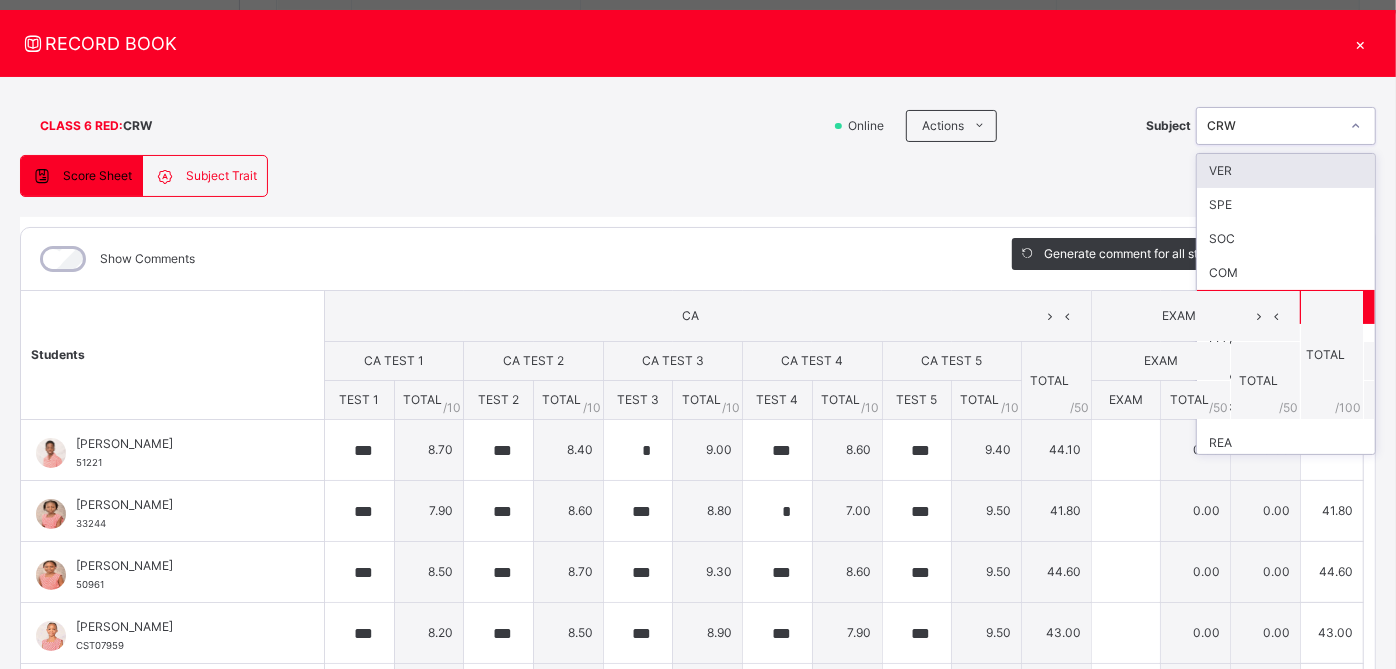 click 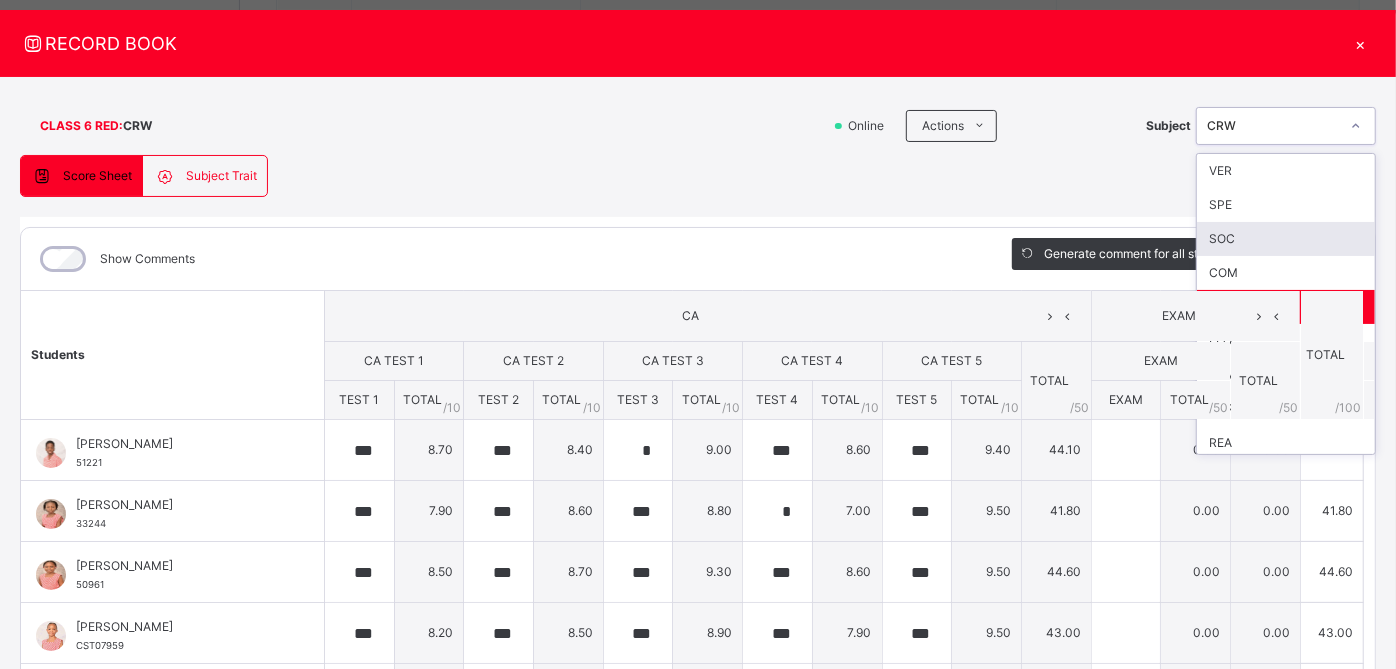 scroll, scrollTop: 40, scrollLeft: 0, axis: vertical 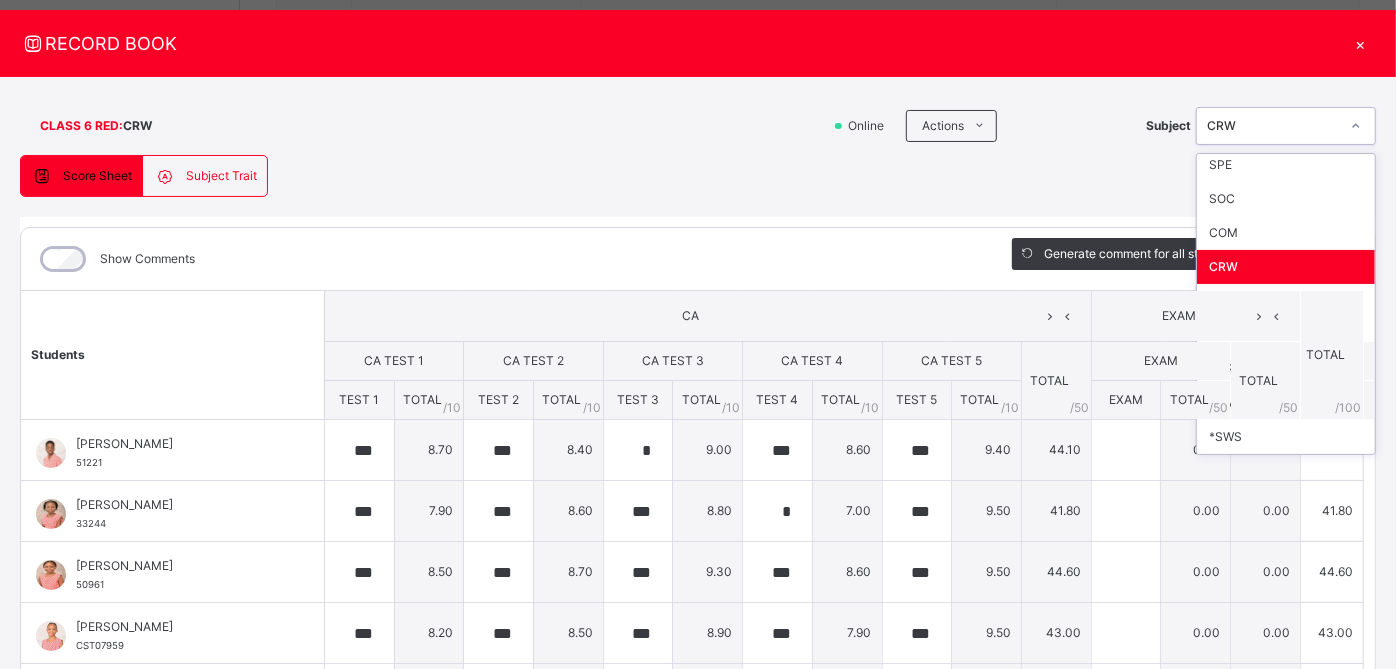 click on "Score Sheet Subject Trait Score Sheet Subject Trait Show Comments   Generate comment for all student   Save Entries Class Level:  CLASS 6   RED Subject:  CRW Session:  2024/2025 Session Session:  Third Term Students CA  EXAM TOTAL /100 Comment CA TEST 1 CA TEST 2 CA TEST 3 CA TEST 4 CA TEST 5 TOTAL / 50 EXAM TOTAL / 50 TEST 1 TOTAL / 10 TEST 2 TOTAL / 10 TEST 3 TOTAL / 10 TEST 4 TOTAL / 10 TEST 5 TOTAL / 10 EXAM TOTAL / 50 [PERSON_NAME] 51221 [PERSON_NAME] 51221 *** 8.70 *** 8.40 * 9.00 *** 8.60 *** 9.40 44.10 0.00 0.00 44.10 Generate comment 0 / 250   ×   Subject Teacher’s Comment Generate and see in full the comment developed by the AI with an option to regenerate the comment [PERSON_NAME]   51221   Total 44.10  / 100.00 [PERSON_NAME] Bot   Regenerate     Use this comment   [PERSON_NAME] 33244 [PERSON_NAME] 33244 *** 7.90 *** 8.60 *** 8.80 * 7.00 *** 9.50 41.80 0.00 0.00 41.80 Generate comment 0 / 250   ×   Subject Teacher’s Comment JS [PERSON_NAME]   33244   Total 41.80  / 100.00" at bounding box center [698, 478] 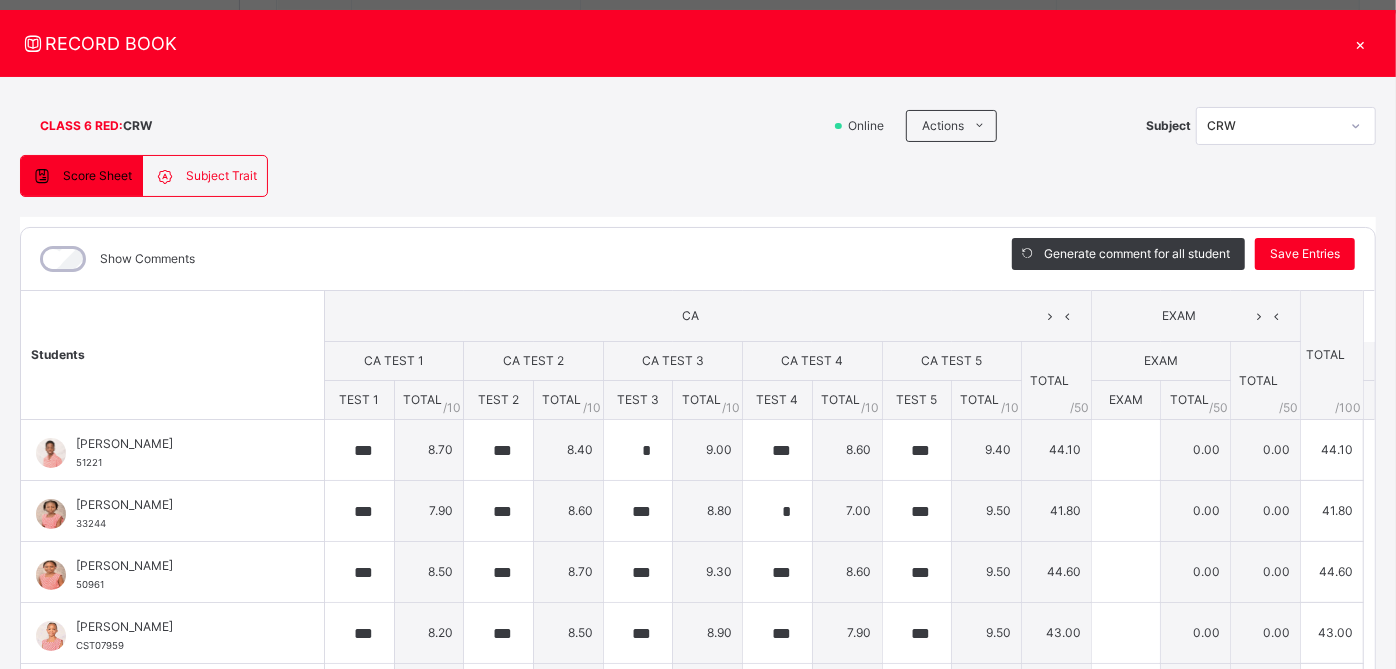 click 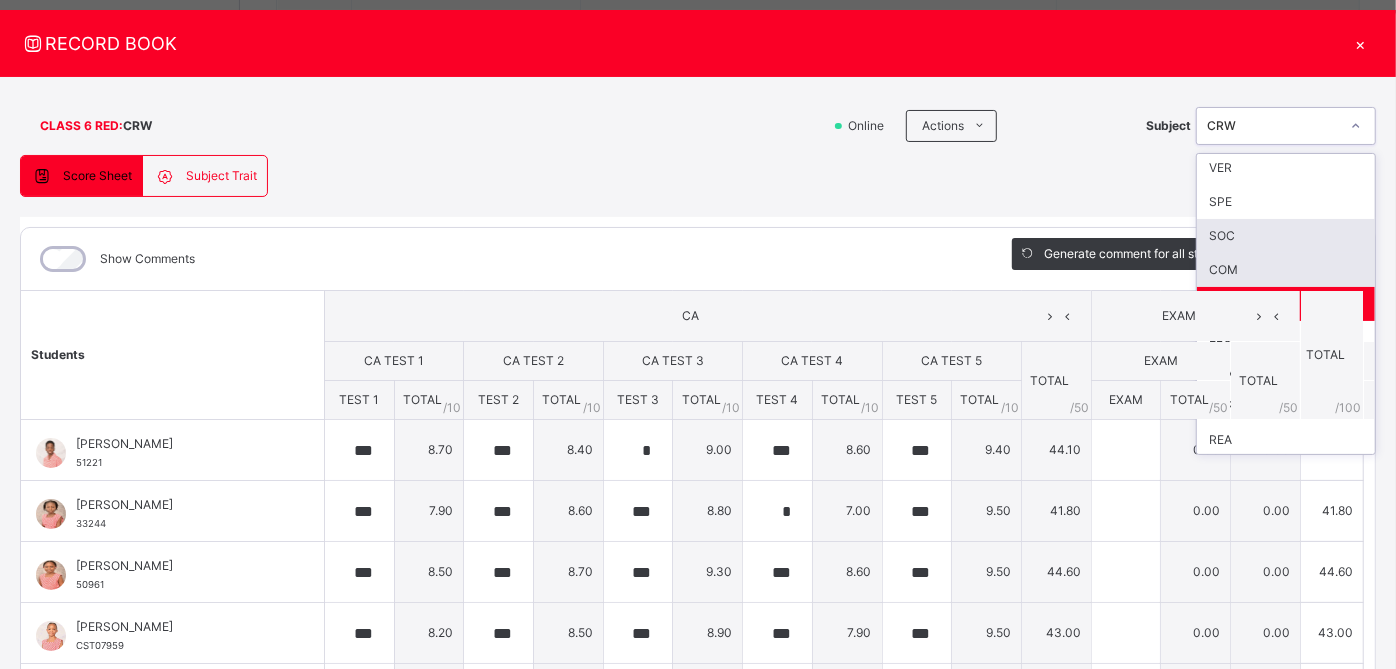 scroll, scrollTop: 15, scrollLeft: 0, axis: vertical 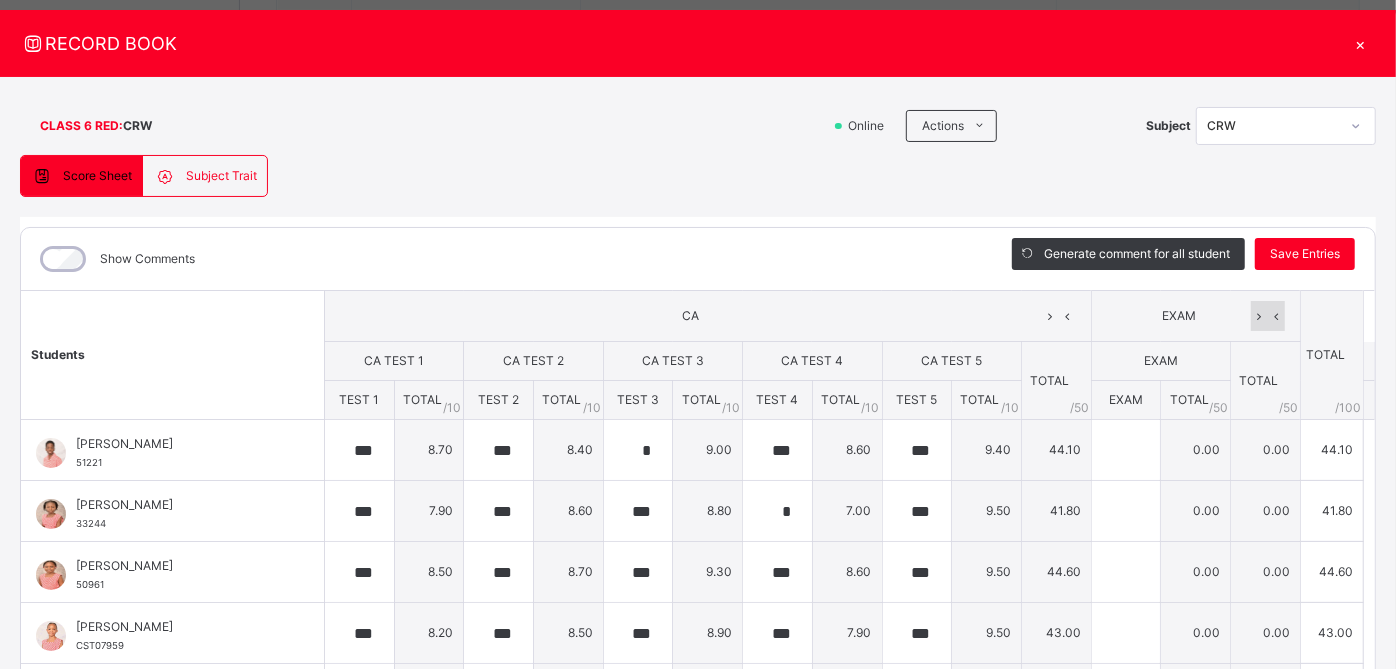 click at bounding box center [1259, 316] 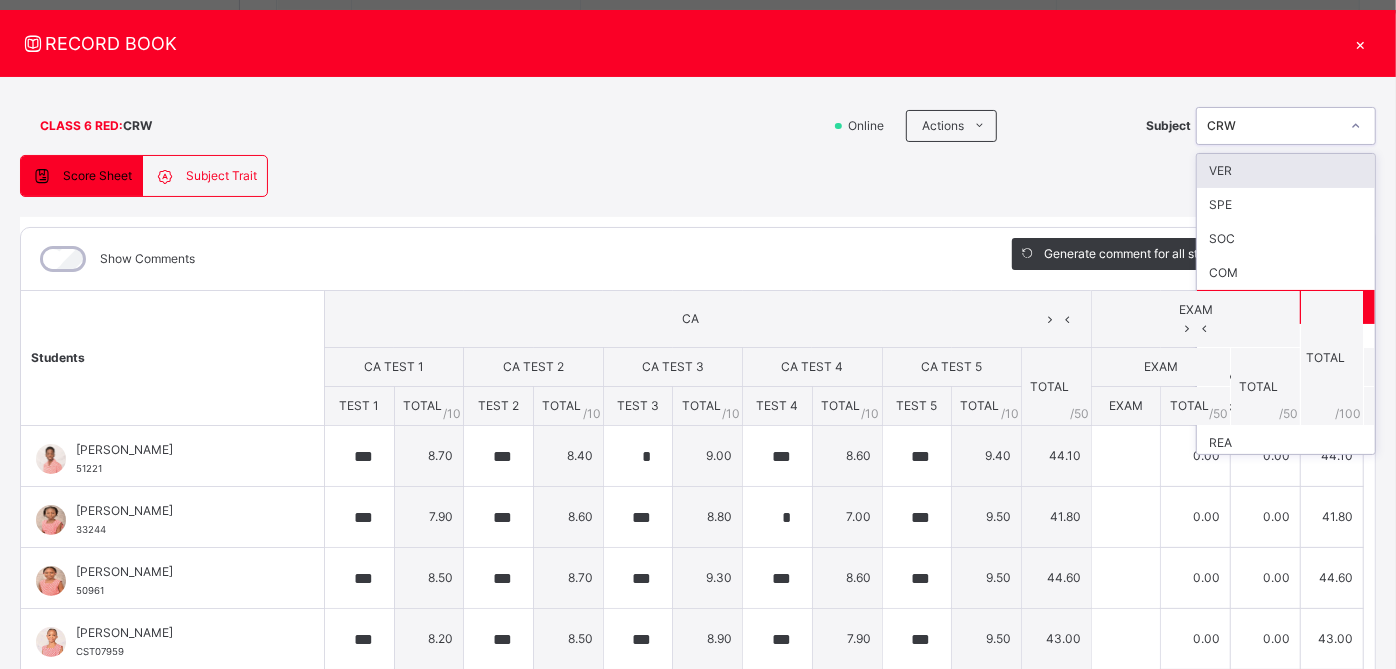 click 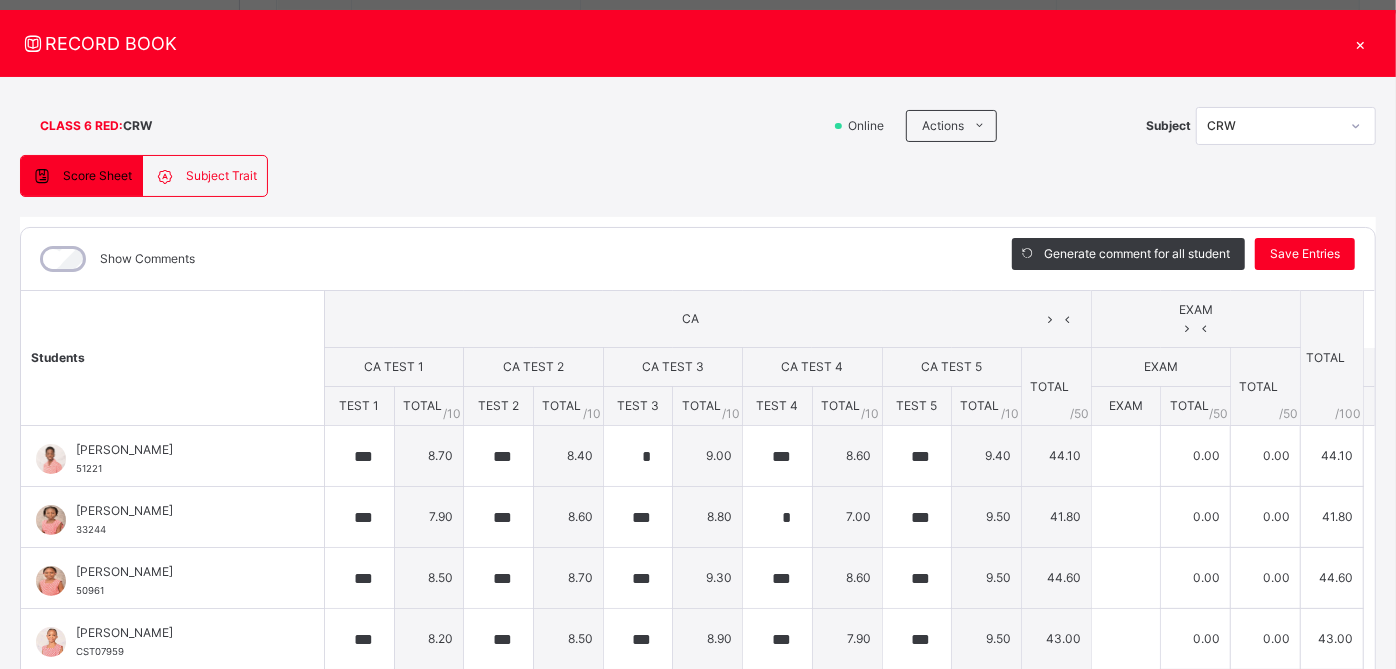 click at bounding box center (1187, 327) 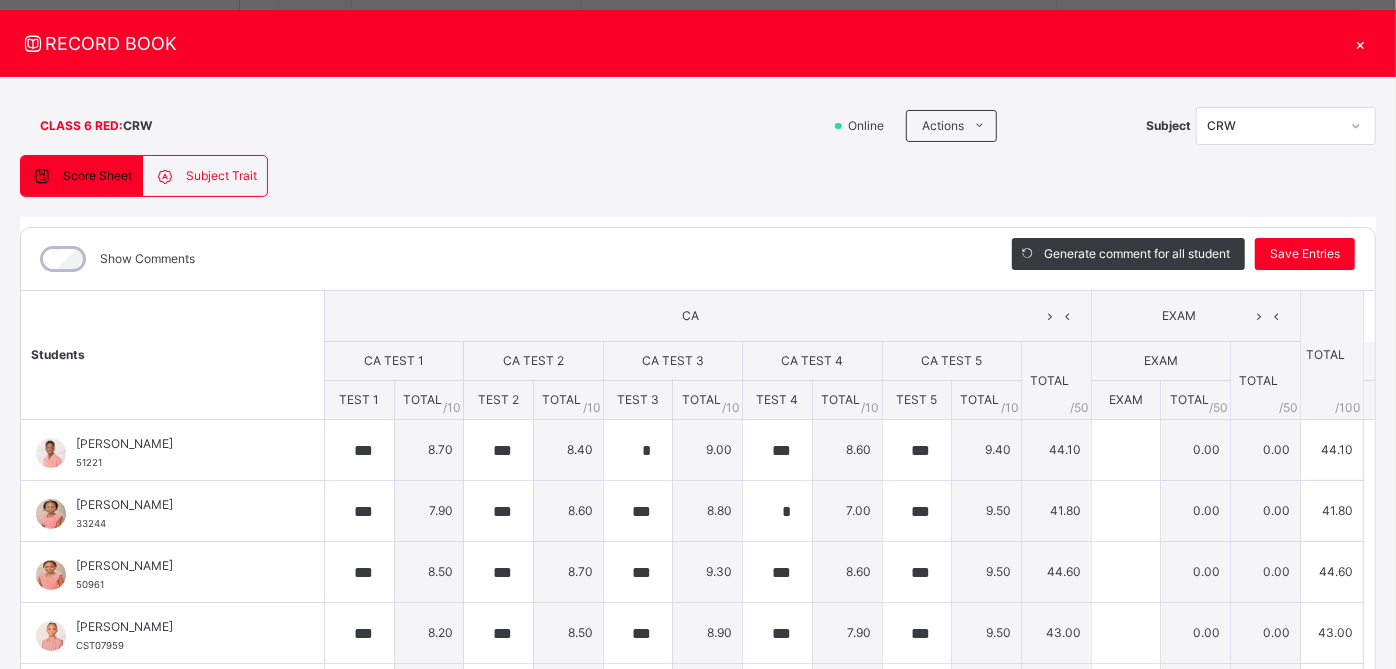 click 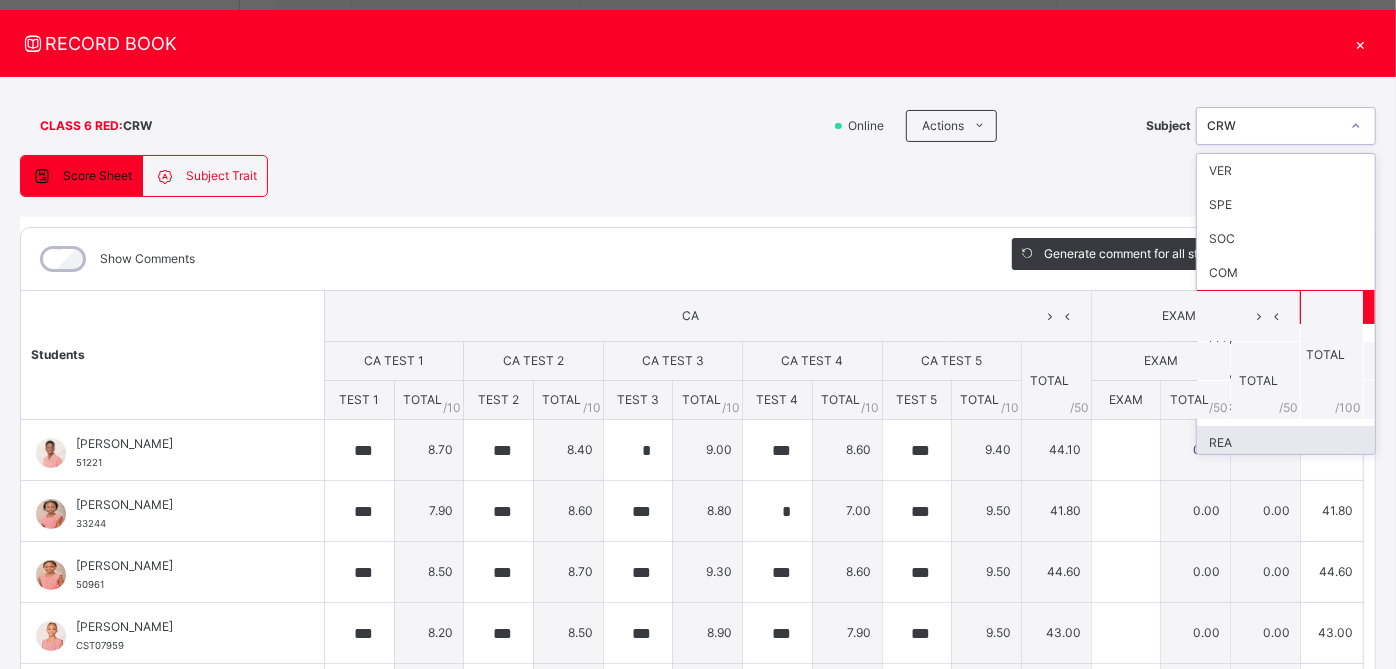 click on "REA" at bounding box center [1286, 443] 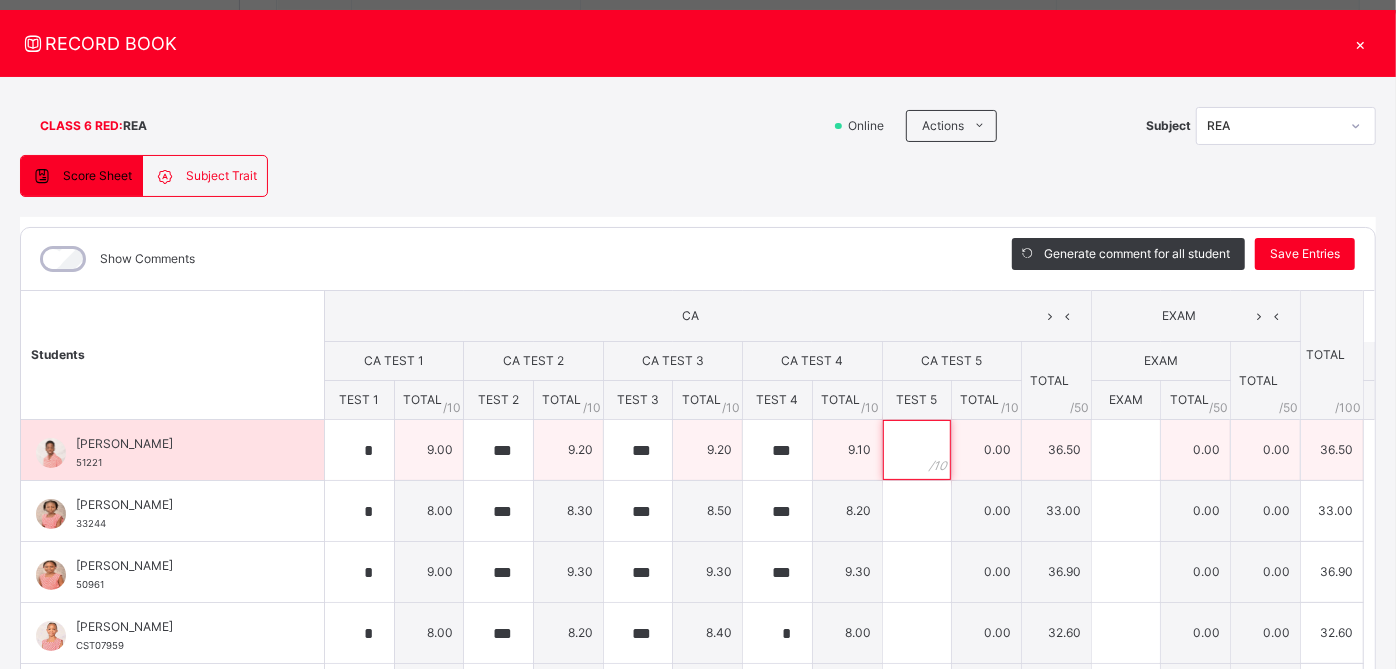 click at bounding box center [917, 450] 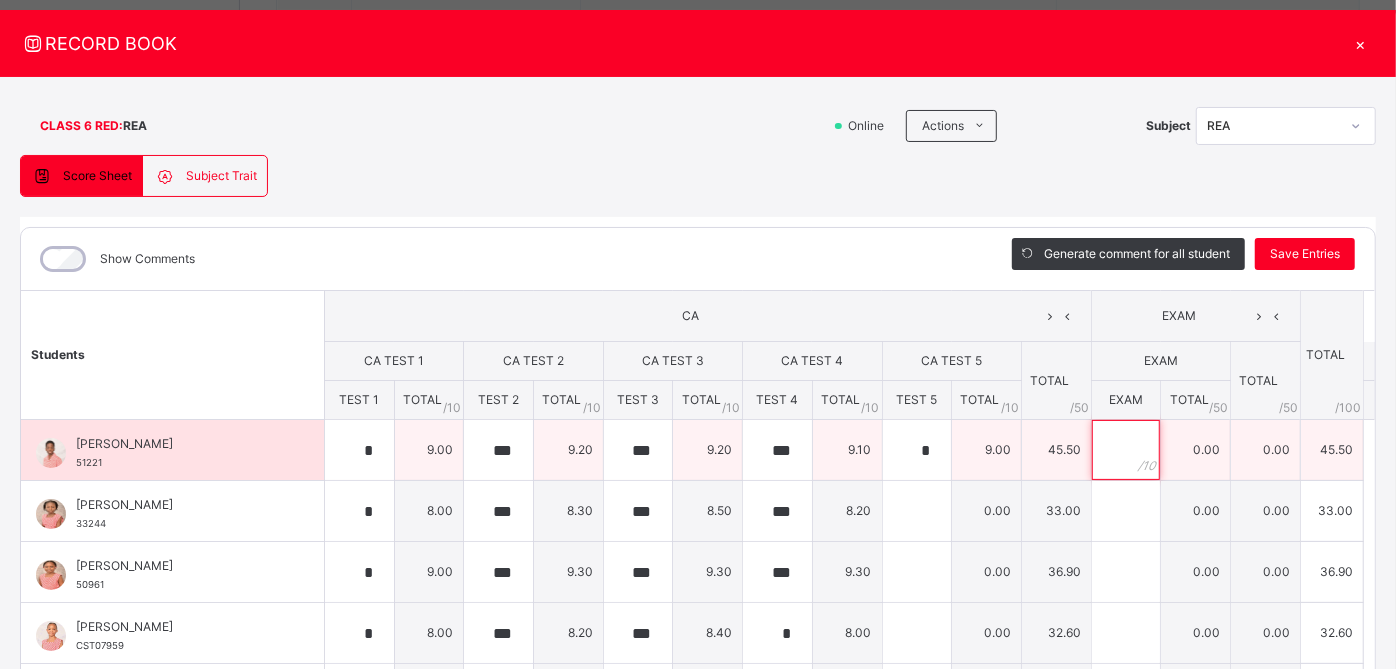 click at bounding box center [1126, 450] 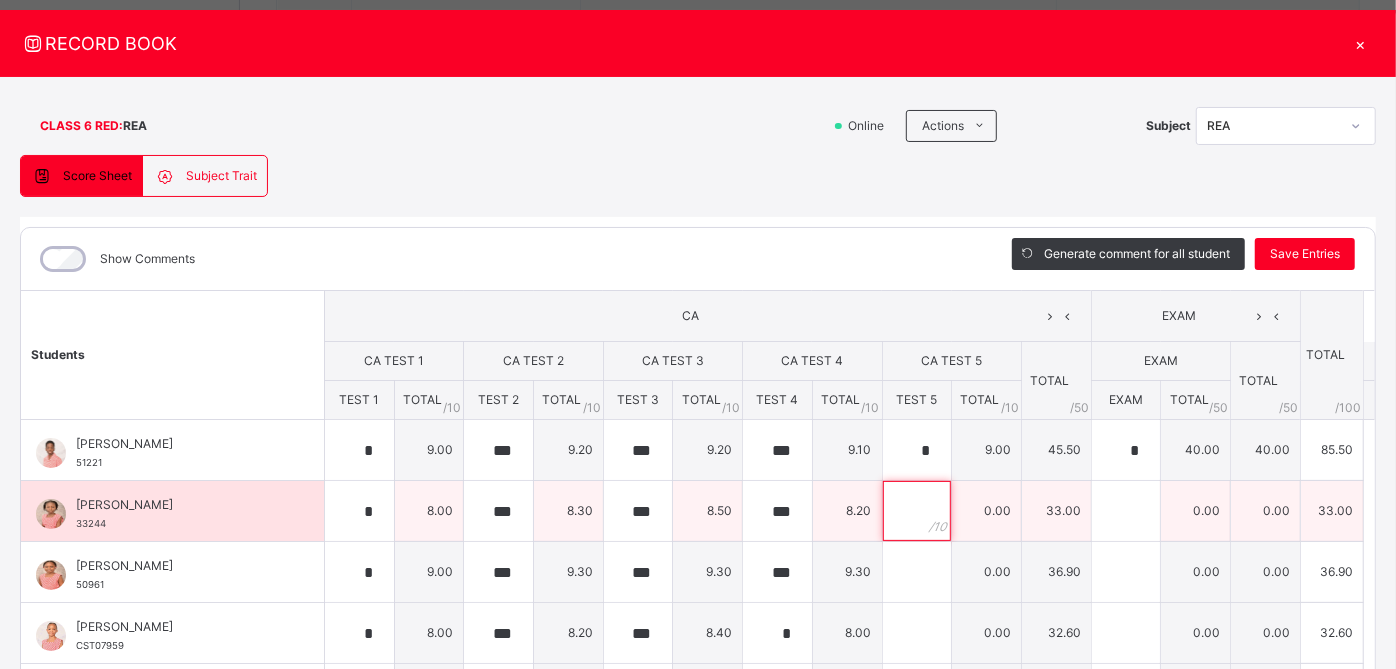 click at bounding box center (917, 511) 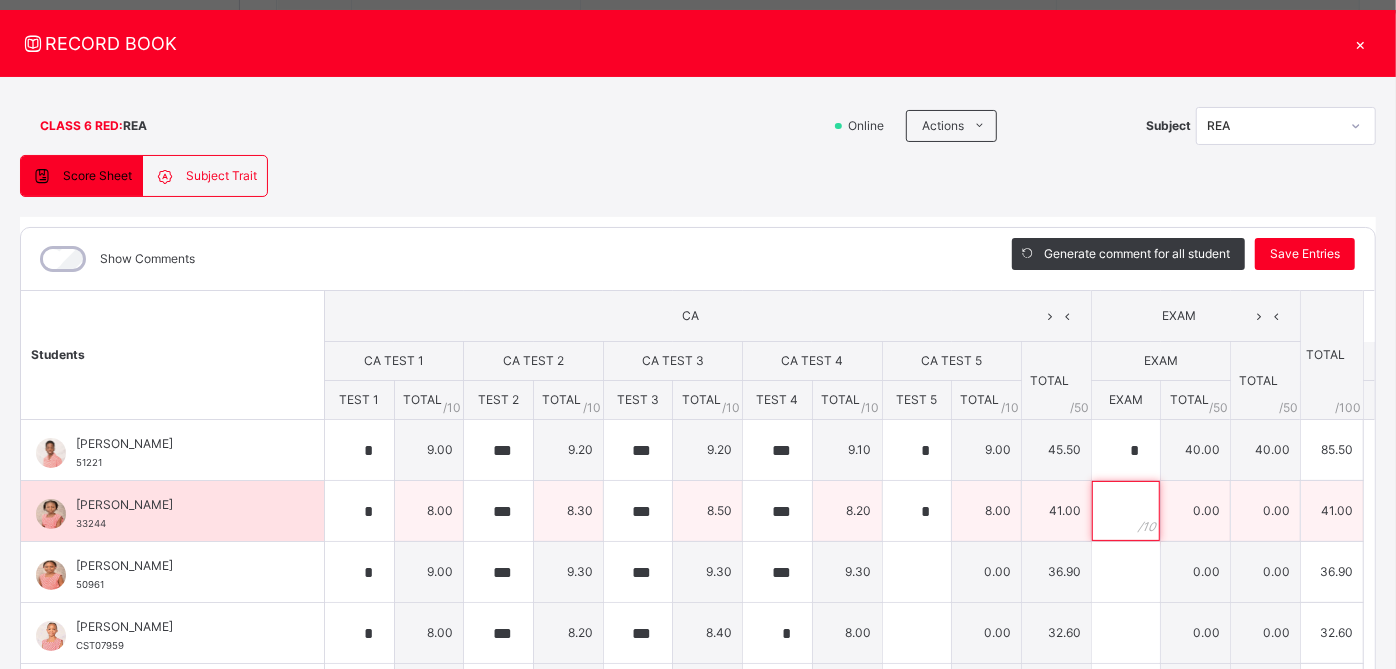 click at bounding box center [1126, 511] 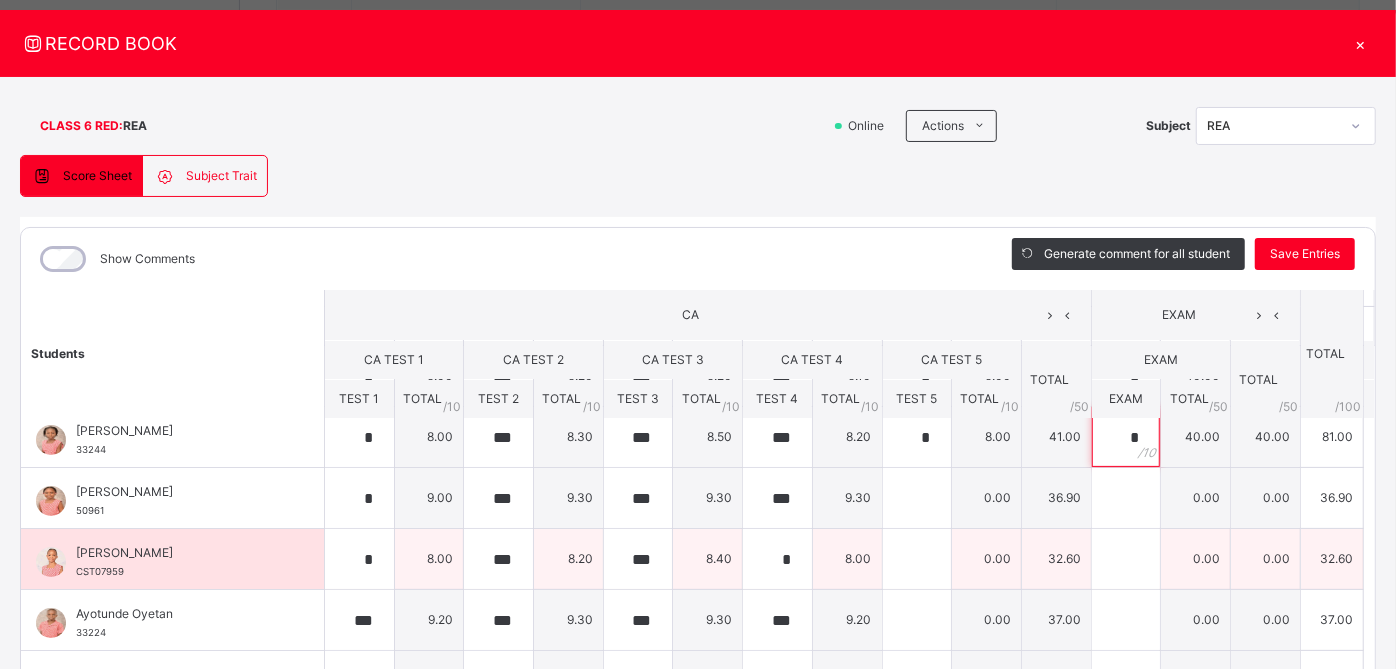scroll, scrollTop: 68, scrollLeft: 0, axis: vertical 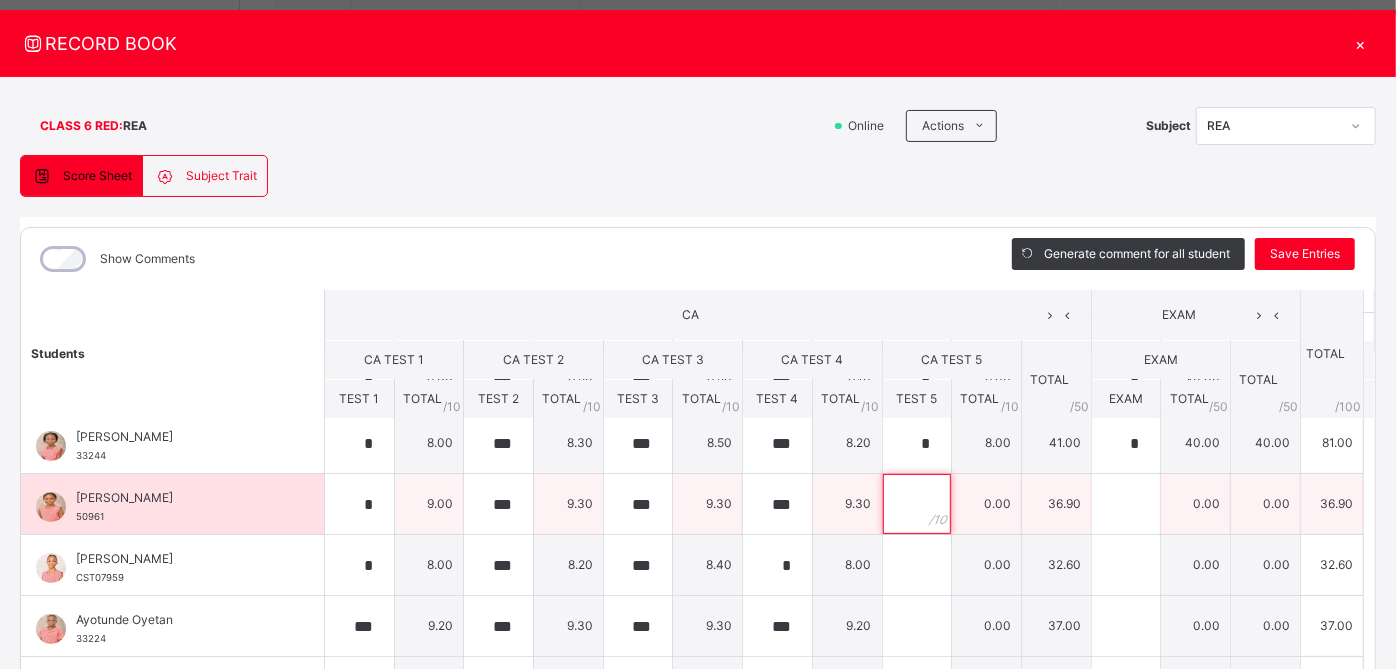 click at bounding box center [917, 504] 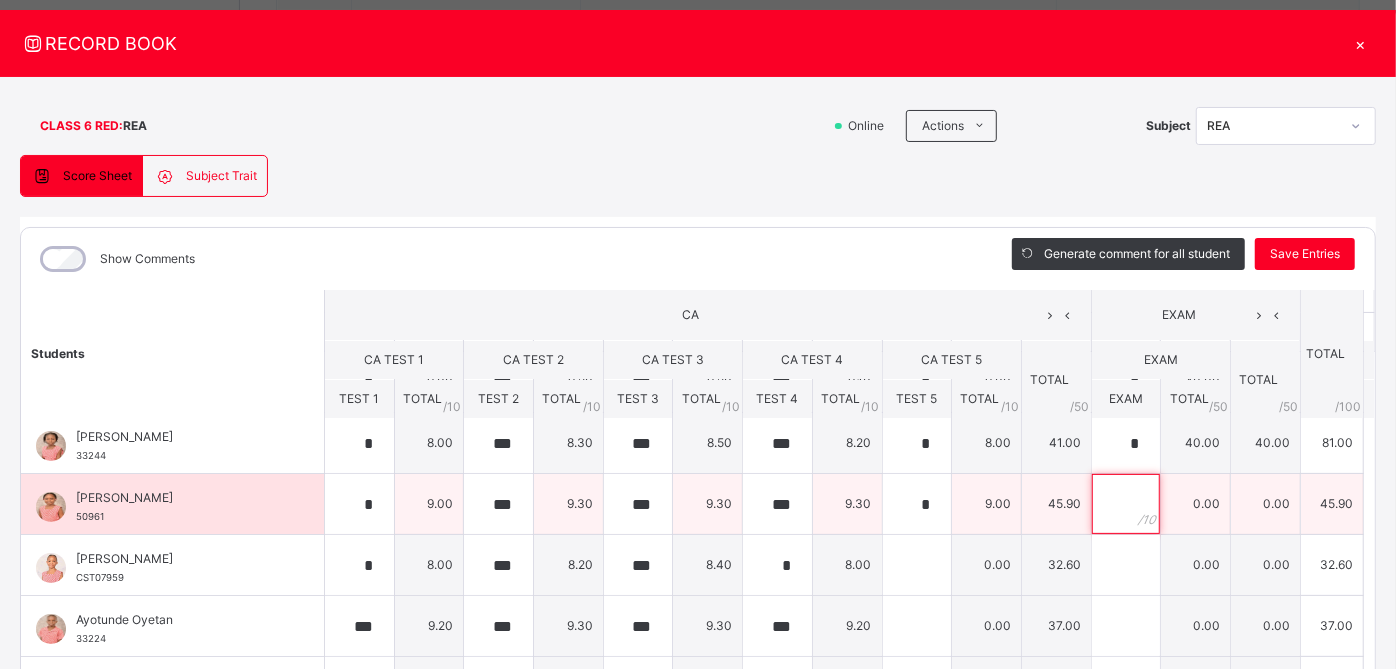 click at bounding box center (1126, 504) 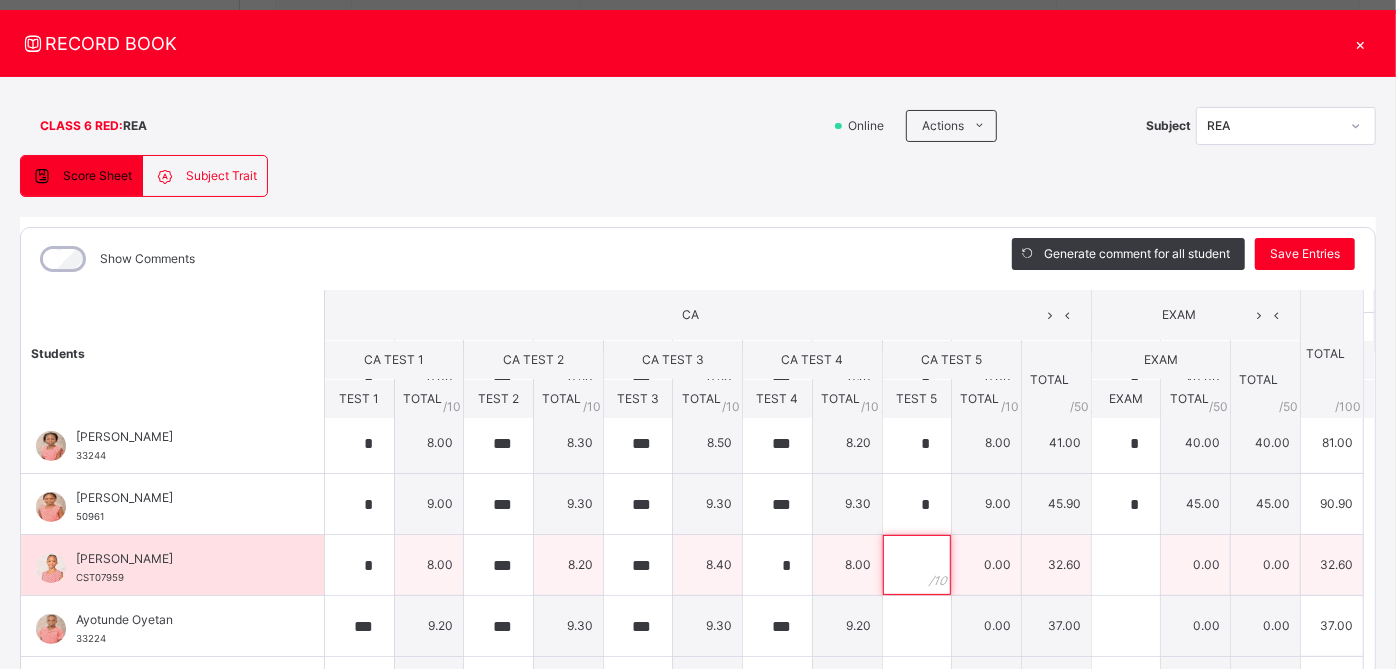 click at bounding box center [917, 565] 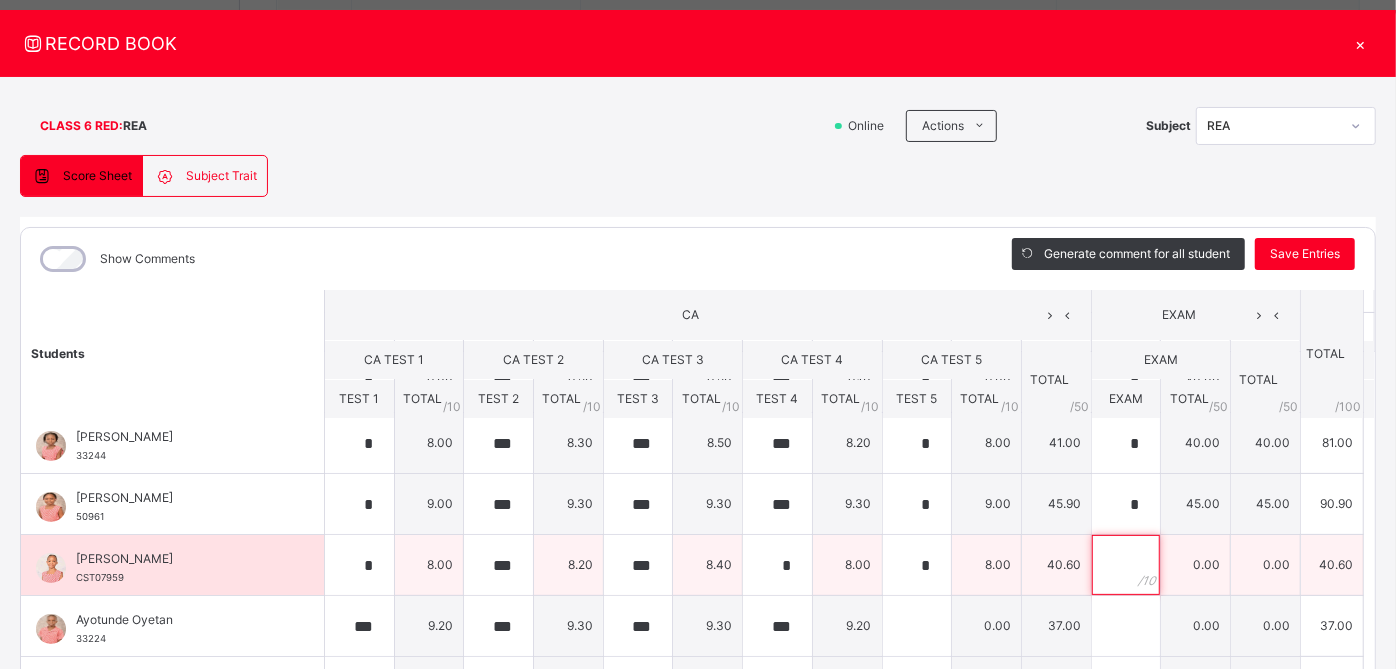 click at bounding box center [1126, 565] 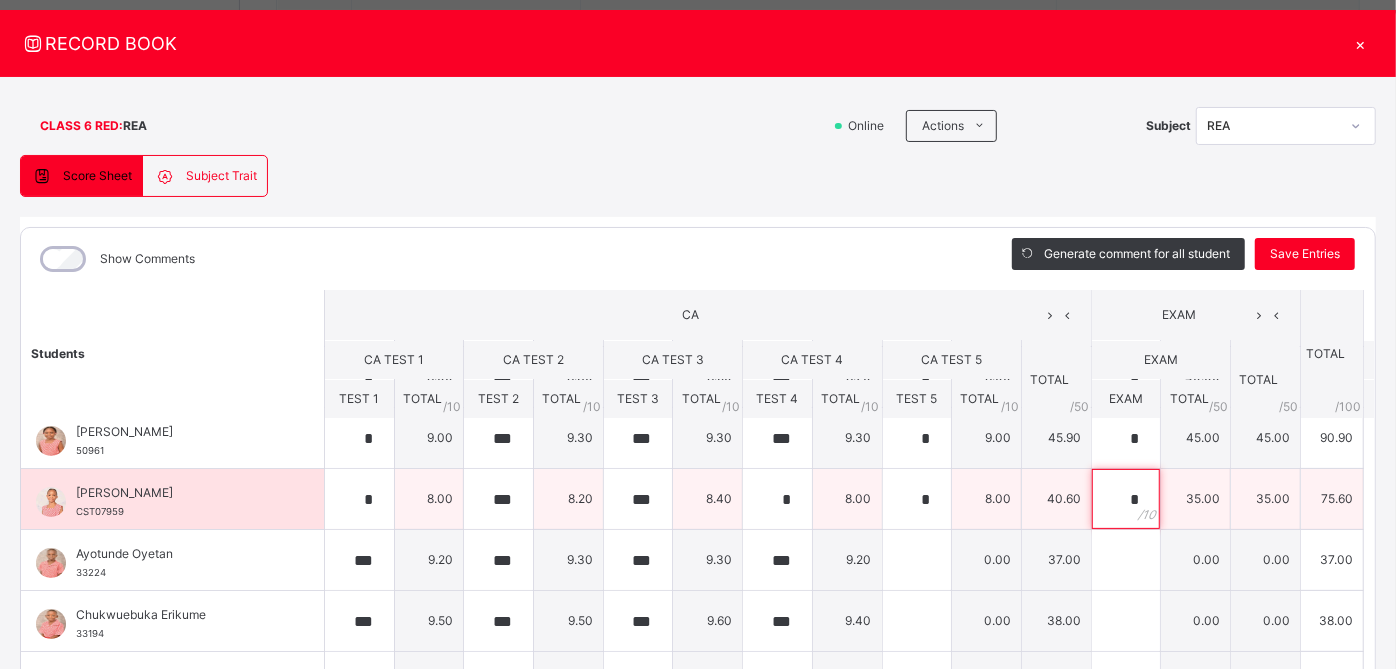 scroll, scrollTop: 162, scrollLeft: 0, axis: vertical 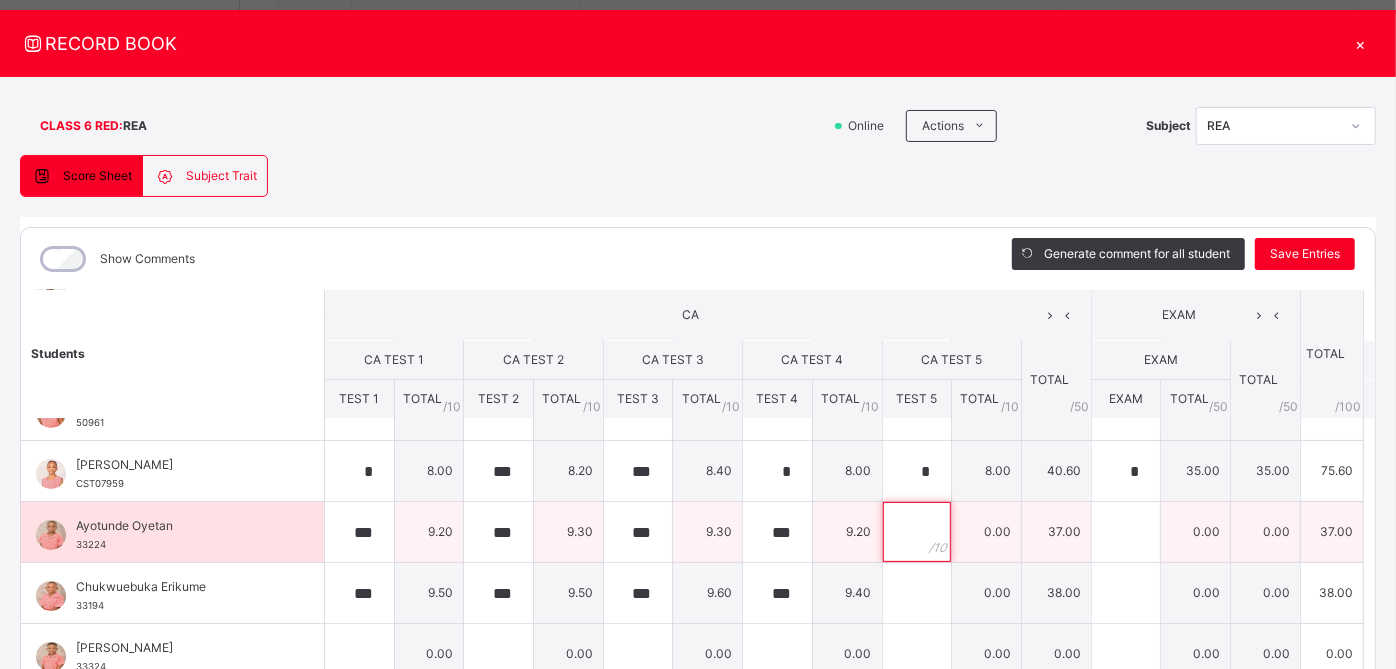 click at bounding box center (917, 532) 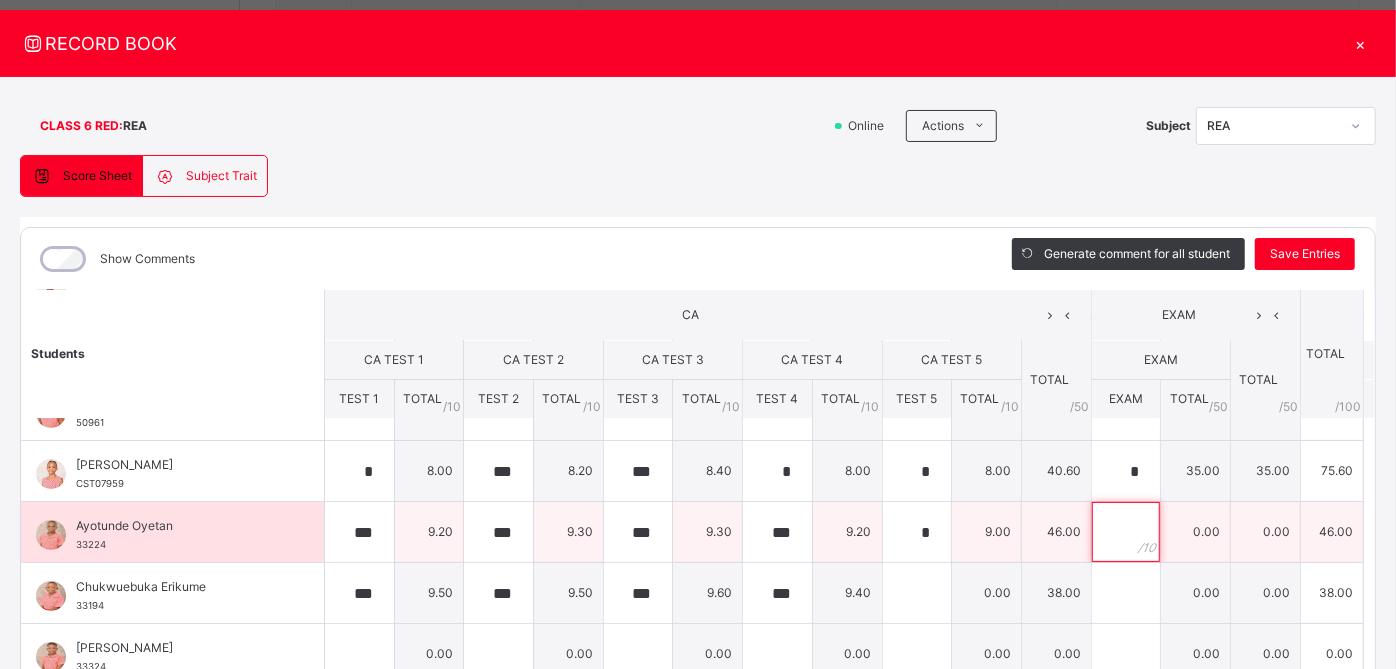 click at bounding box center [1126, 532] 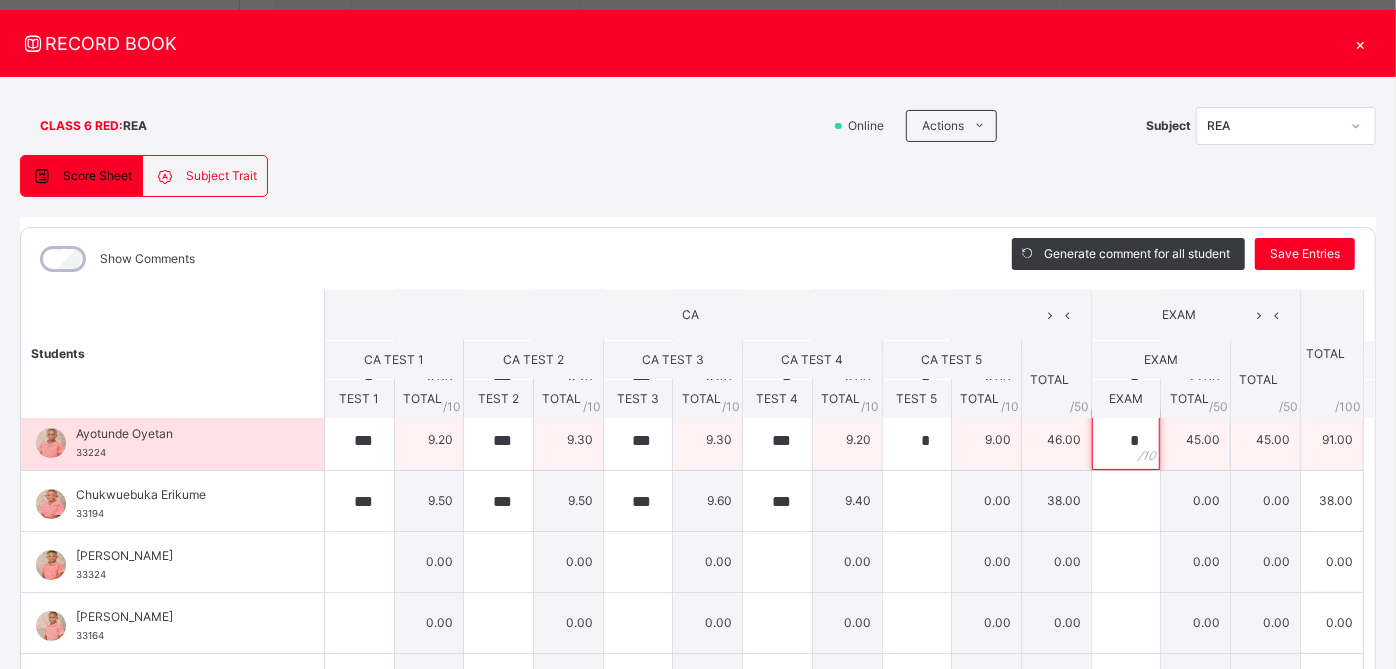 scroll, scrollTop: 255, scrollLeft: 0, axis: vertical 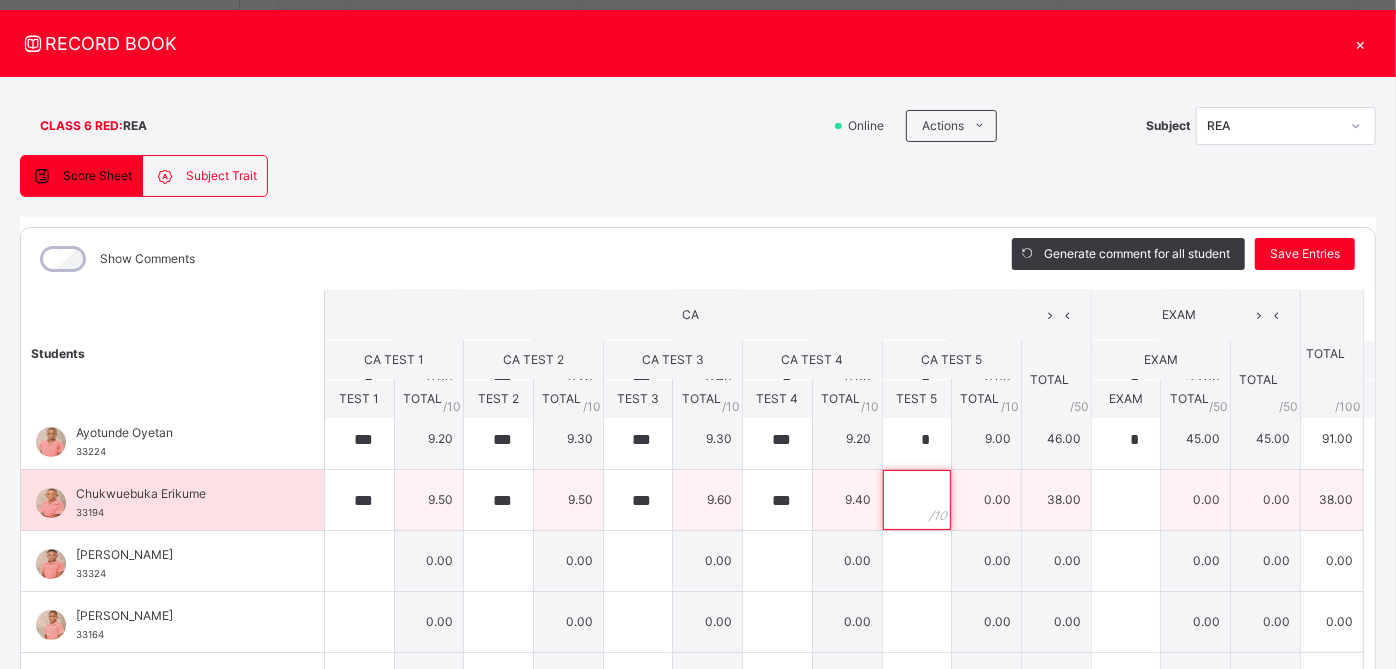 click at bounding box center (917, 500) 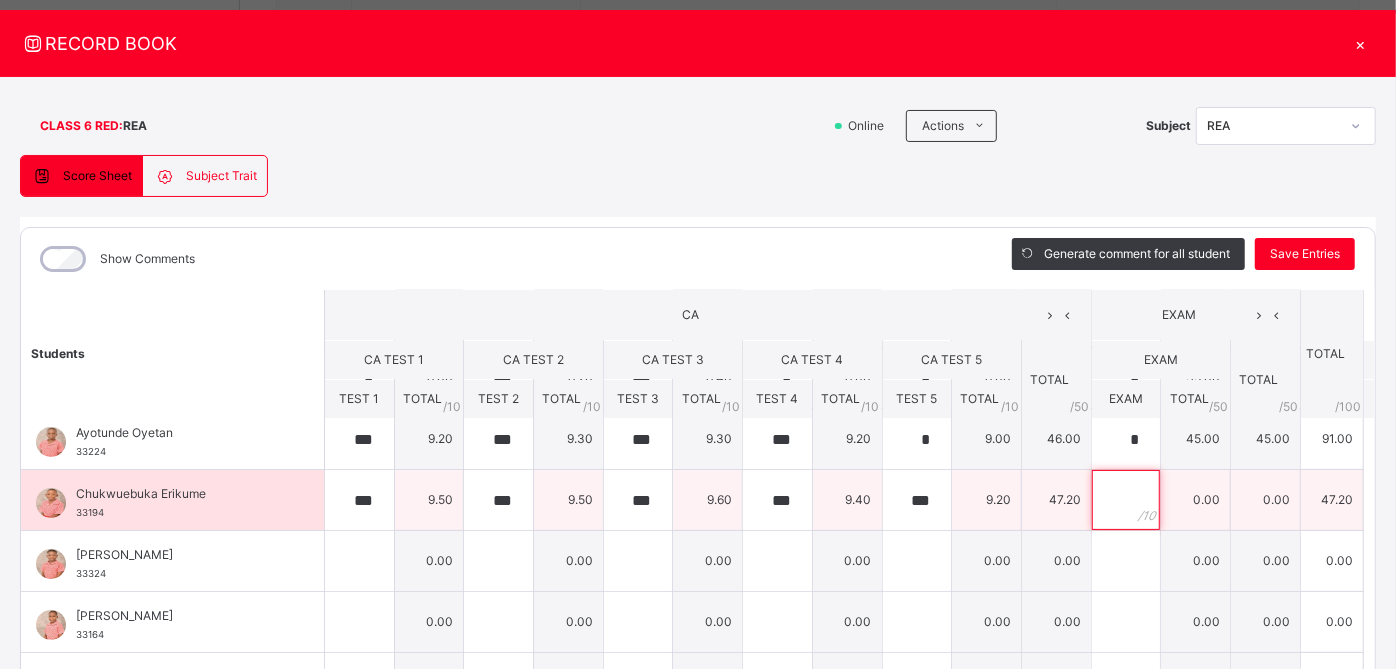 click at bounding box center (1126, 500) 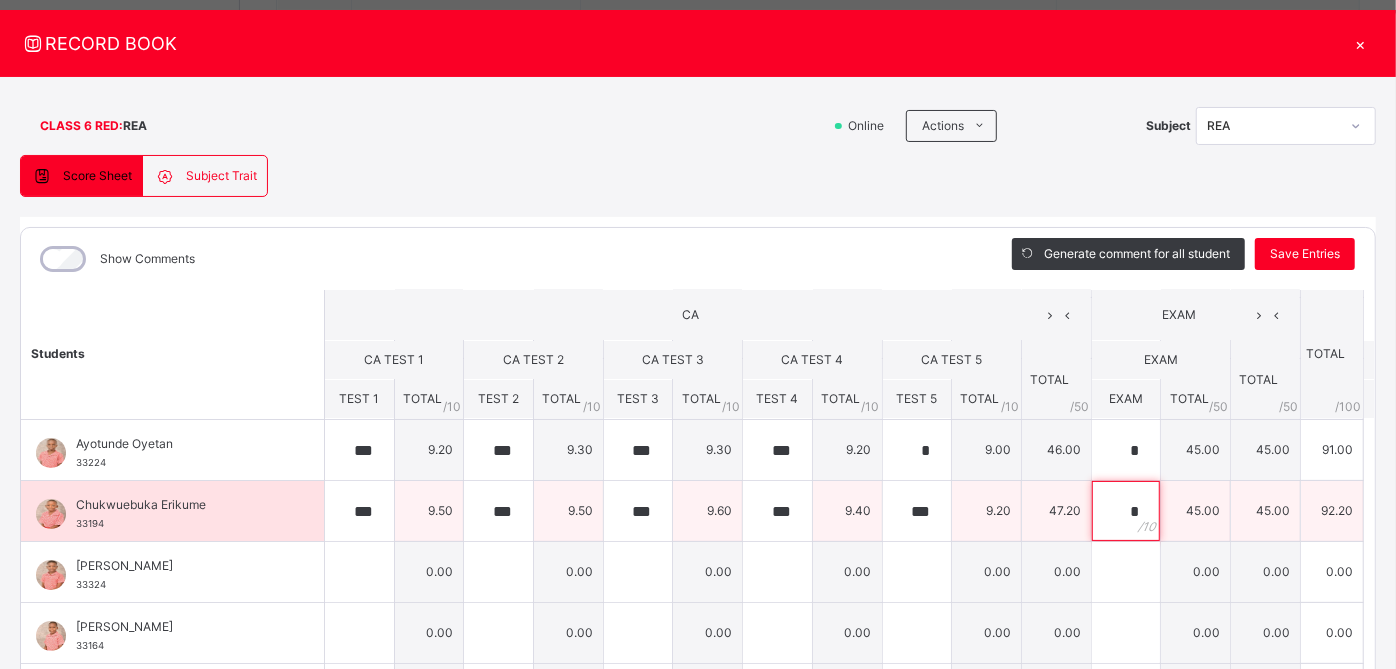 scroll, scrollTop: 264, scrollLeft: 0, axis: vertical 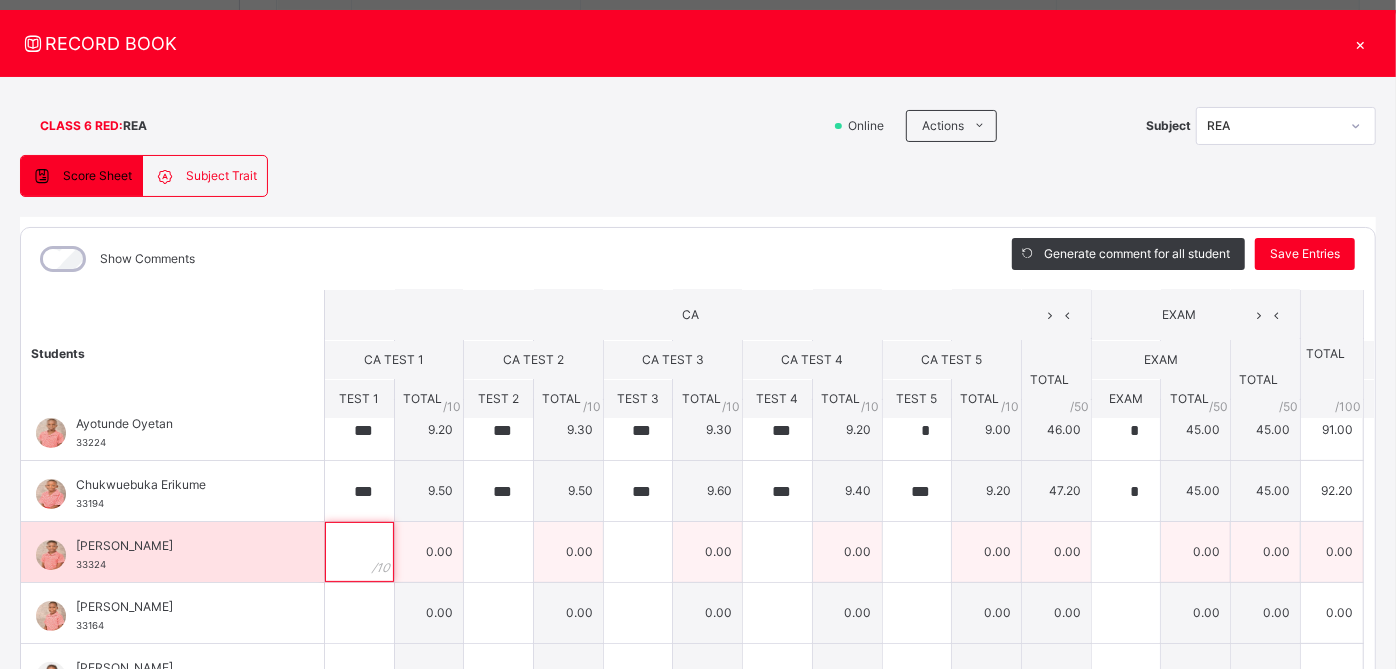 click at bounding box center [359, 552] 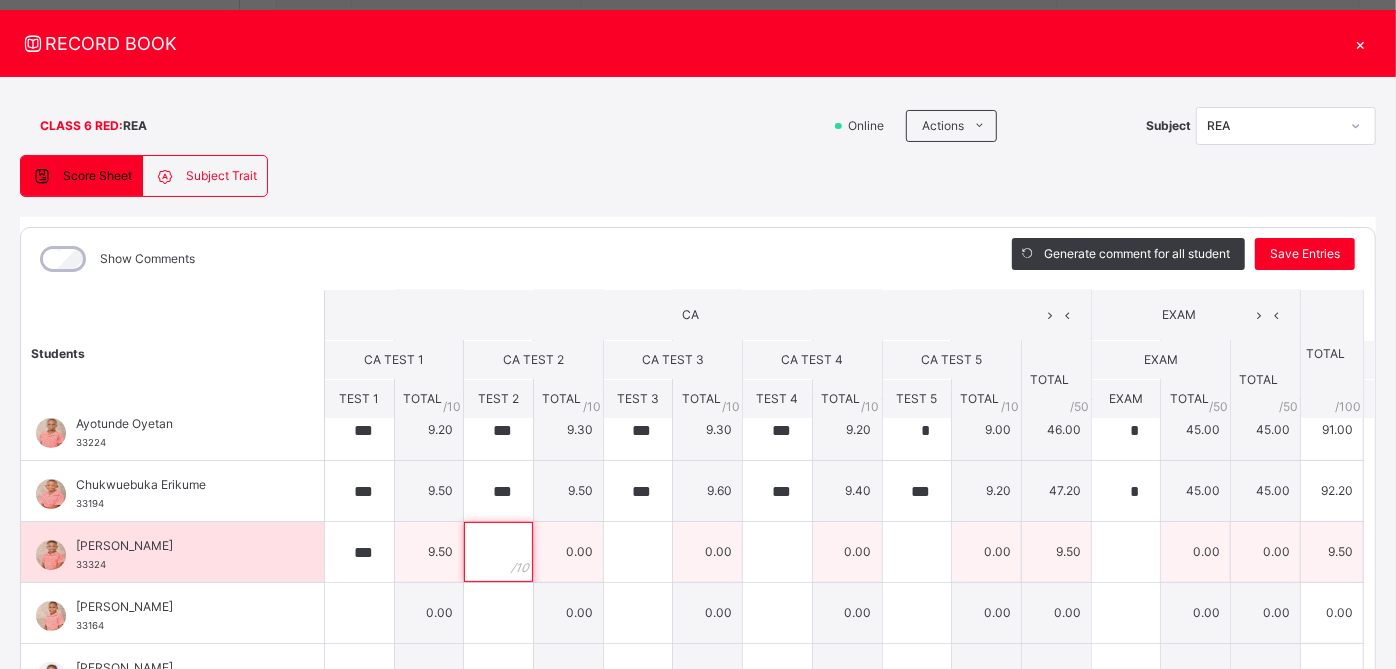 click at bounding box center [498, 552] 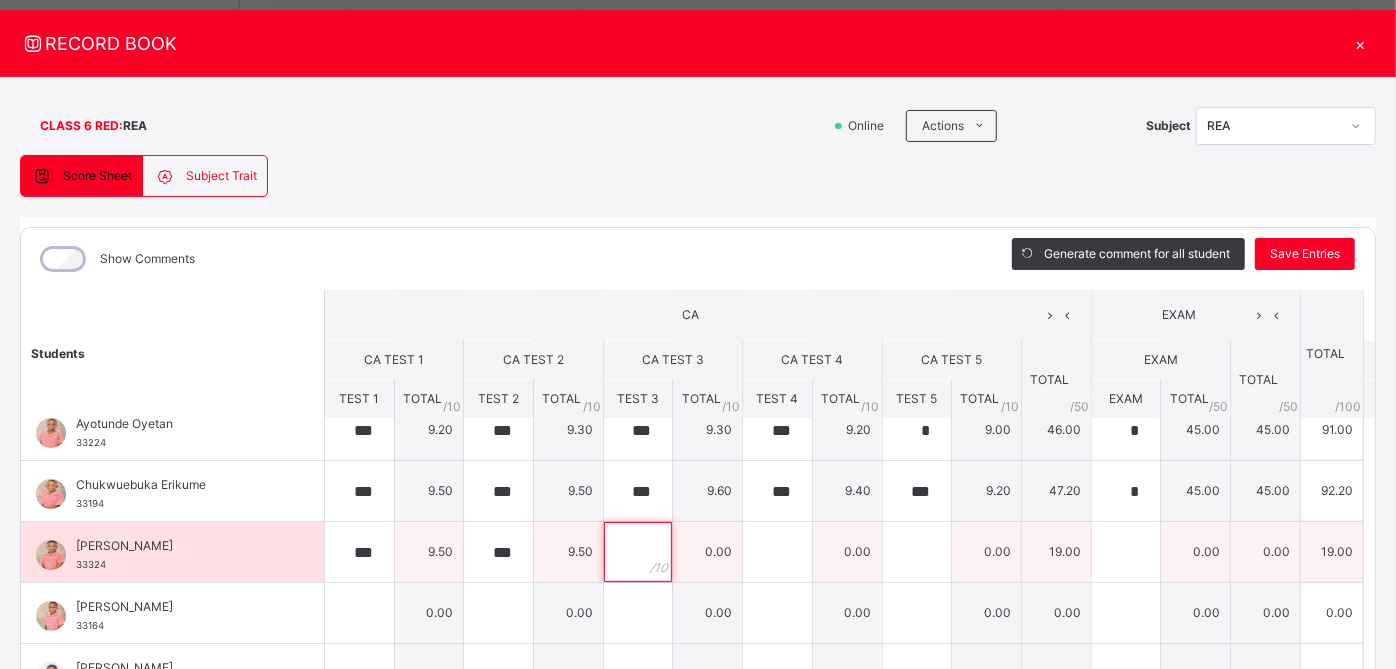 click at bounding box center [638, 552] 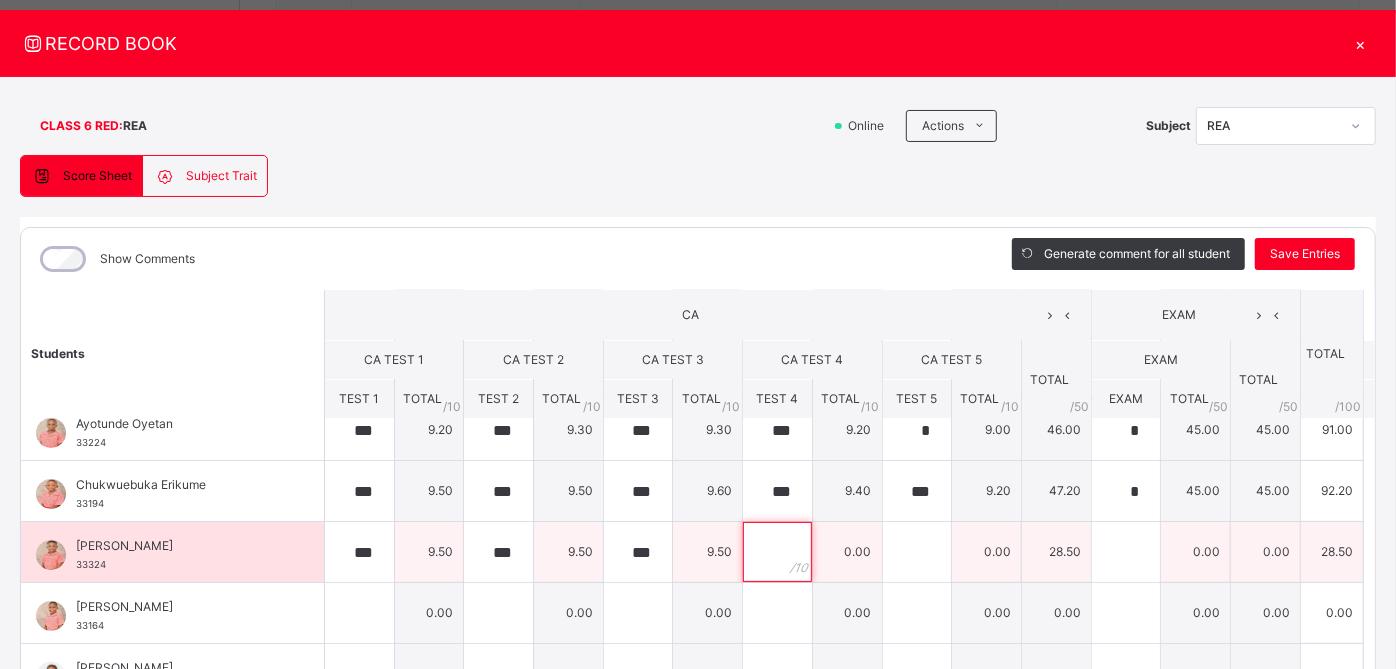 click at bounding box center (777, 552) 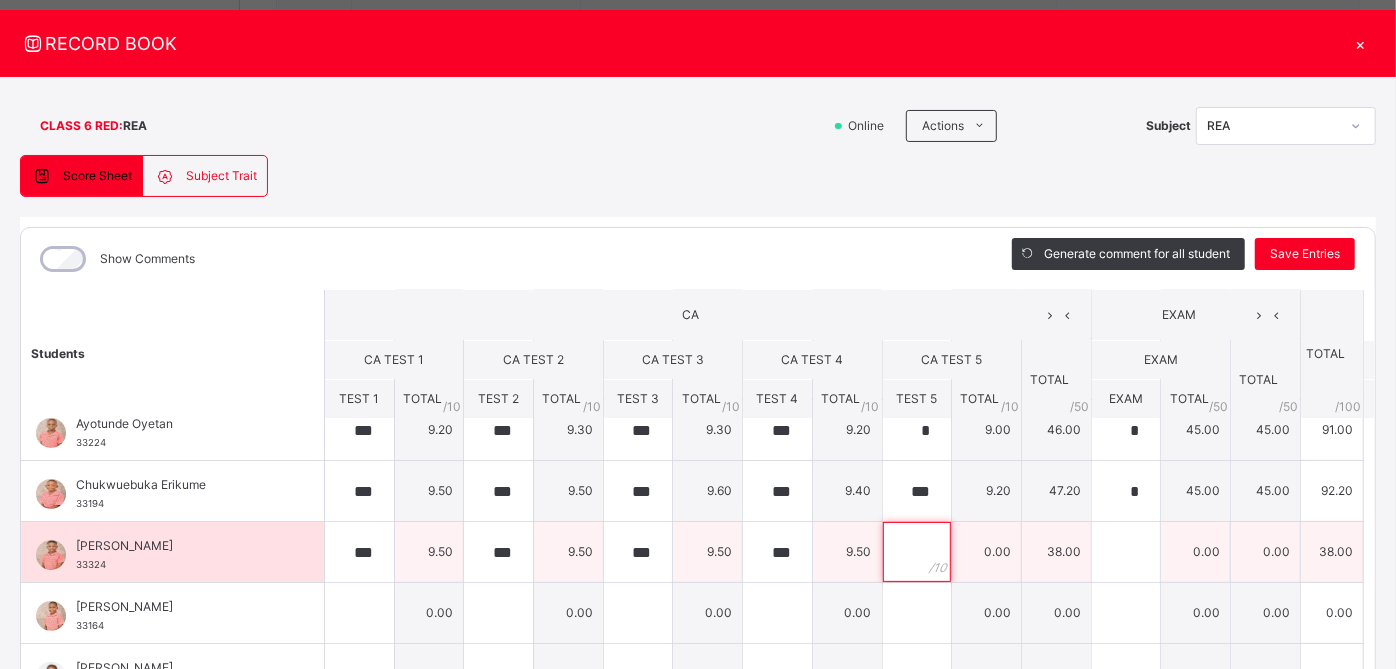 click at bounding box center (917, 552) 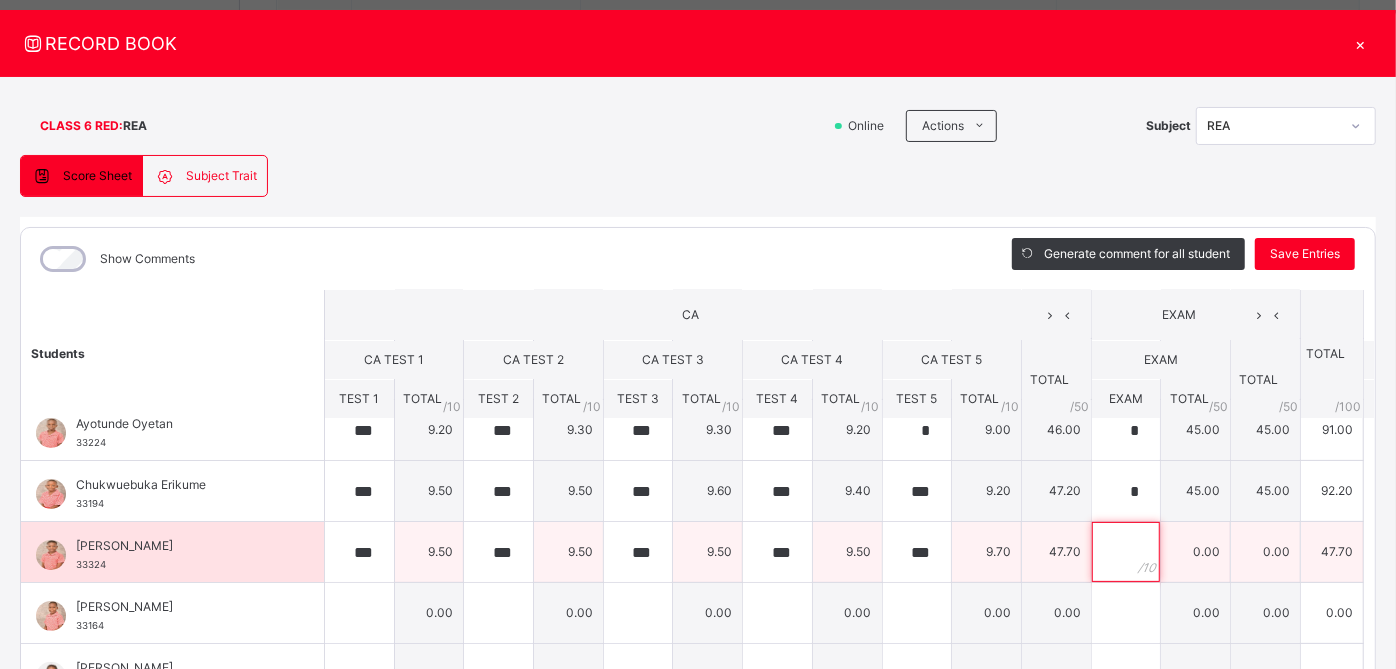 click at bounding box center (1126, 552) 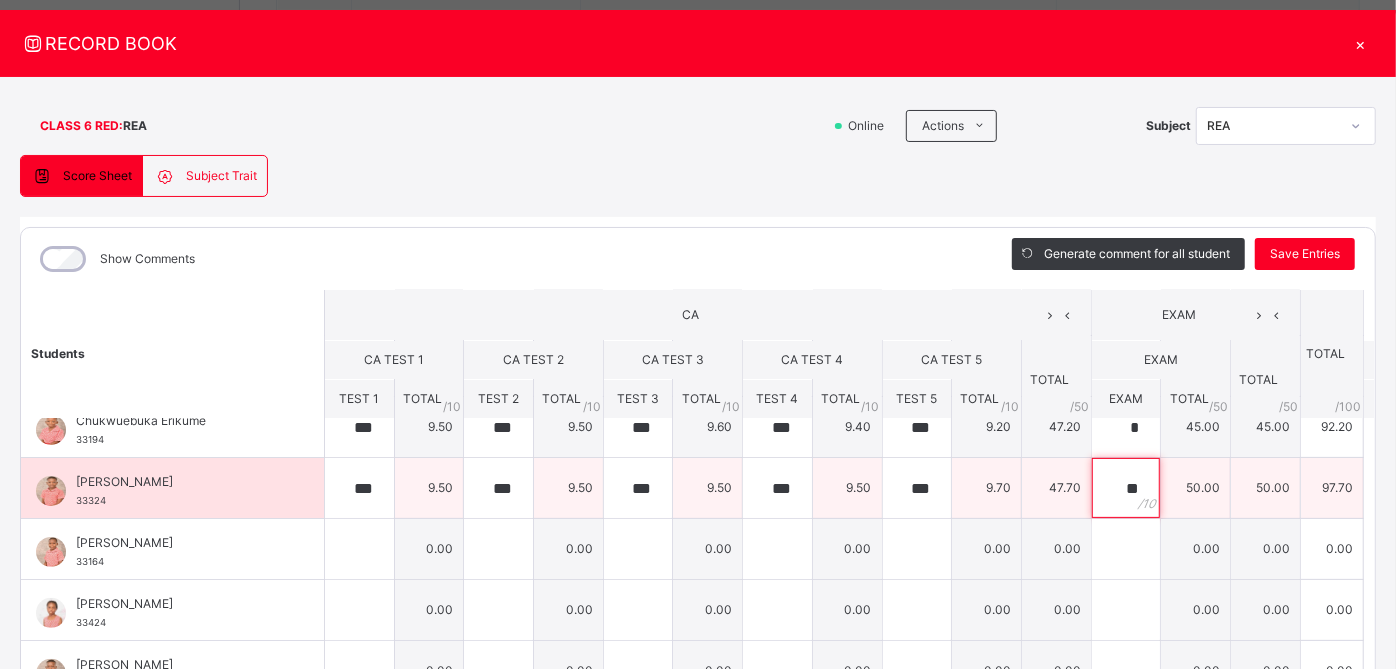 scroll, scrollTop: 332, scrollLeft: 0, axis: vertical 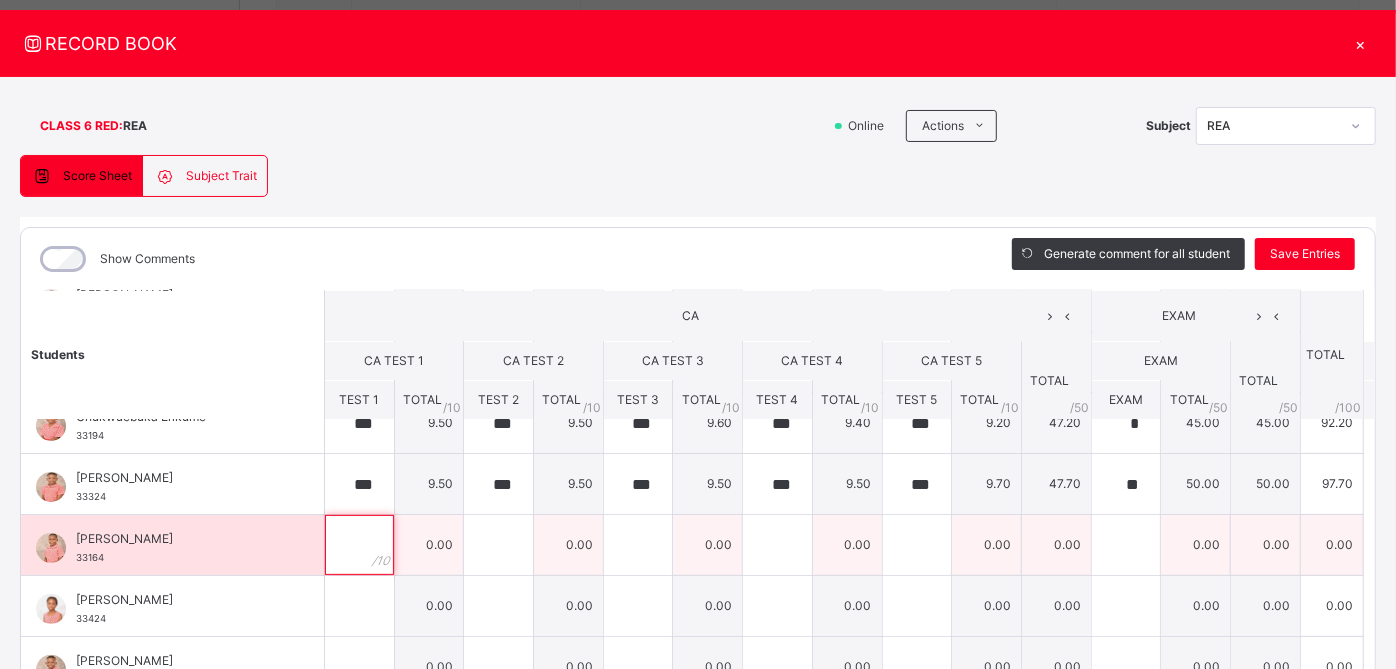 click at bounding box center [359, 545] 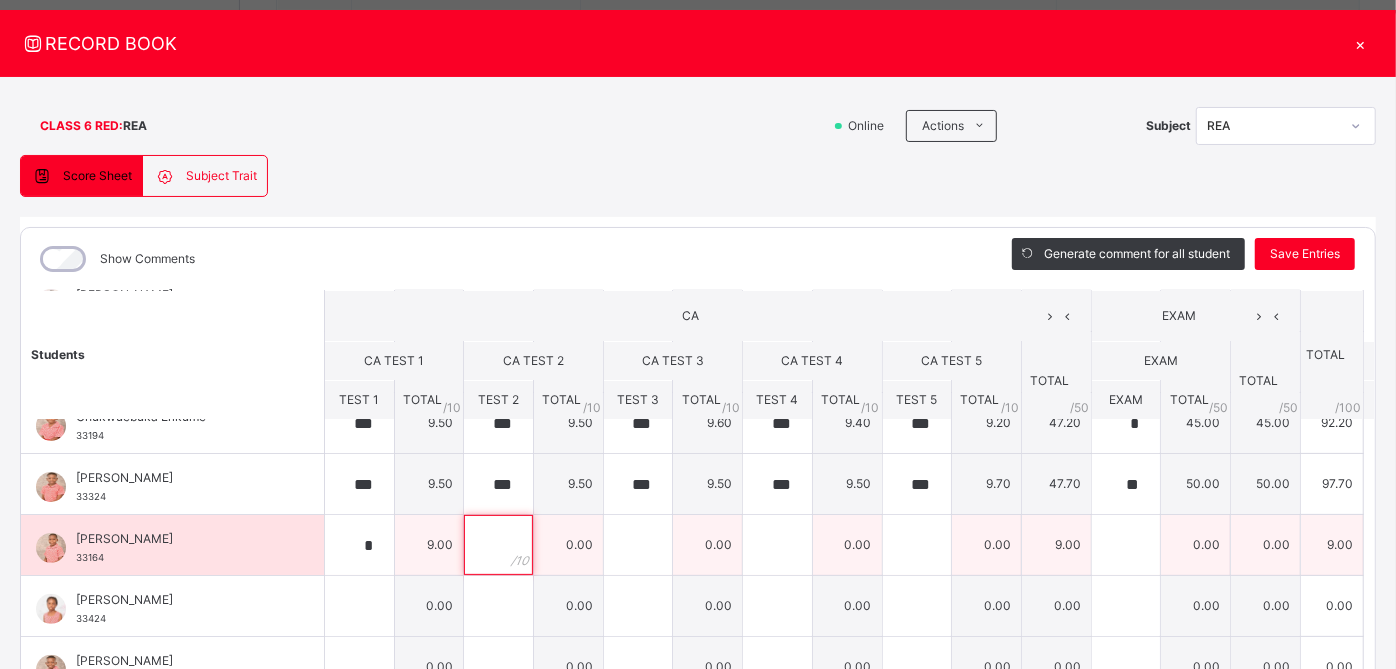 click at bounding box center (498, 545) 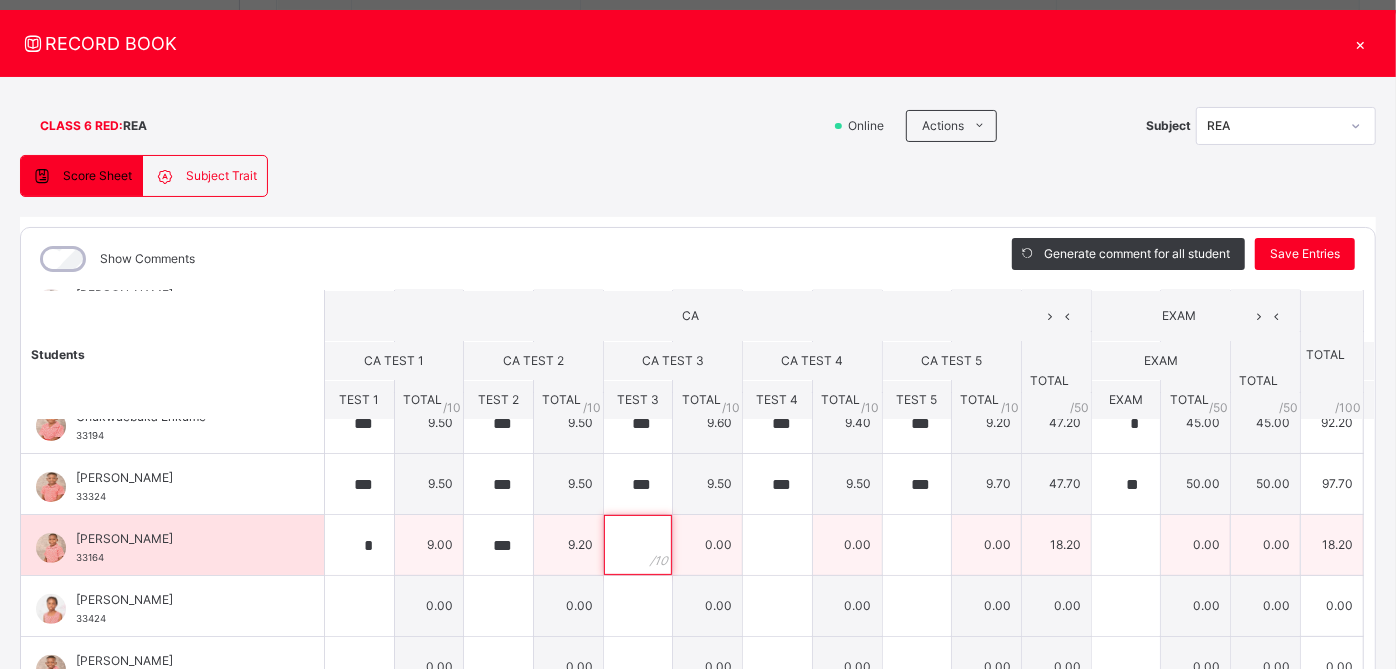 click at bounding box center (638, 545) 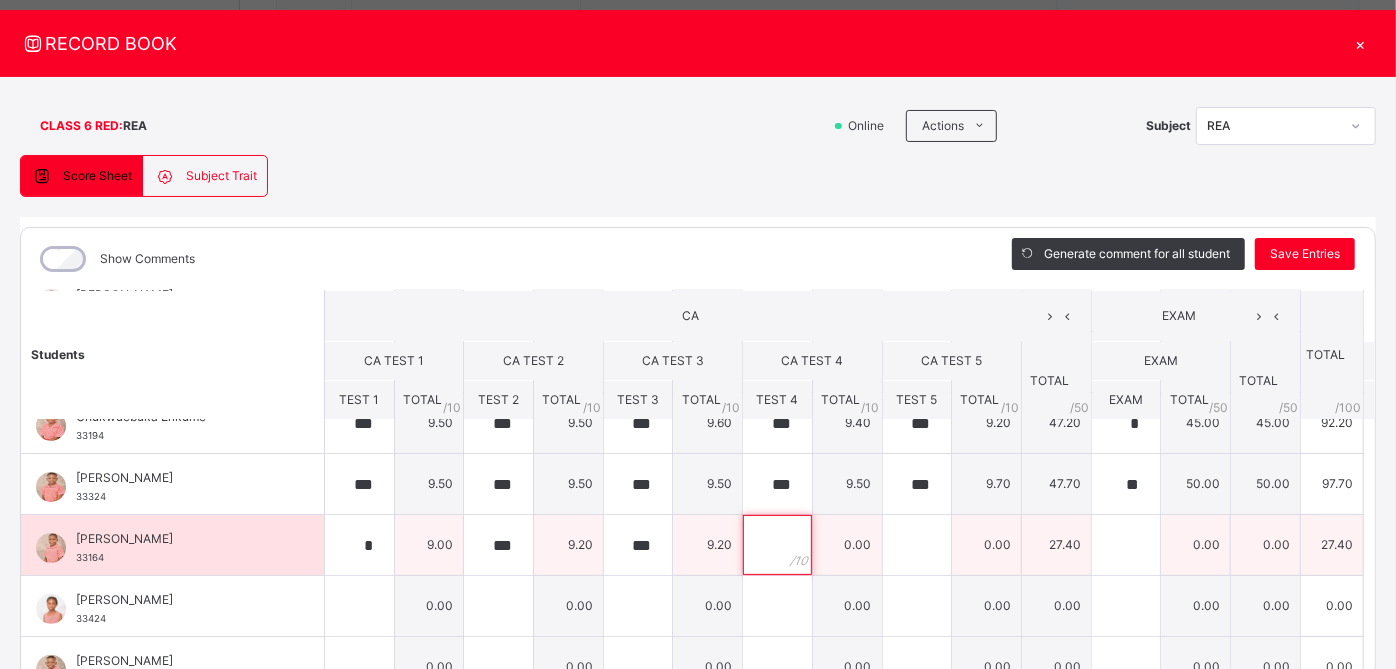 click at bounding box center [777, 545] 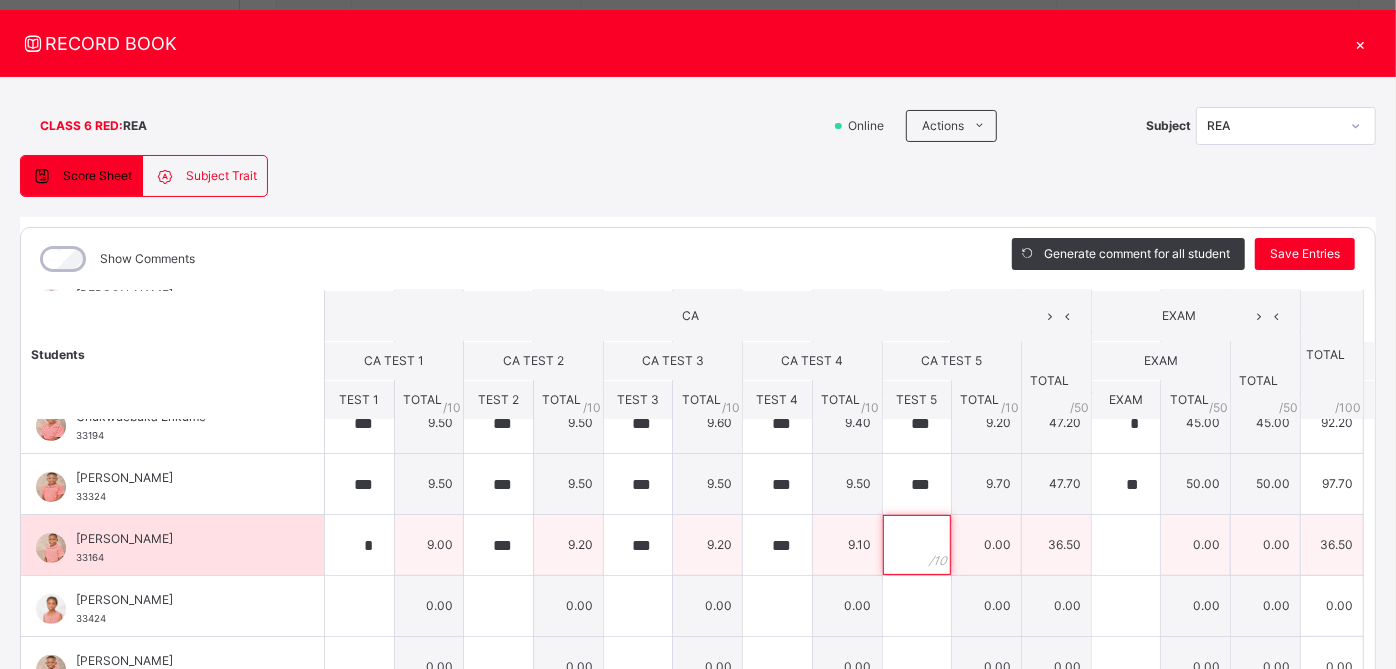click at bounding box center (917, 545) 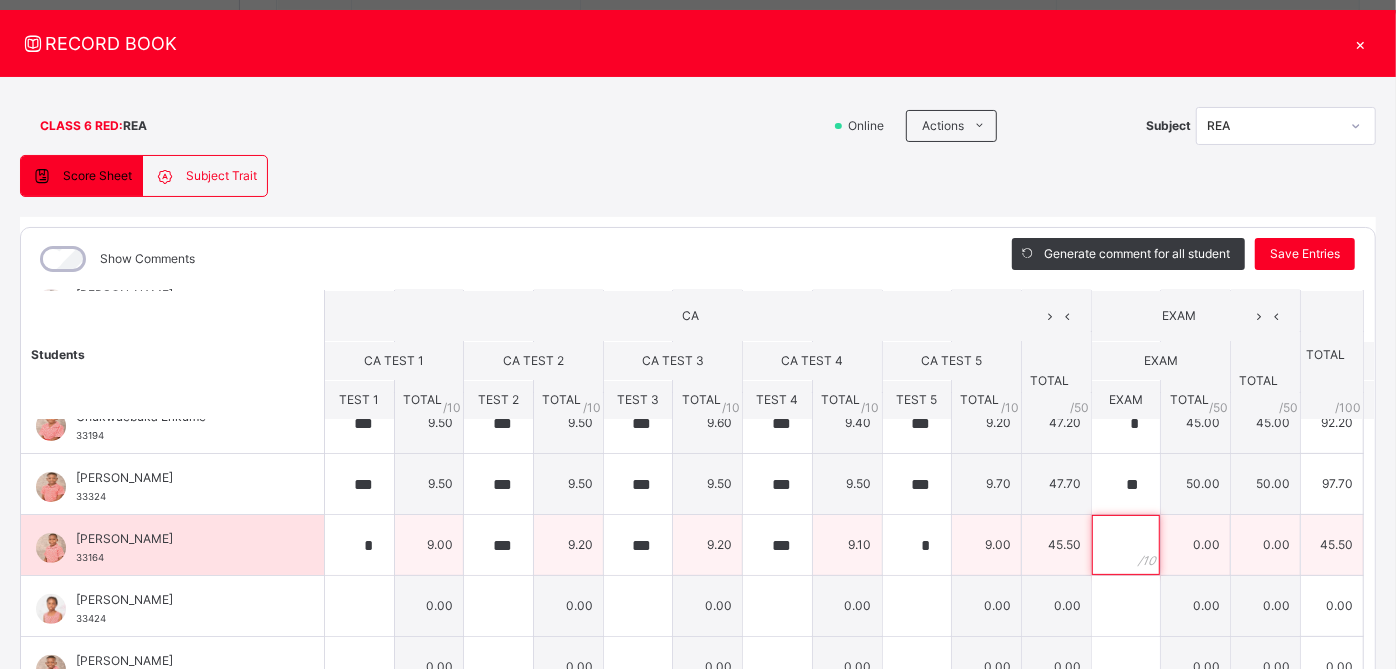 click at bounding box center [1126, 545] 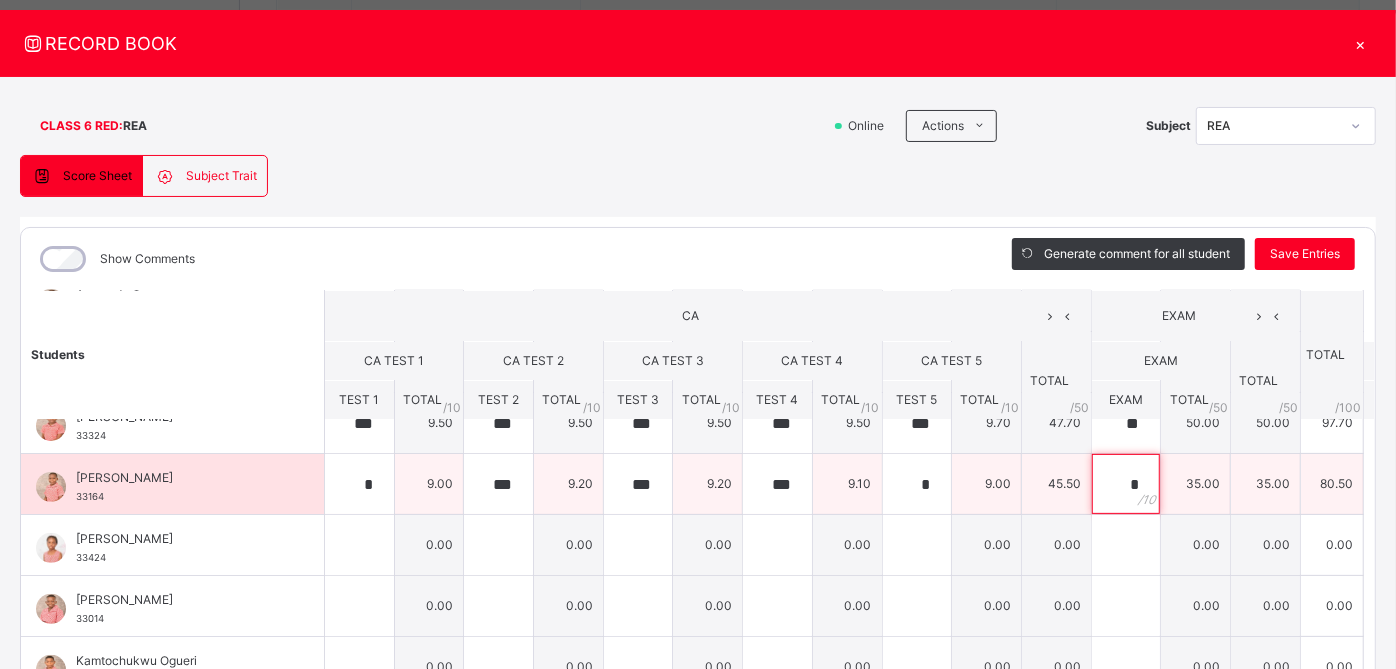 scroll, scrollTop: 414, scrollLeft: 0, axis: vertical 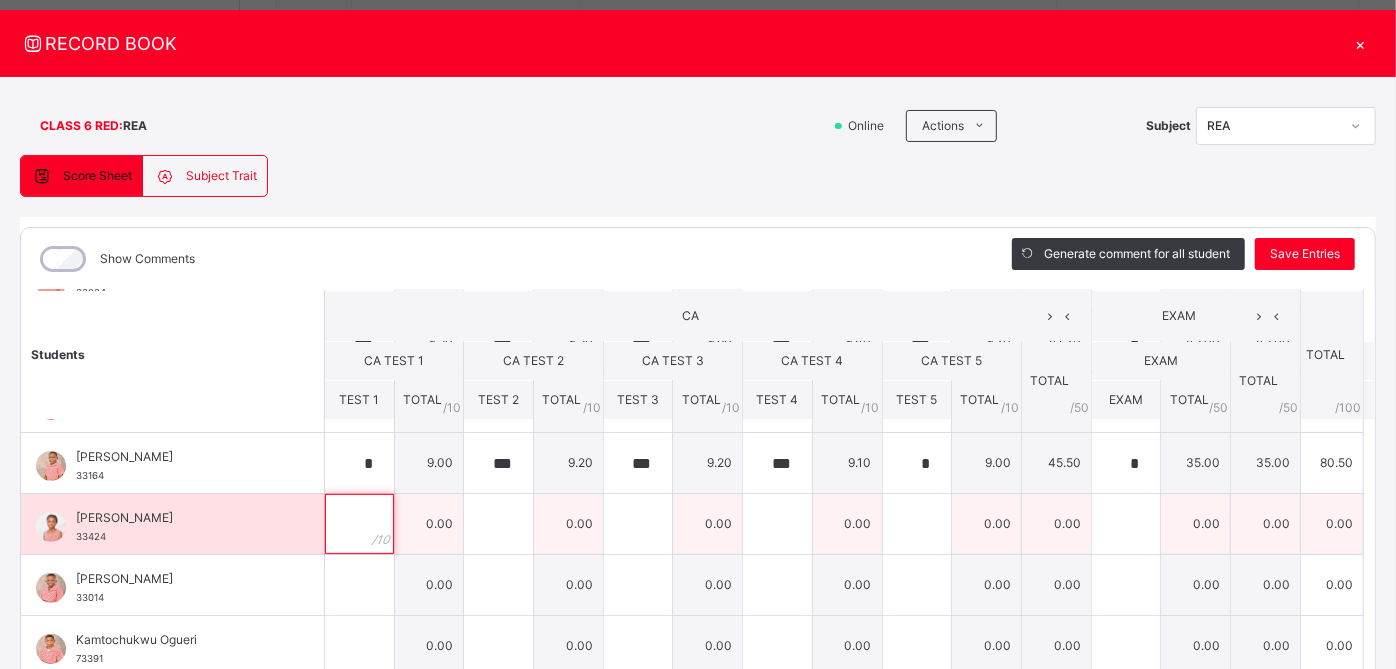 click at bounding box center (359, 524) 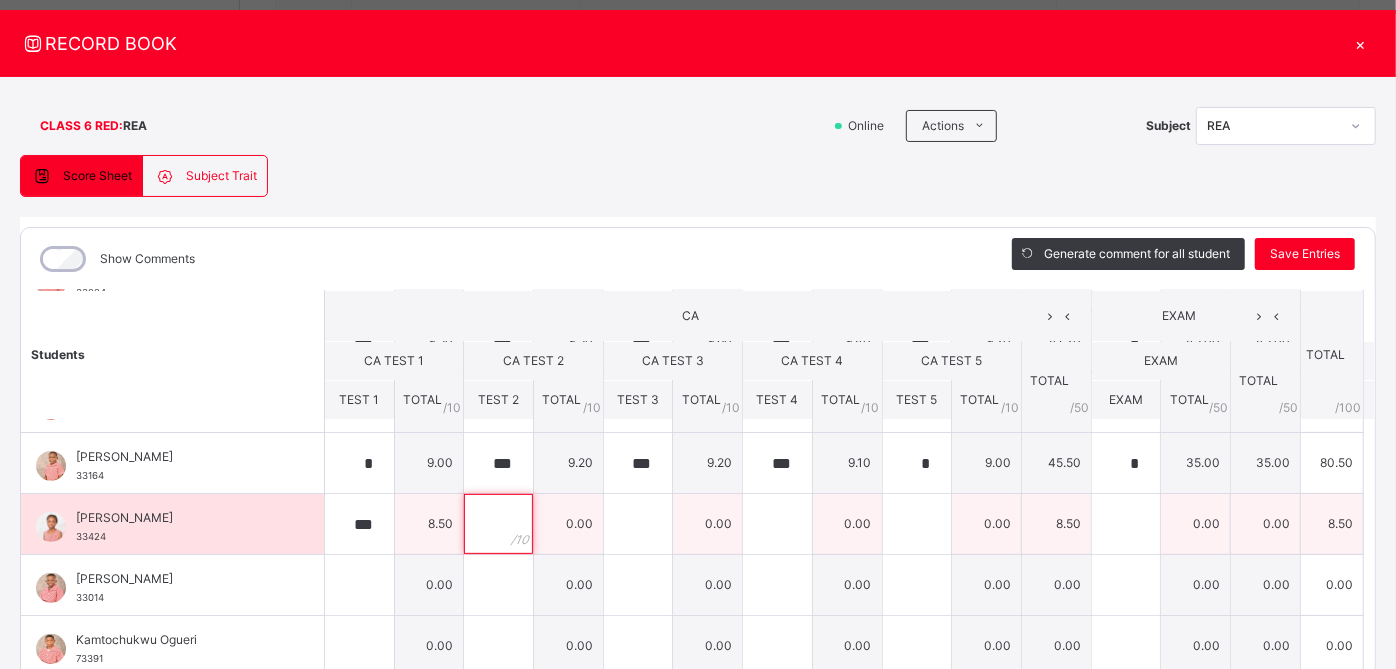 click at bounding box center [498, 524] 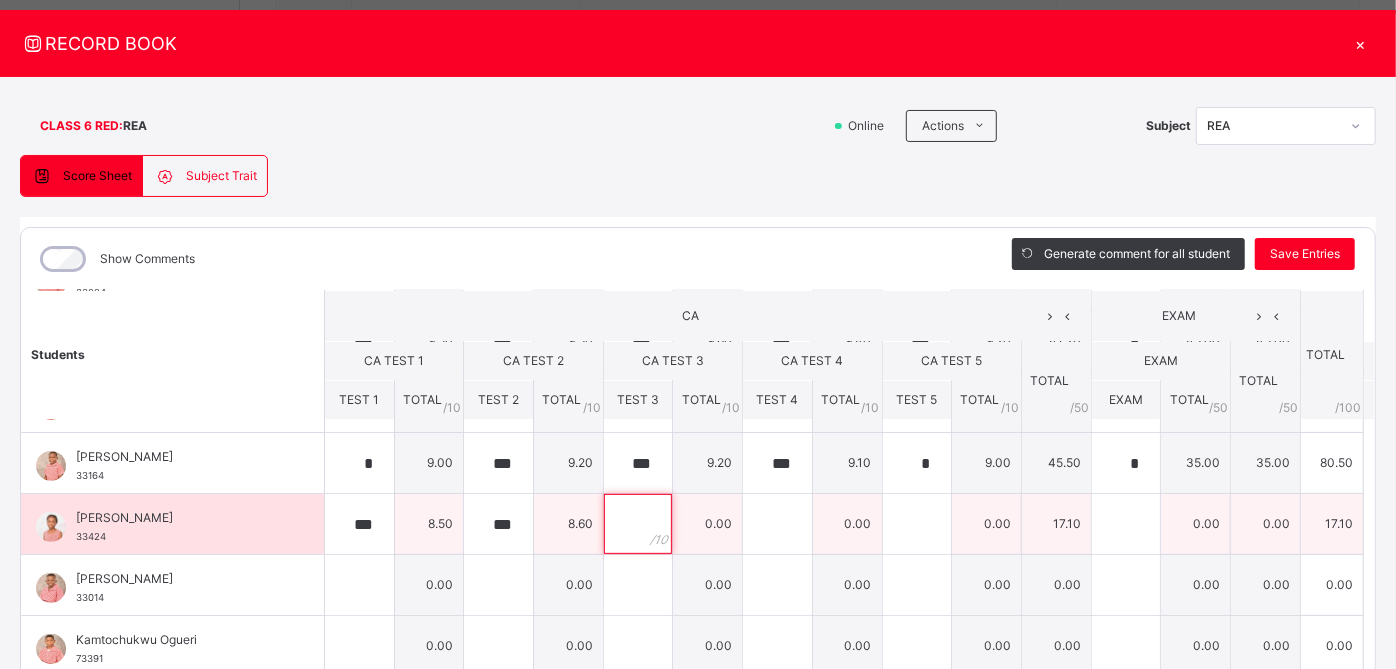 click at bounding box center (638, 524) 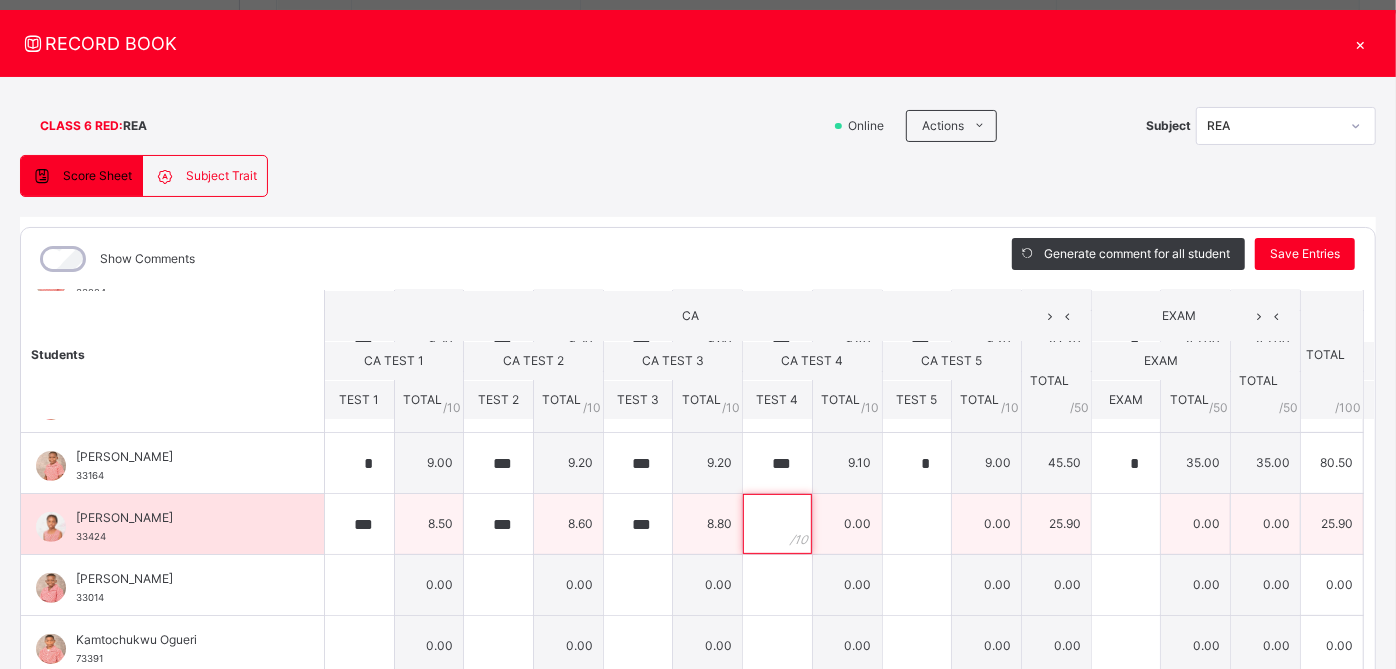 click at bounding box center [777, 524] 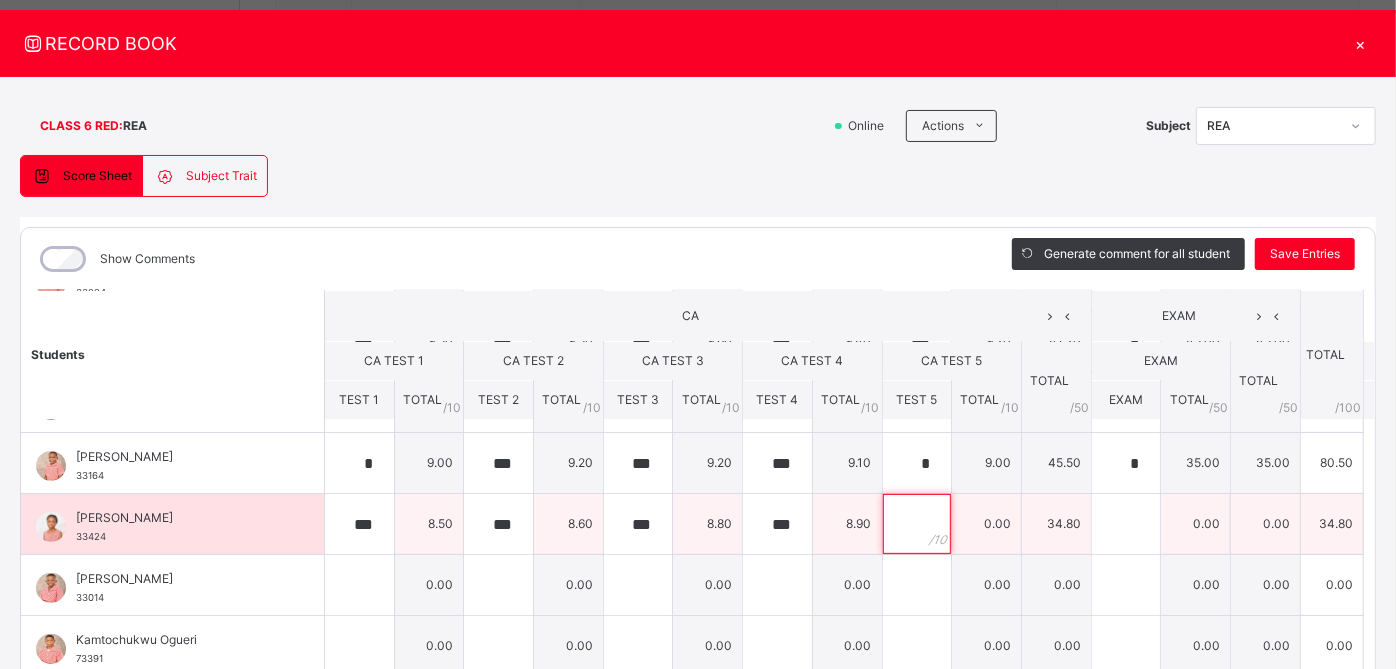 click at bounding box center [917, 524] 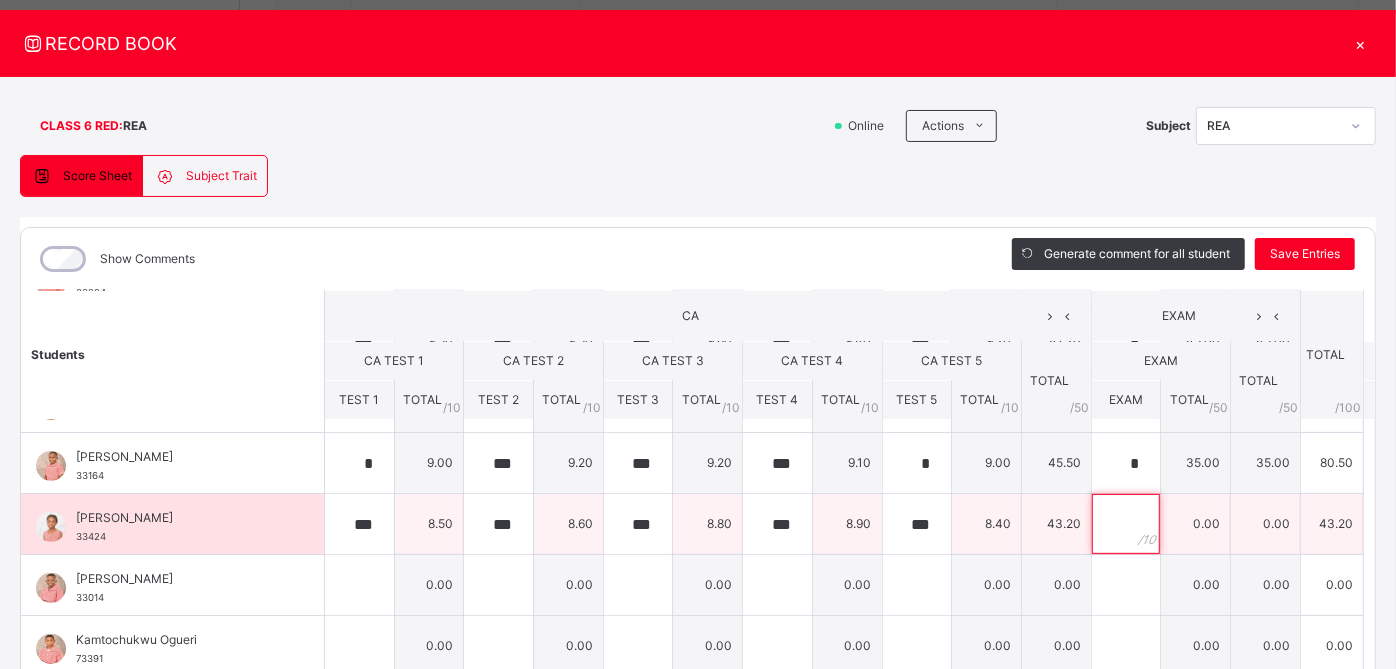 click at bounding box center [1126, 524] 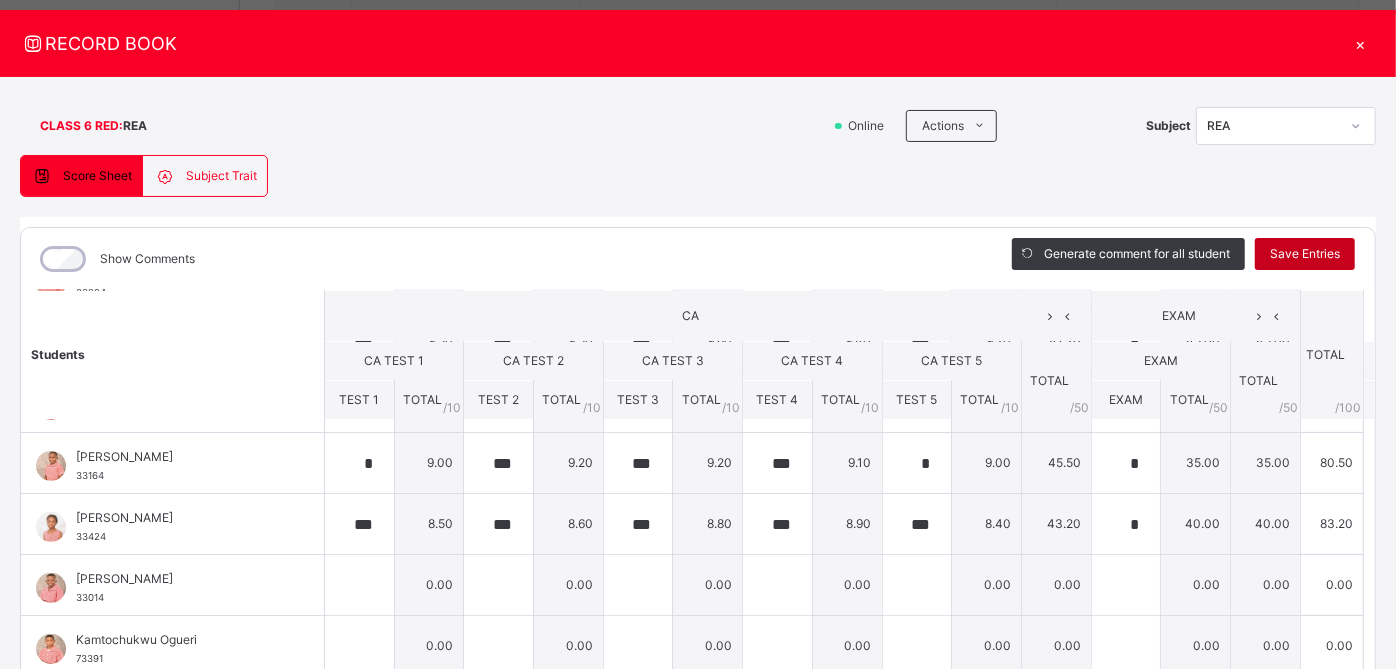 click on "Save Entries" at bounding box center [1305, 254] 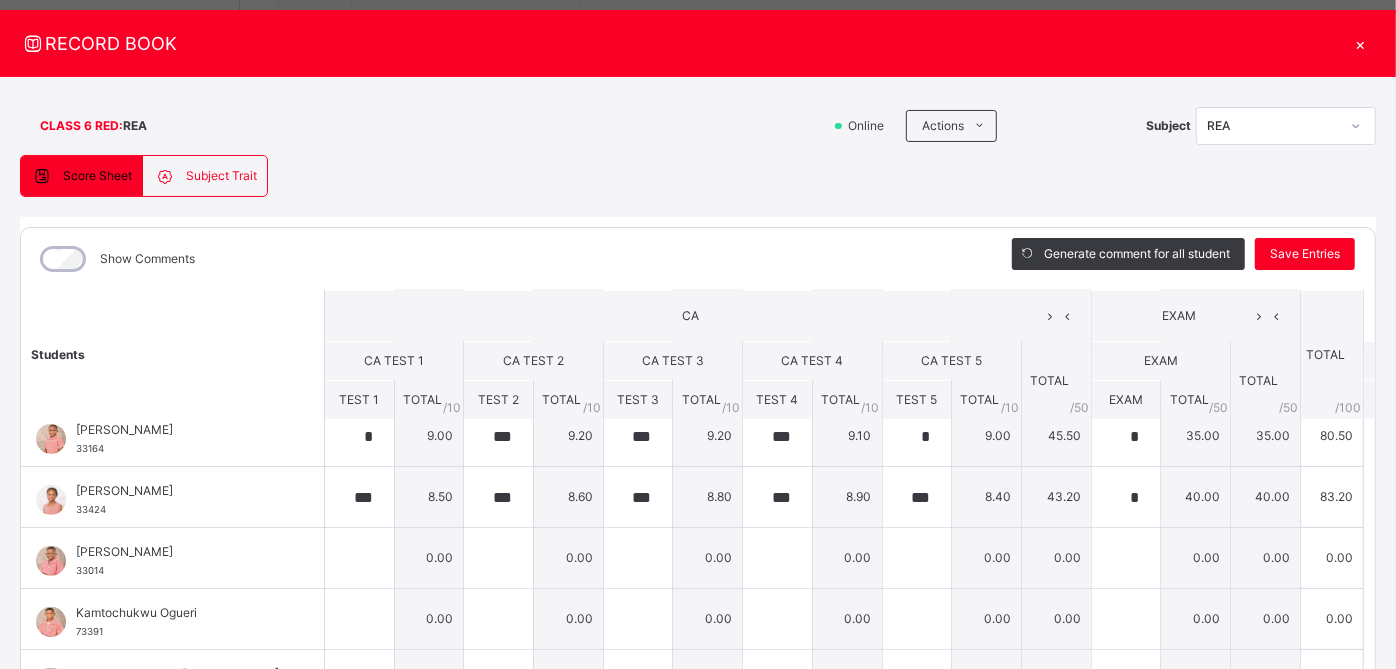 scroll, scrollTop: 460, scrollLeft: 0, axis: vertical 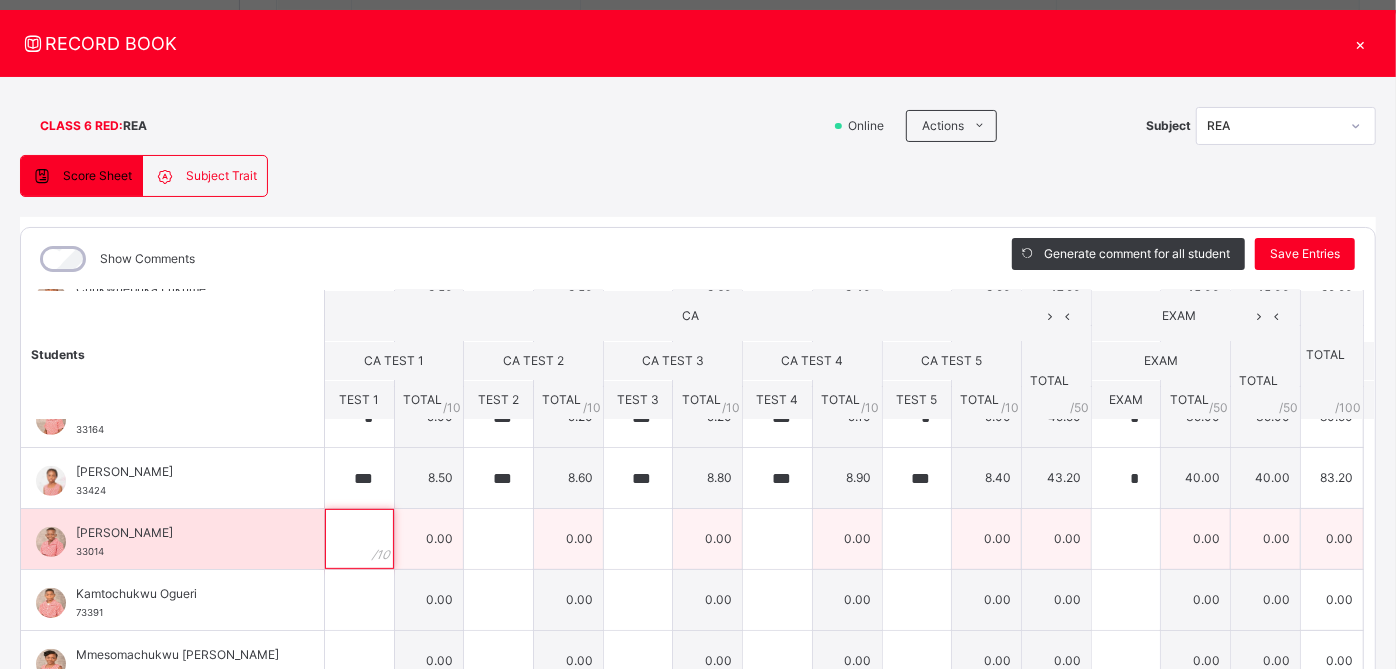 click at bounding box center (359, 539) 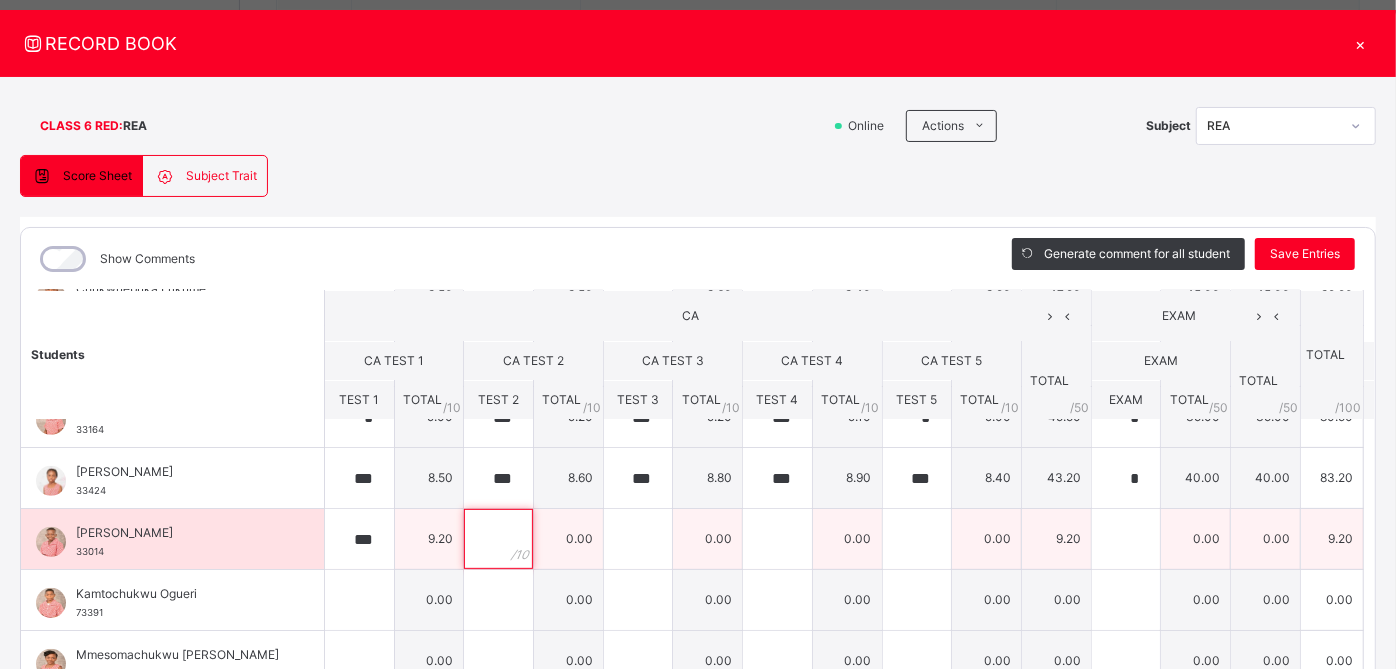 click at bounding box center (498, 539) 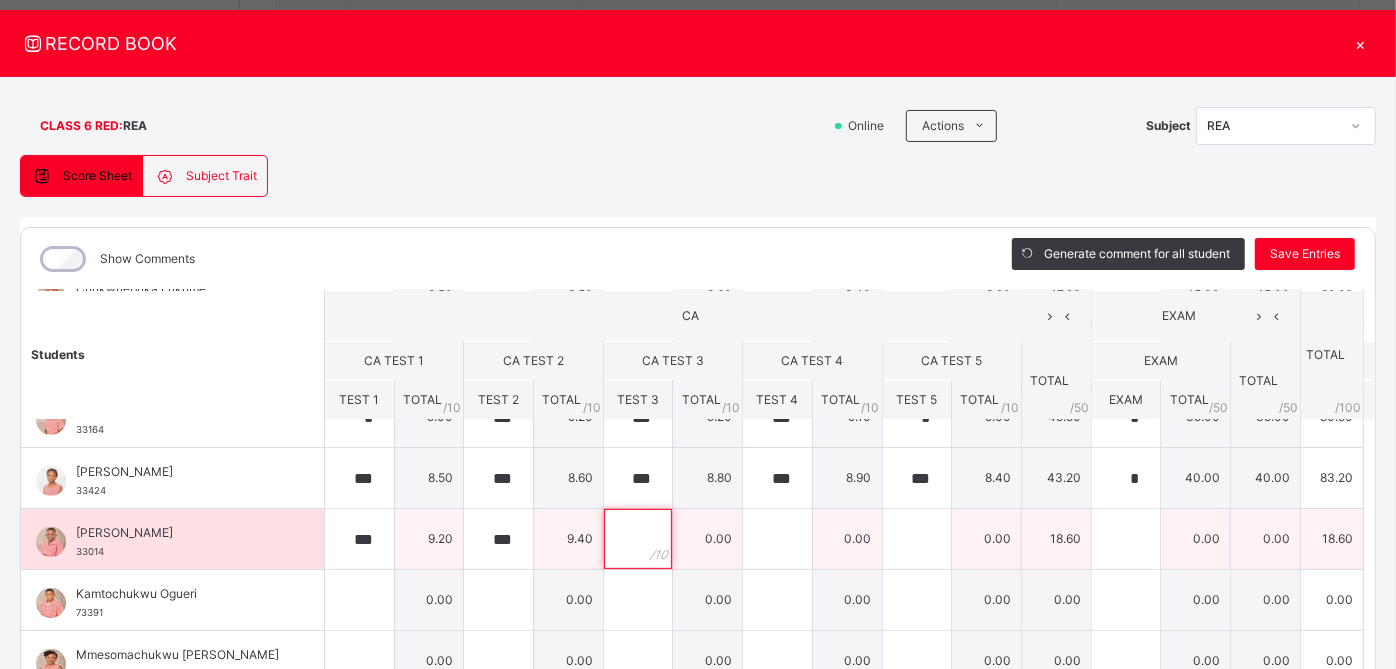 click at bounding box center [638, 539] 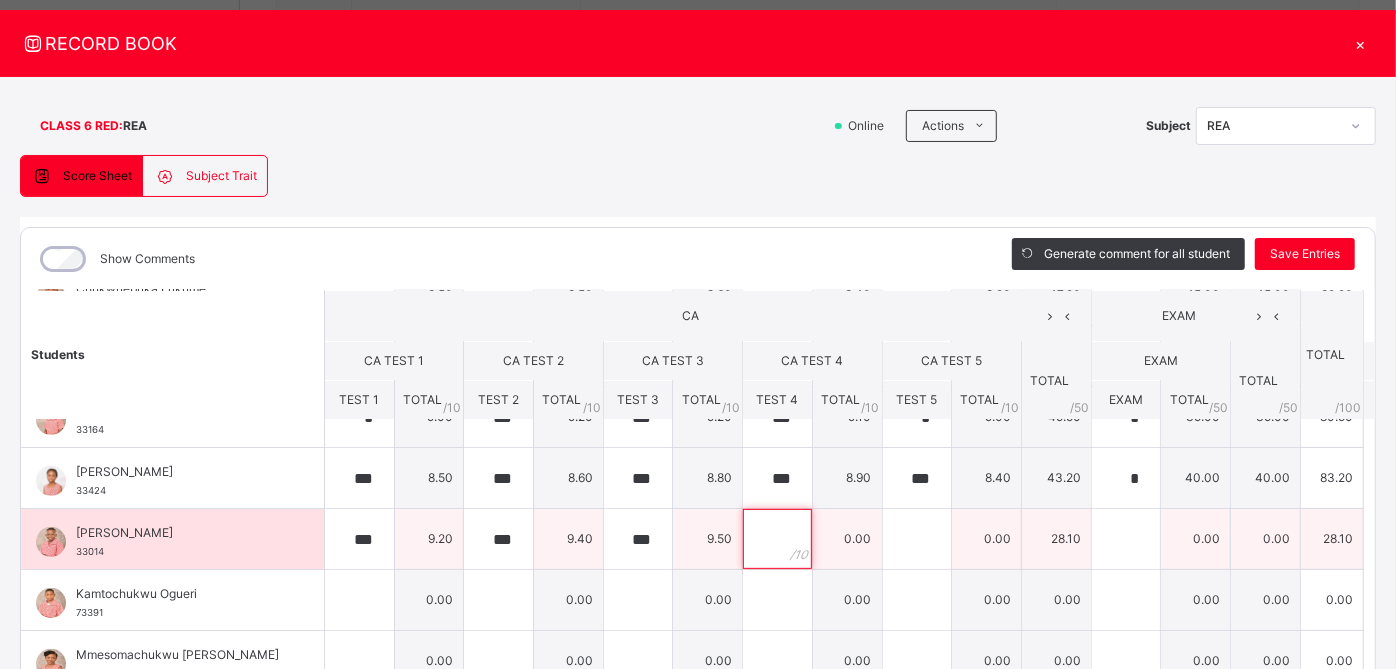 click at bounding box center [777, 539] 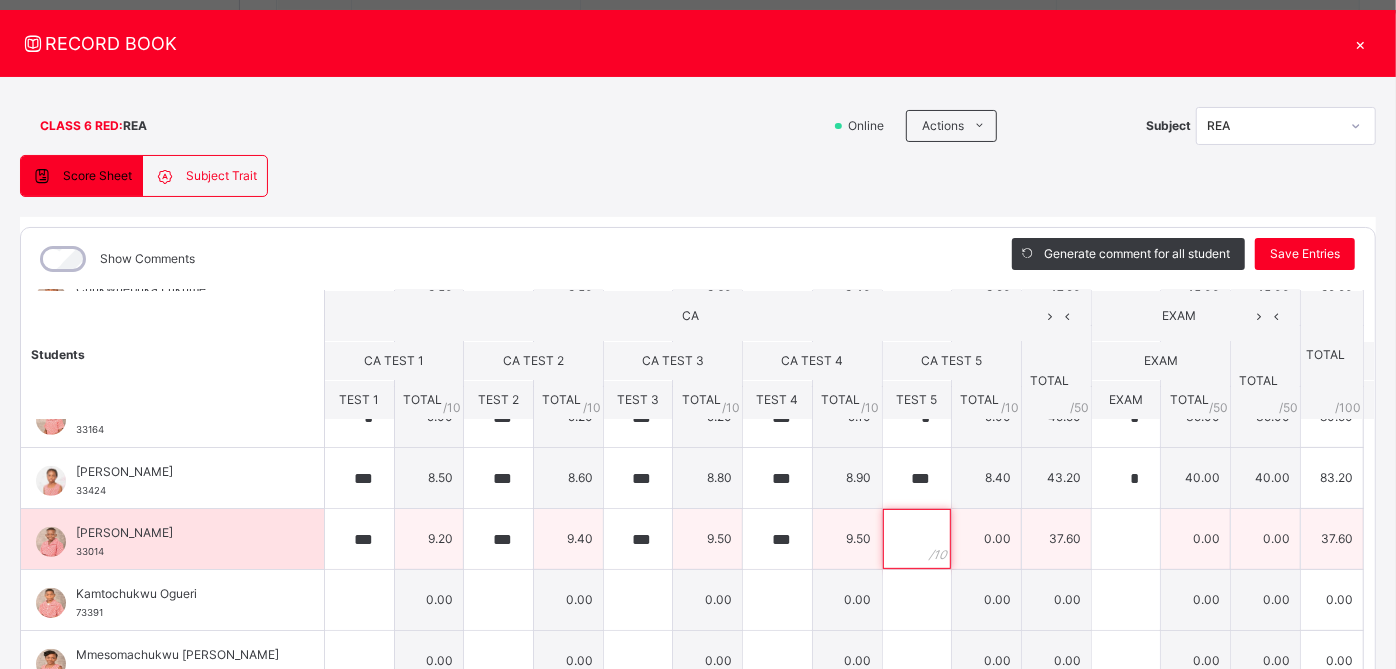 click at bounding box center [917, 539] 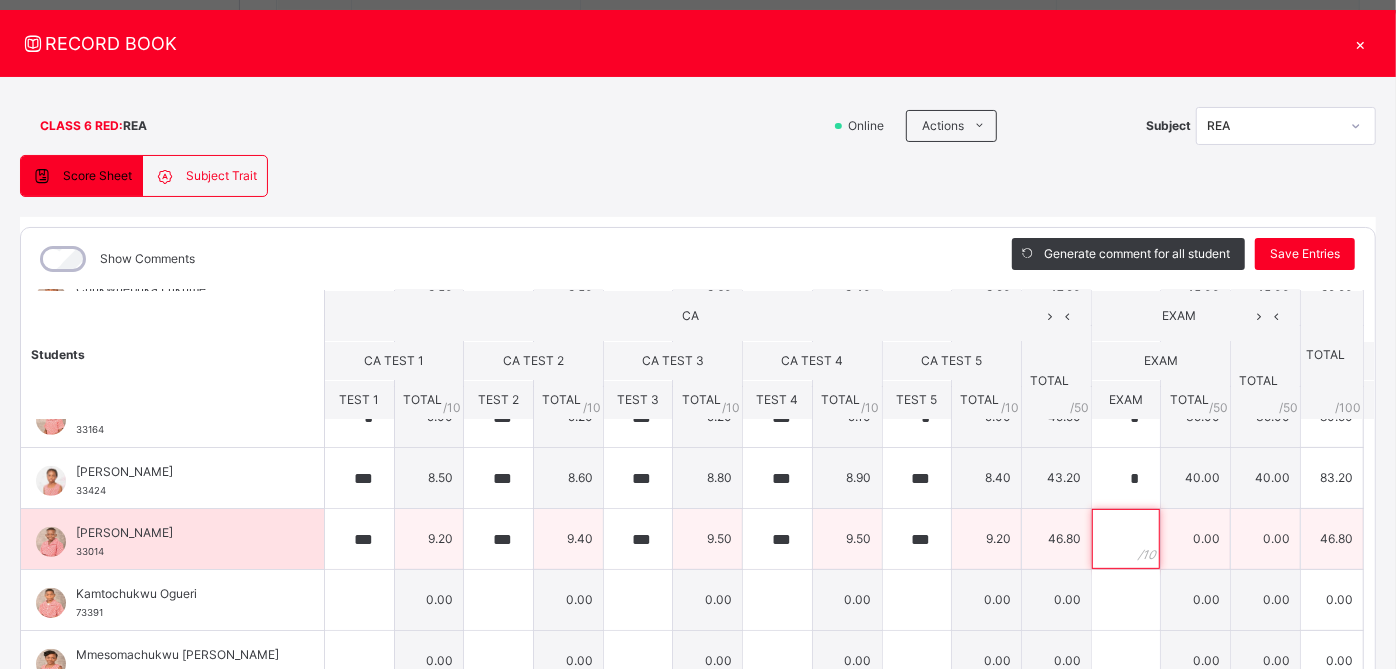 click at bounding box center [1126, 539] 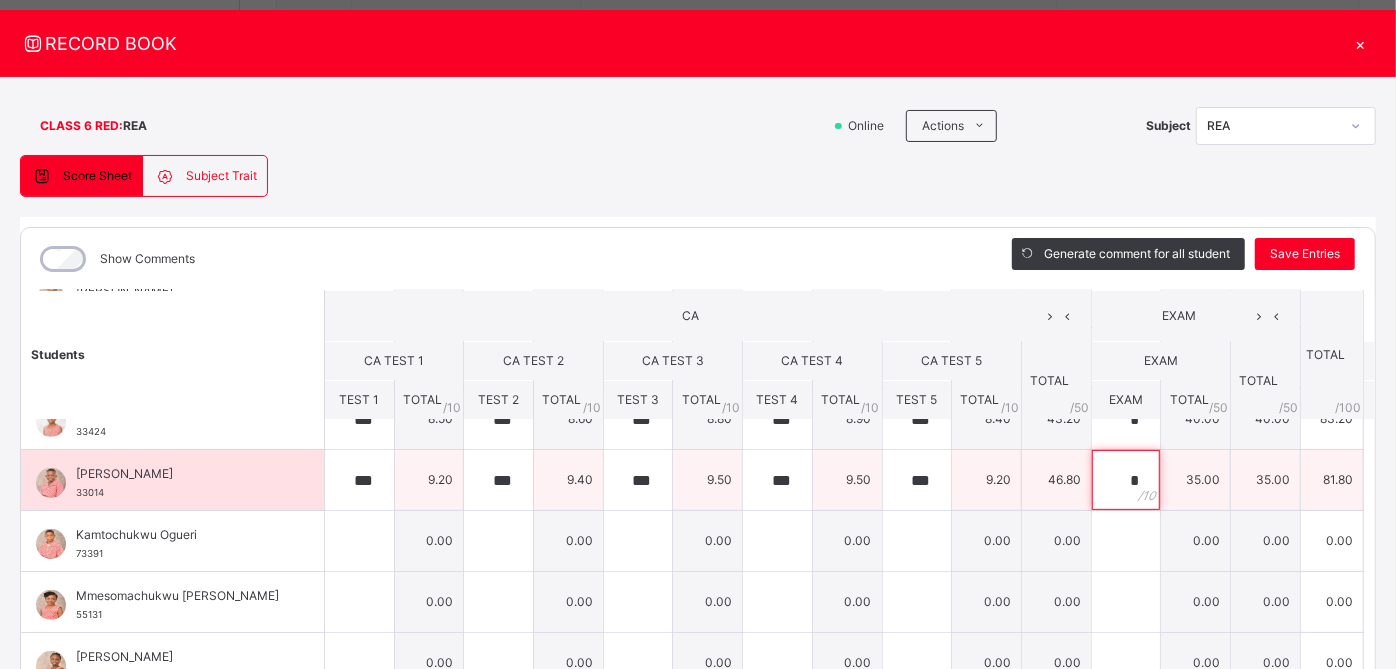 scroll, scrollTop: 540, scrollLeft: 0, axis: vertical 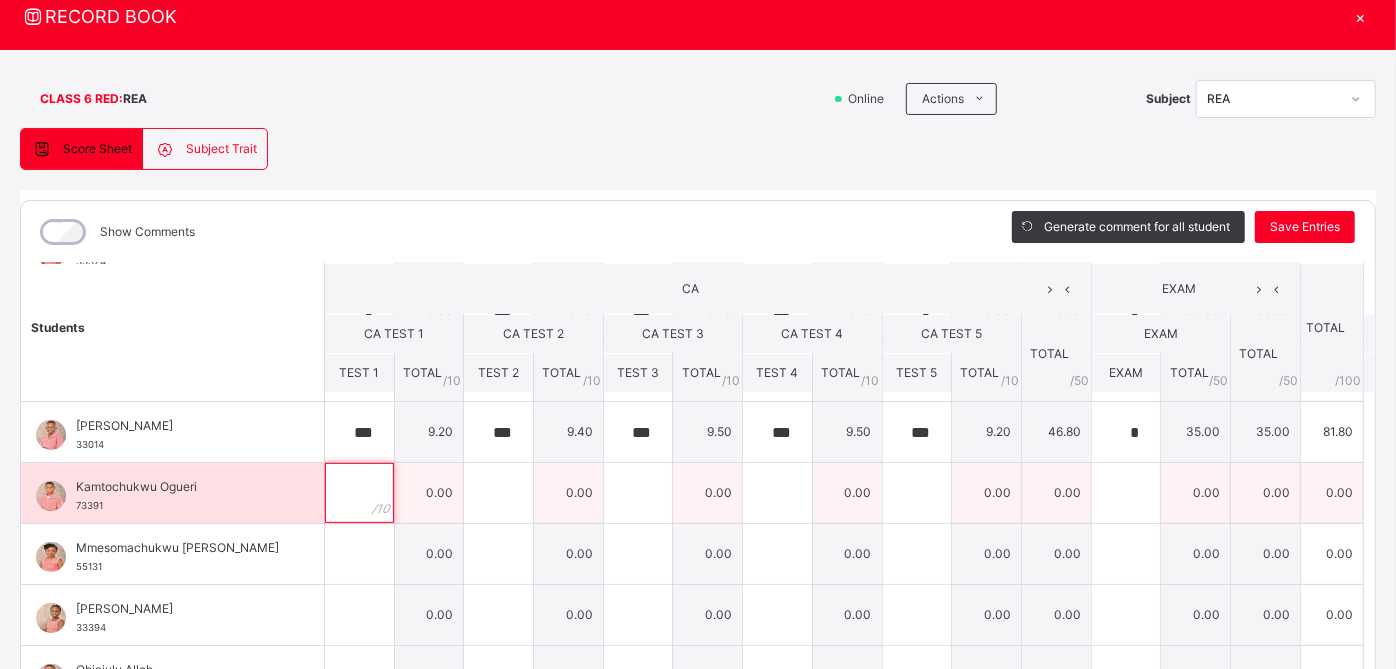 click at bounding box center (359, 493) 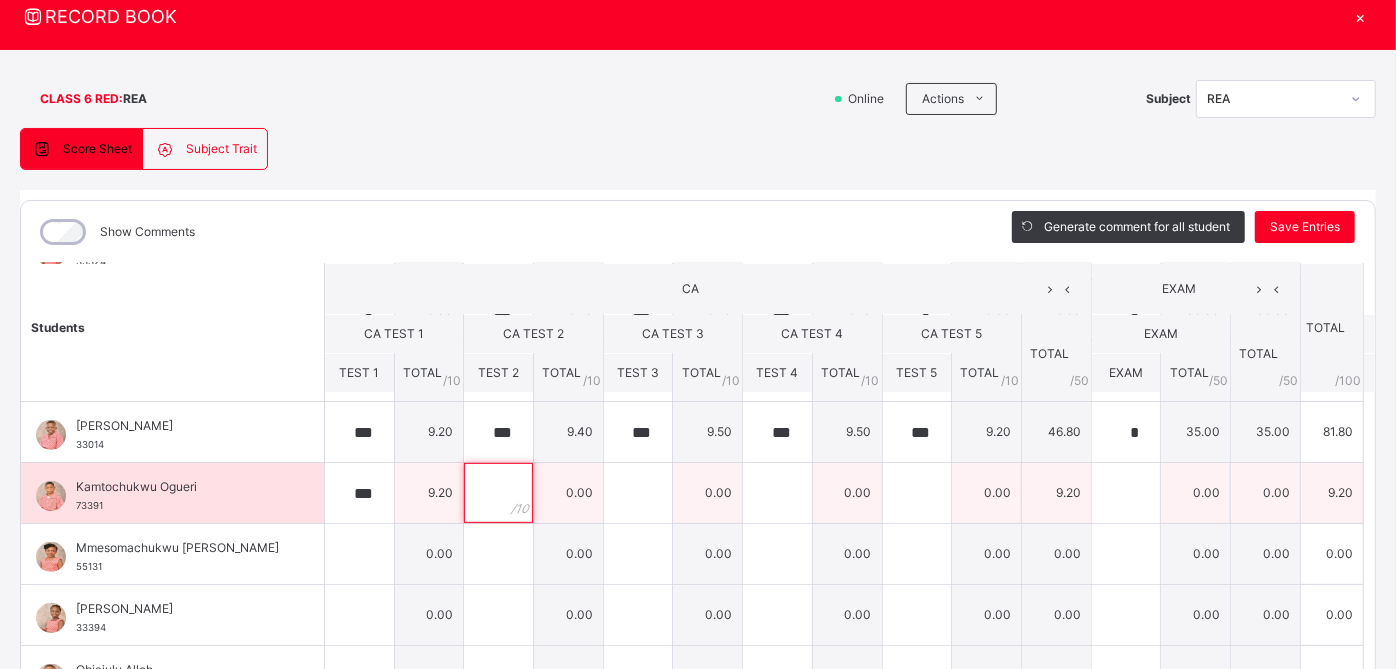 click at bounding box center (498, 493) 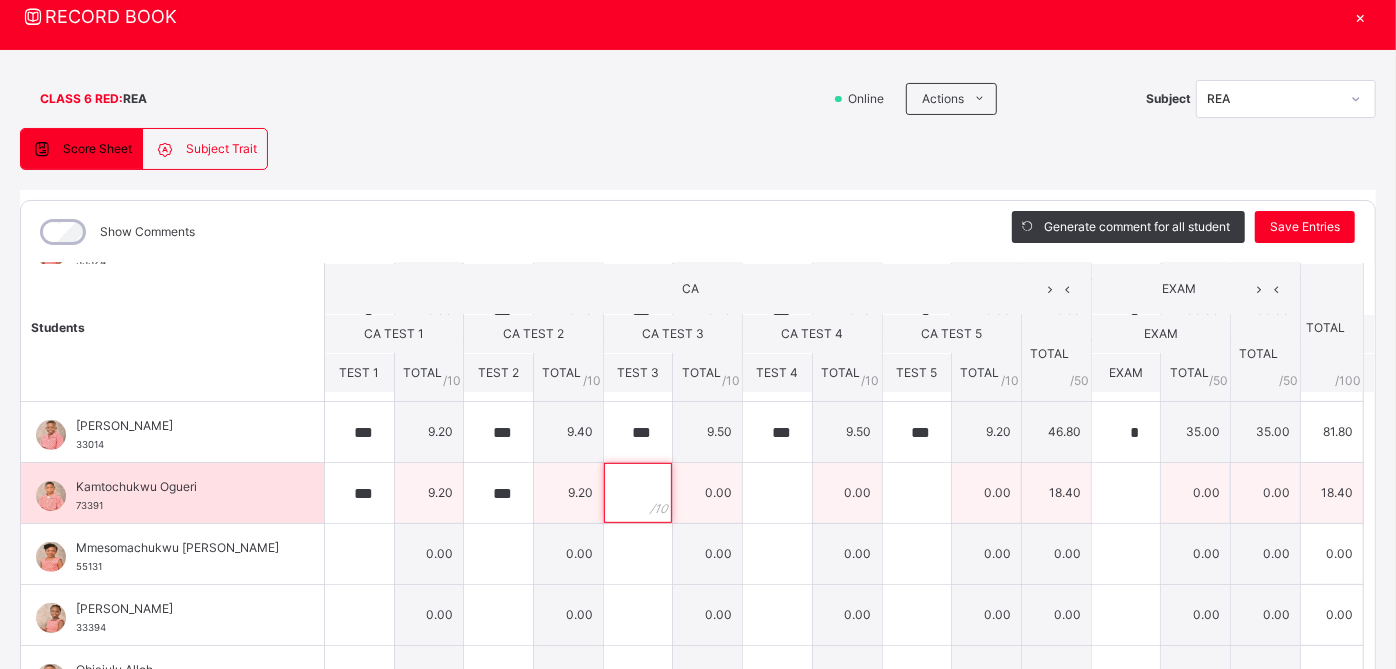 click at bounding box center (638, 493) 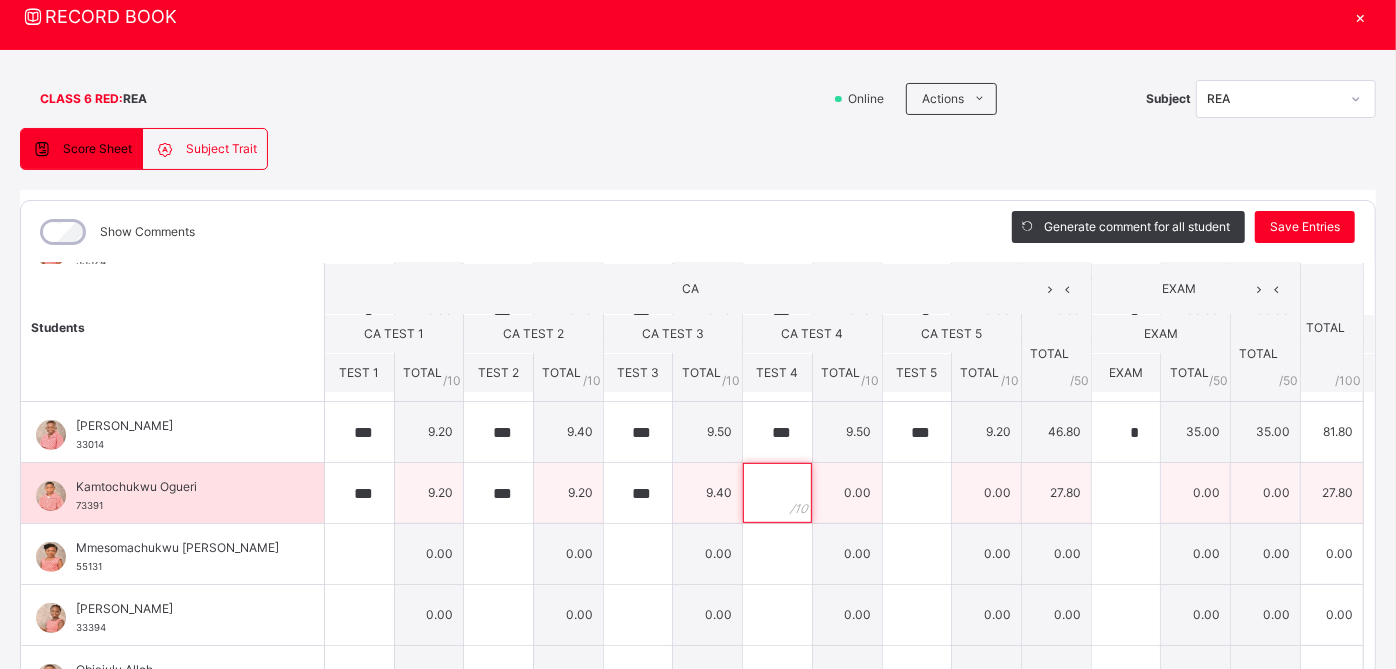 click at bounding box center (777, 493) 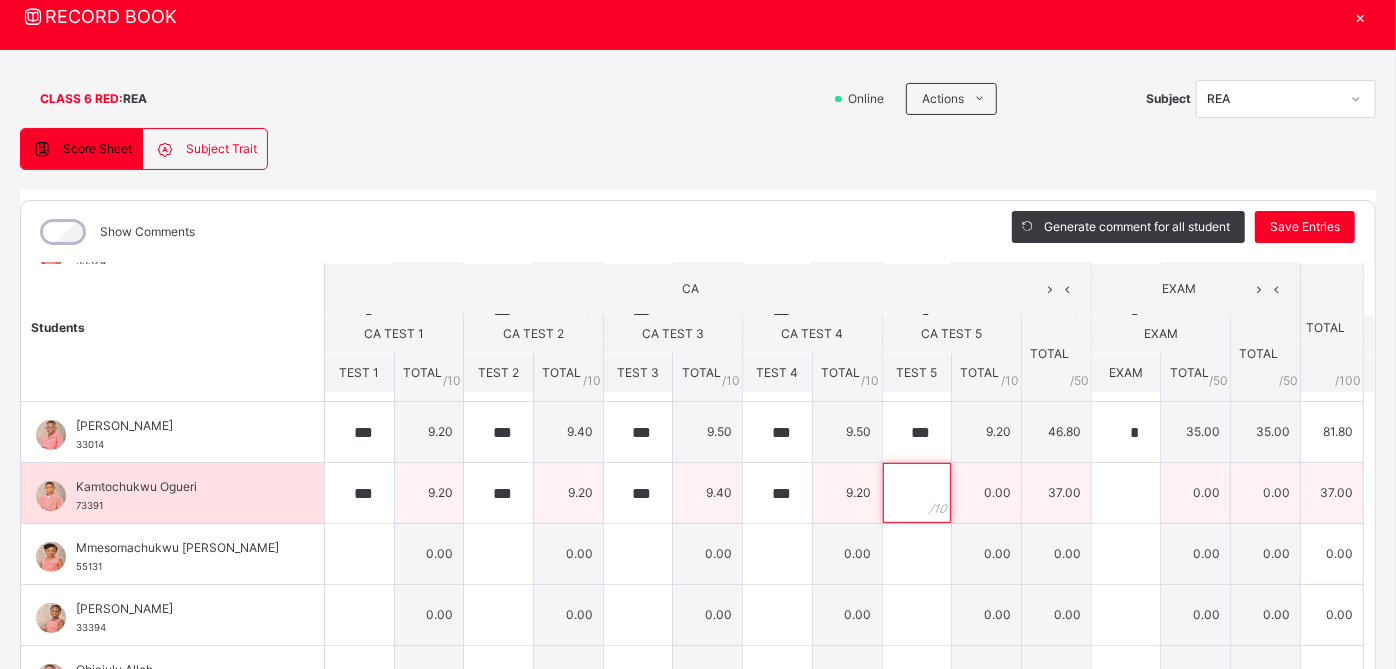 click at bounding box center (917, 493) 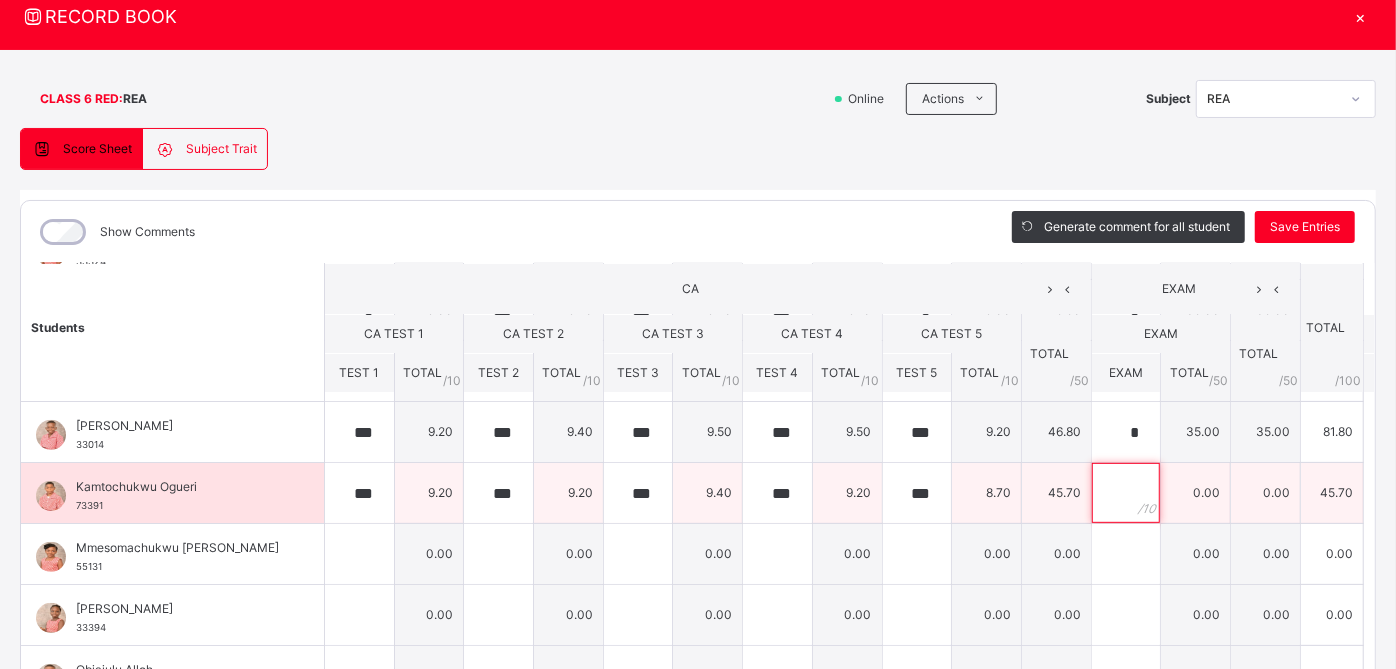 click at bounding box center (1126, 493) 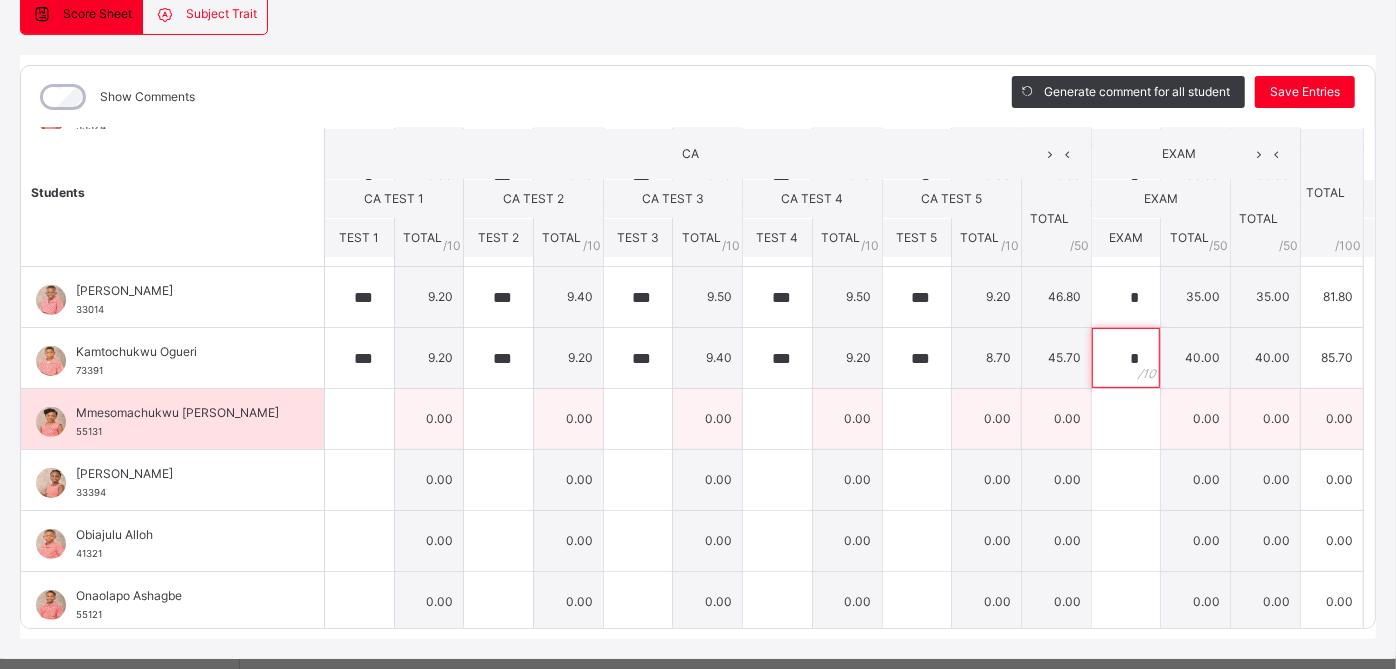 scroll, scrollTop: 205, scrollLeft: 0, axis: vertical 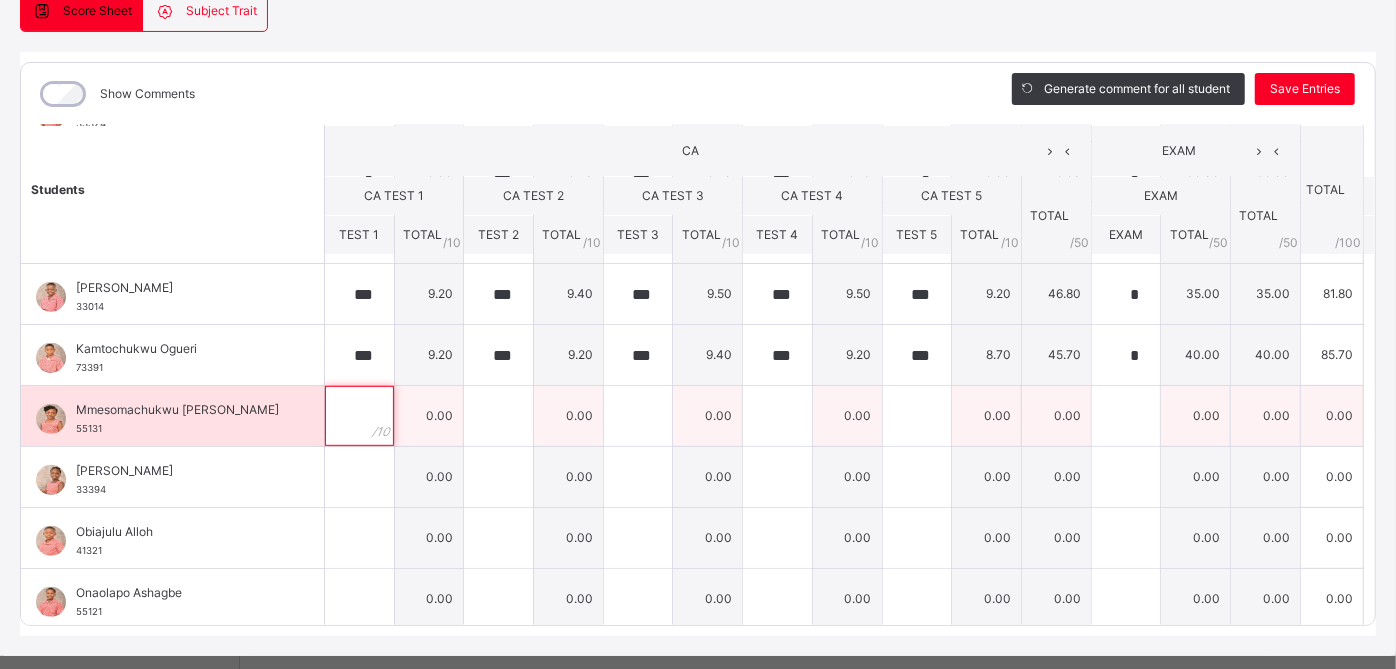 click at bounding box center (359, 416) 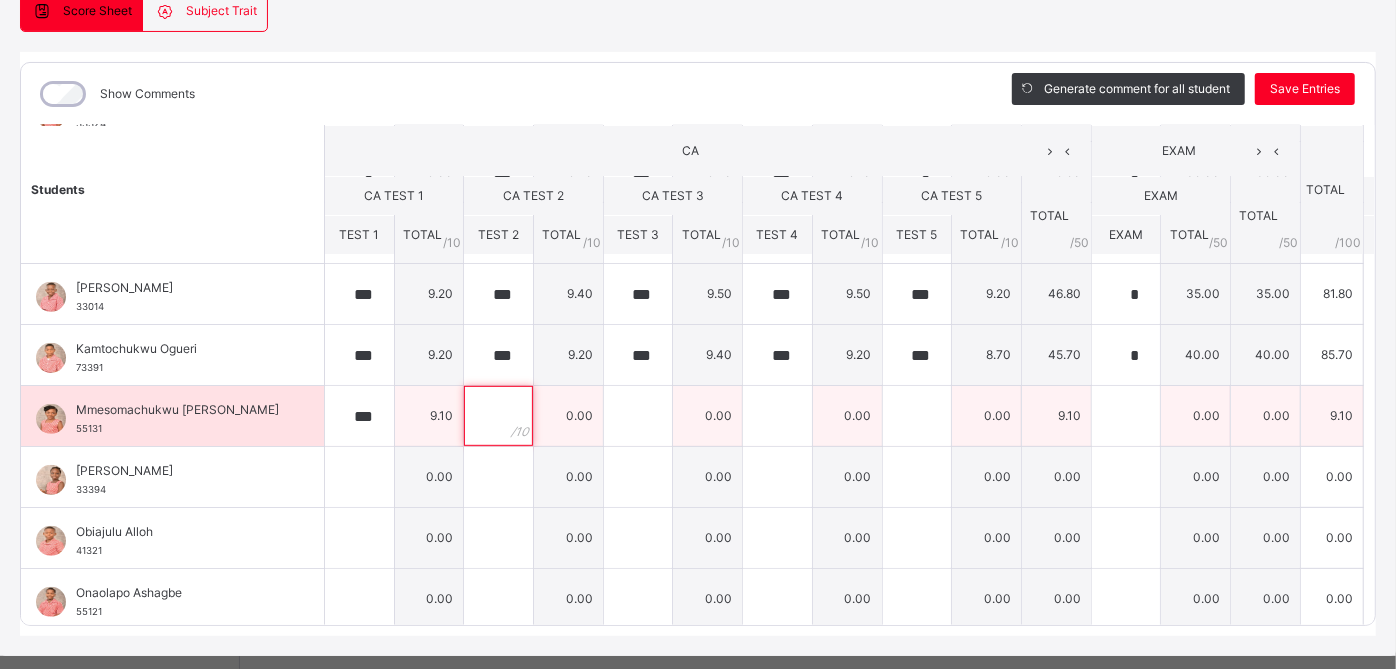 click at bounding box center [498, 416] 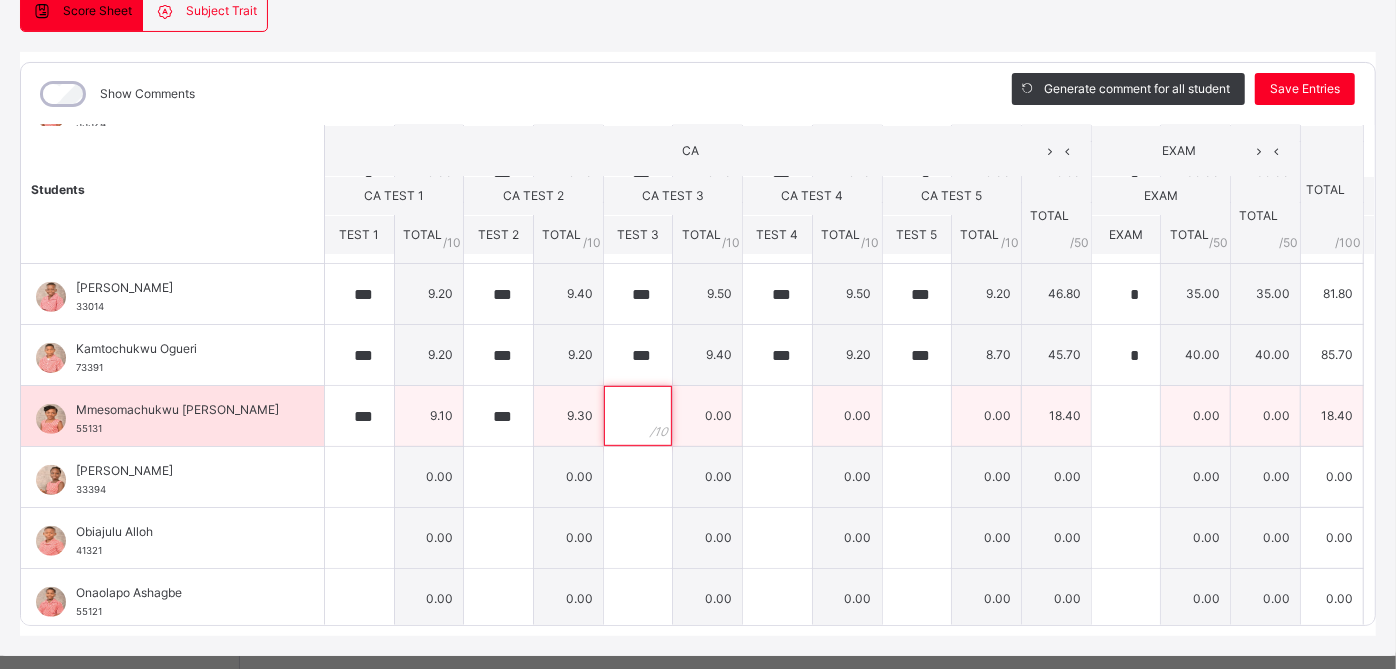 click at bounding box center (638, 416) 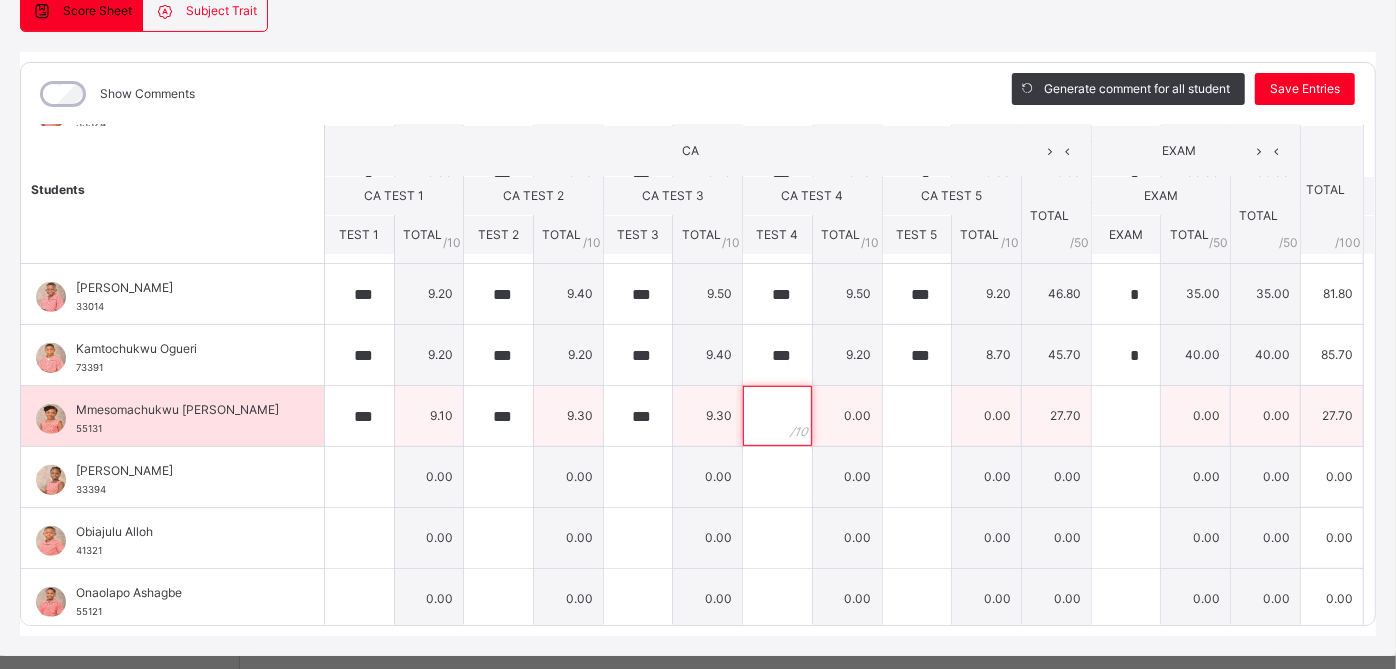 click at bounding box center [777, 416] 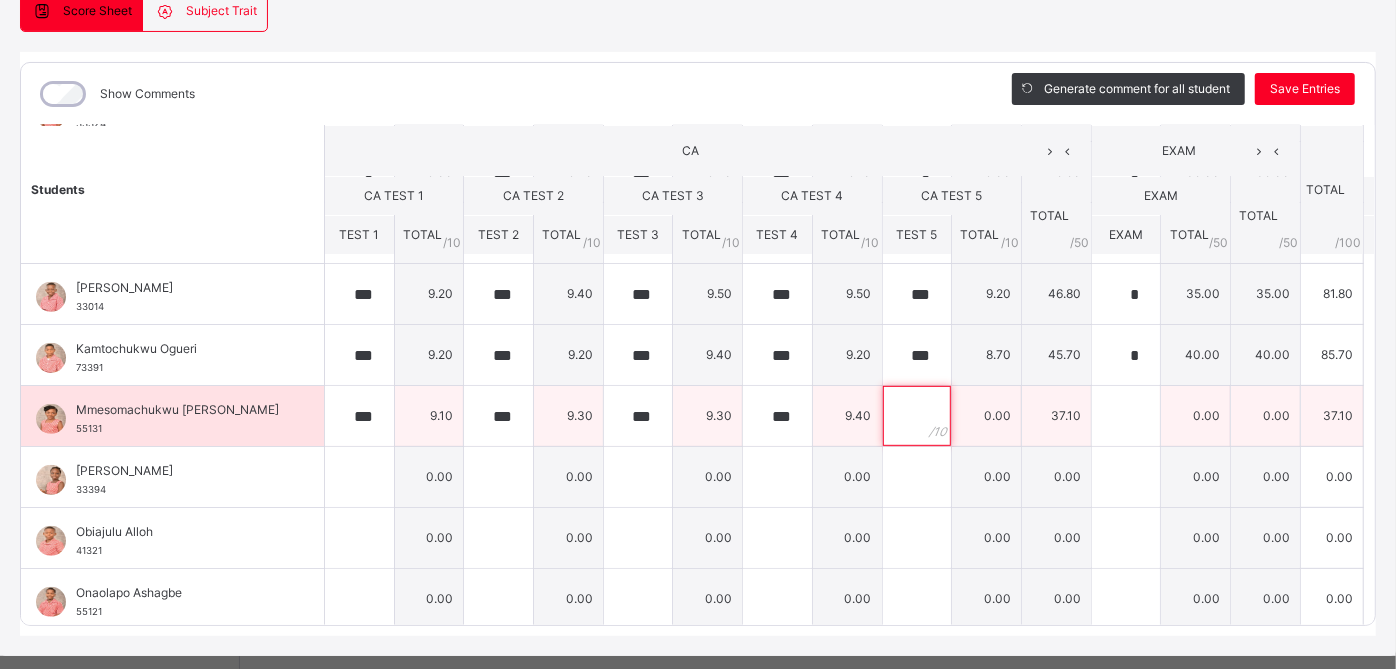 click at bounding box center (917, 416) 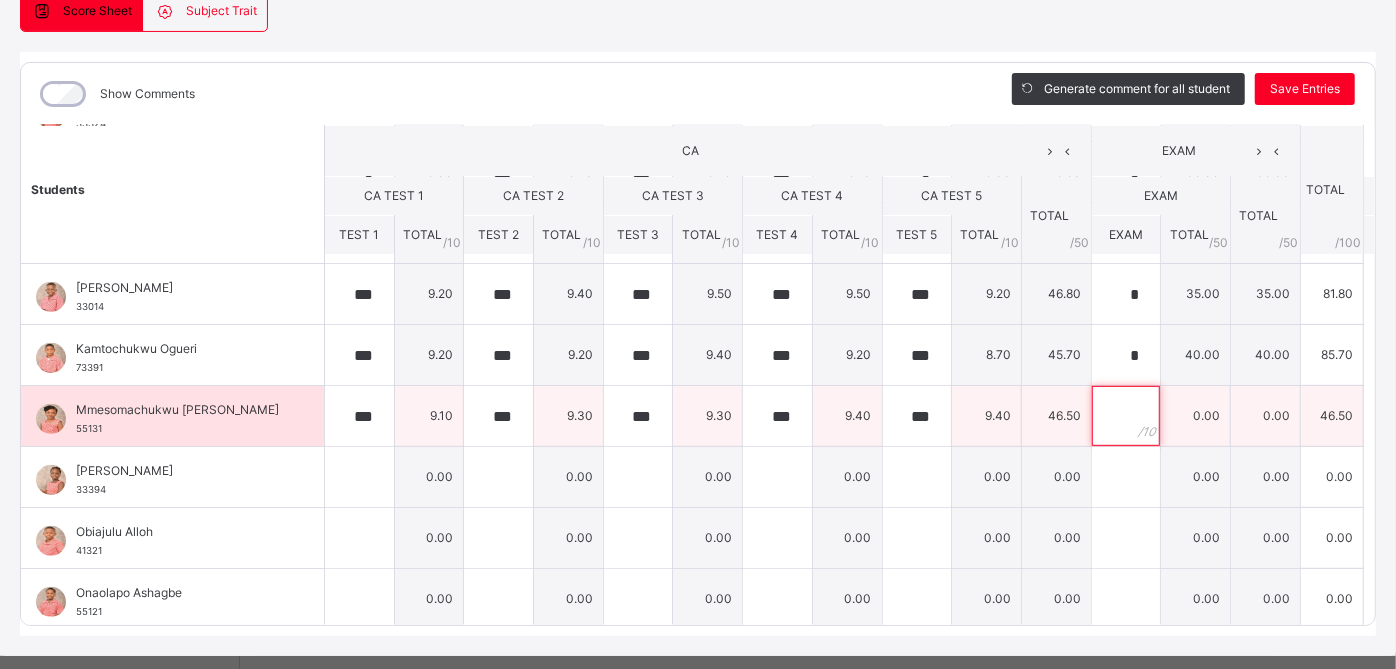 click at bounding box center (1126, 416) 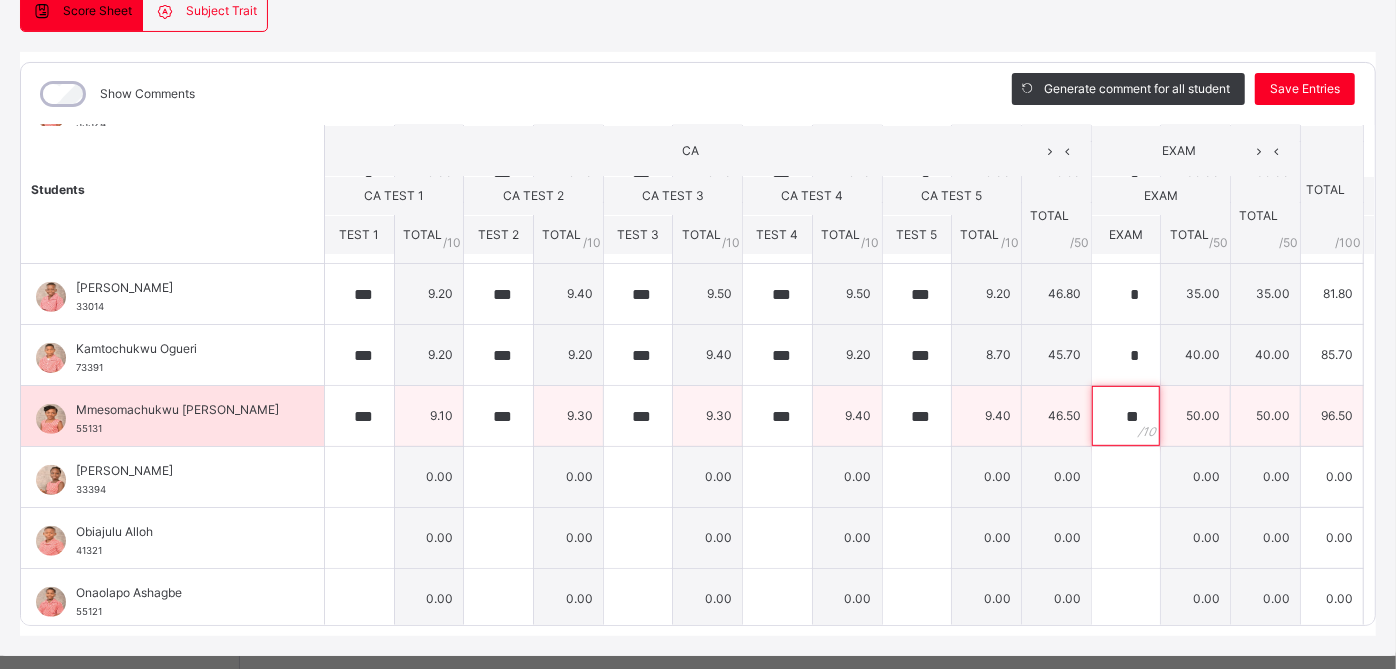 scroll, scrollTop: 240, scrollLeft: 0, axis: vertical 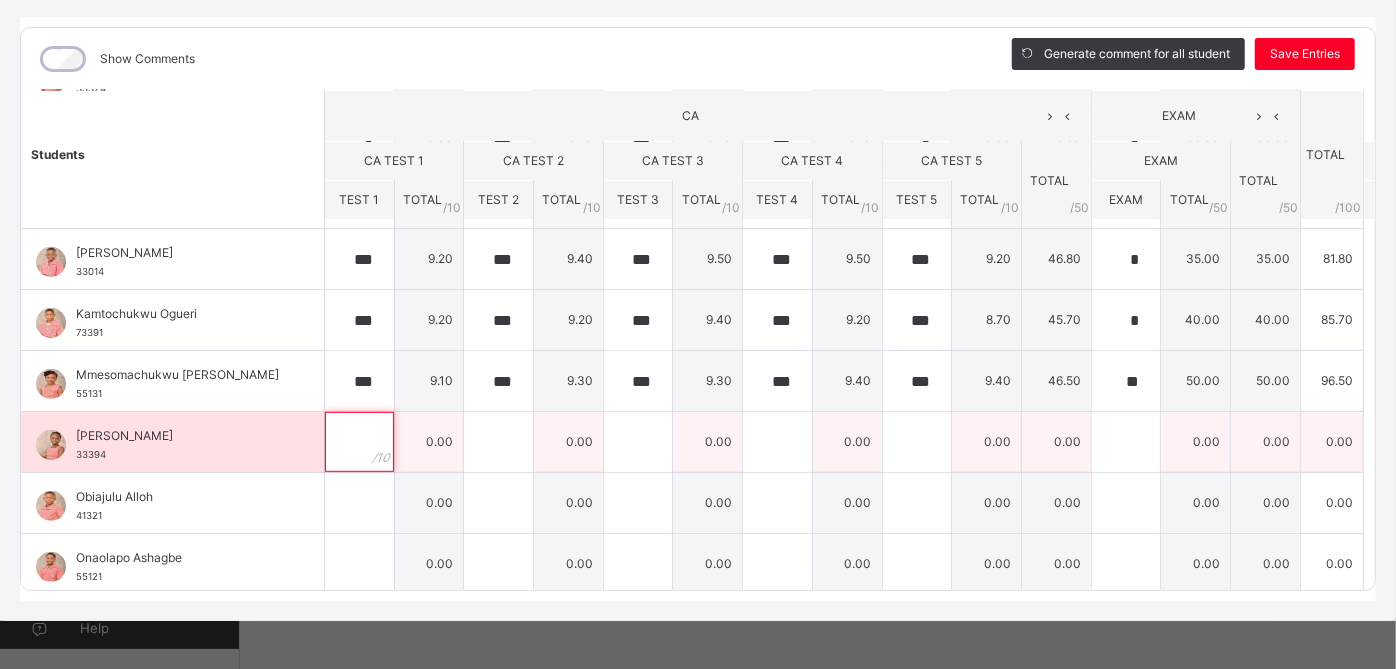 click at bounding box center (359, 442) 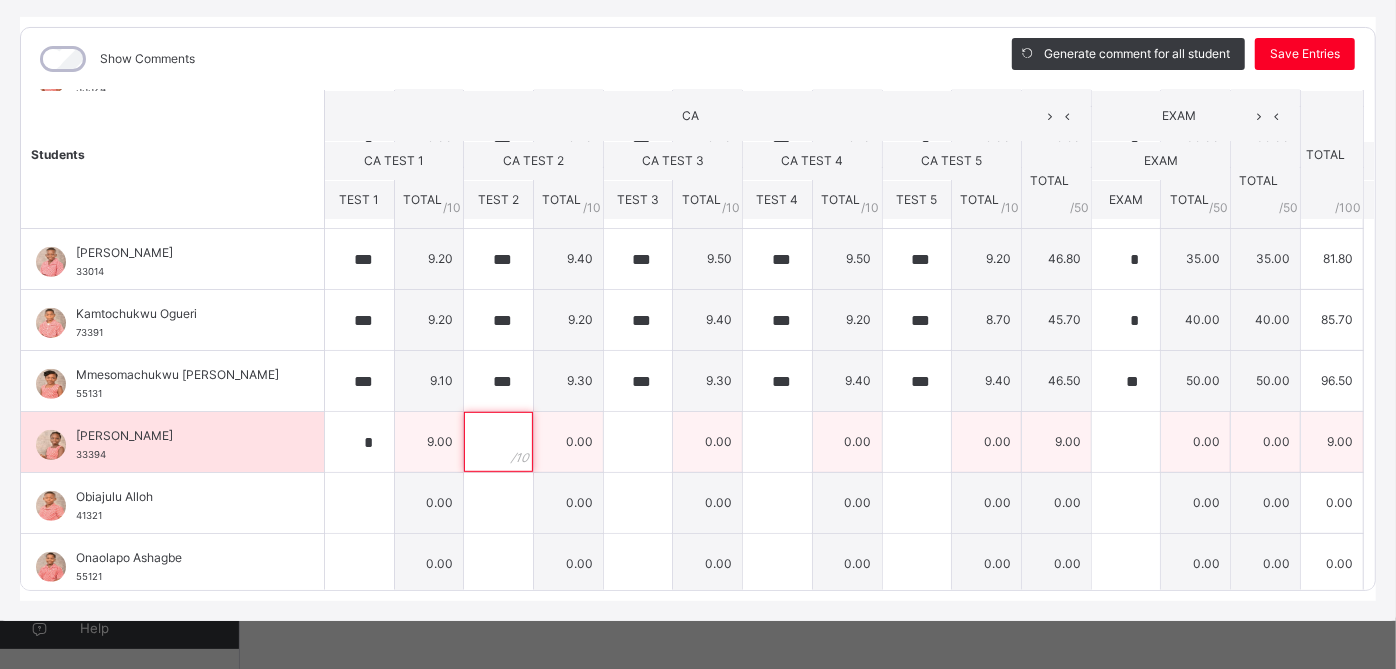 click at bounding box center (498, 442) 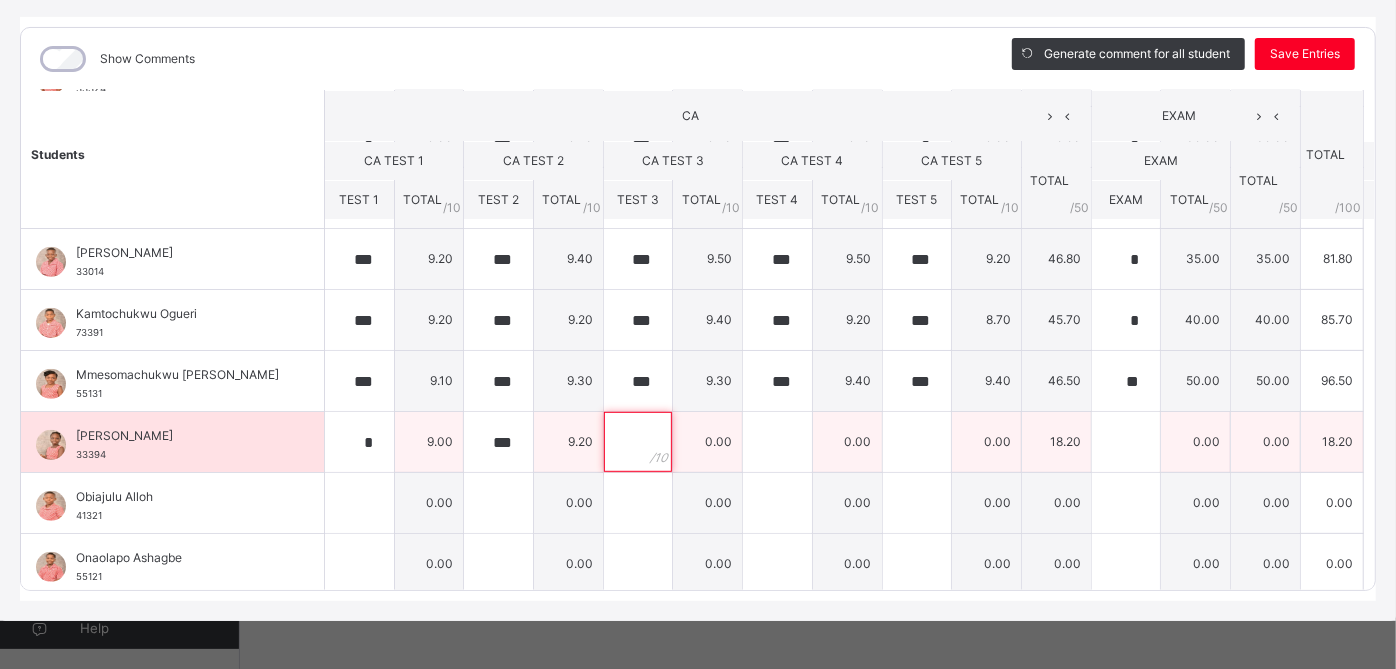 click at bounding box center [638, 442] 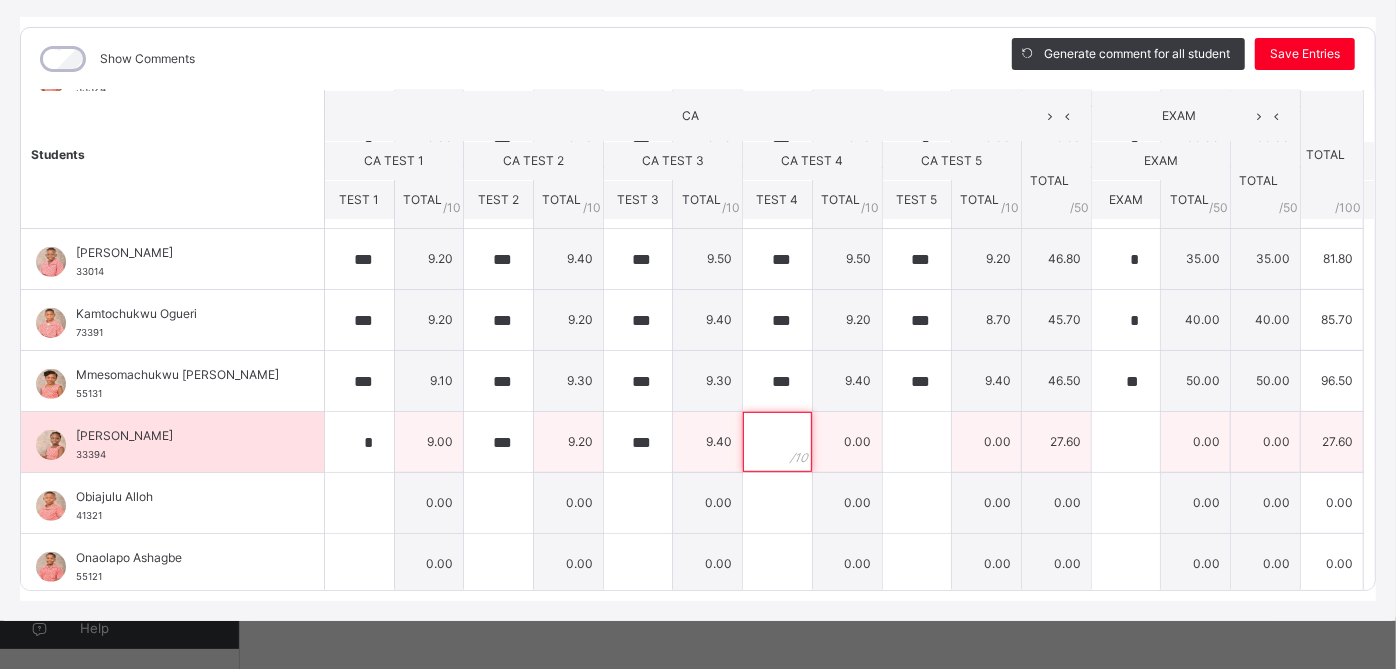 click at bounding box center [777, 442] 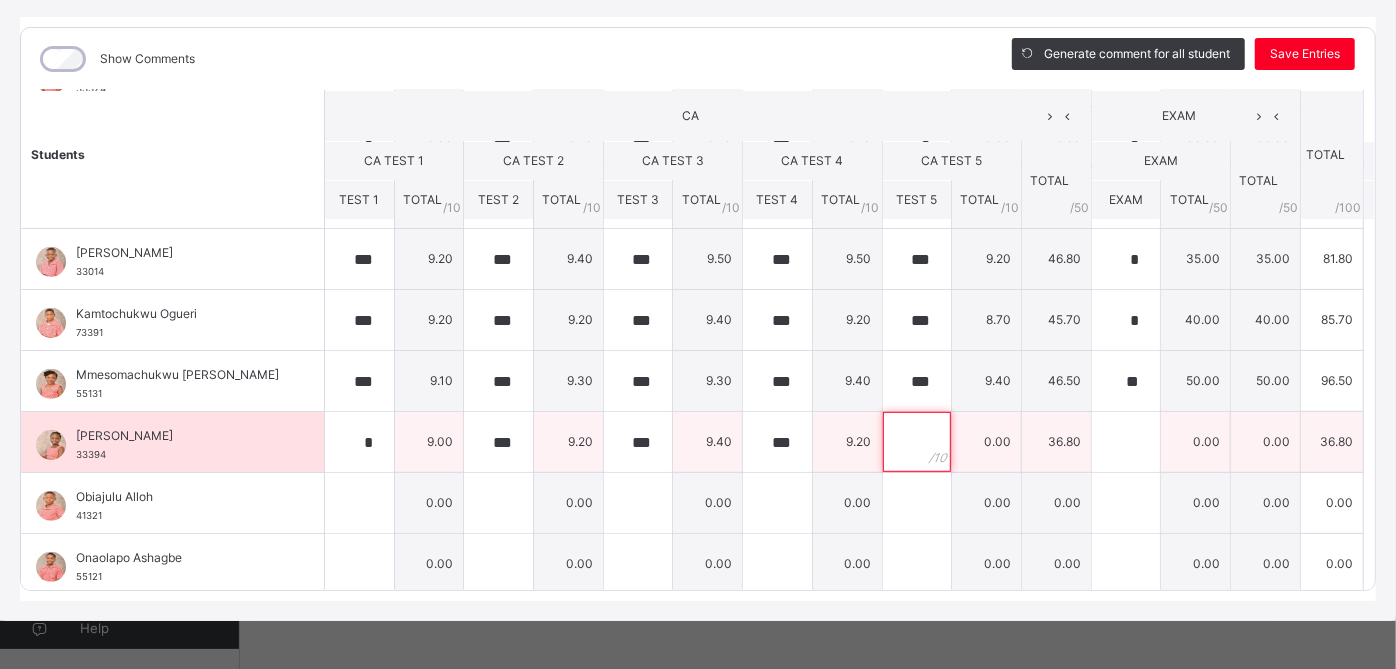 click at bounding box center [917, 442] 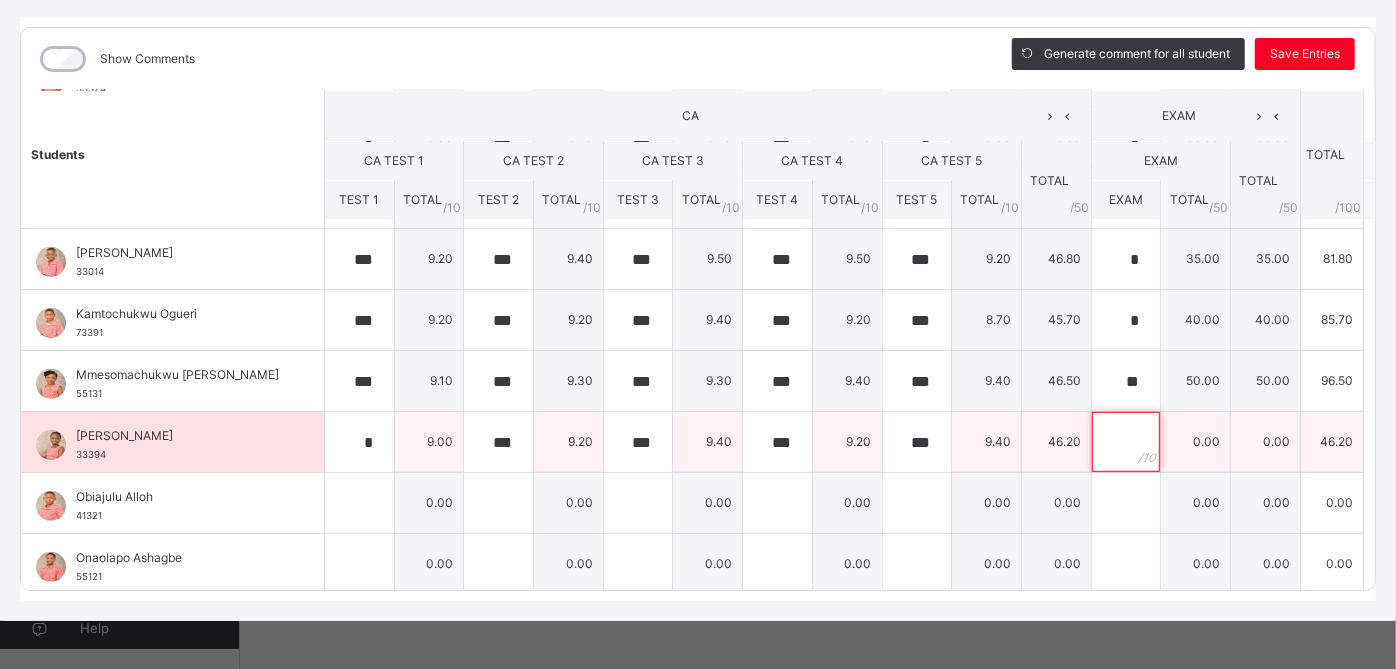 click at bounding box center (1126, 442) 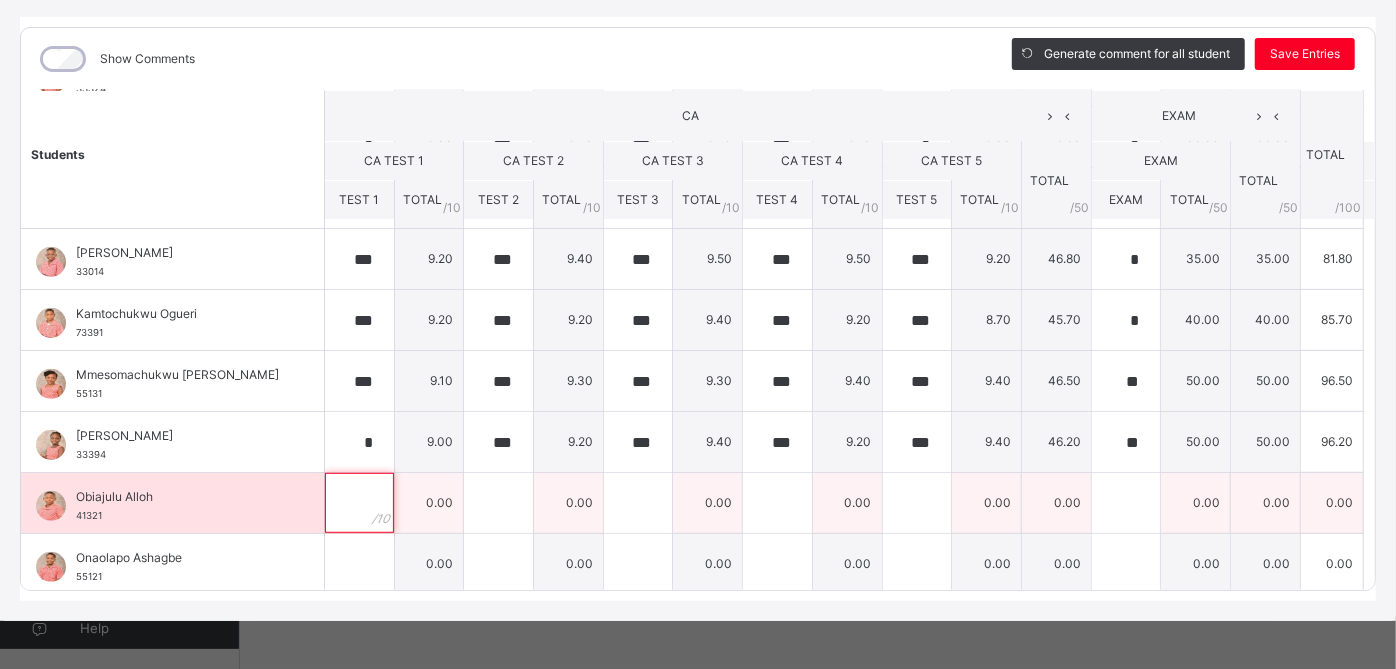 click at bounding box center [359, 503] 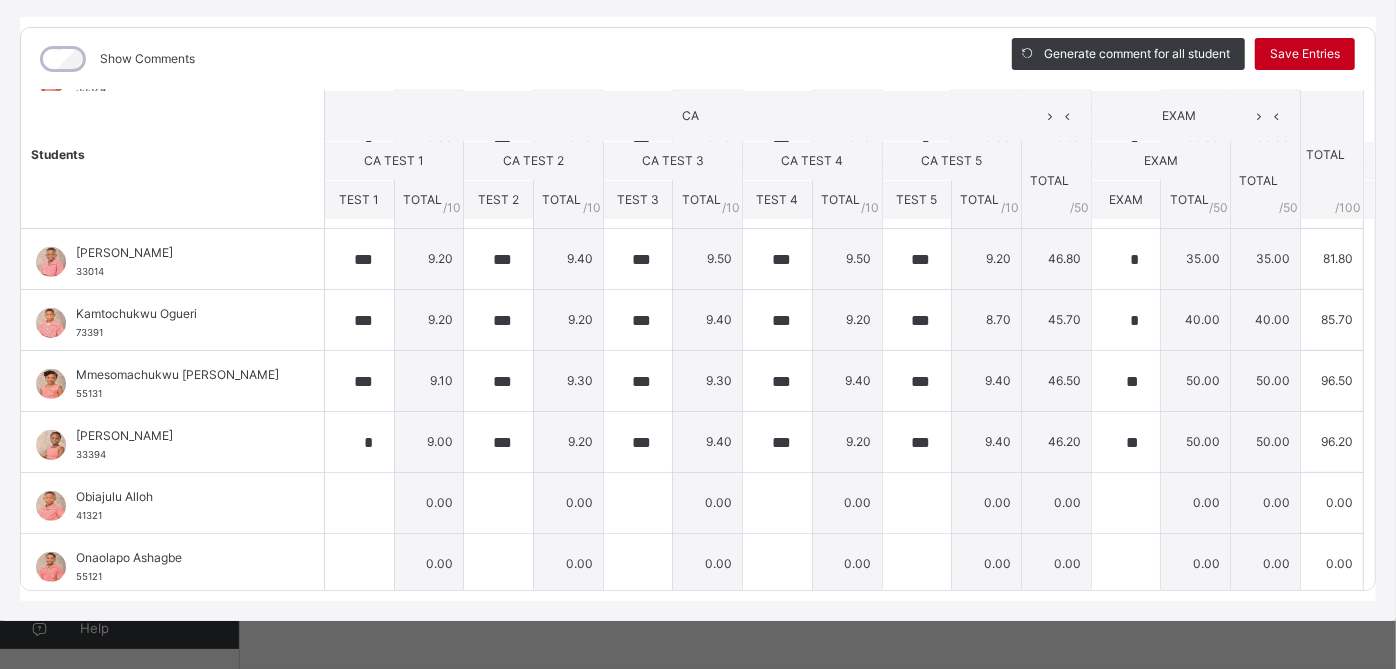 click on "Save Entries" at bounding box center (1305, 54) 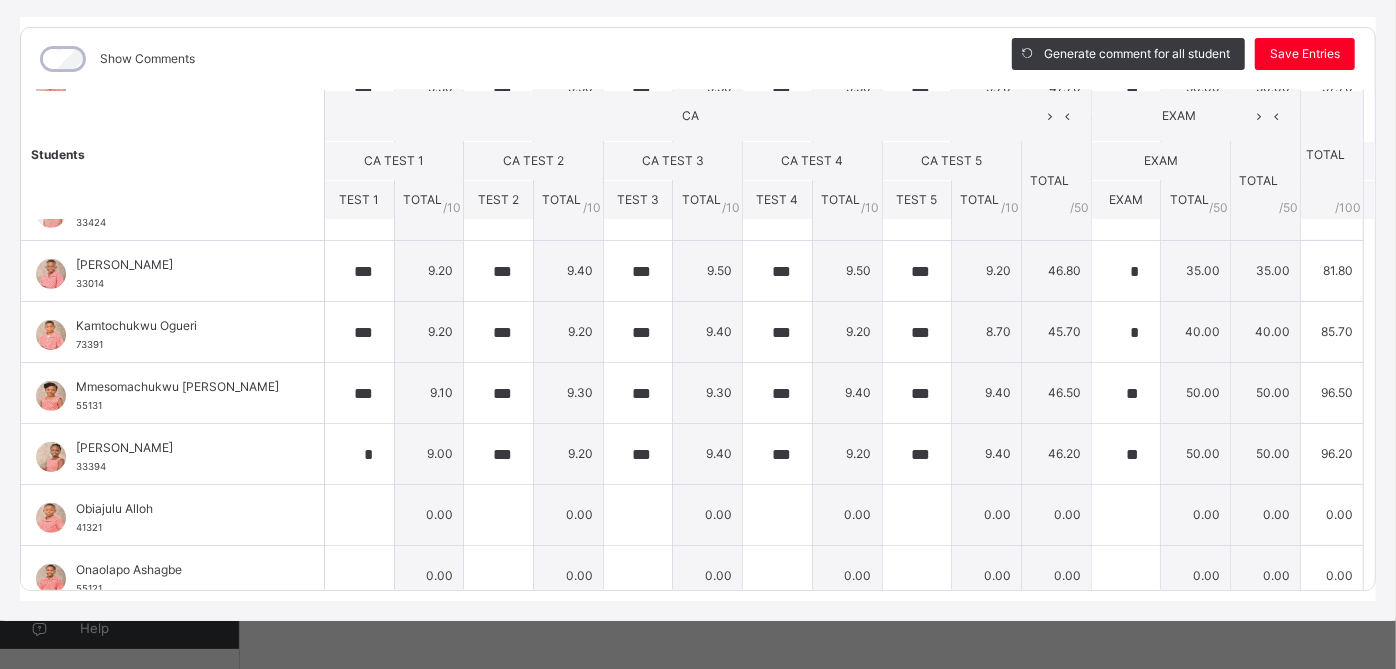 scroll, scrollTop: 540, scrollLeft: 0, axis: vertical 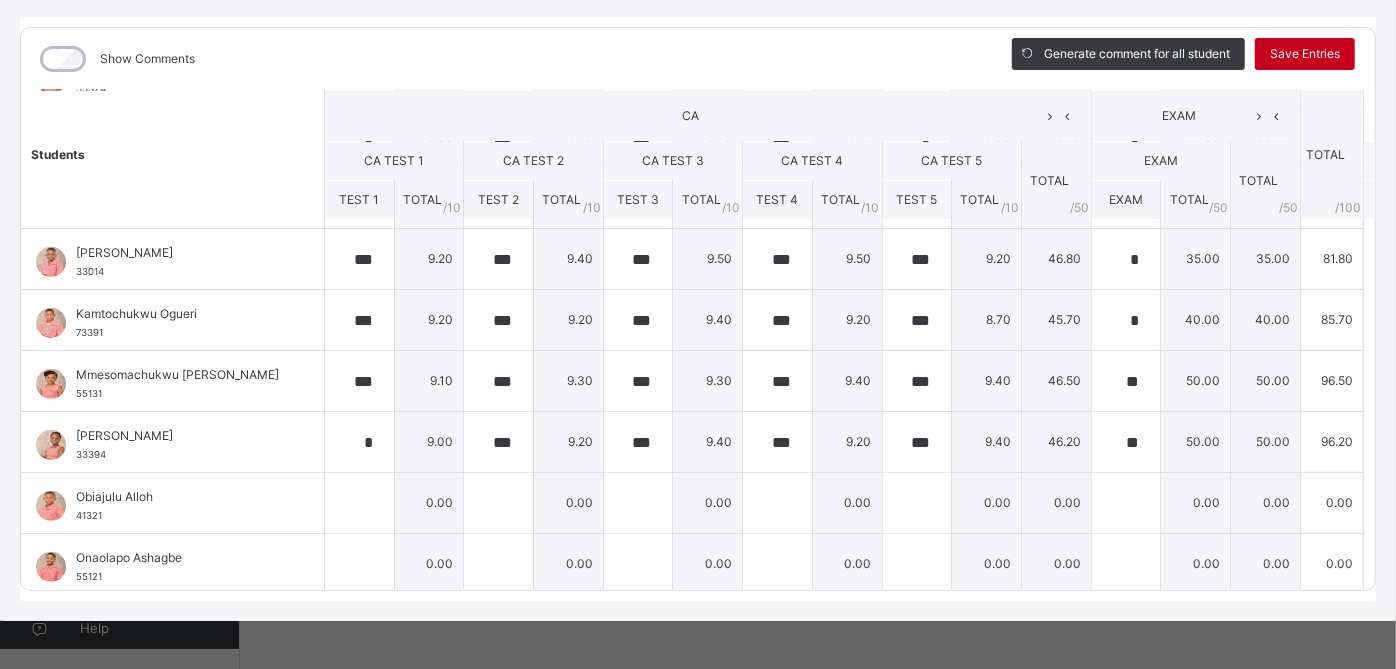 click on "Save Entries" at bounding box center (1305, 54) 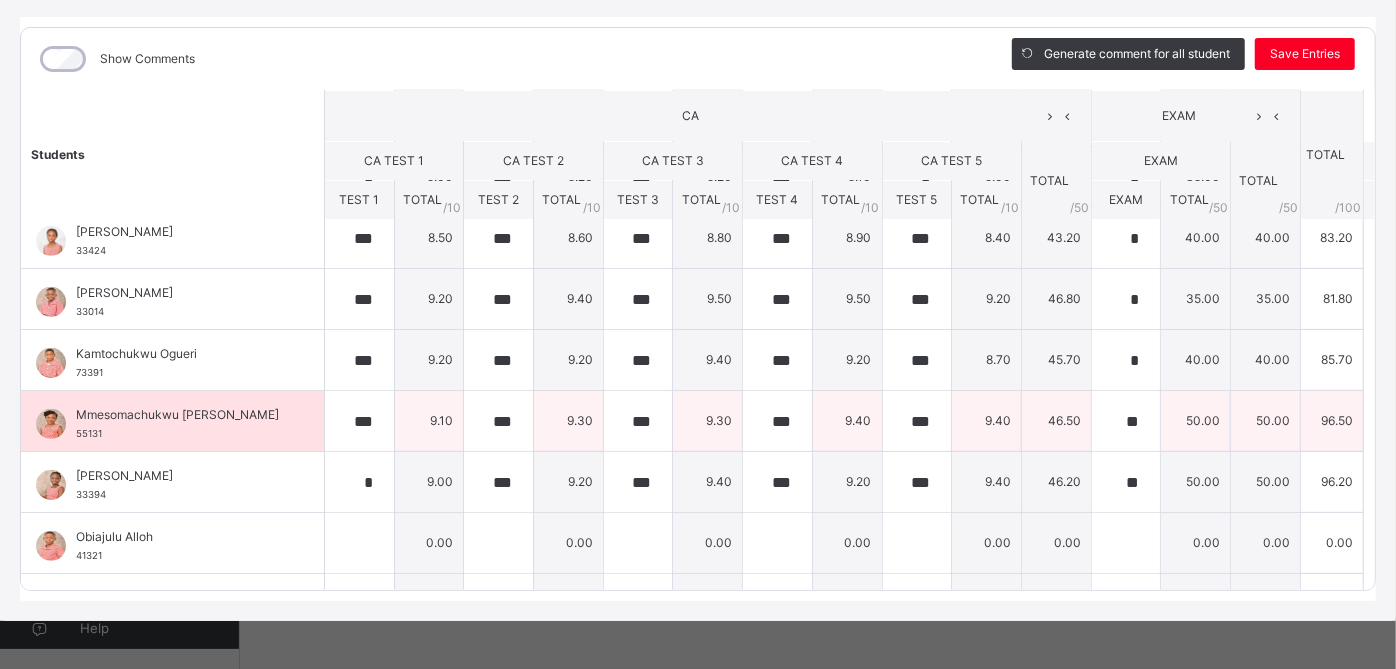 scroll, scrollTop: 540, scrollLeft: 0, axis: vertical 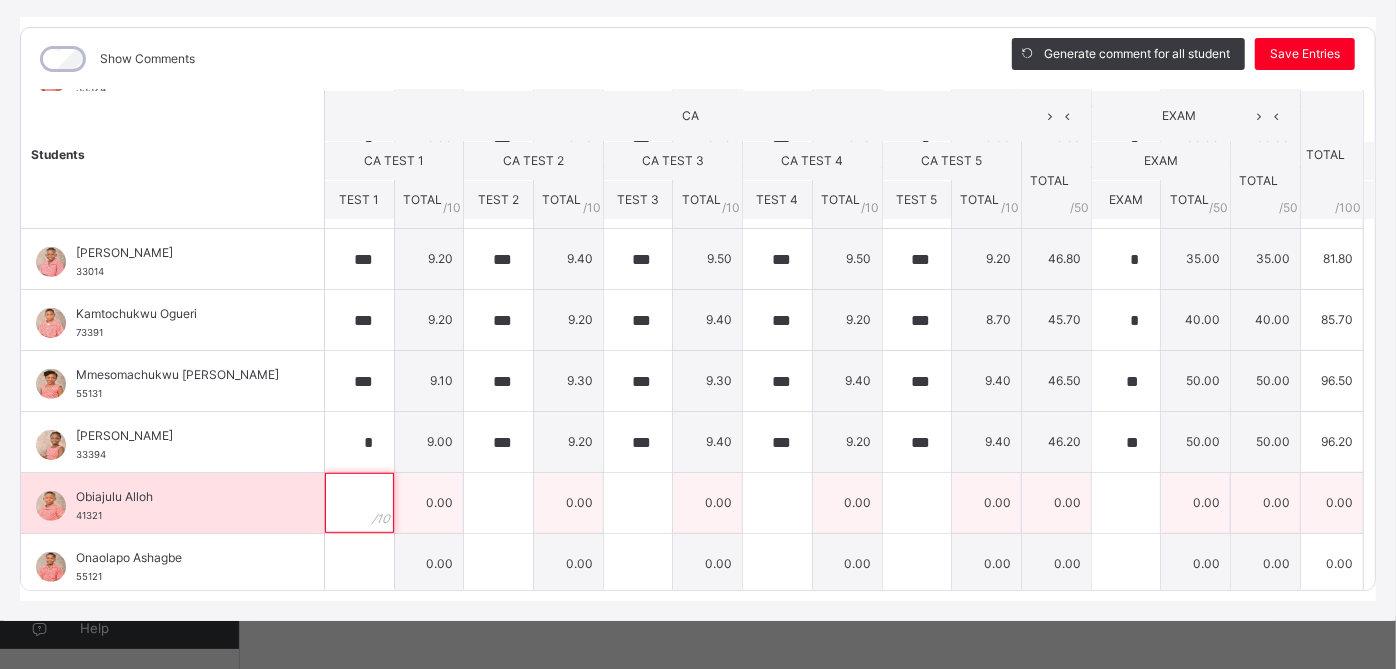 click at bounding box center [359, 503] 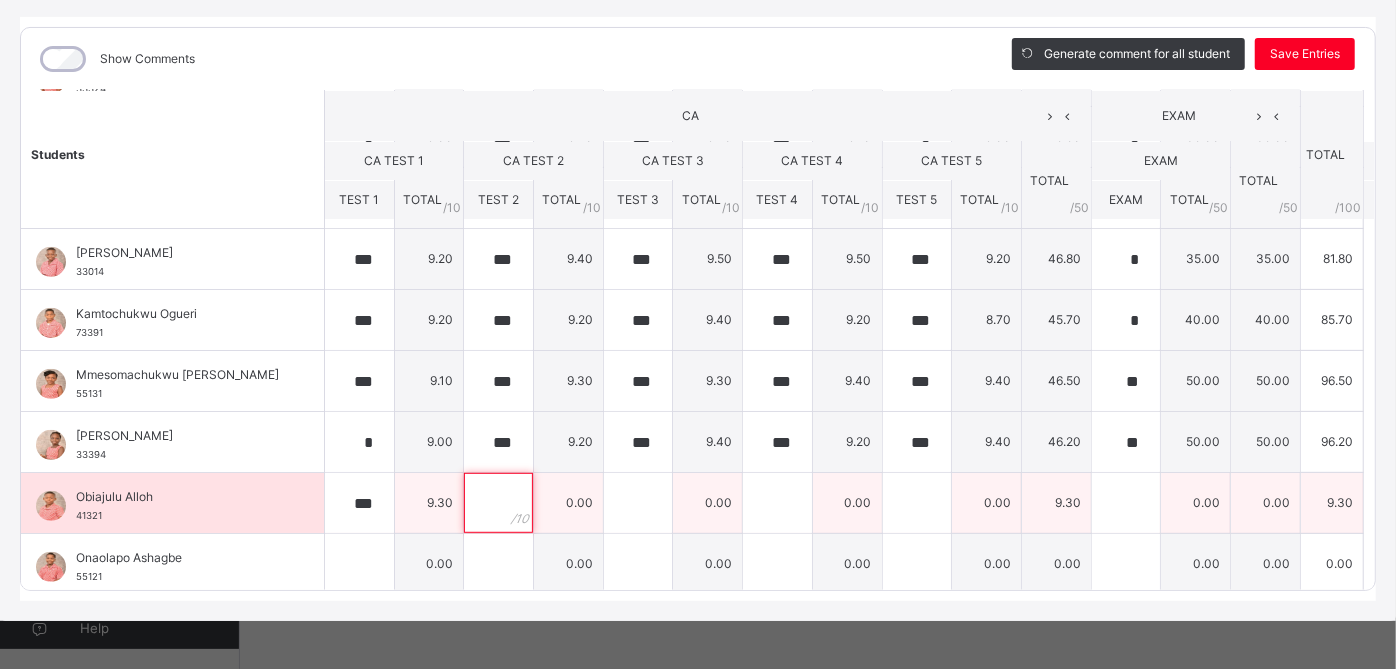 click at bounding box center (498, 503) 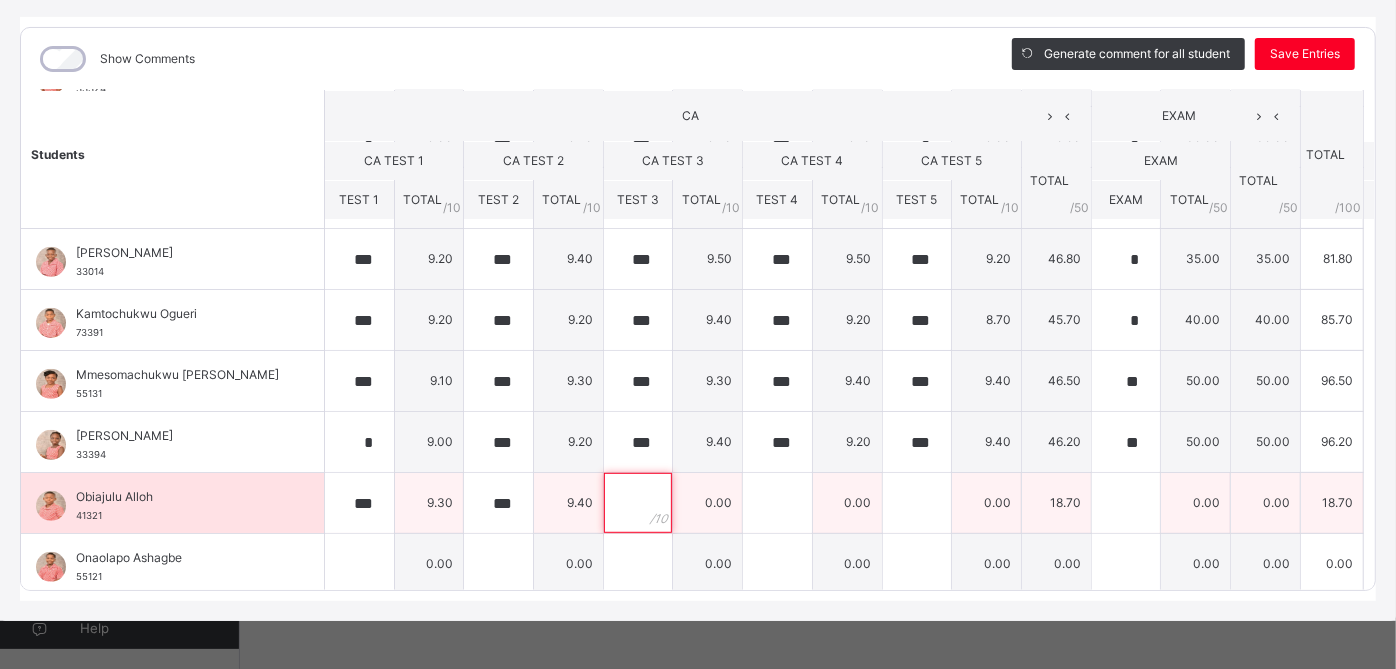 click at bounding box center (638, 503) 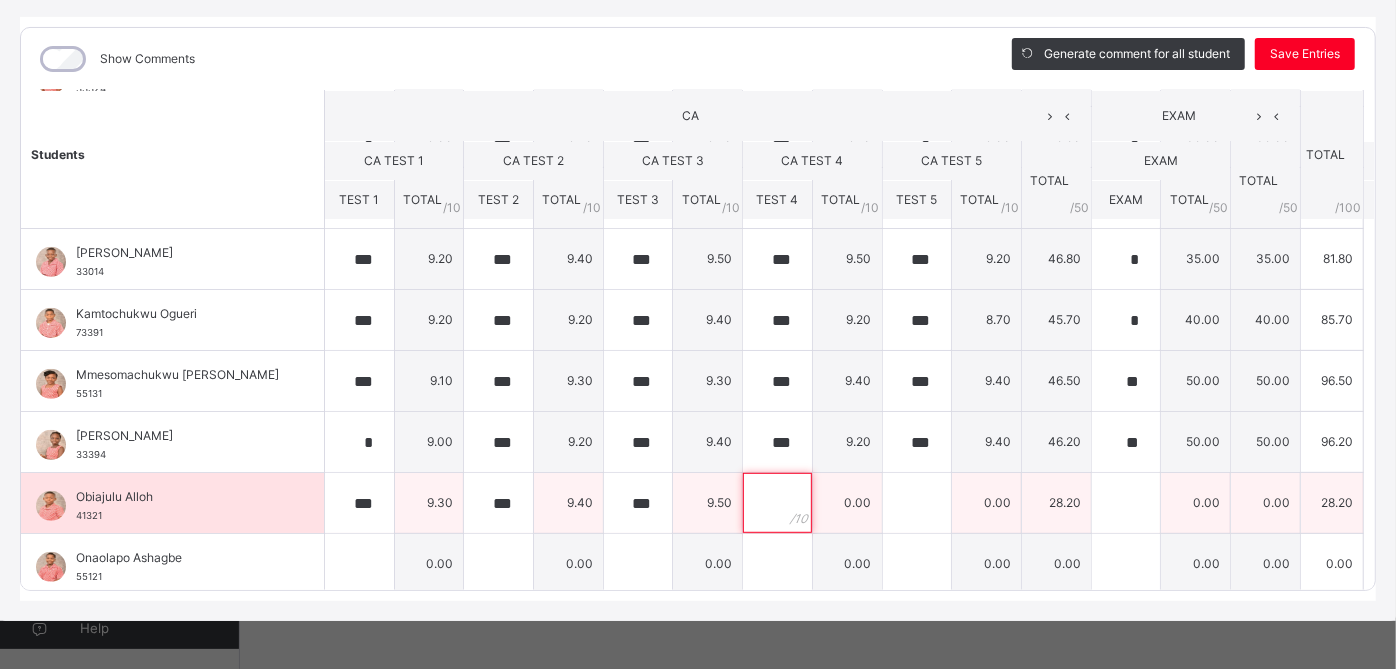 click at bounding box center [777, 503] 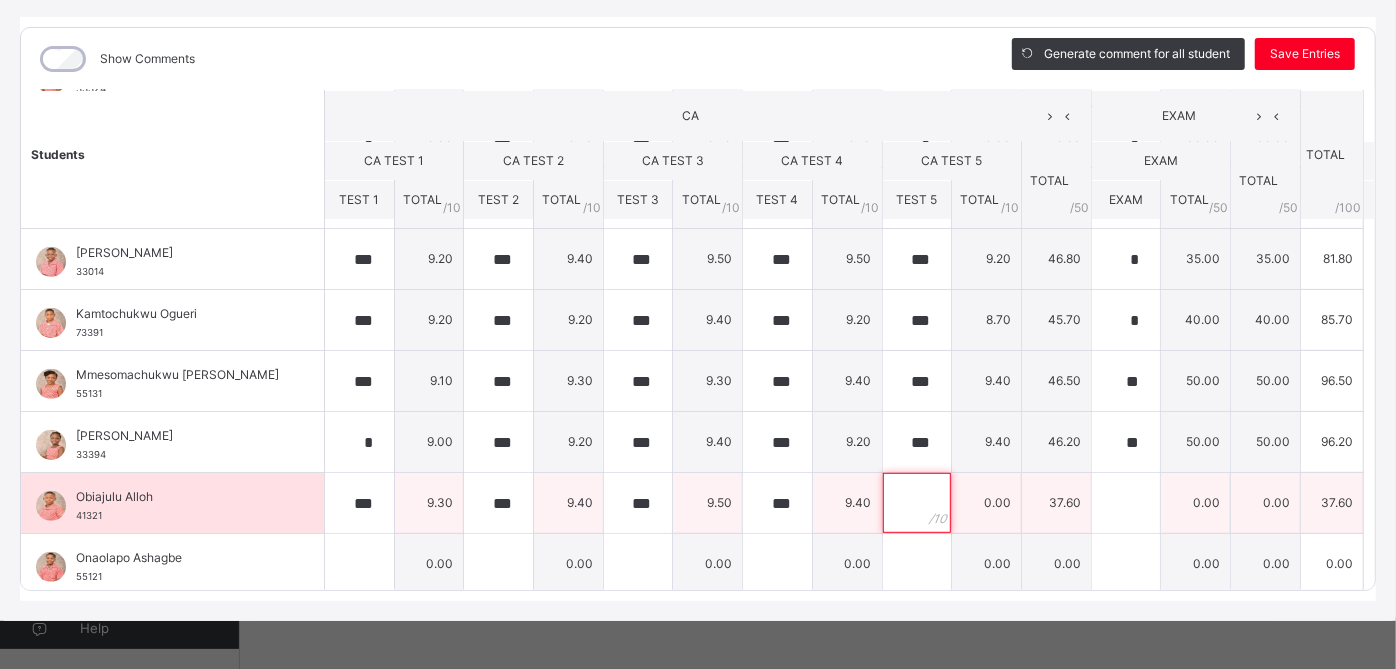 click at bounding box center [917, 503] 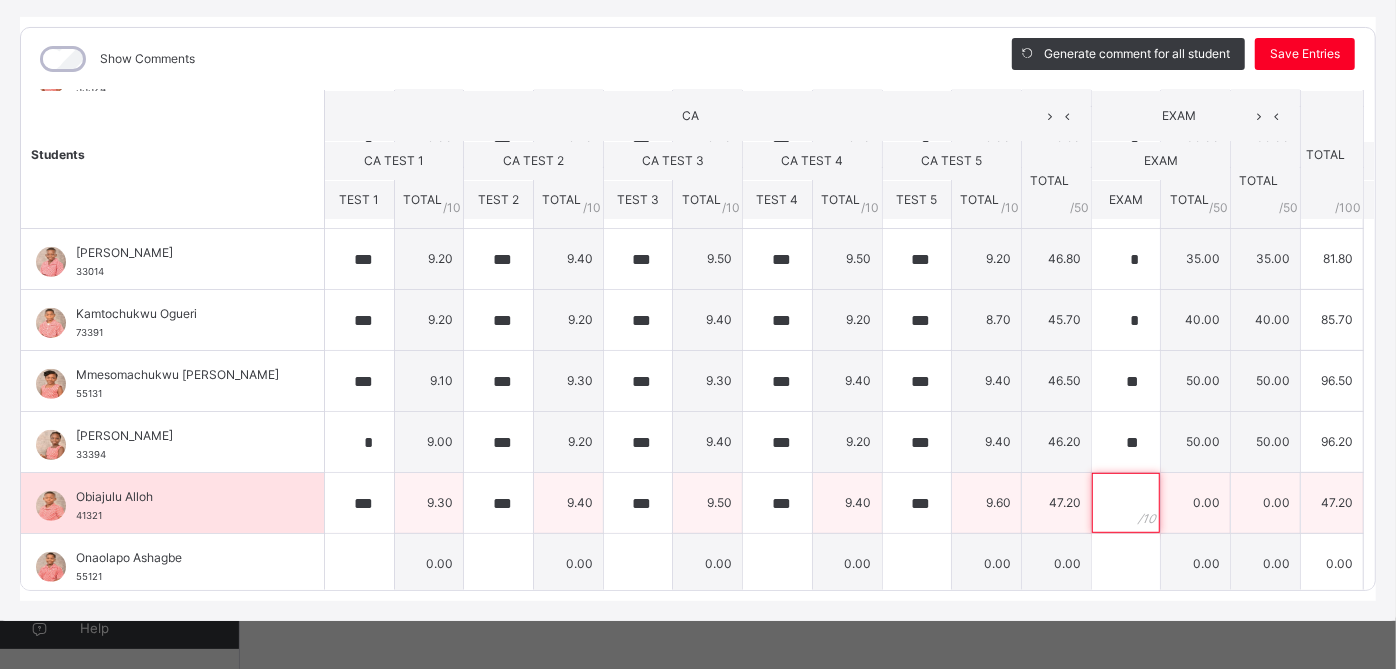 click at bounding box center [1126, 503] 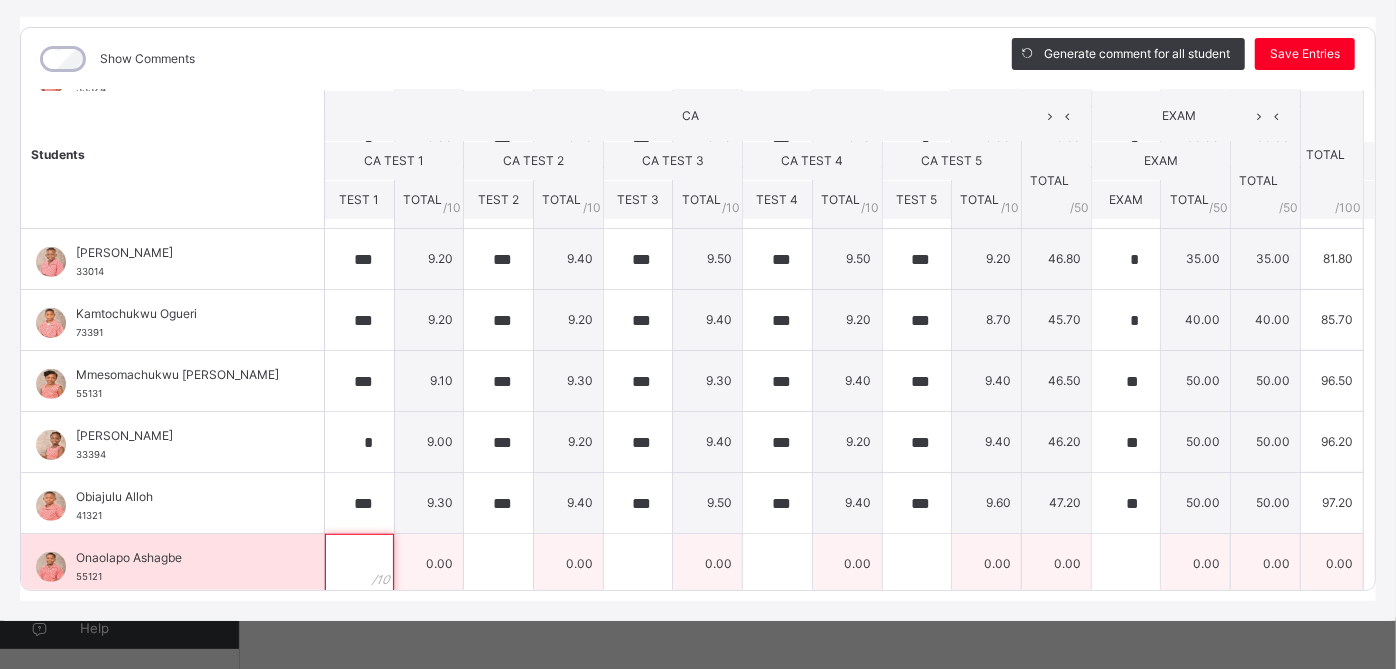 click at bounding box center (359, 564) 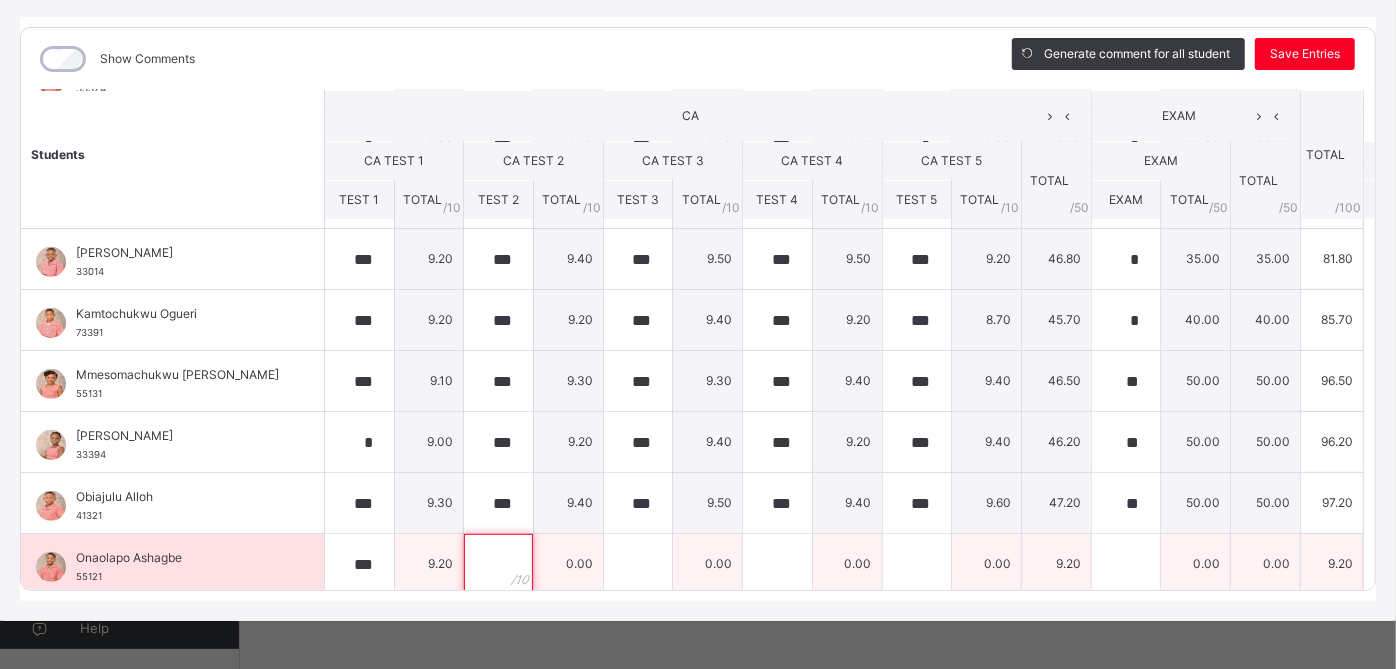 click at bounding box center (498, 564) 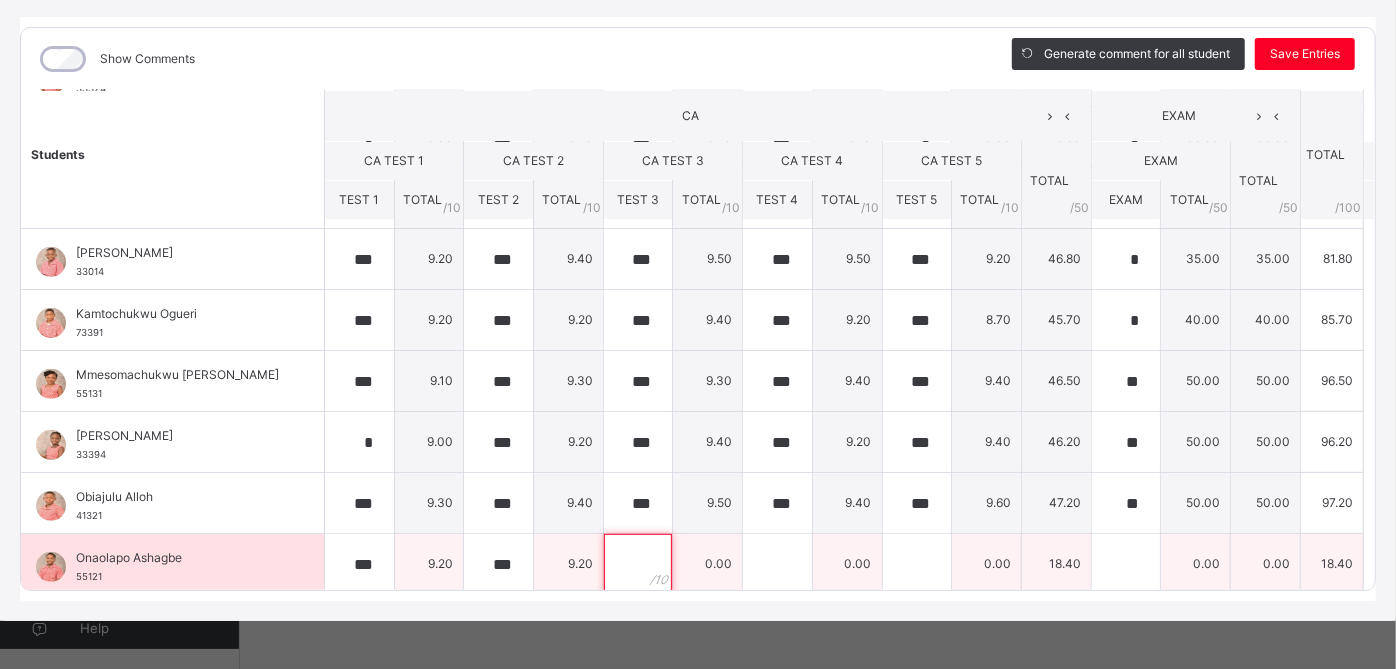 click at bounding box center (638, 564) 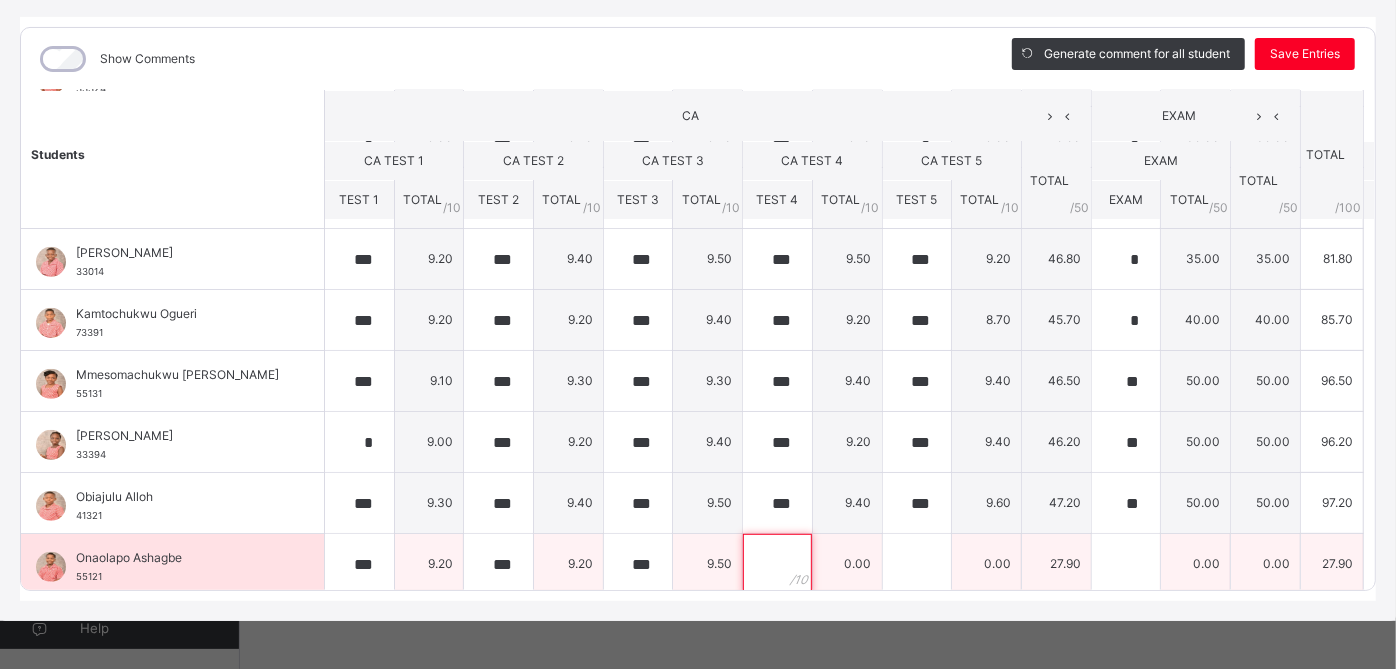click at bounding box center (777, 564) 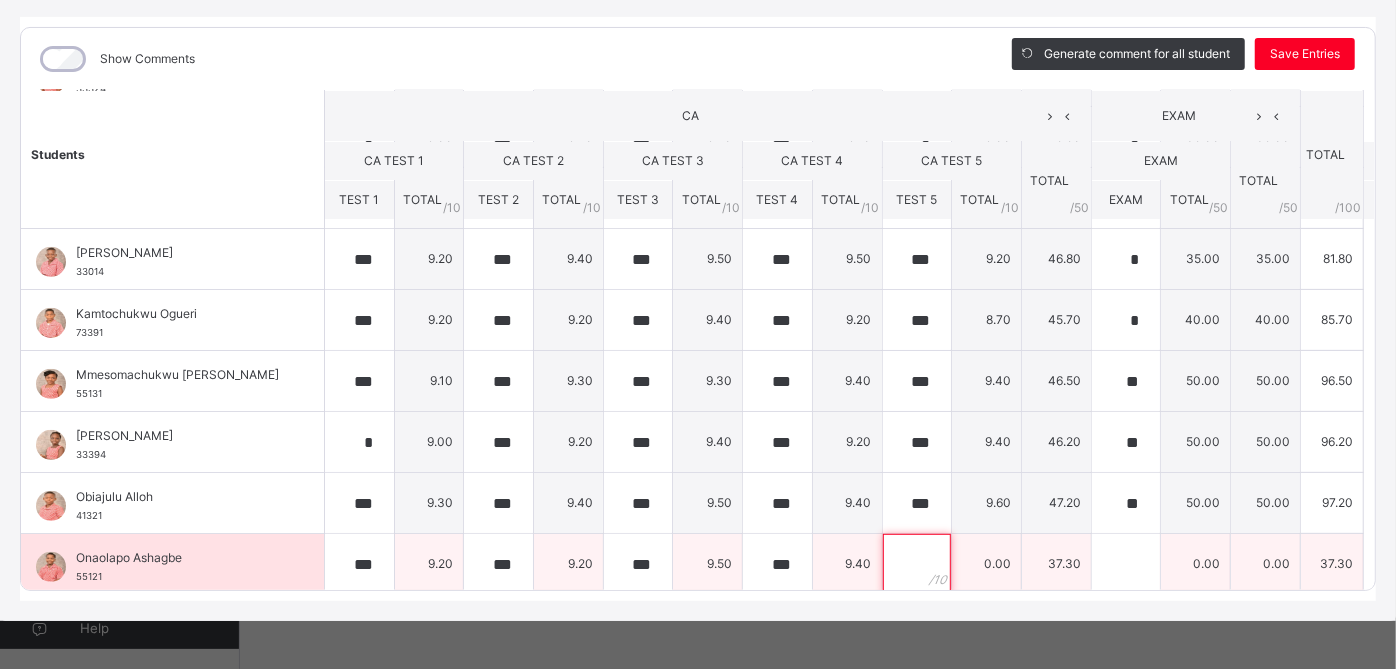 click at bounding box center [917, 564] 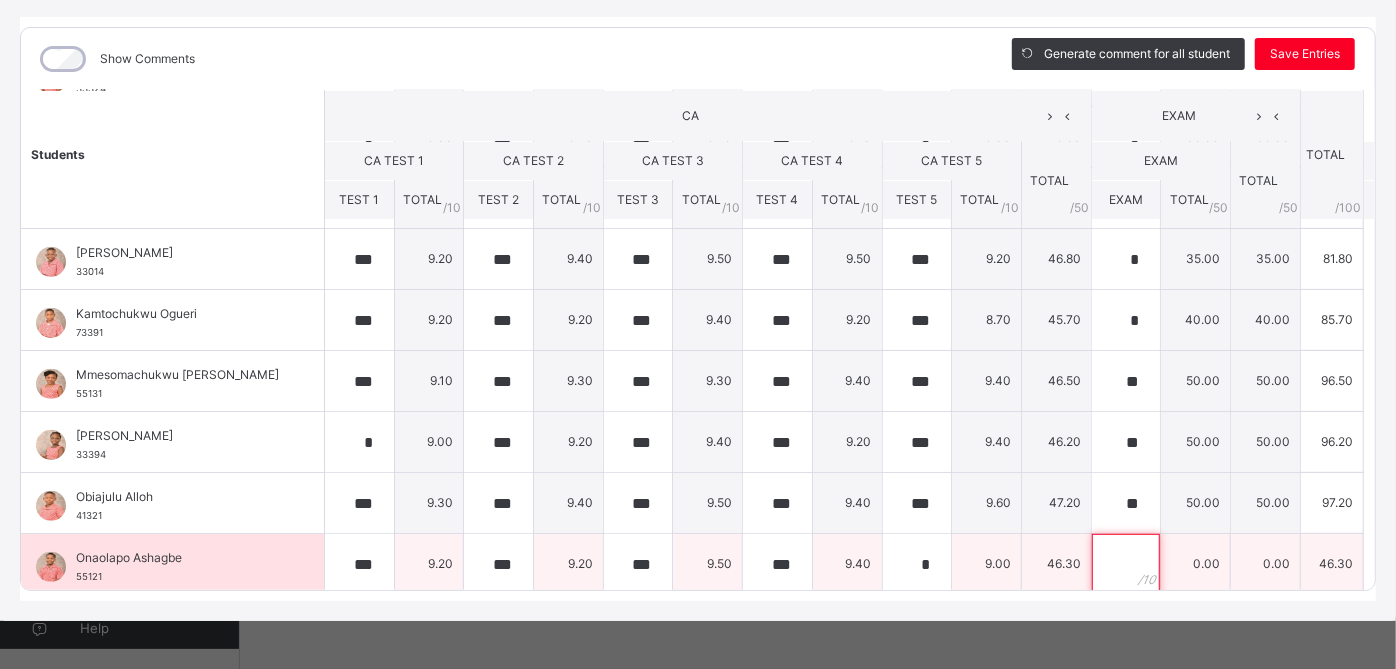 click at bounding box center [1126, 564] 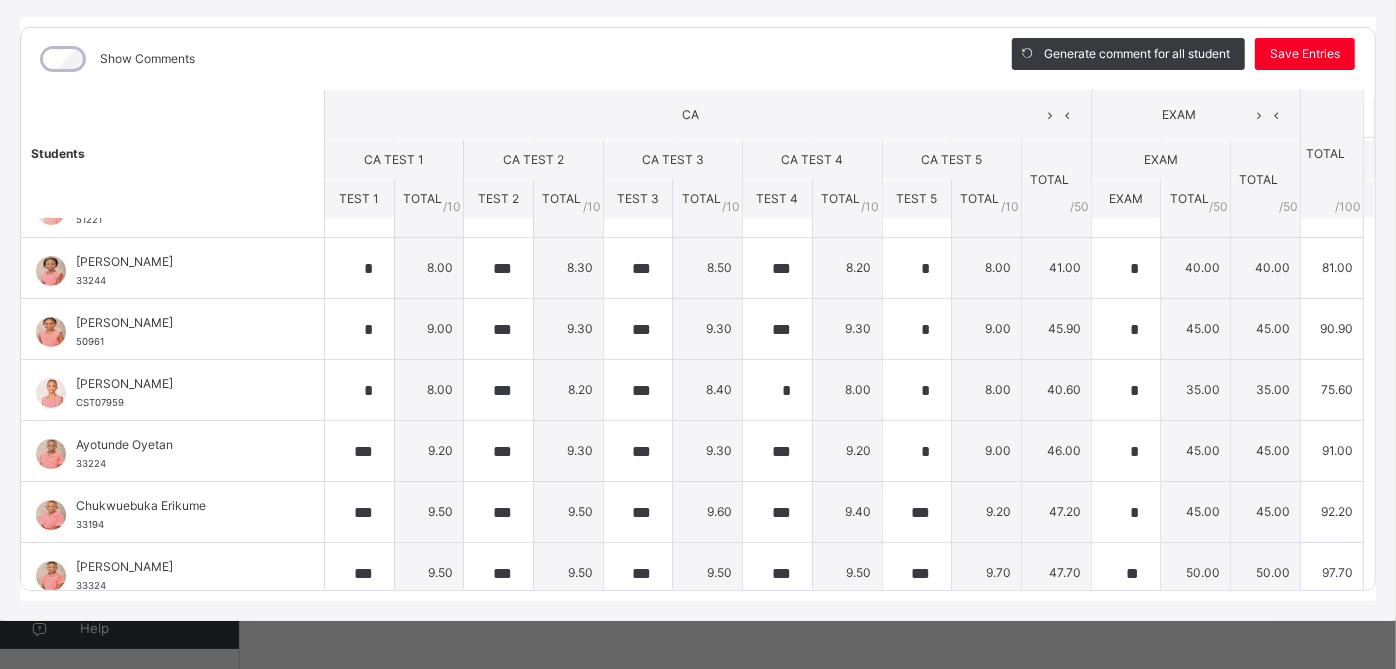 scroll, scrollTop: 0, scrollLeft: 0, axis: both 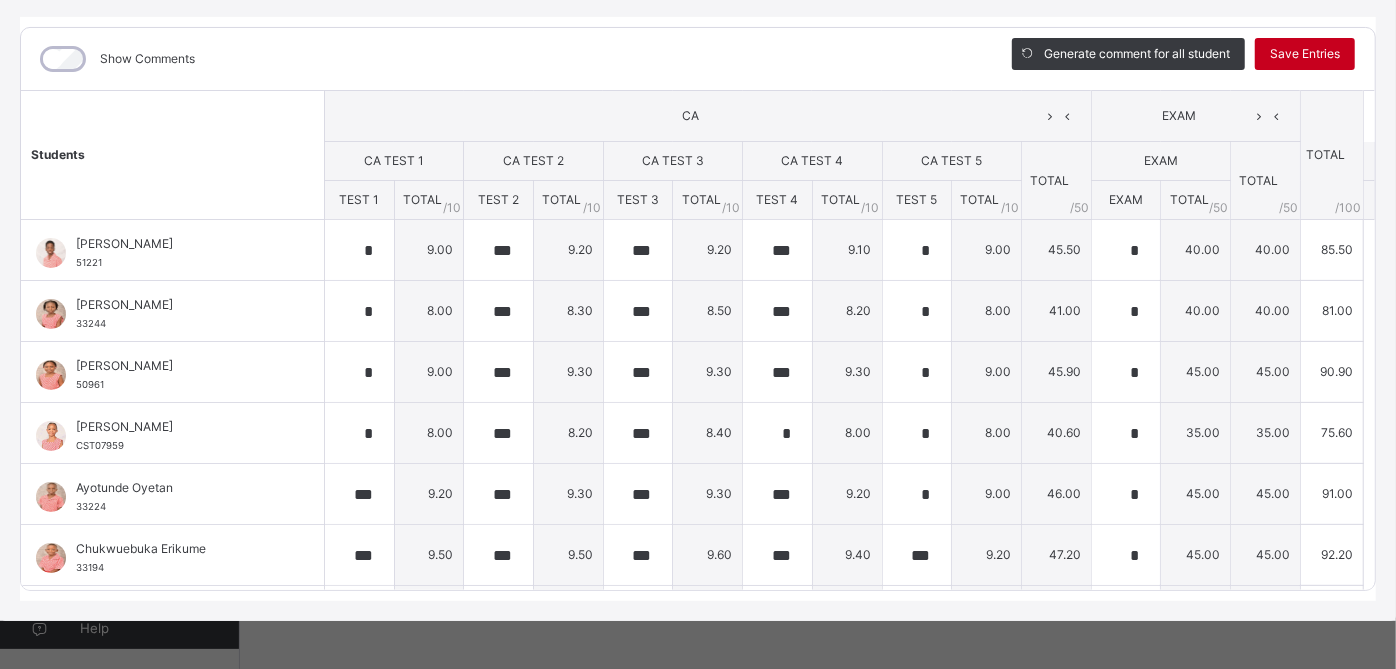 click on "Save Entries" at bounding box center (1305, 54) 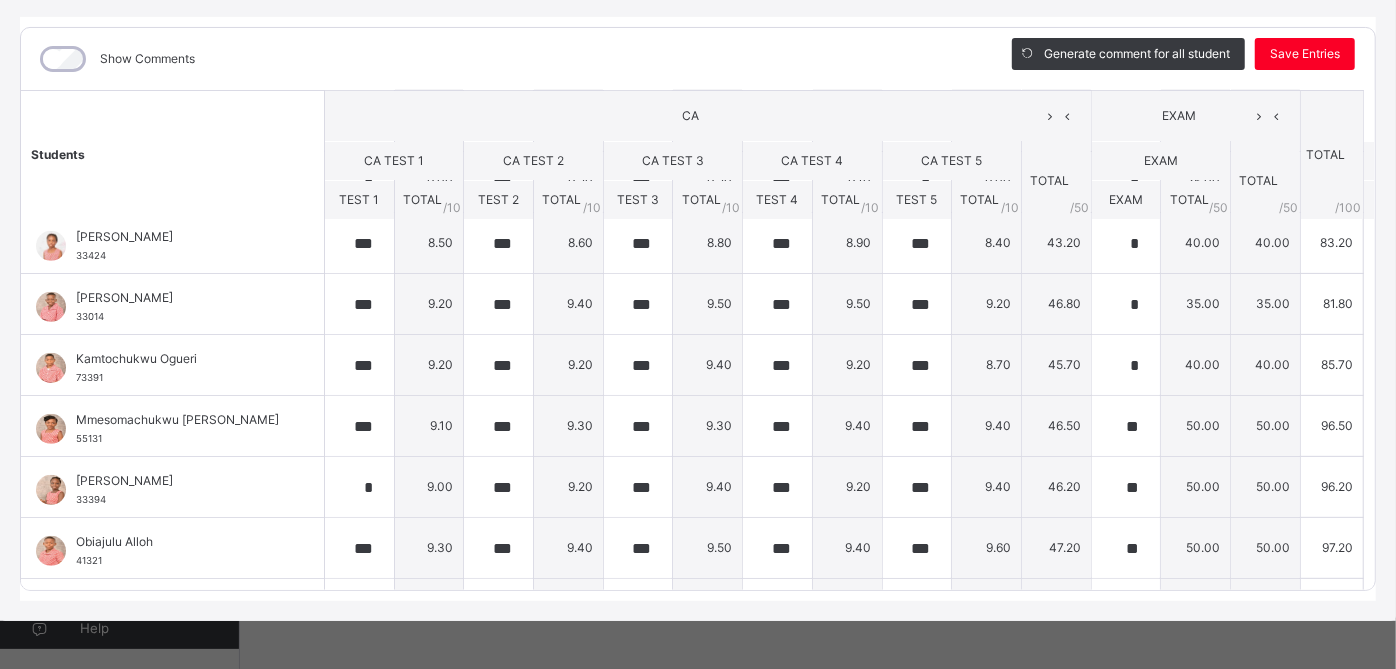 scroll, scrollTop: 0, scrollLeft: 0, axis: both 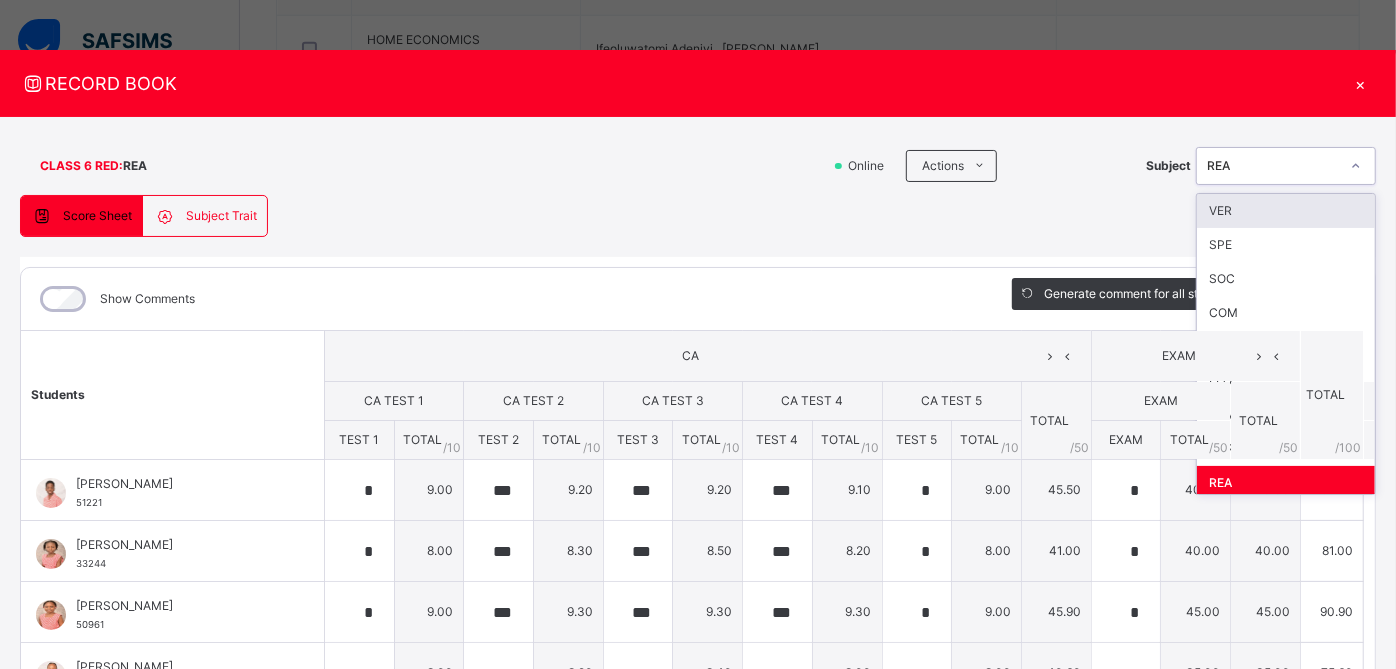 click 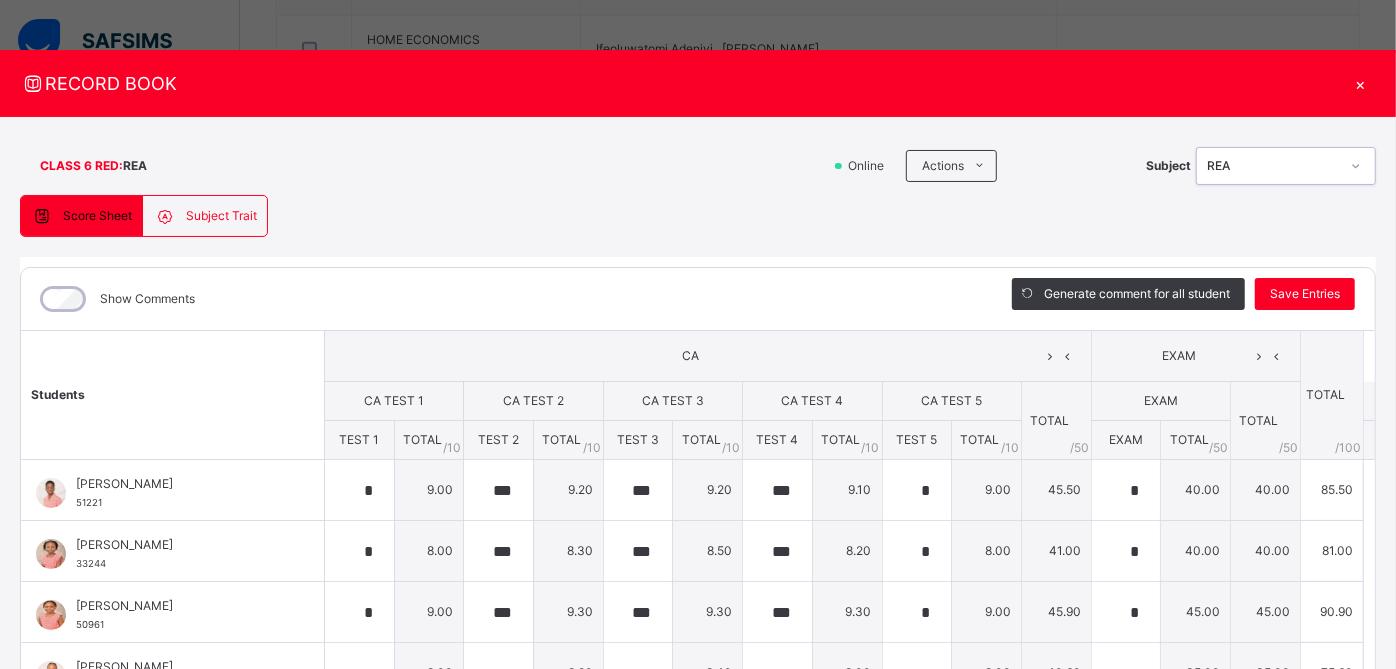 click on "REA" at bounding box center (1273, 166) 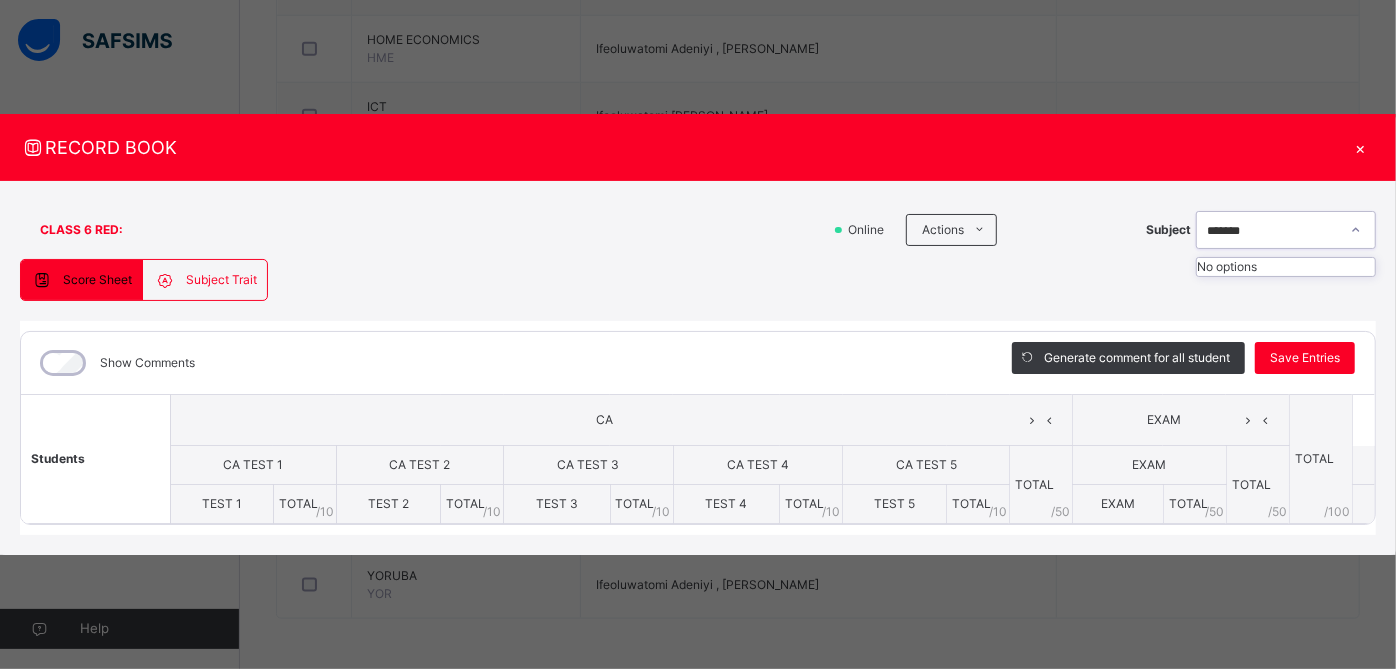 scroll, scrollTop: 1512, scrollLeft: 0, axis: vertical 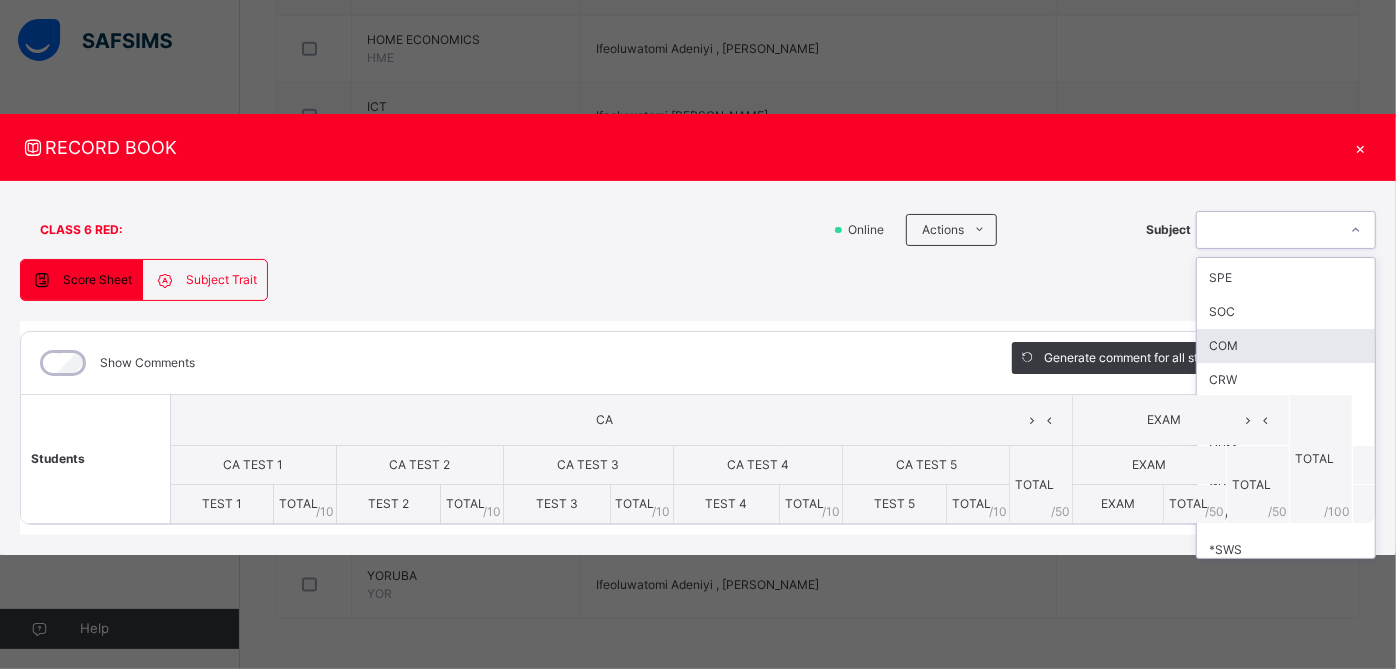 click on "×" at bounding box center [1361, 147] 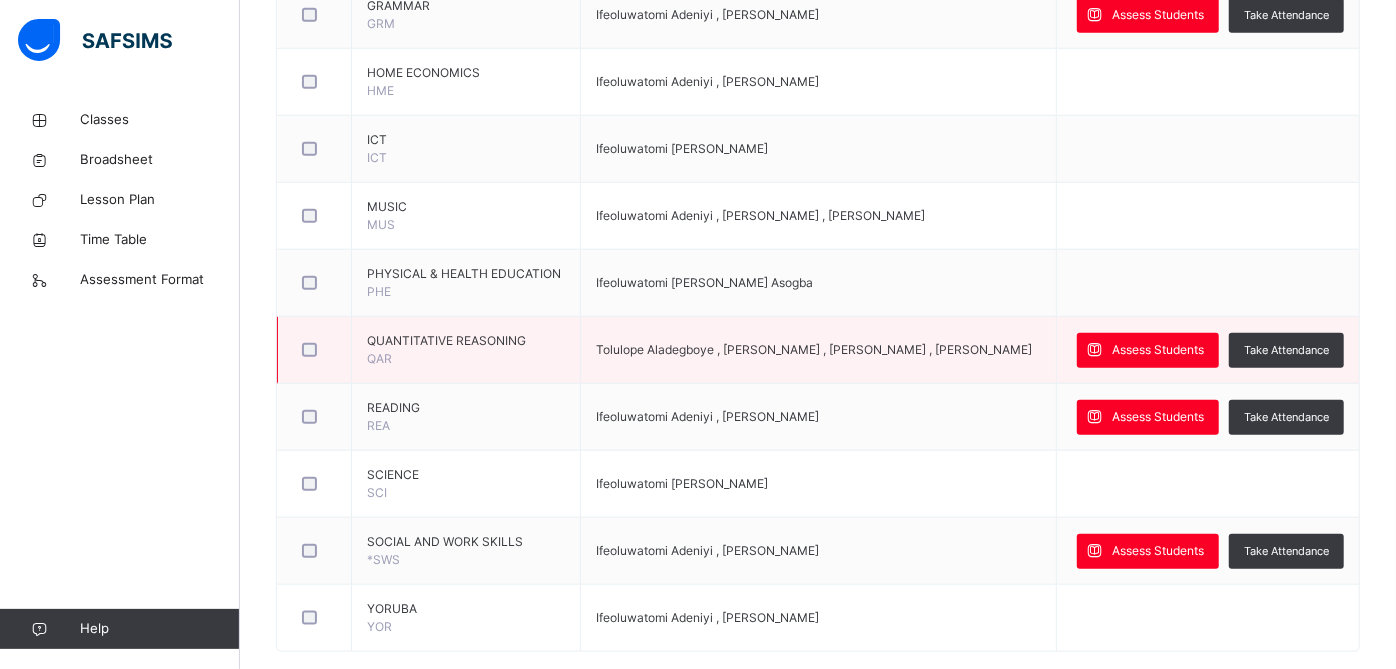 scroll, scrollTop: 1194, scrollLeft: 0, axis: vertical 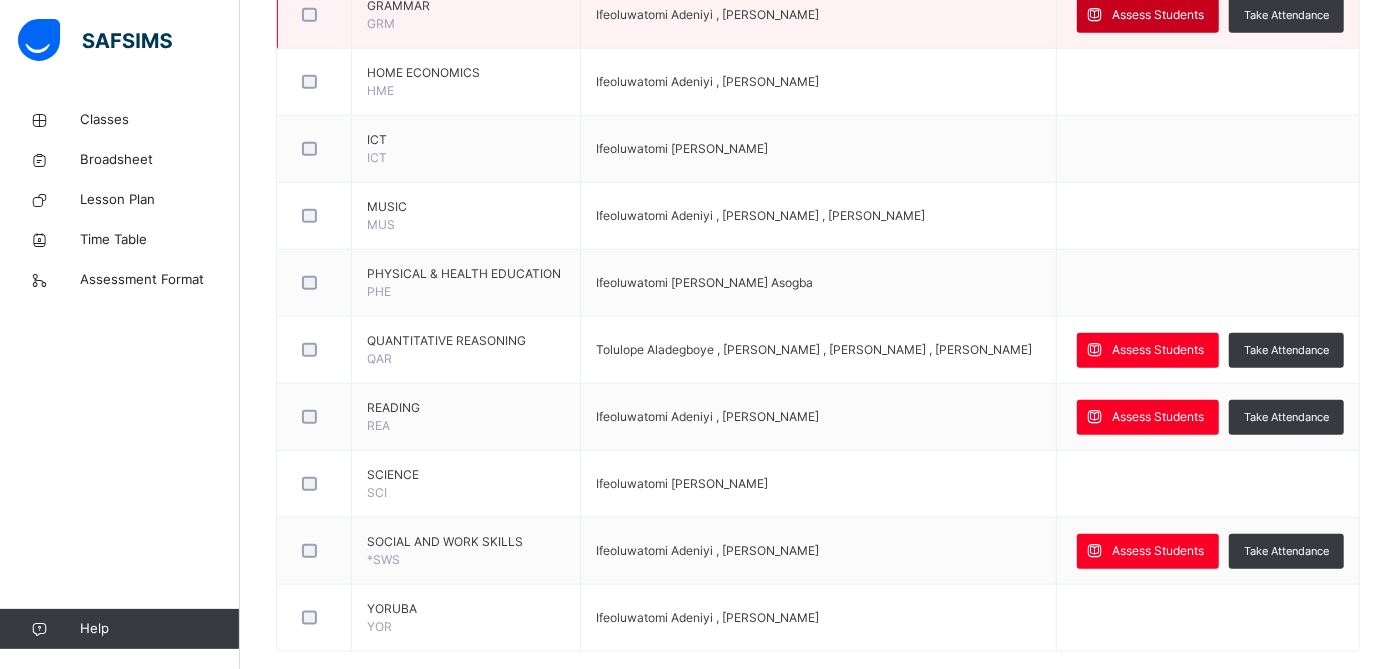 click on "Assess Students" at bounding box center (1158, 15) 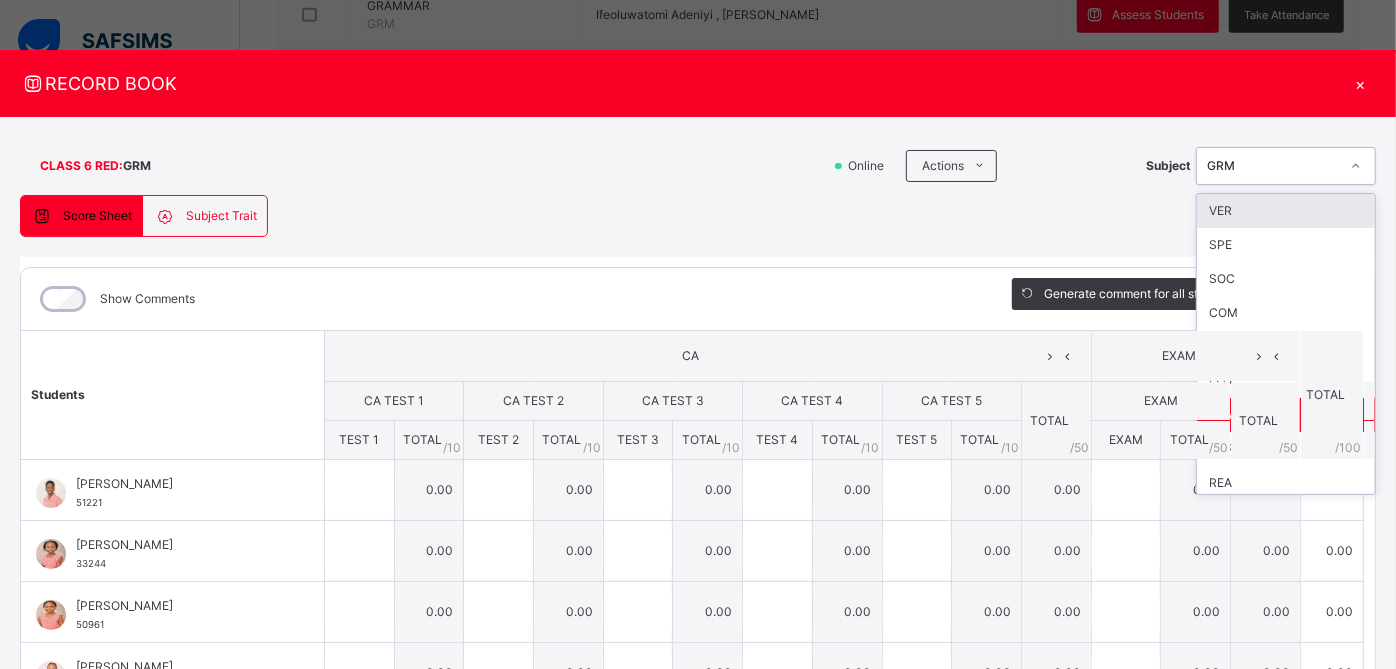click 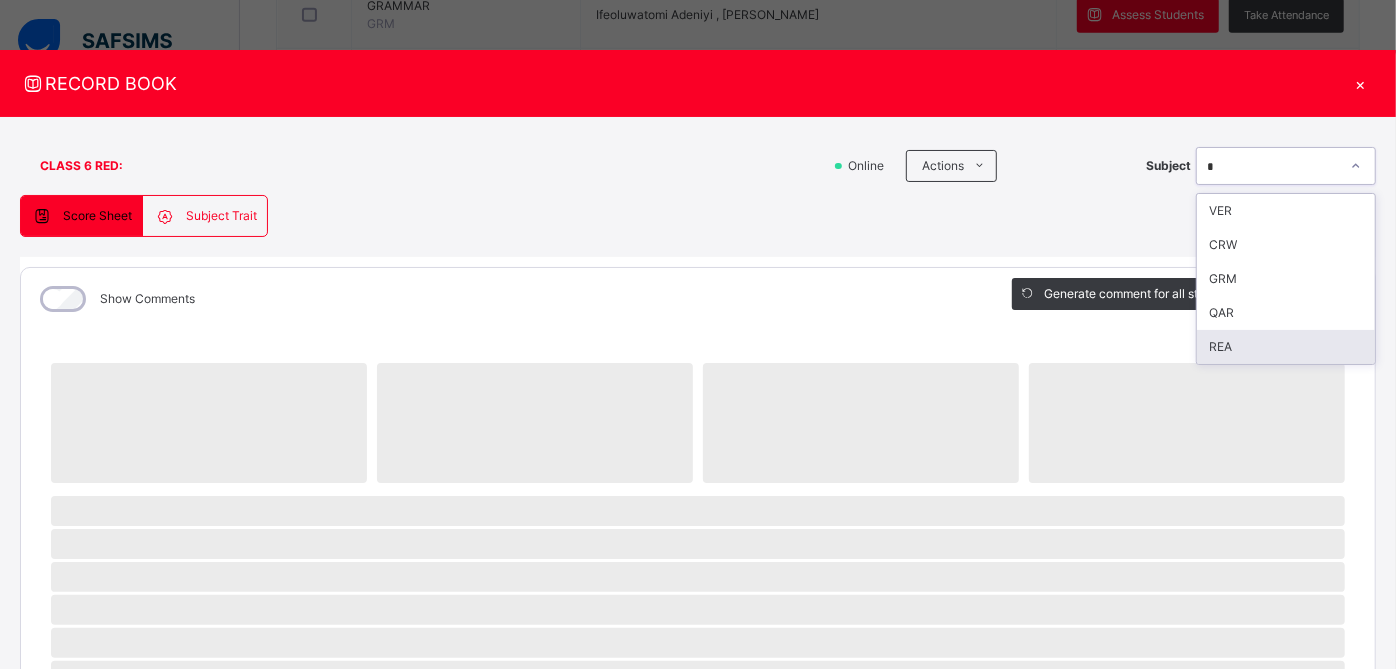 click on "REA" at bounding box center (1286, 347) 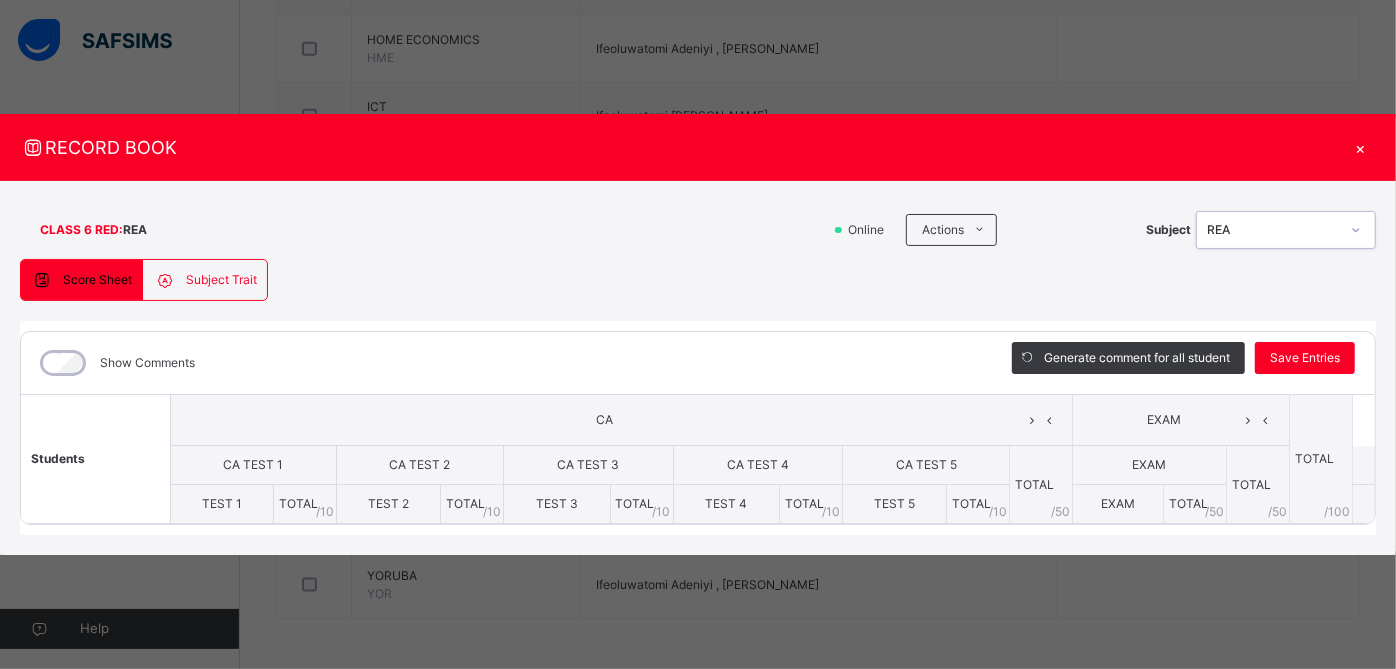 scroll, scrollTop: 1376, scrollLeft: 0, axis: vertical 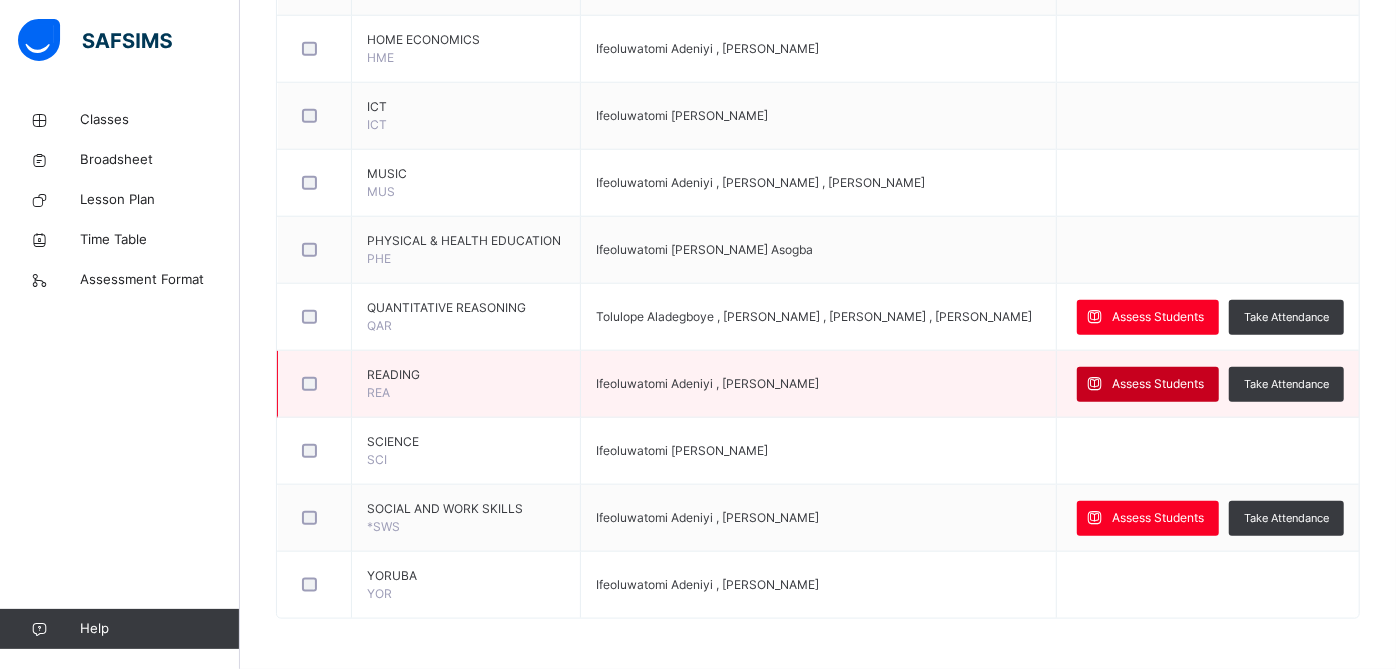 click on "Assess Students" at bounding box center [1158, 384] 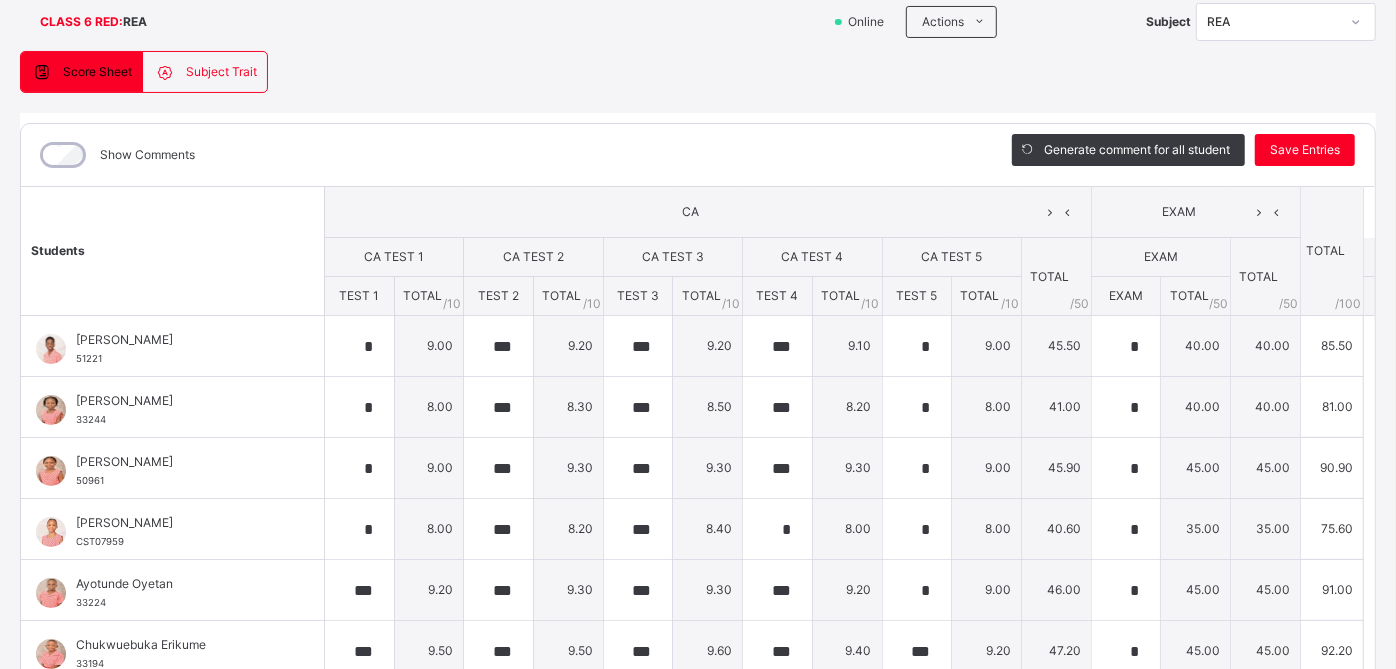 scroll, scrollTop: 148, scrollLeft: 0, axis: vertical 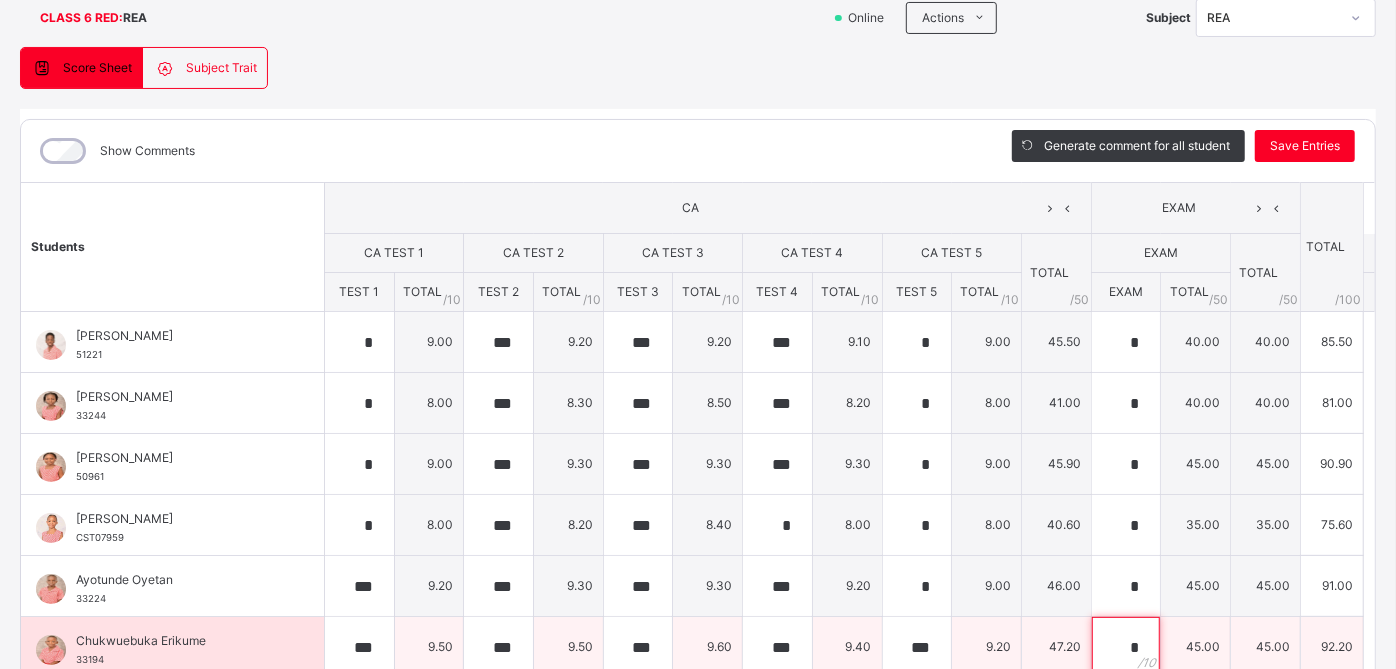 click on "*" at bounding box center [1126, 647] 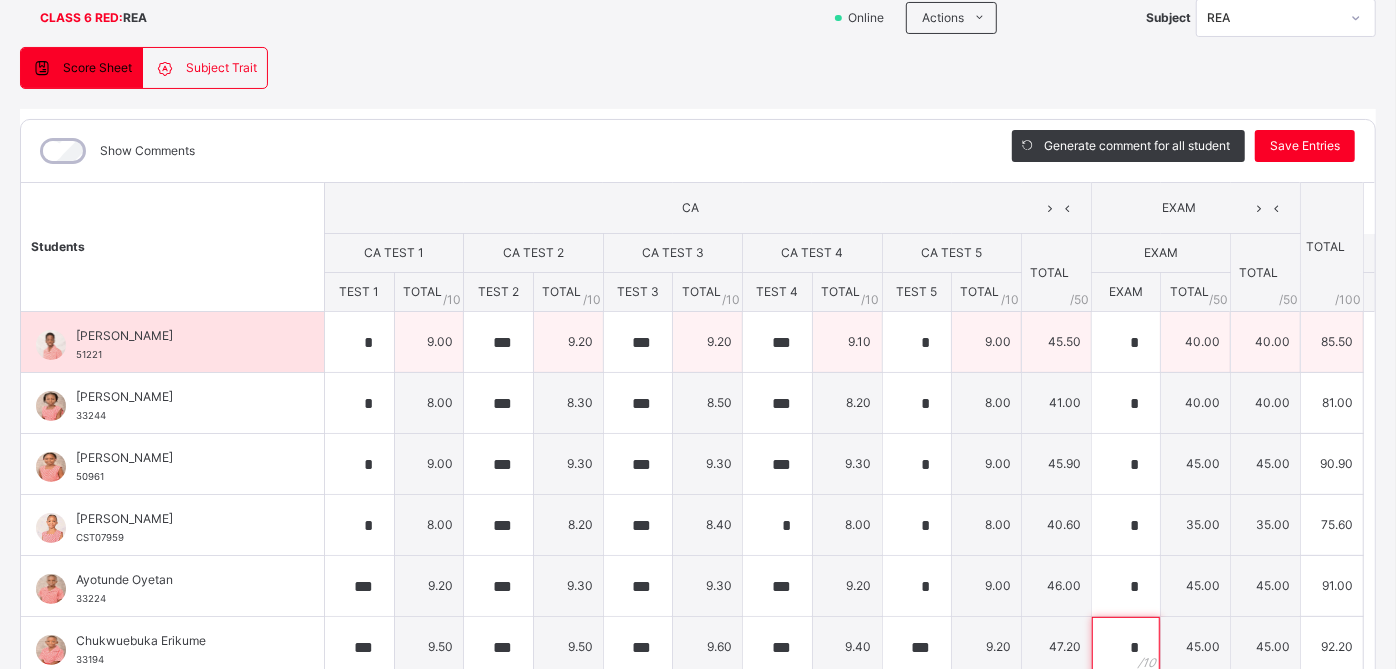 scroll, scrollTop: 0, scrollLeft: 0, axis: both 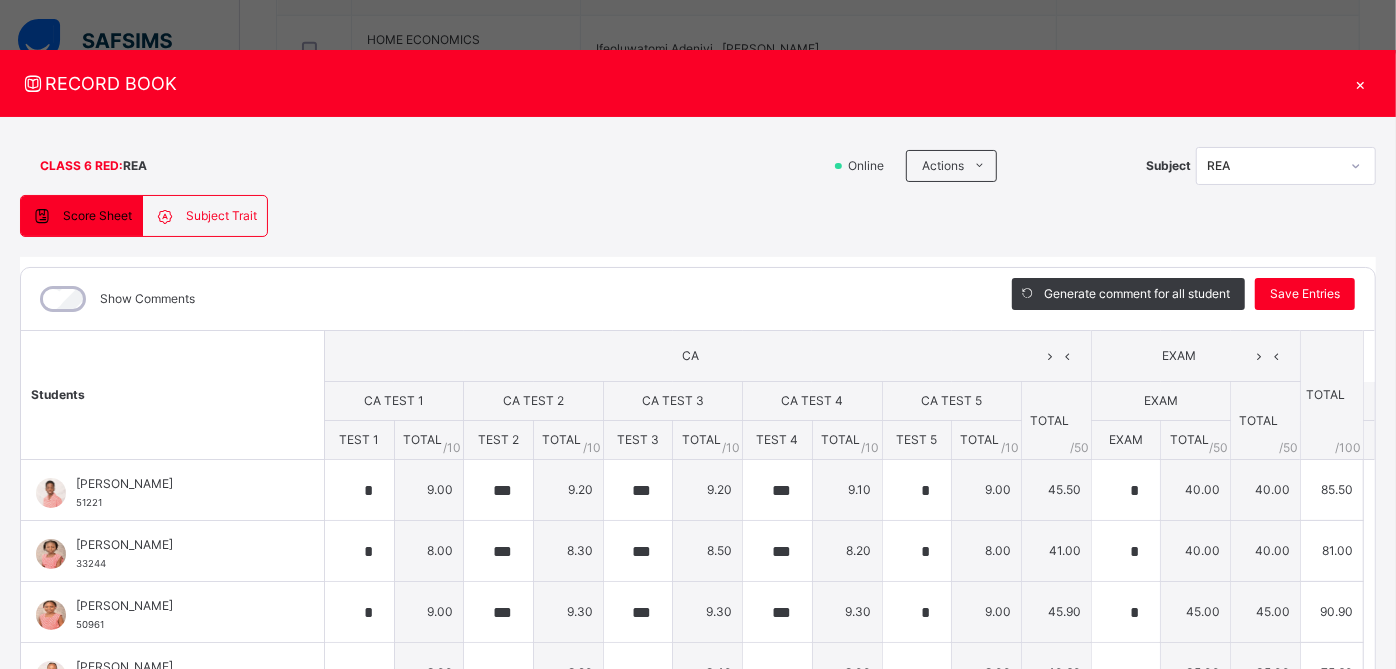click on "×" at bounding box center [1361, 83] 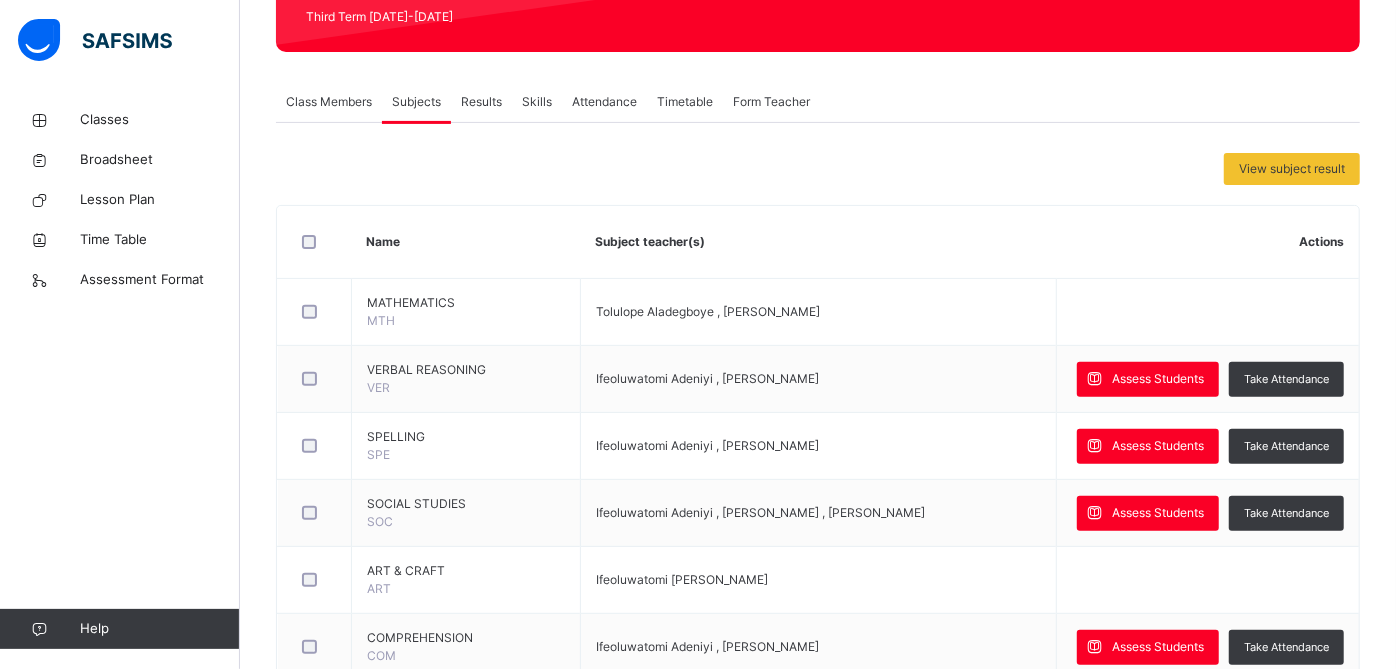 scroll, scrollTop: 385, scrollLeft: 0, axis: vertical 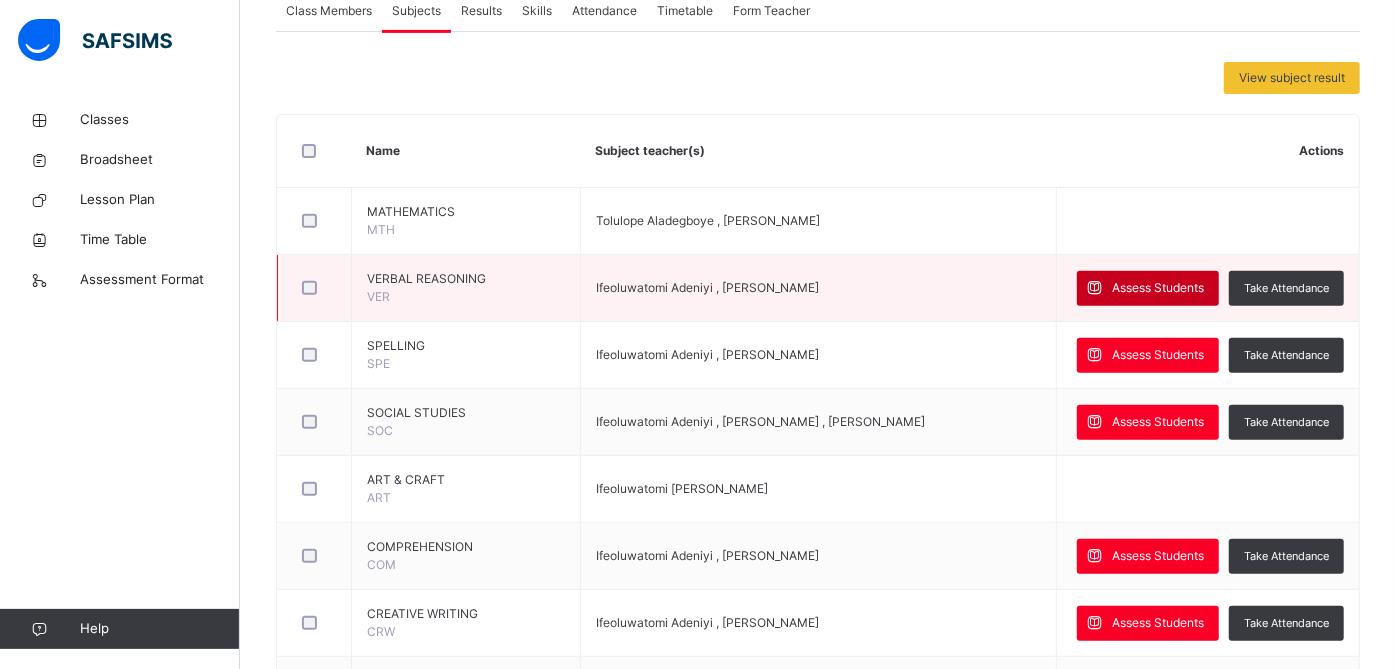 click on "Assess Students" at bounding box center (1158, 288) 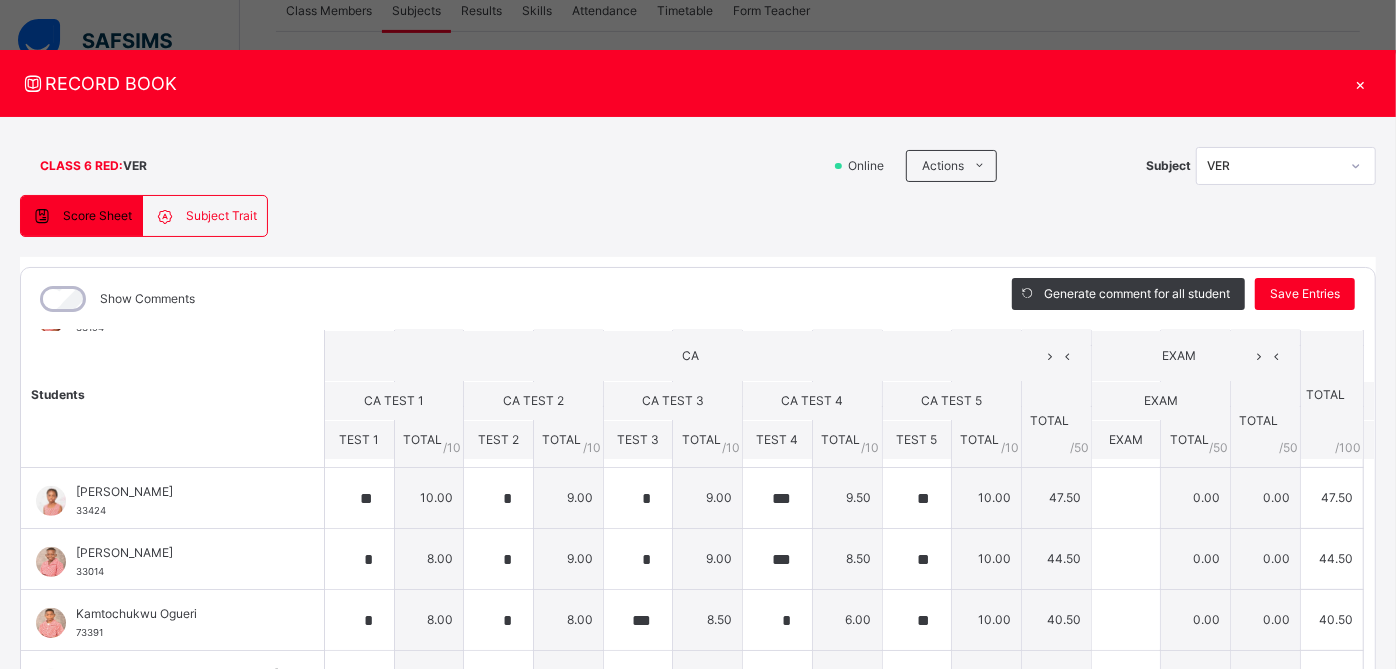scroll, scrollTop: 540, scrollLeft: 0, axis: vertical 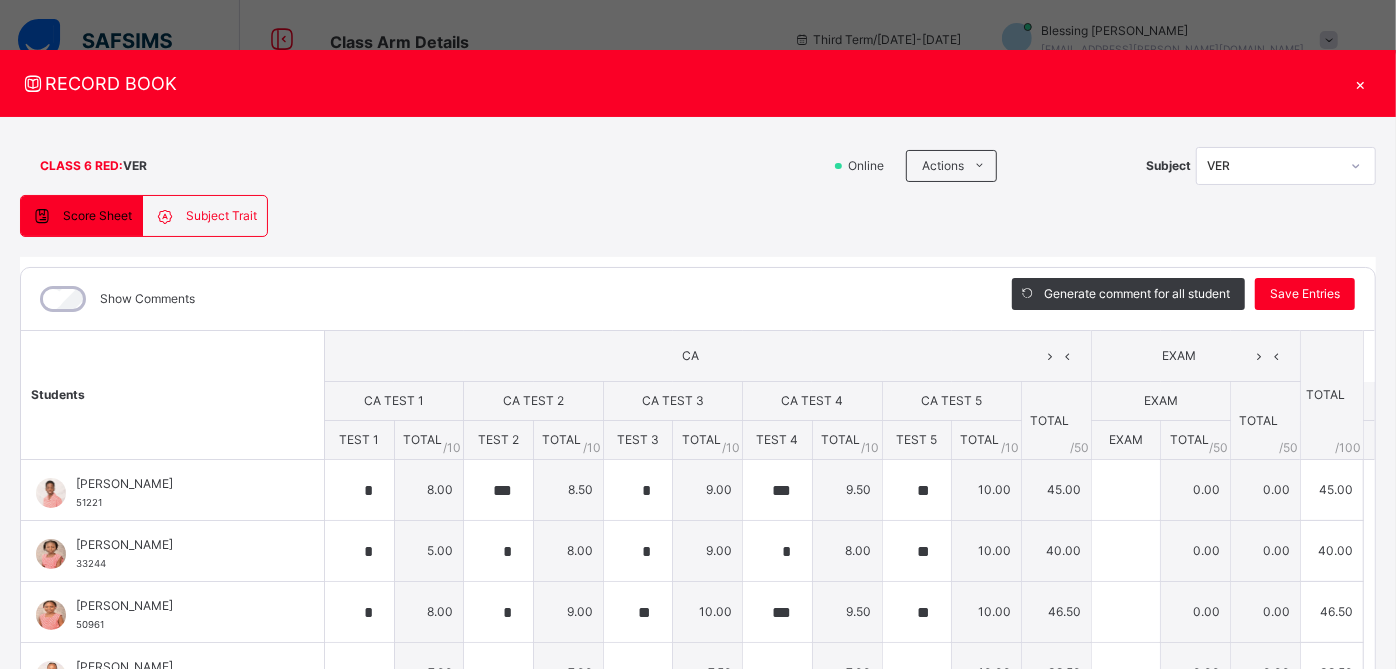 click on "×" at bounding box center (1361, 83) 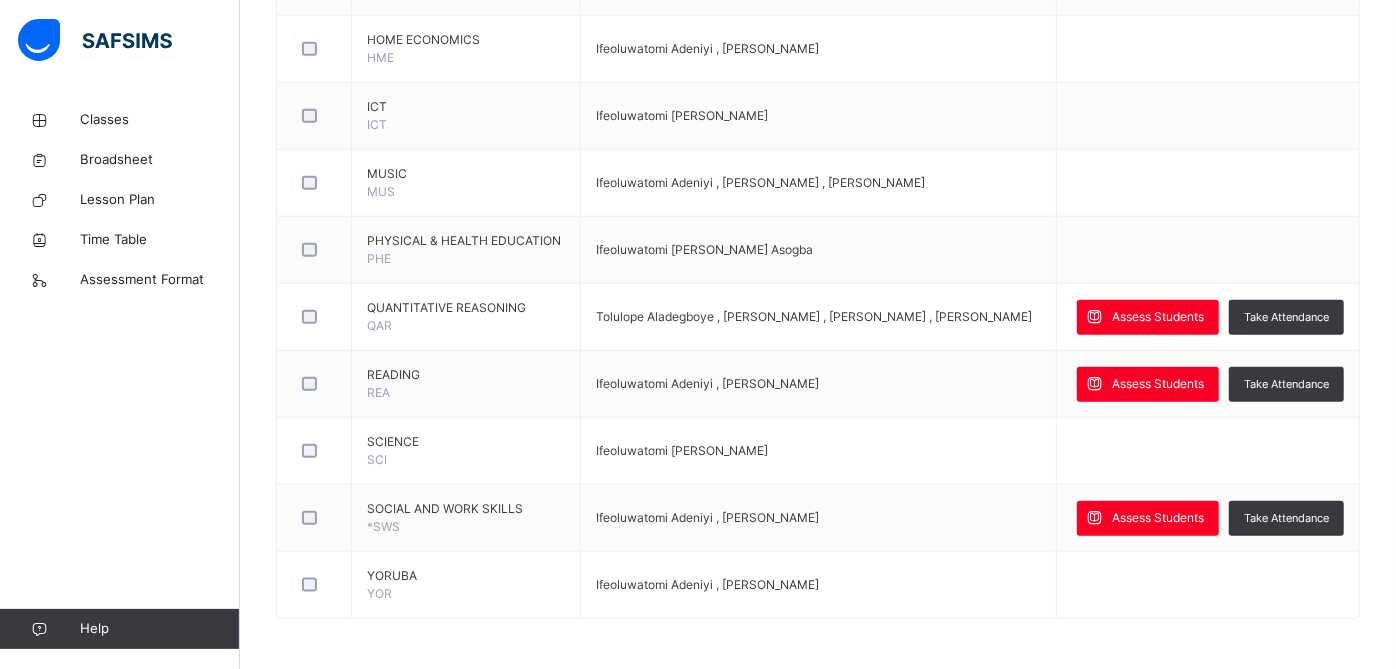 scroll, scrollTop: 1512, scrollLeft: 0, axis: vertical 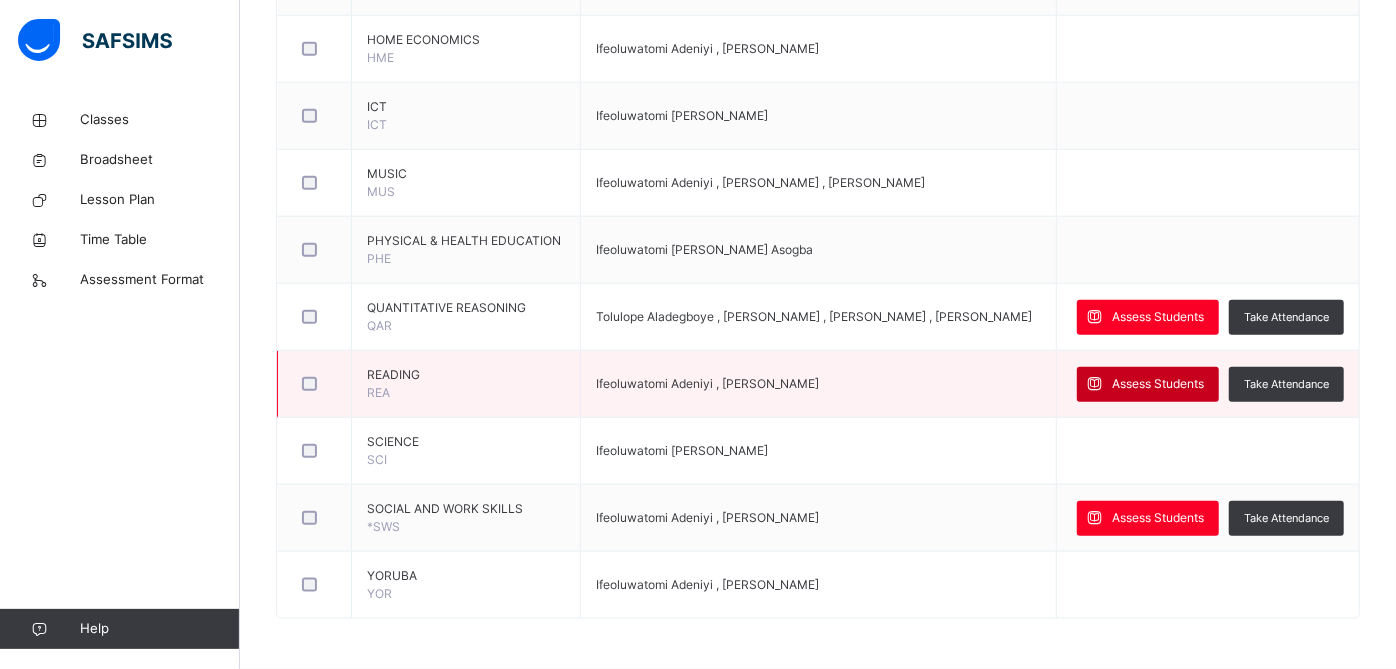 click on "Assess Students" at bounding box center [1158, 384] 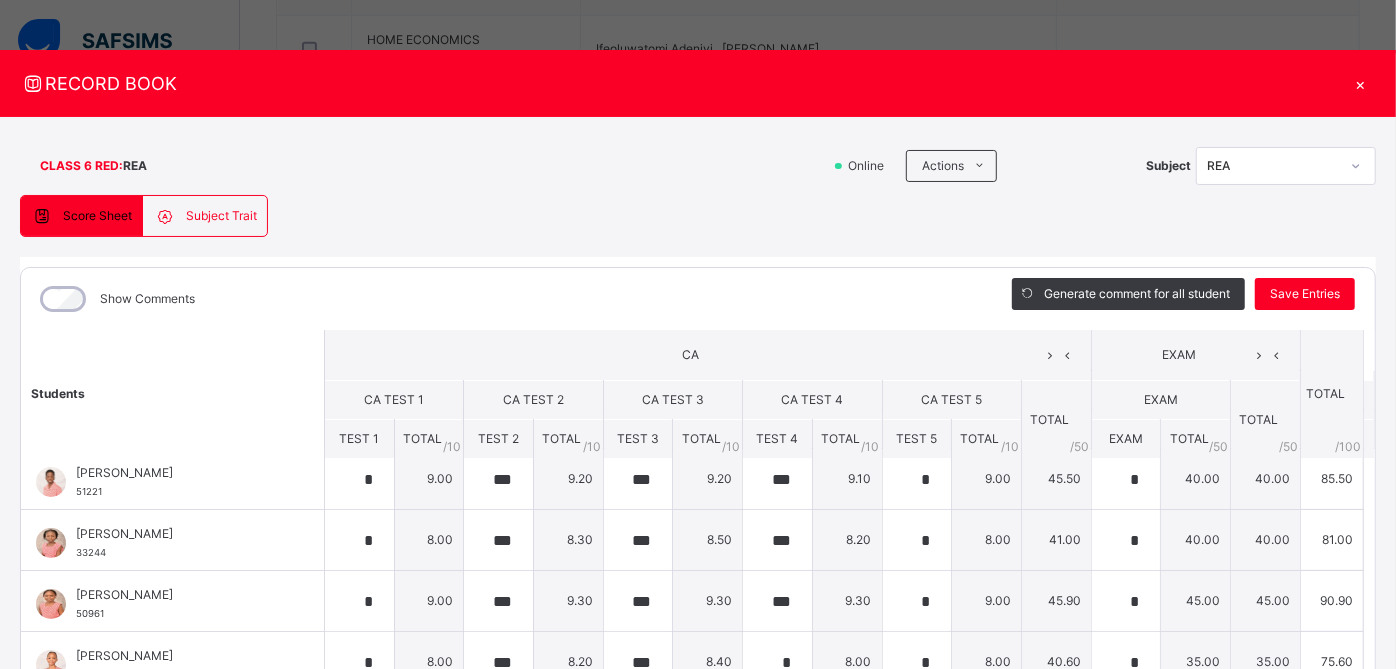 scroll, scrollTop: 0, scrollLeft: 0, axis: both 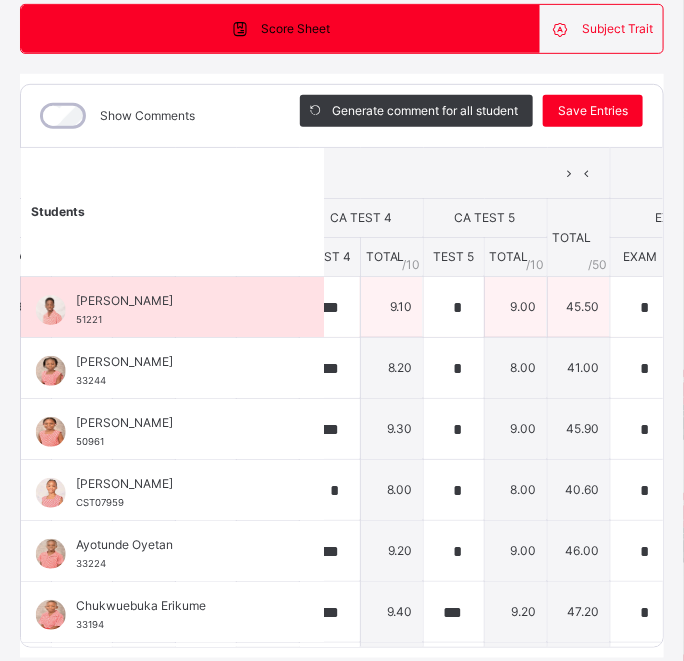 click on "45.50" at bounding box center [579, 307] 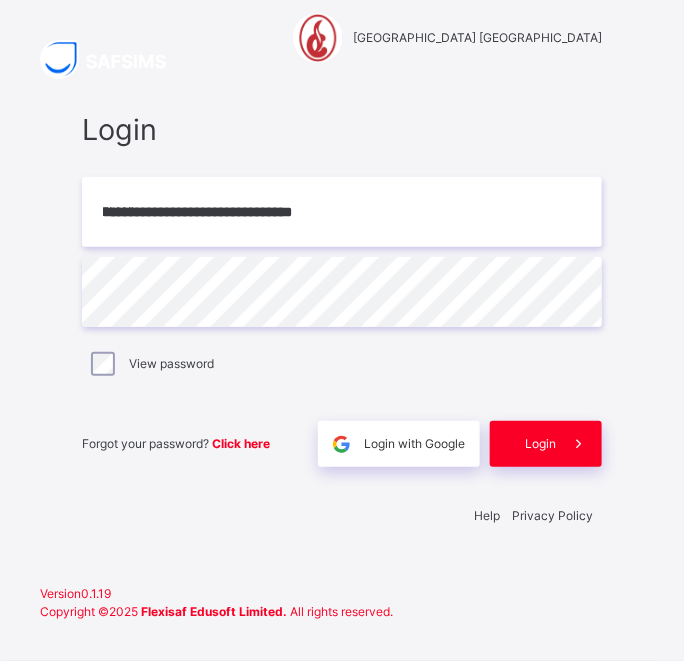 scroll, scrollTop: 25, scrollLeft: 0, axis: vertical 